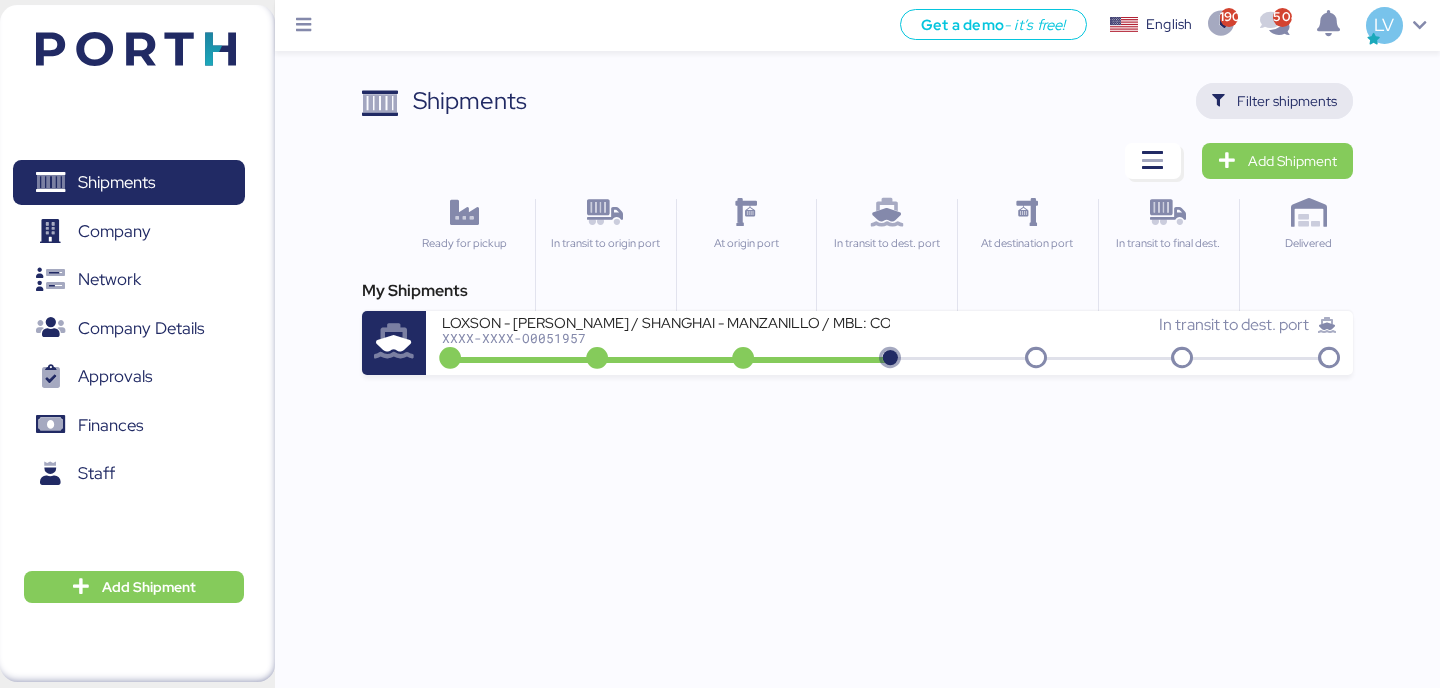 scroll, scrollTop: 0, scrollLeft: 0, axis: both 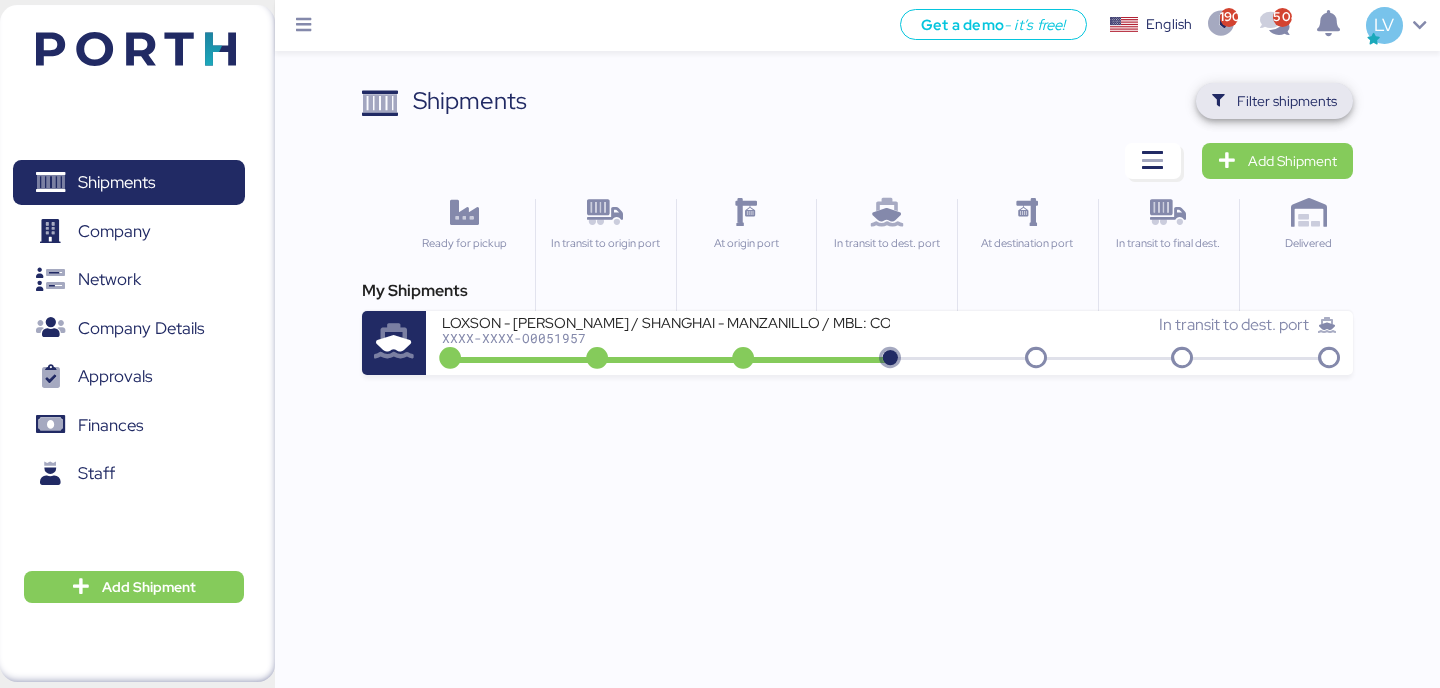 click on "Filter shipments" at bounding box center (1287, 101) 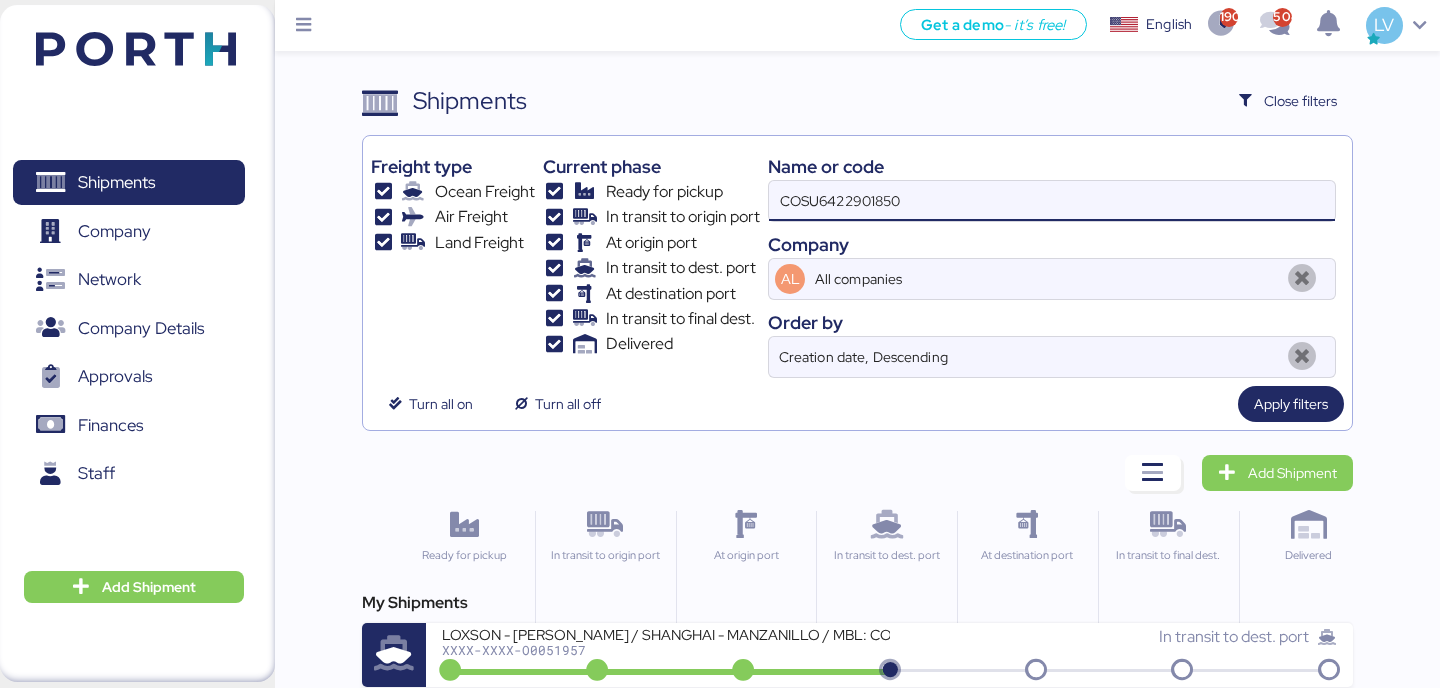 click on "COSU6422901850" at bounding box center (1052, 201) 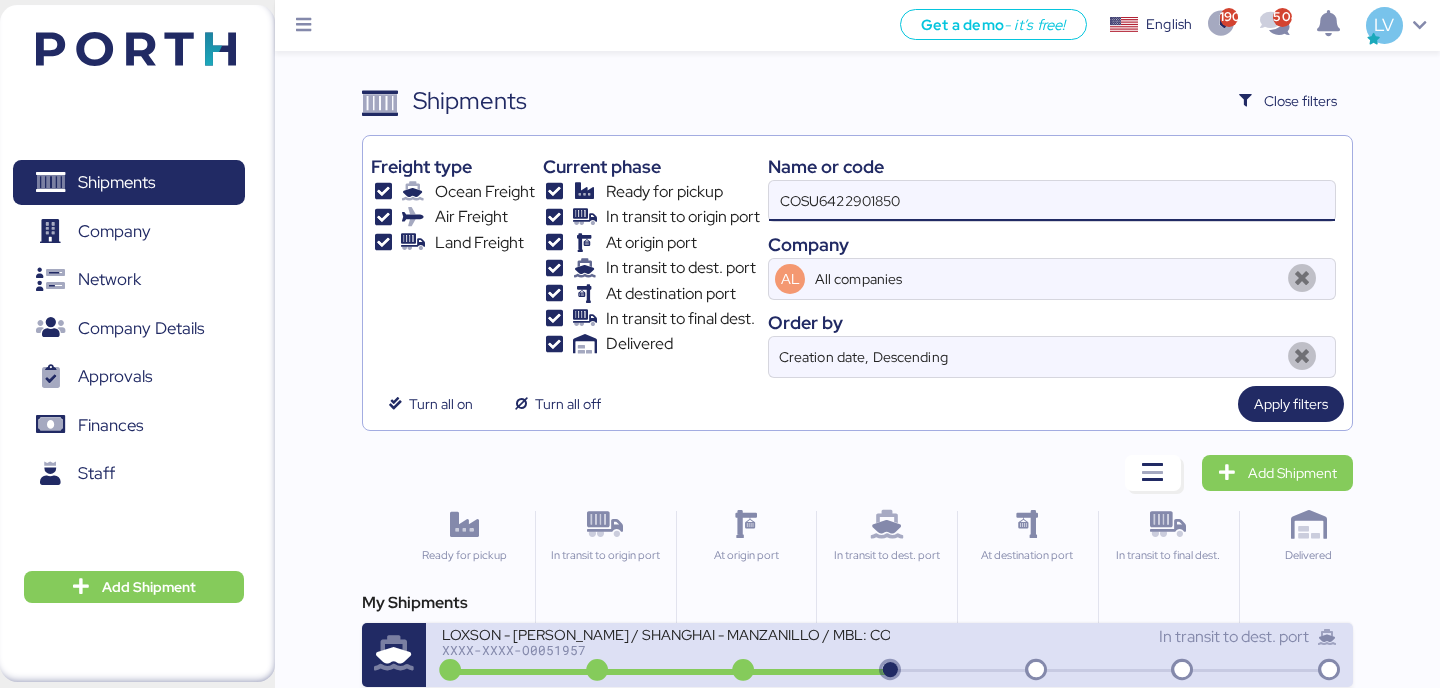 click on "XXXX-XXXX-O0051957" at bounding box center (665, 650) 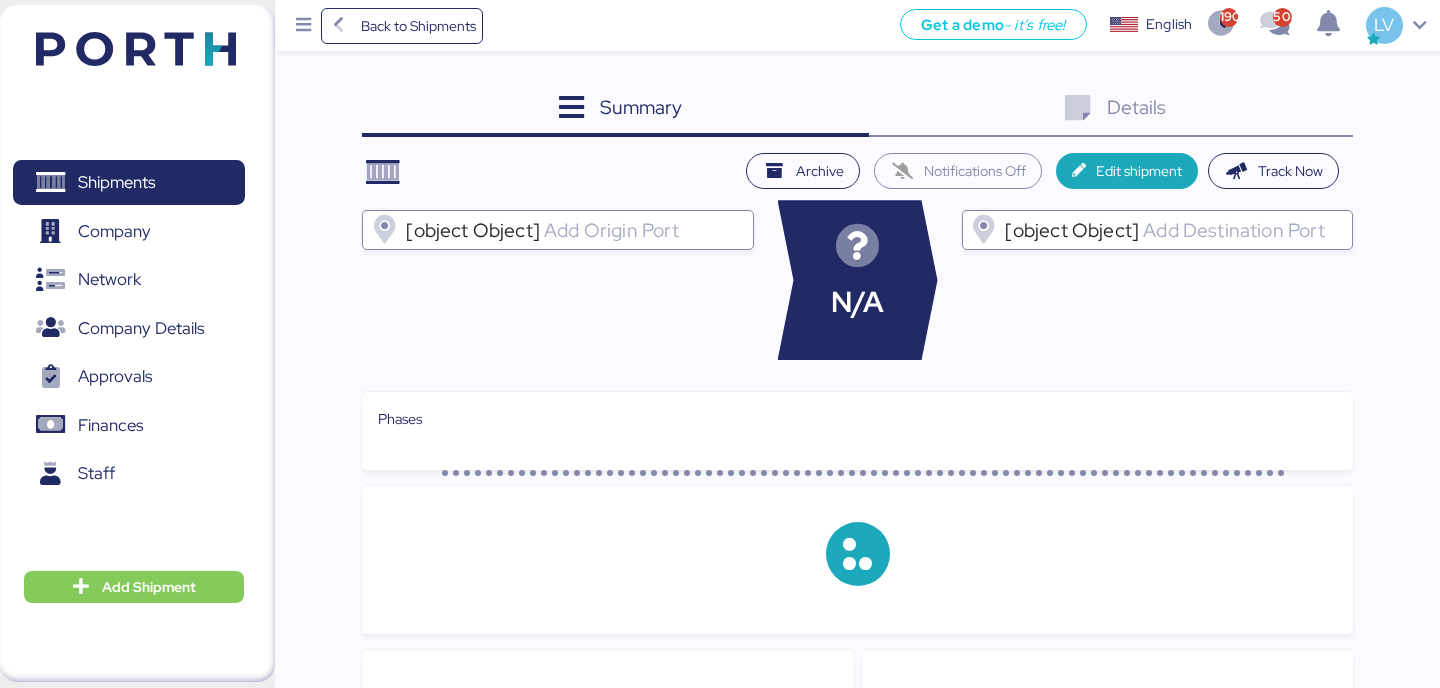 click on "Summary 0   Details 0" at bounding box center [857, 110] 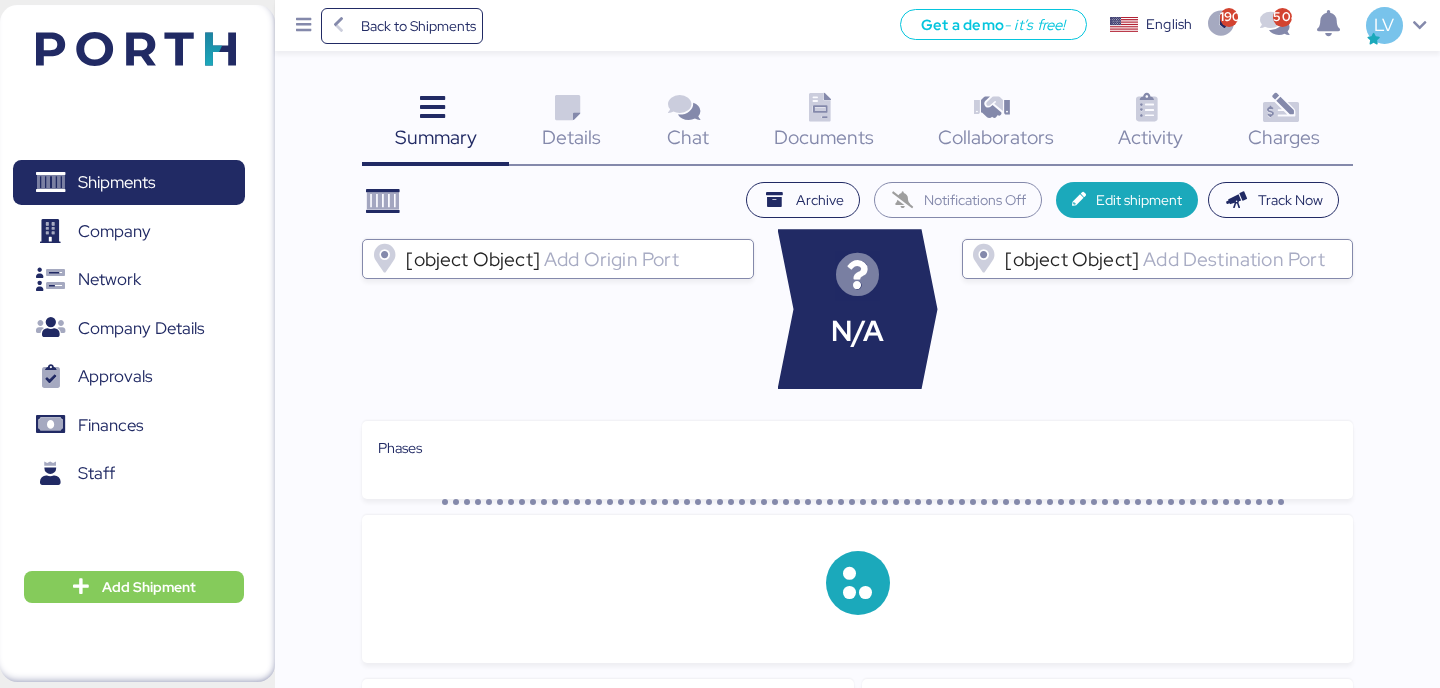 click at bounding box center [1280, 108] 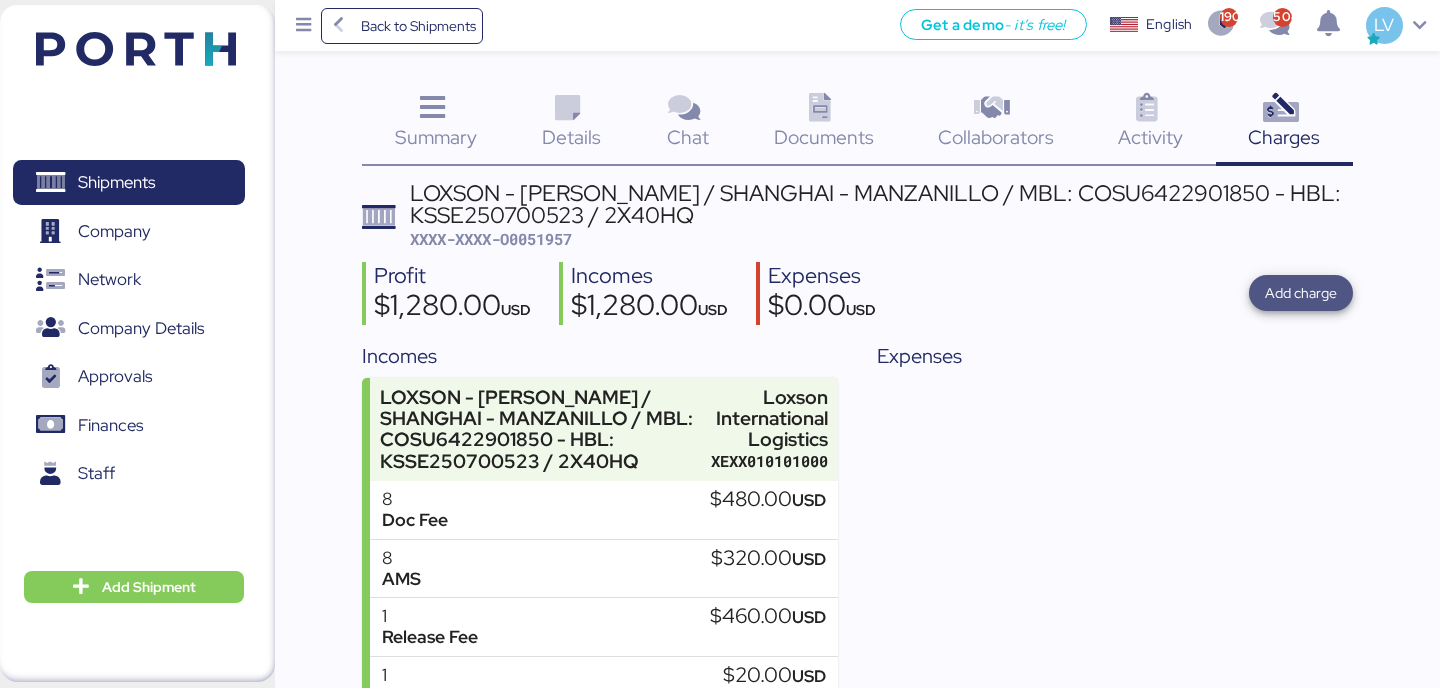 click on "Add charge" at bounding box center [1301, 293] 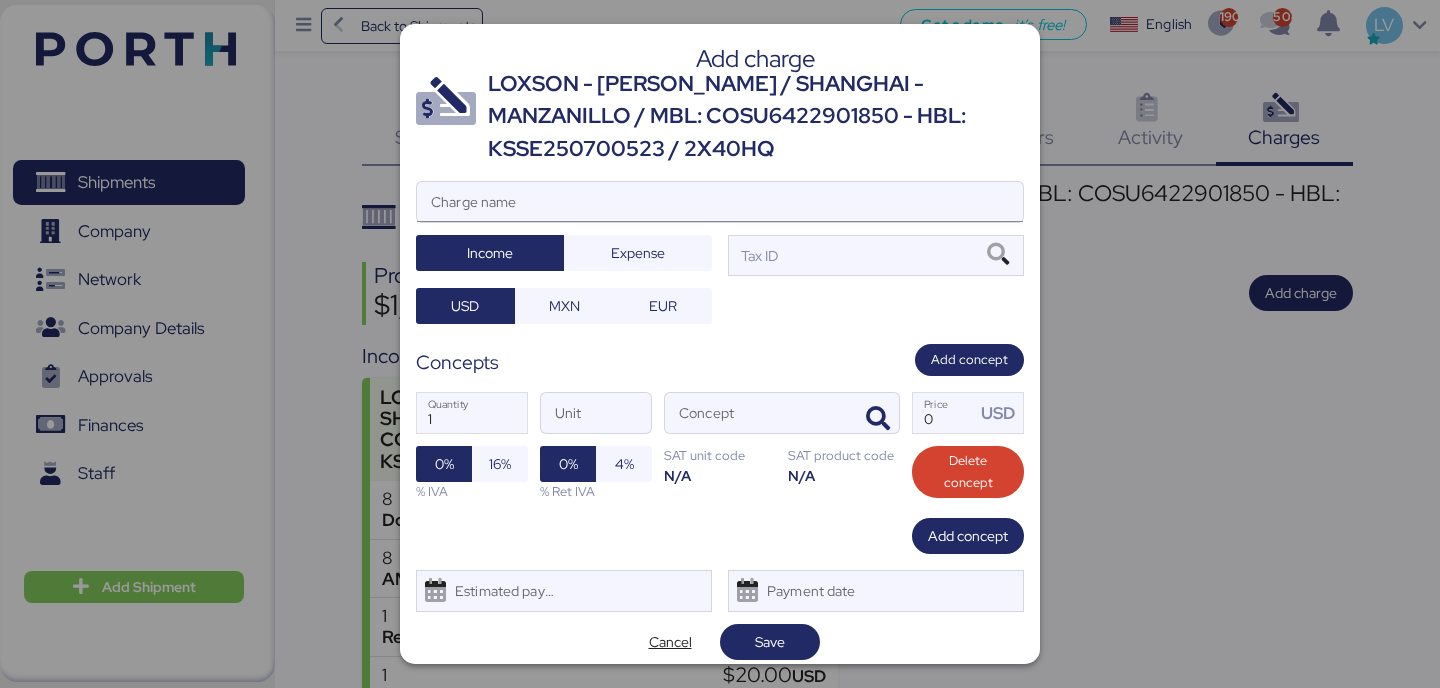click on "Charge name" at bounding box center [720, 202] 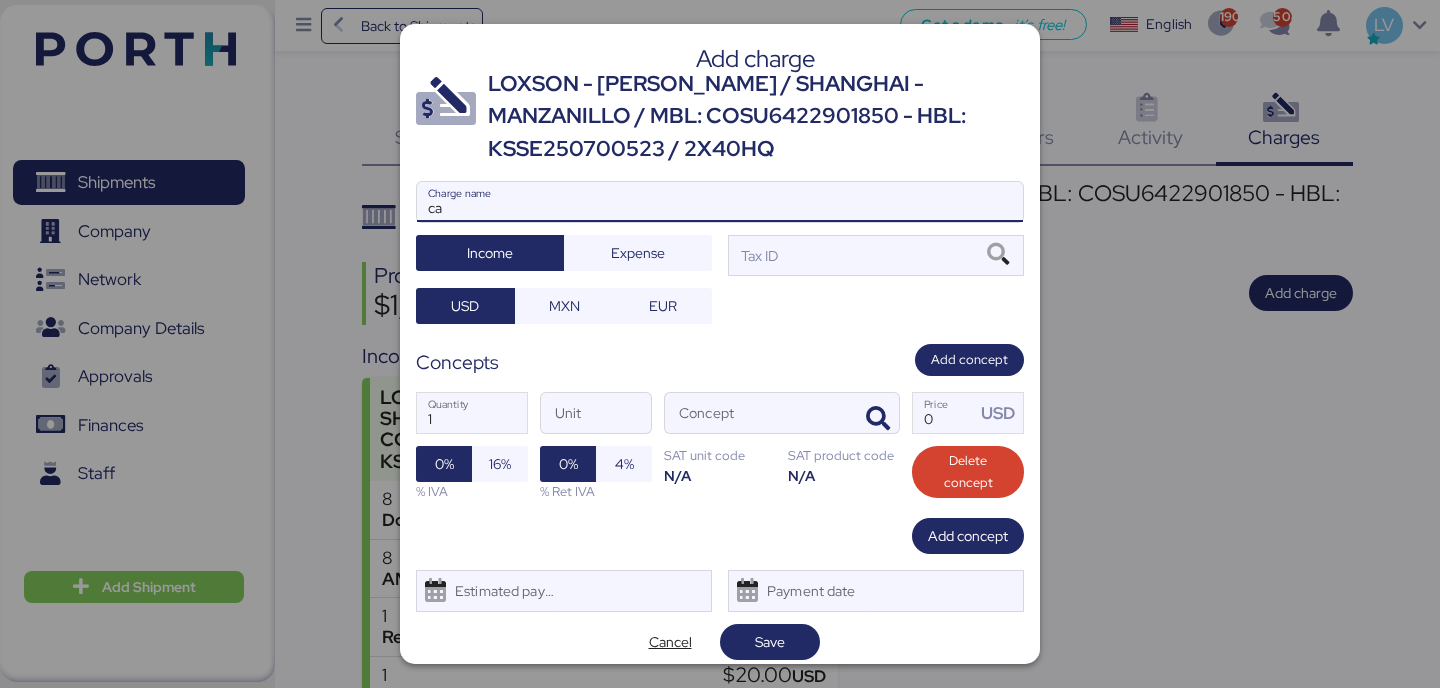 type on "c" 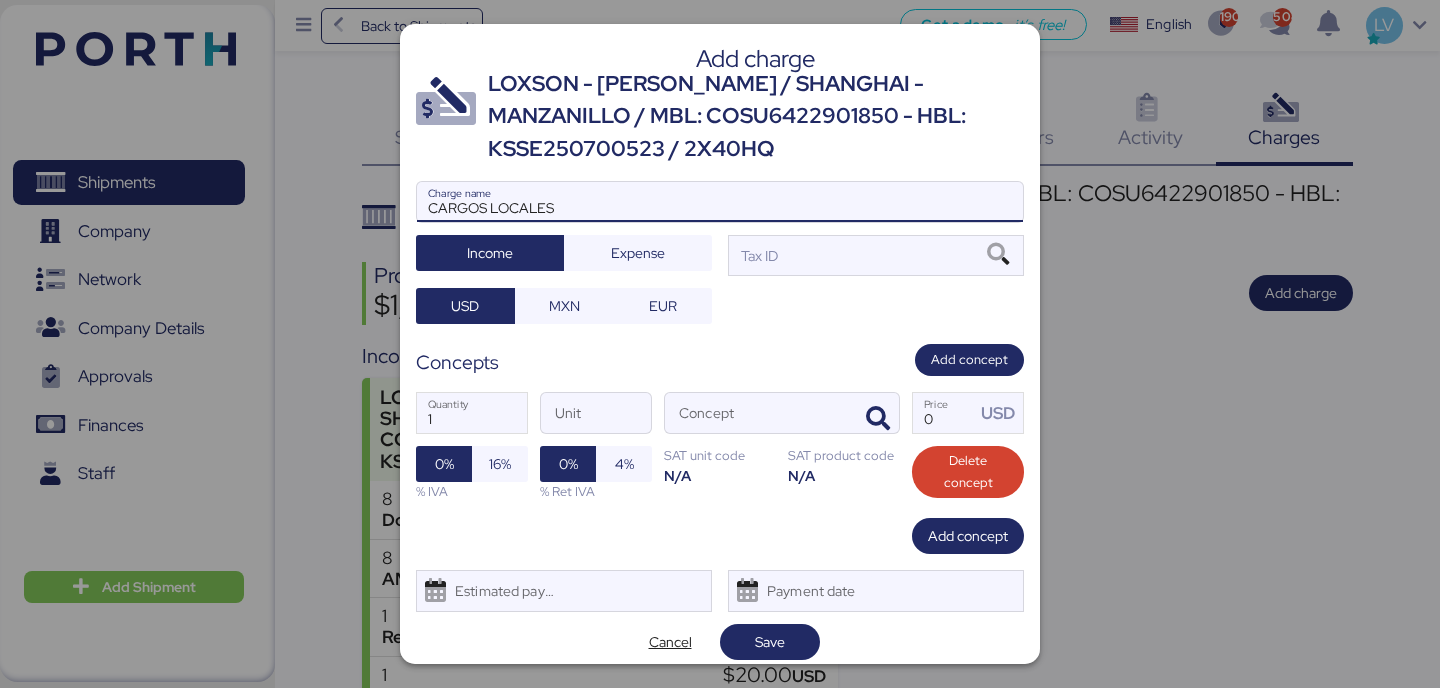 type on "CARGOS LOCALES" 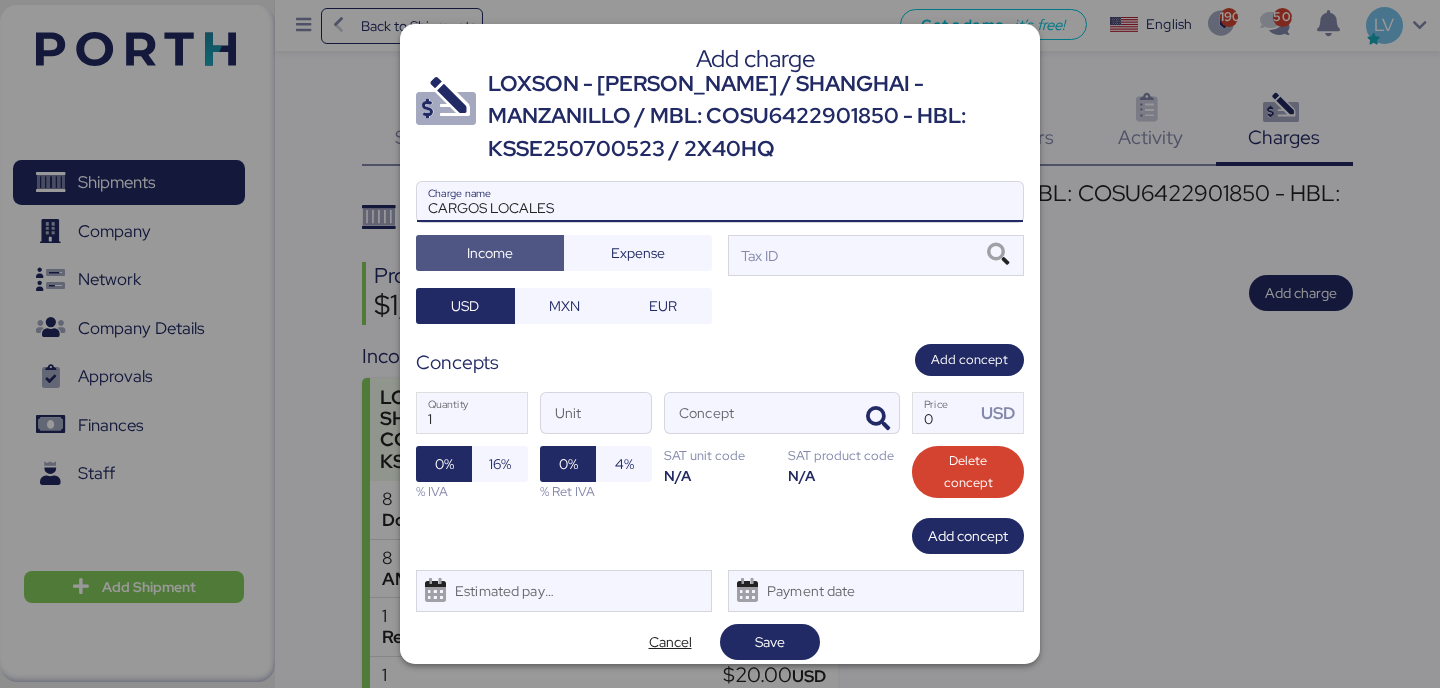 type 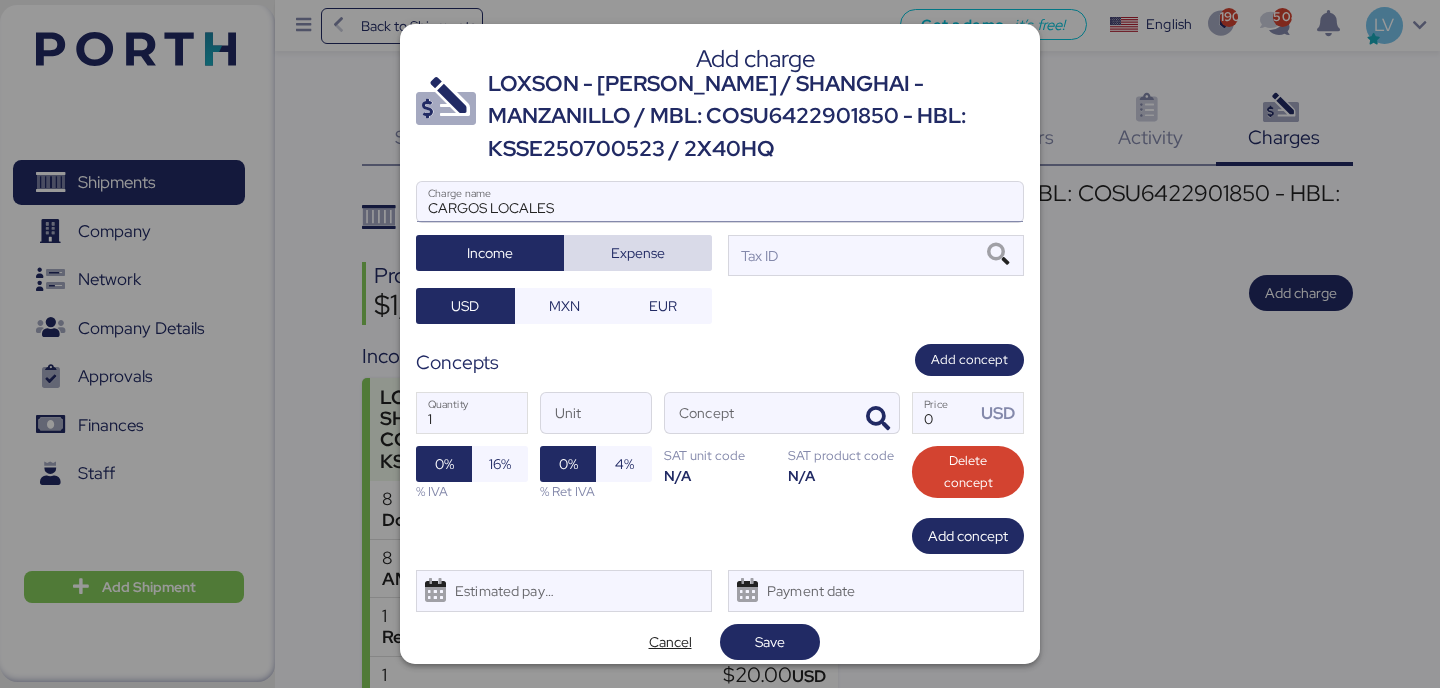 type 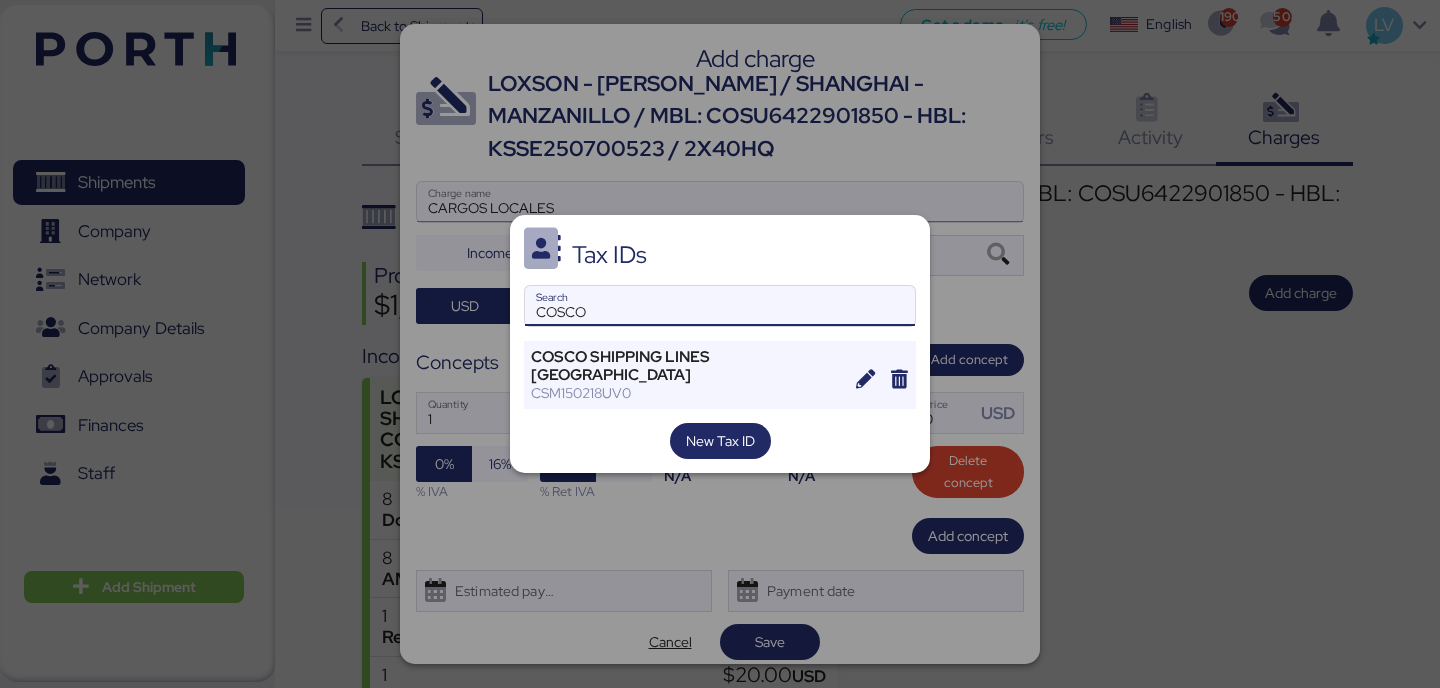 type on "COSCO" 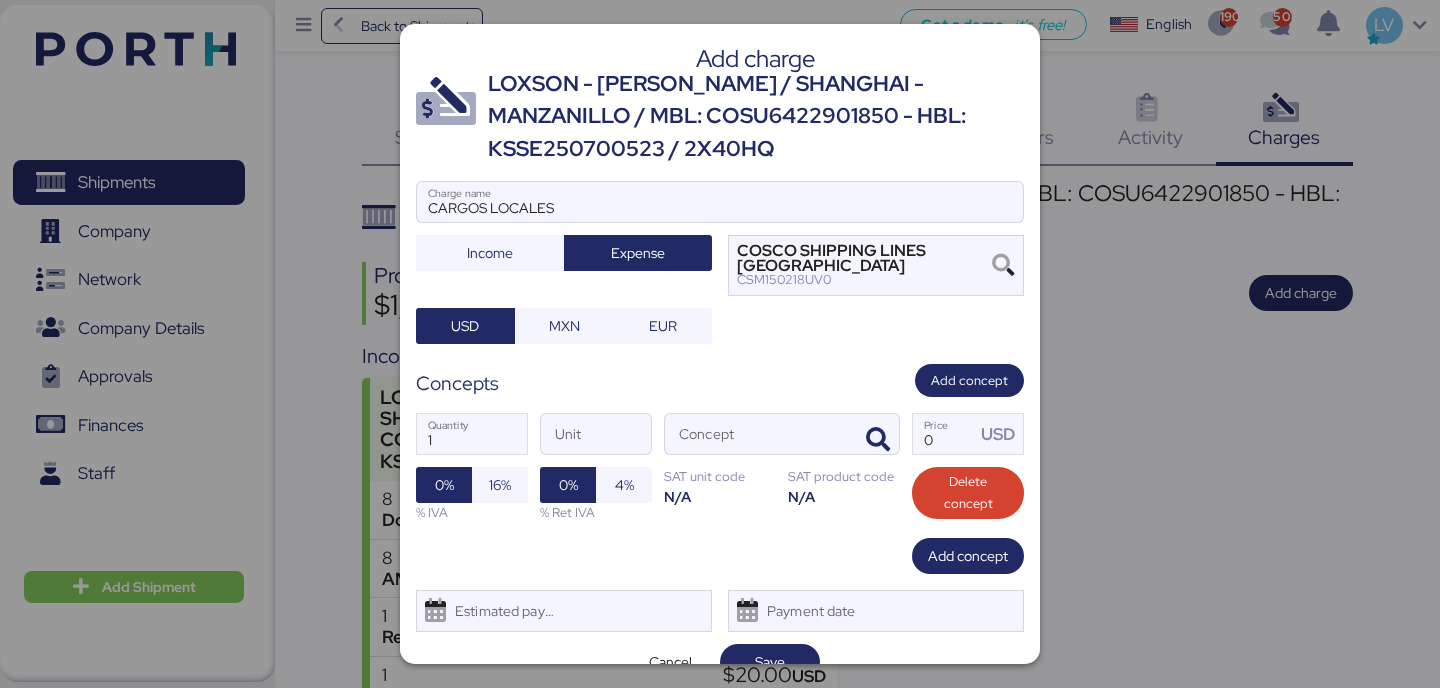 click on "1 Quantity Unit Concept   0 Price USD 0% 16% % IVA 0% 4% % Ret IVA SAT unit code N/A SAT product code N/A Delete concept" at bounding box center [720, 467] 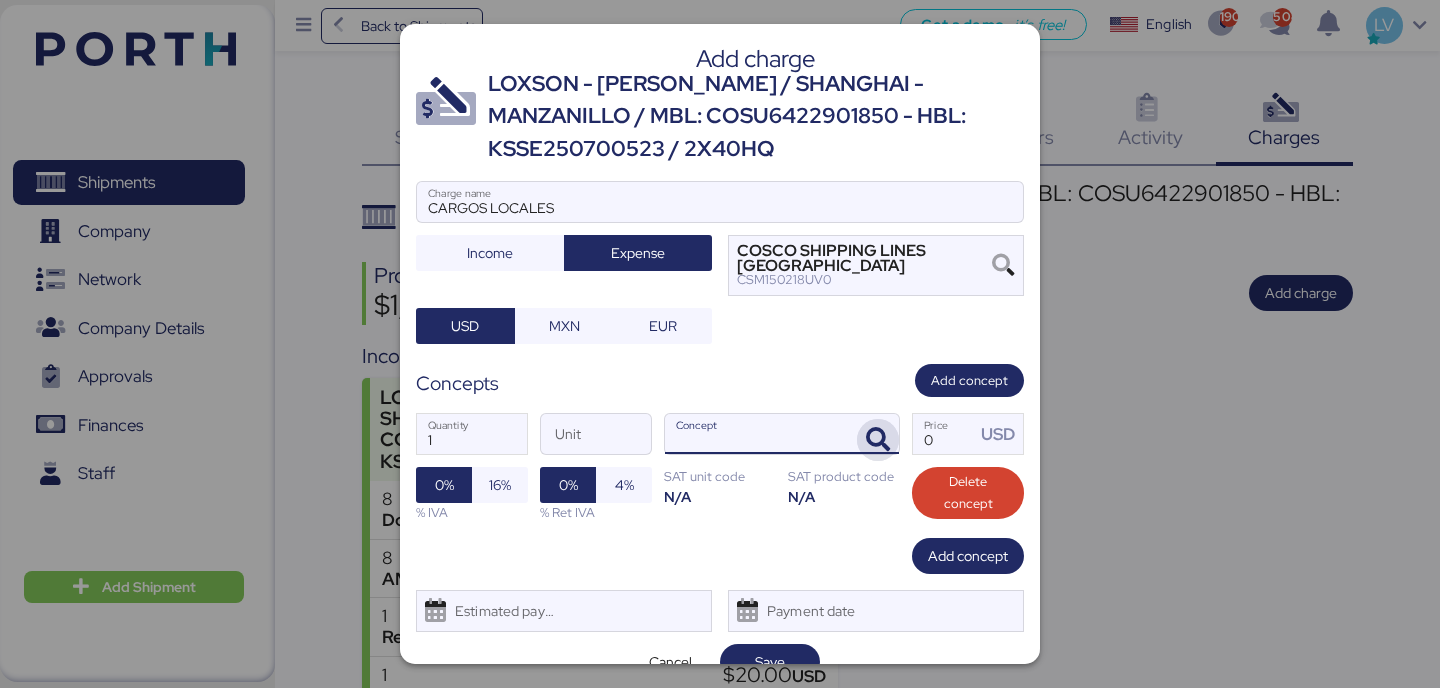 click at bounding box center (878, 440) 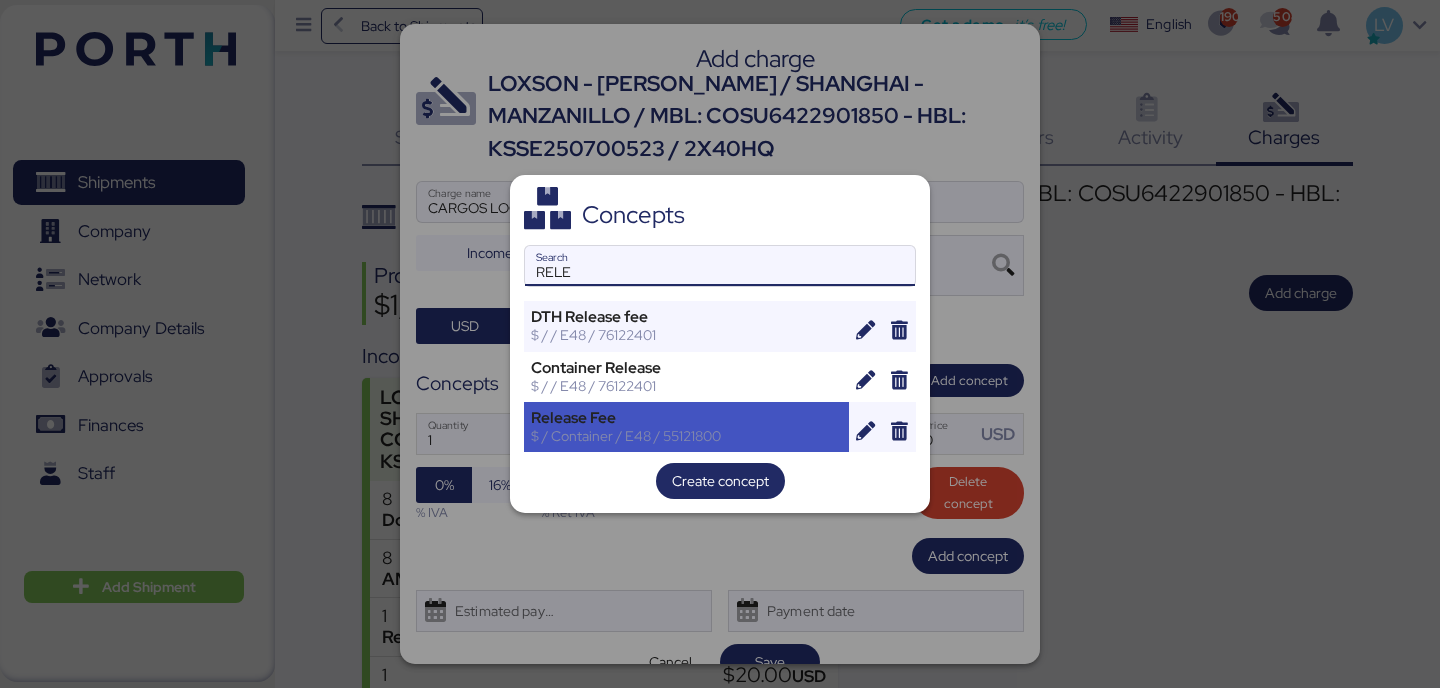 type on "RELE" 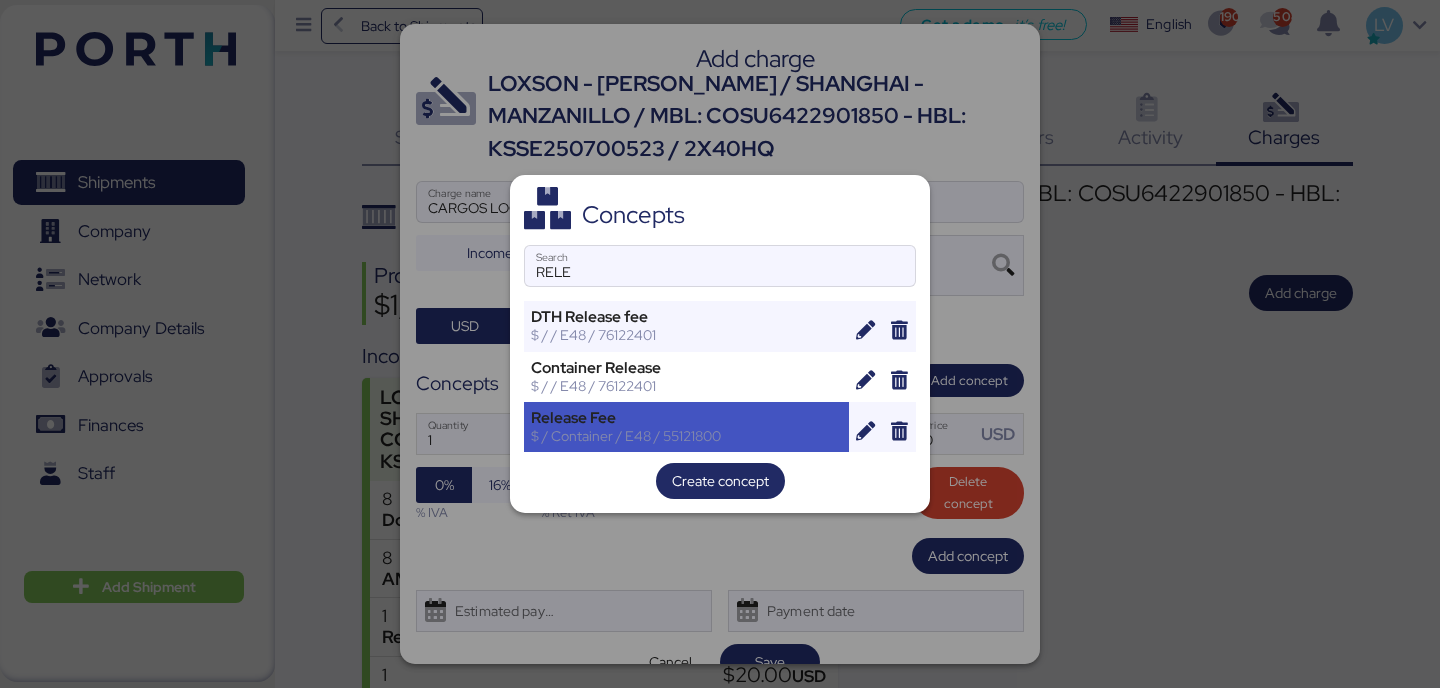click on "$ / Container /
E48 / 55121800" at bounding box center (686, 436) 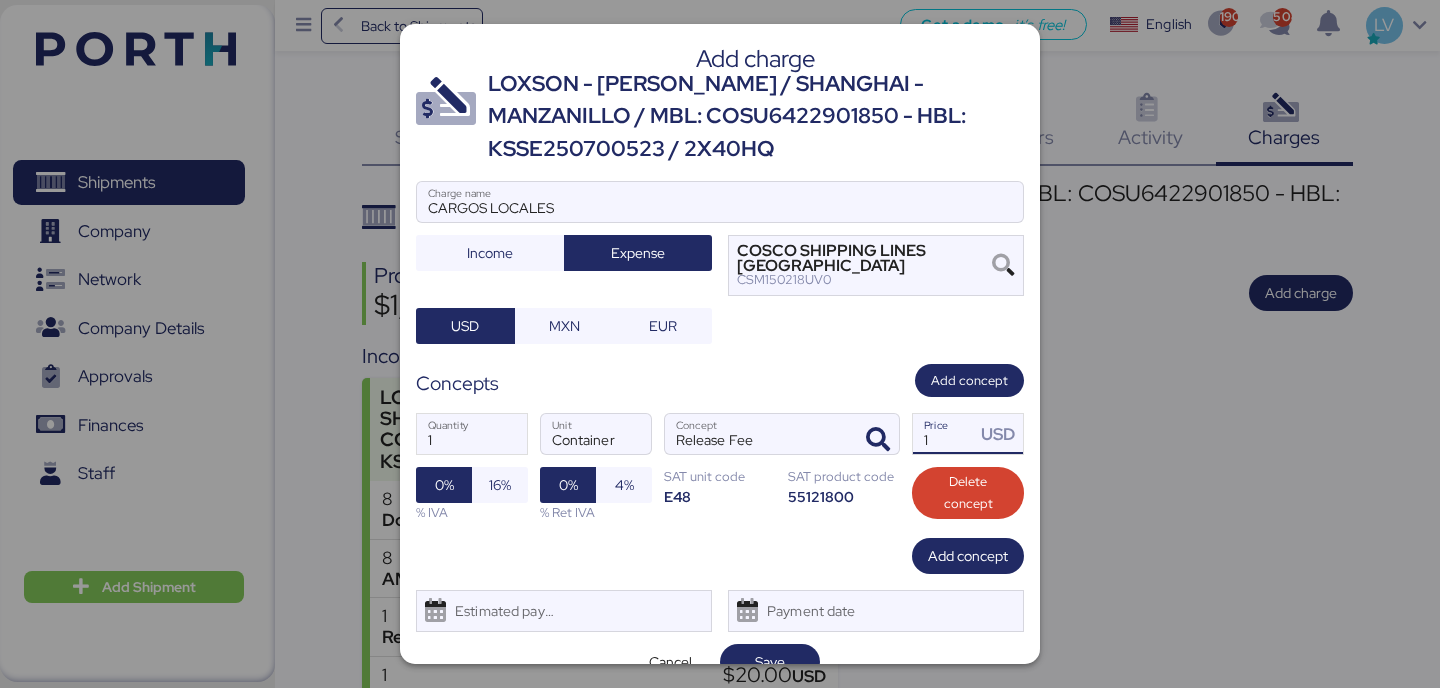 click on "1" at bounding box center [944, 434] 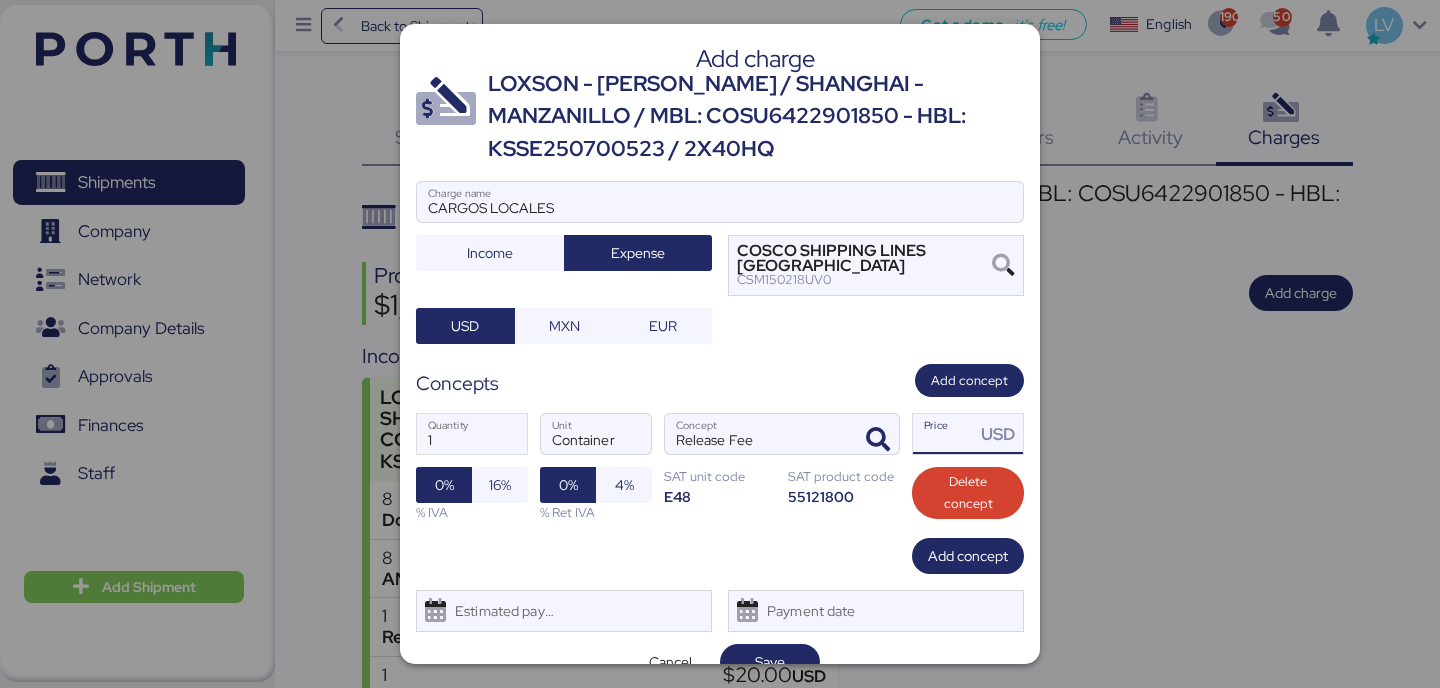 paste on "84.00" 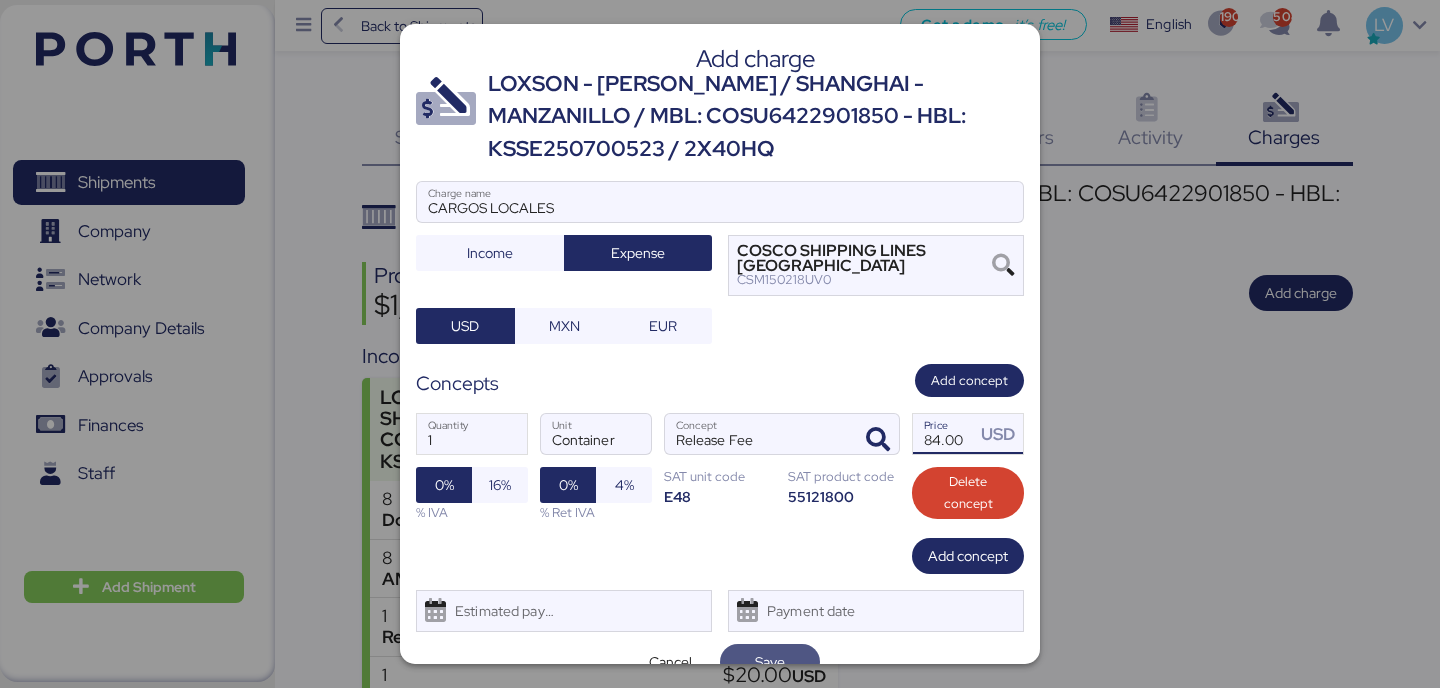 type on "84" 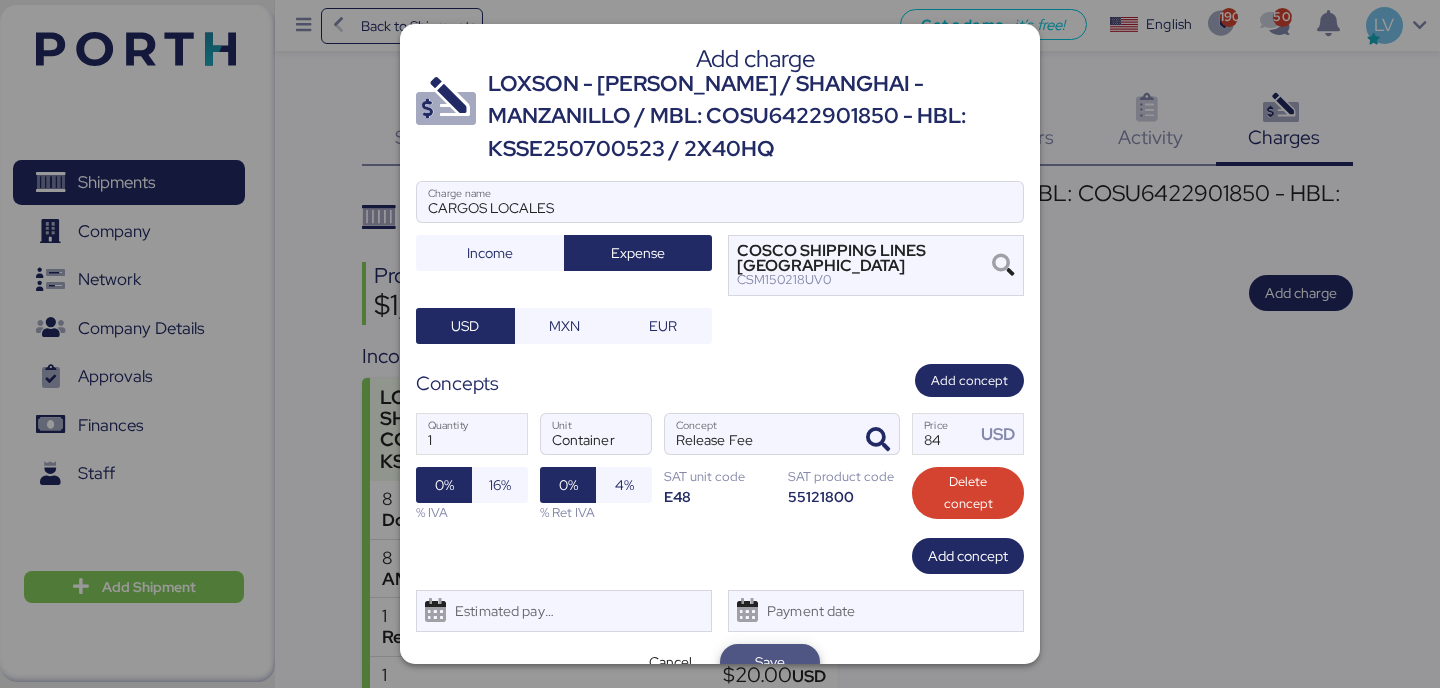 click on "Save" at bounding box center [770, 662] 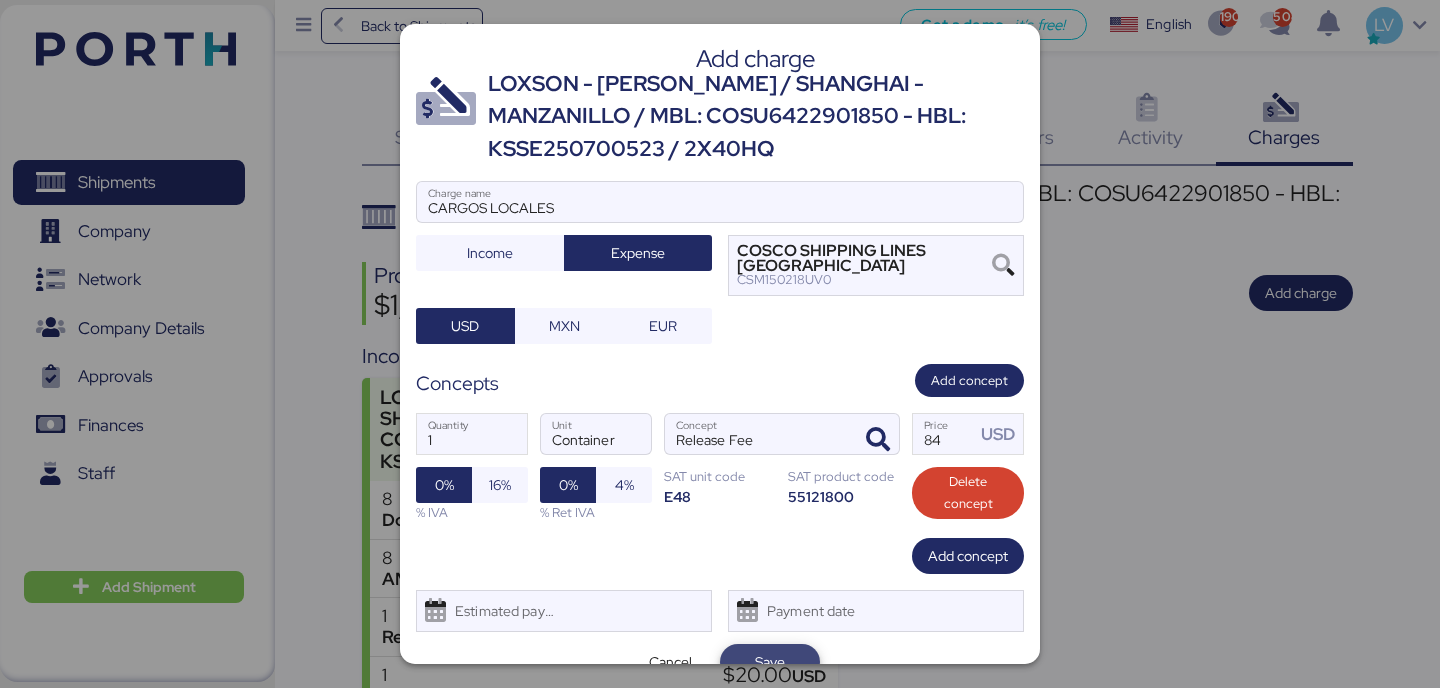 scroll, scrollTop: 16, scrollLeft: 0, axis: vertical 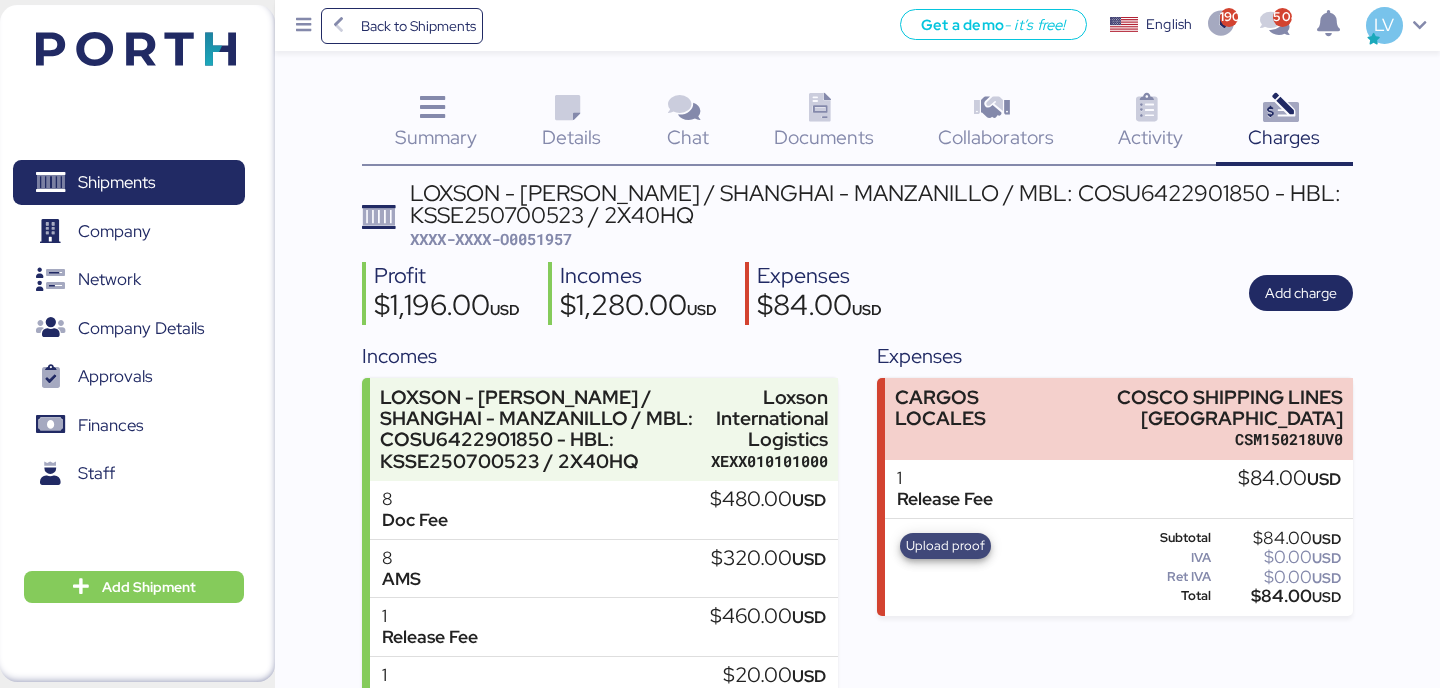 click on "Upload proof" at bounding box center [945, 546] 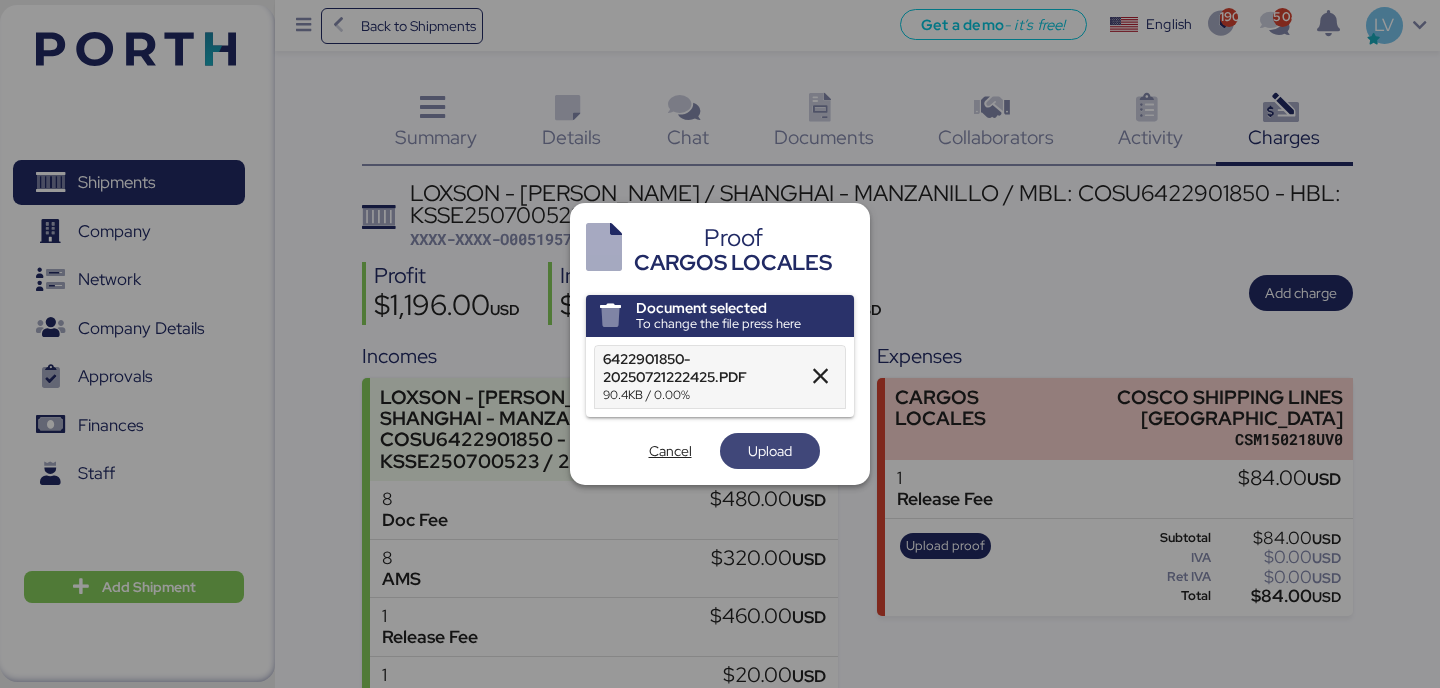 click on "Upload" at bounding box center (770, 451) 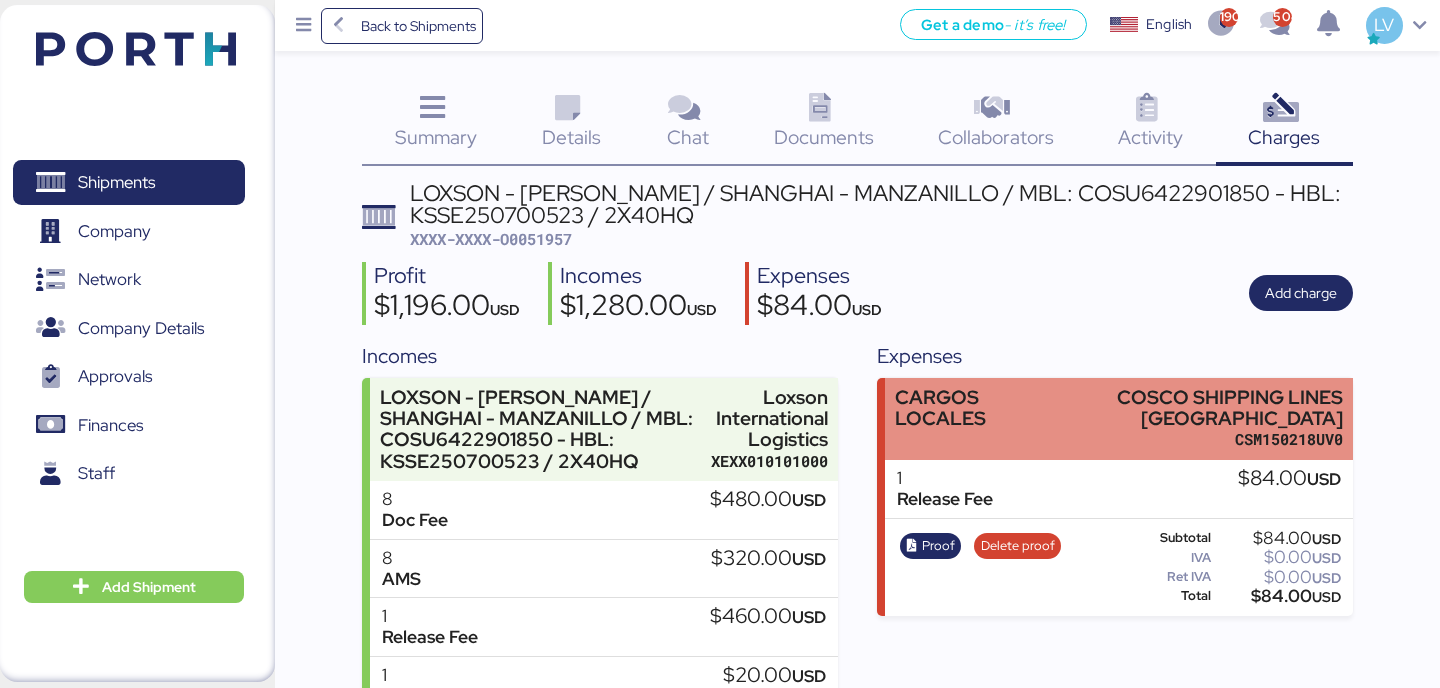 click on "CARGOS LOCALES" at bounding box center [980, 418] 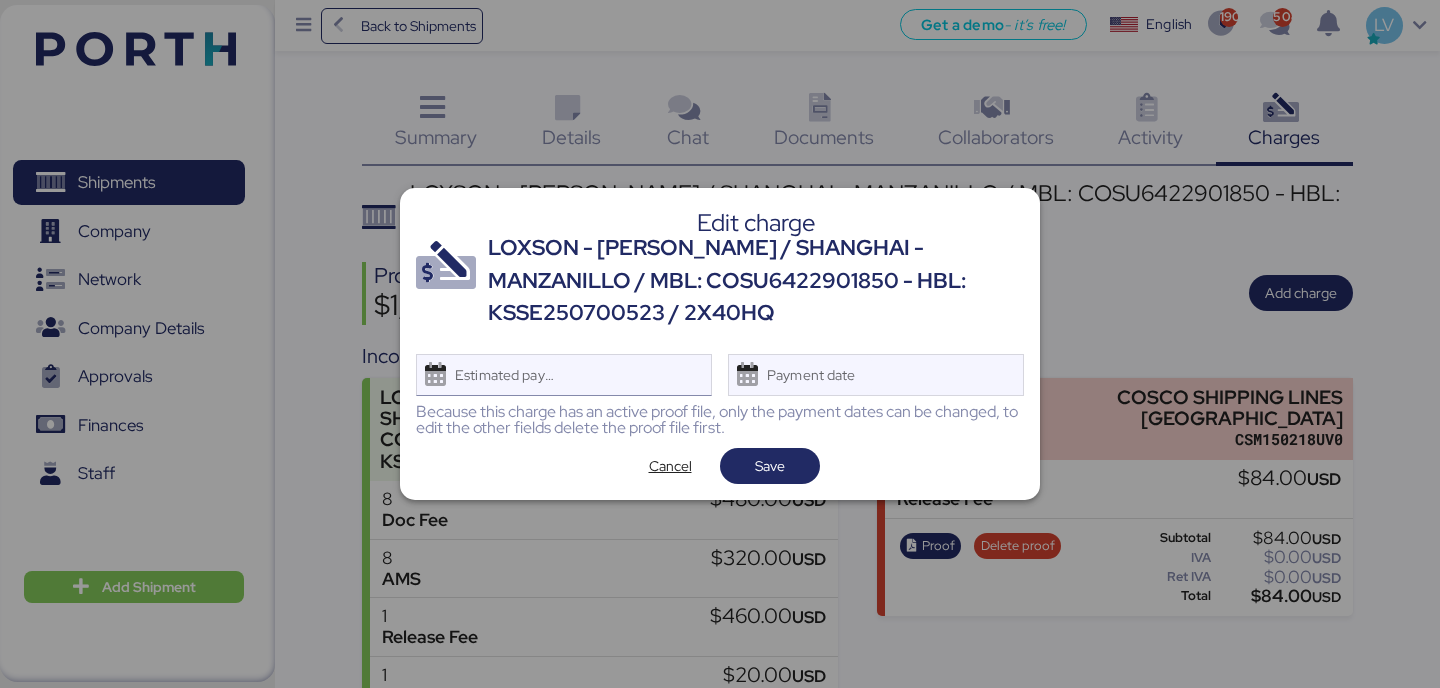 click on "Estimated payment date" at bounding box center [564, 375] 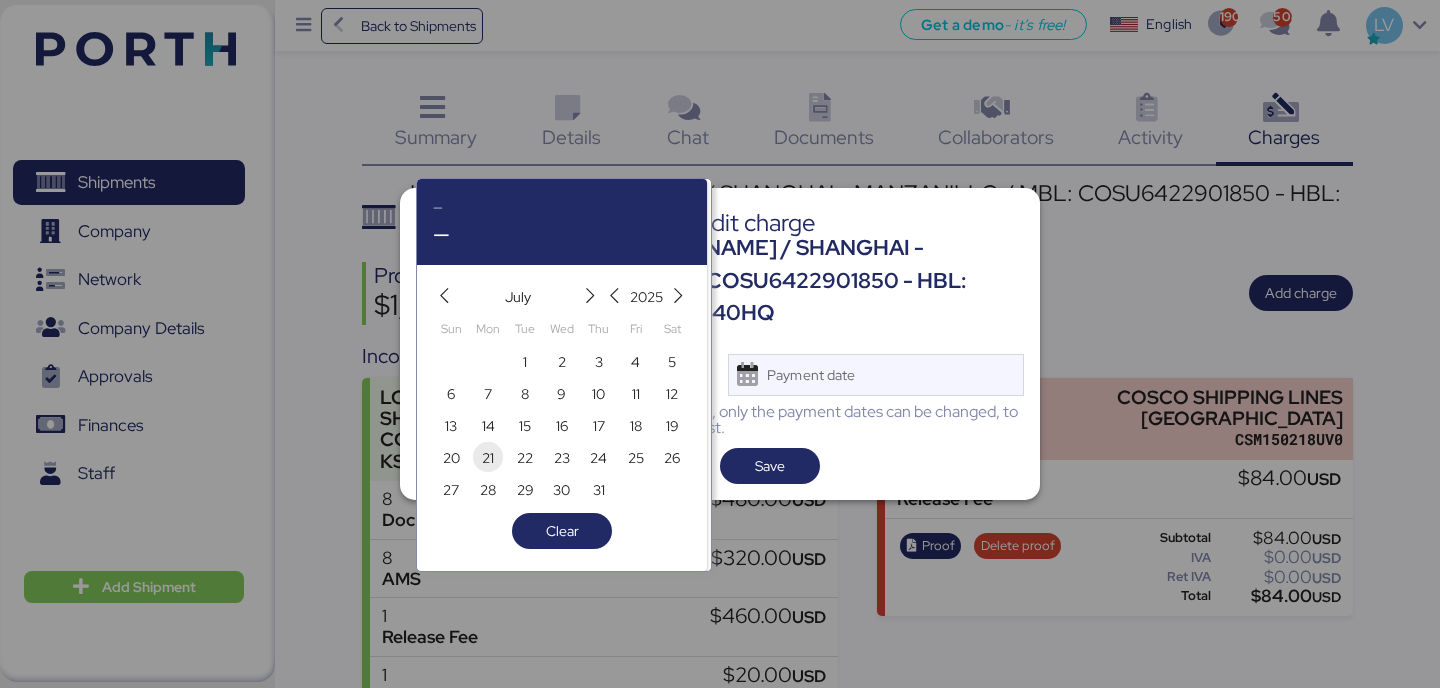 click on "21" at bounding box center (488, 458) 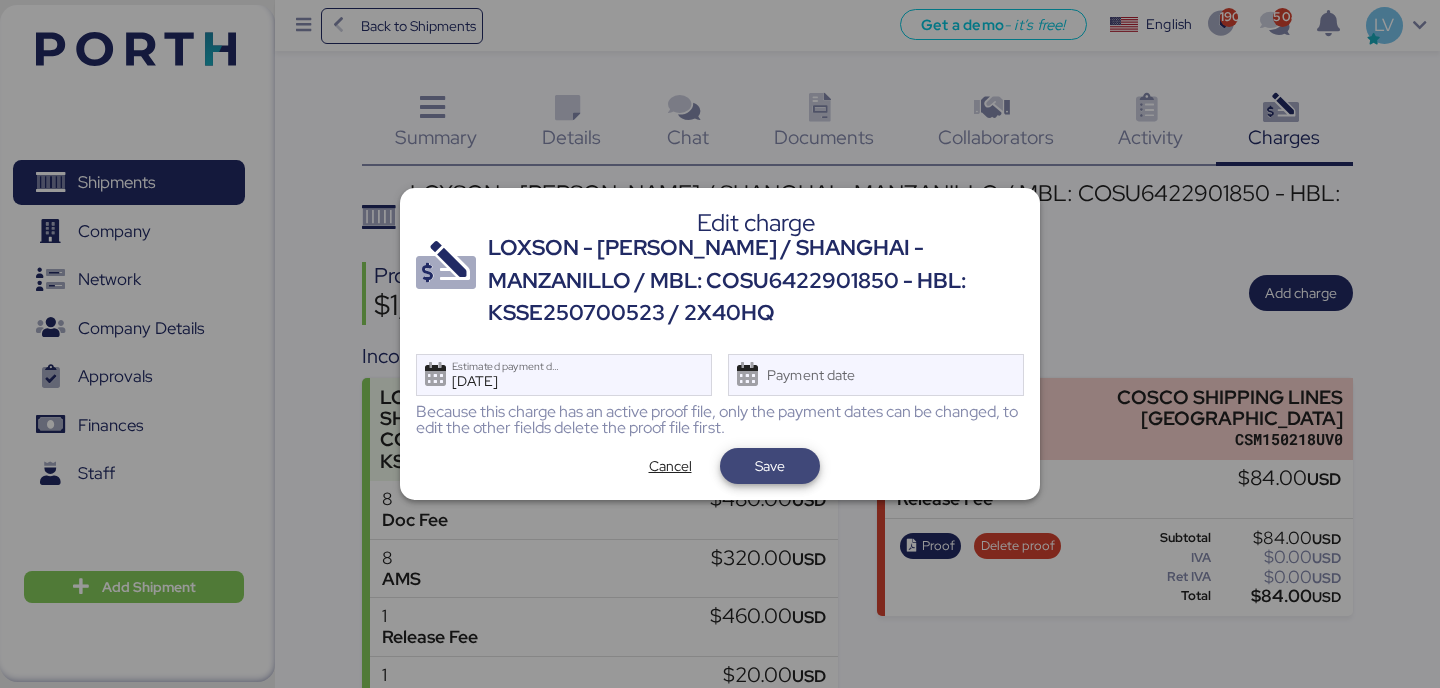 click on "Save" at bounding box center (770, 466) 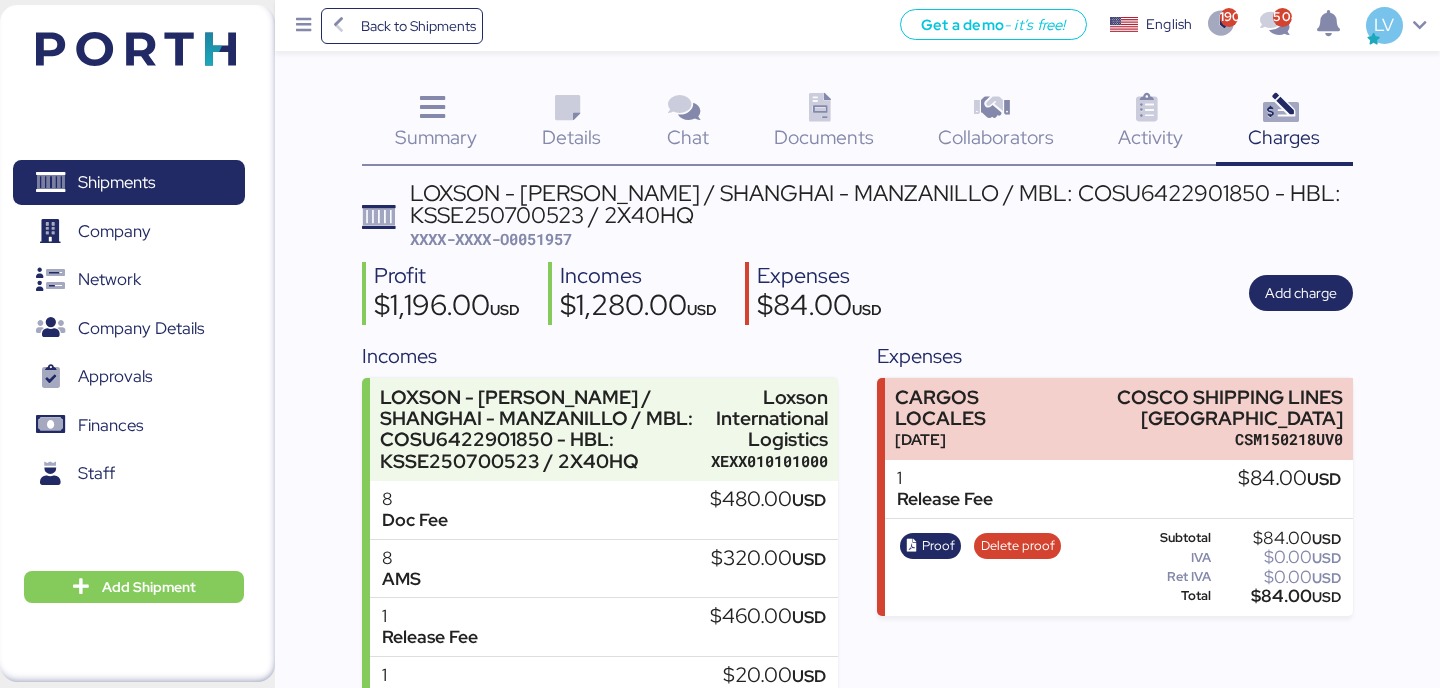 click on "XXXX-XXXX-O0051957" at bounding box center (491, 239) 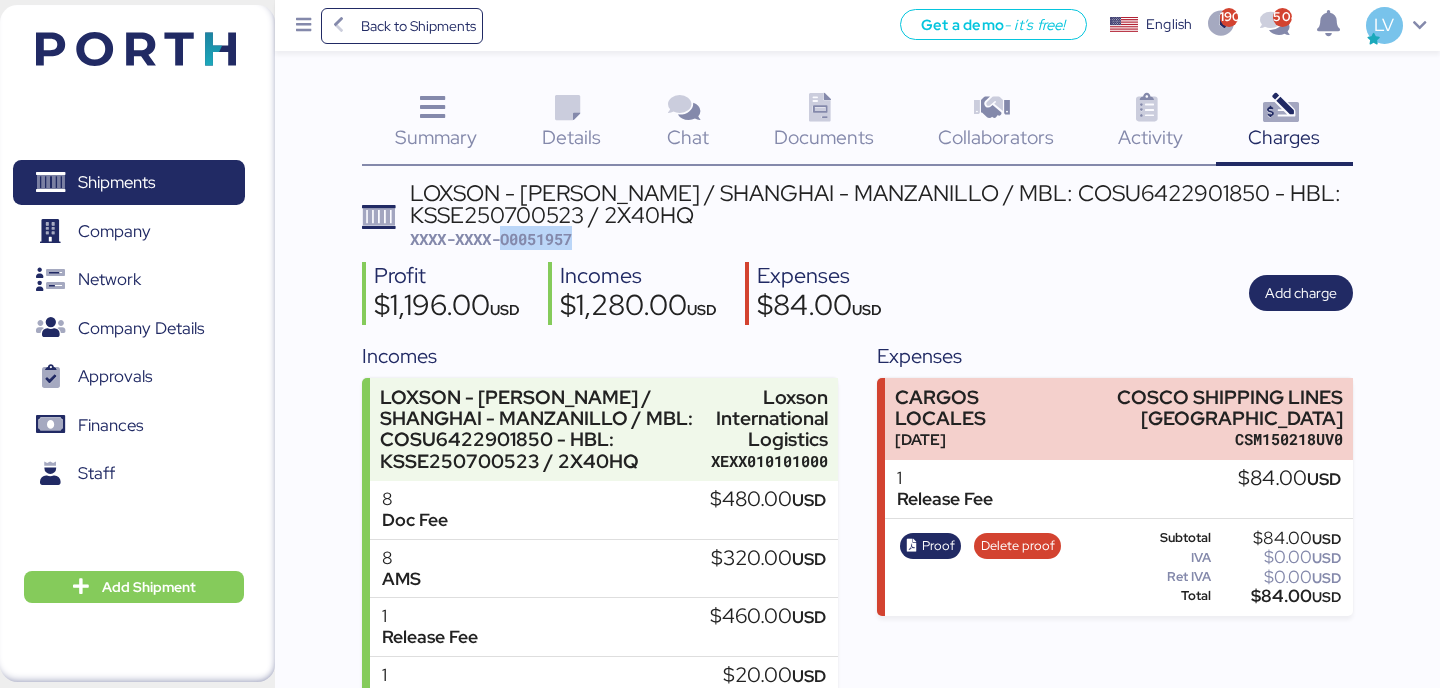 click on "XXXX-XXXX-O0051957" at bounding box center (491, 239) 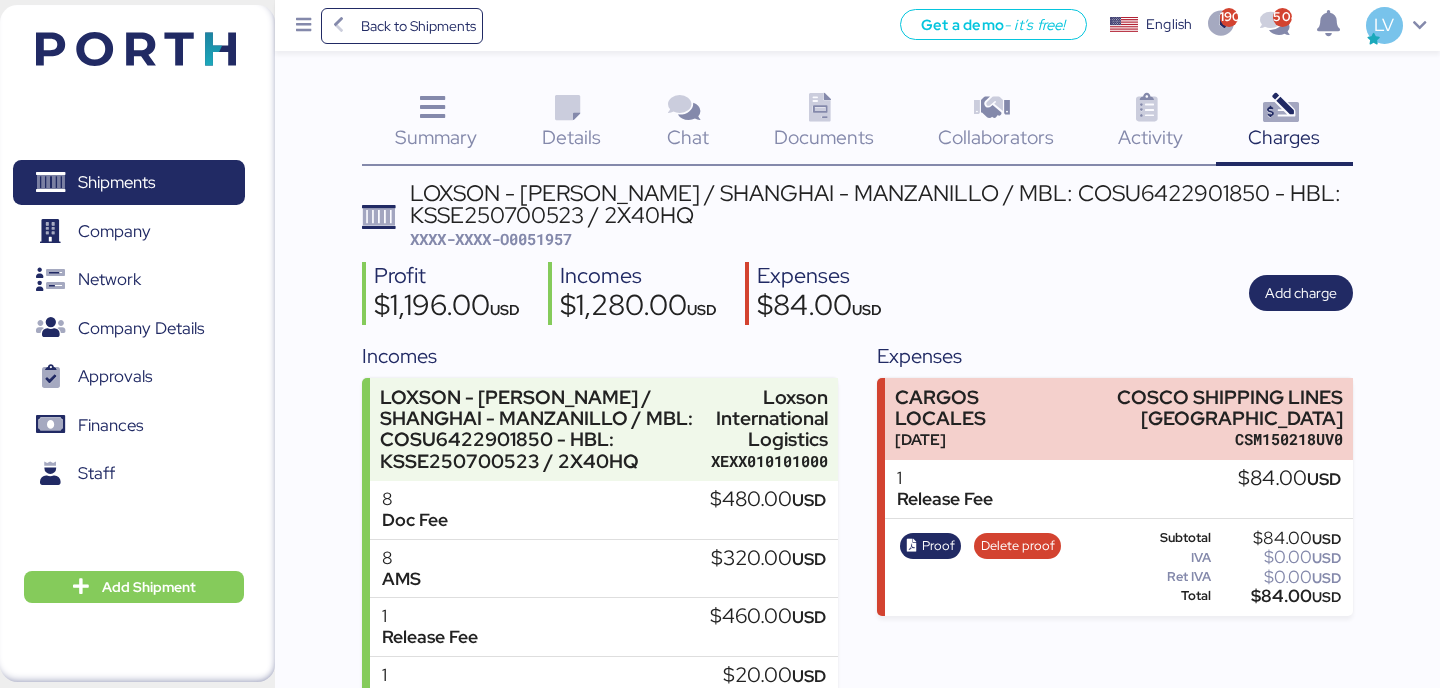click on "Back to Shipments Get a demo  - it’s free! Get a demo  English Inglés English   1901   504     LV" at bounding box center (857, 25) 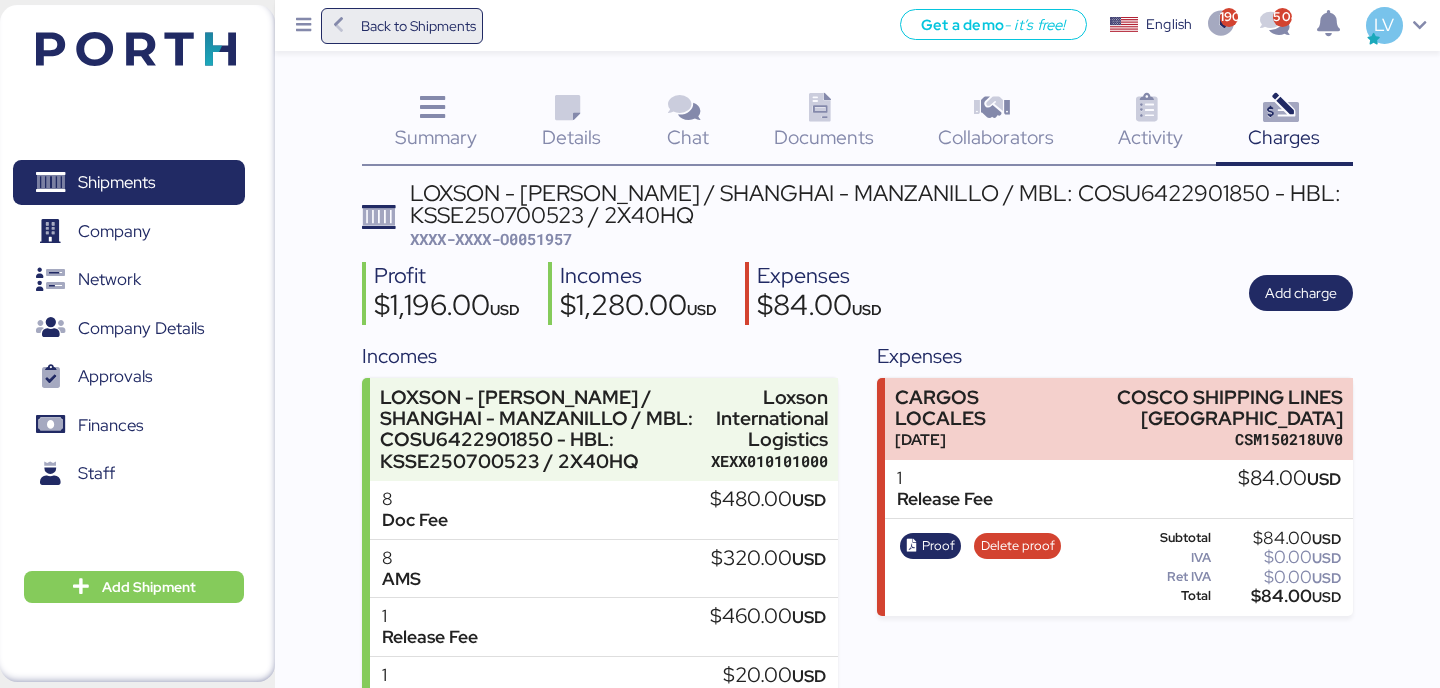 click on "Back to Shipments" at bounding box center (418, 26) 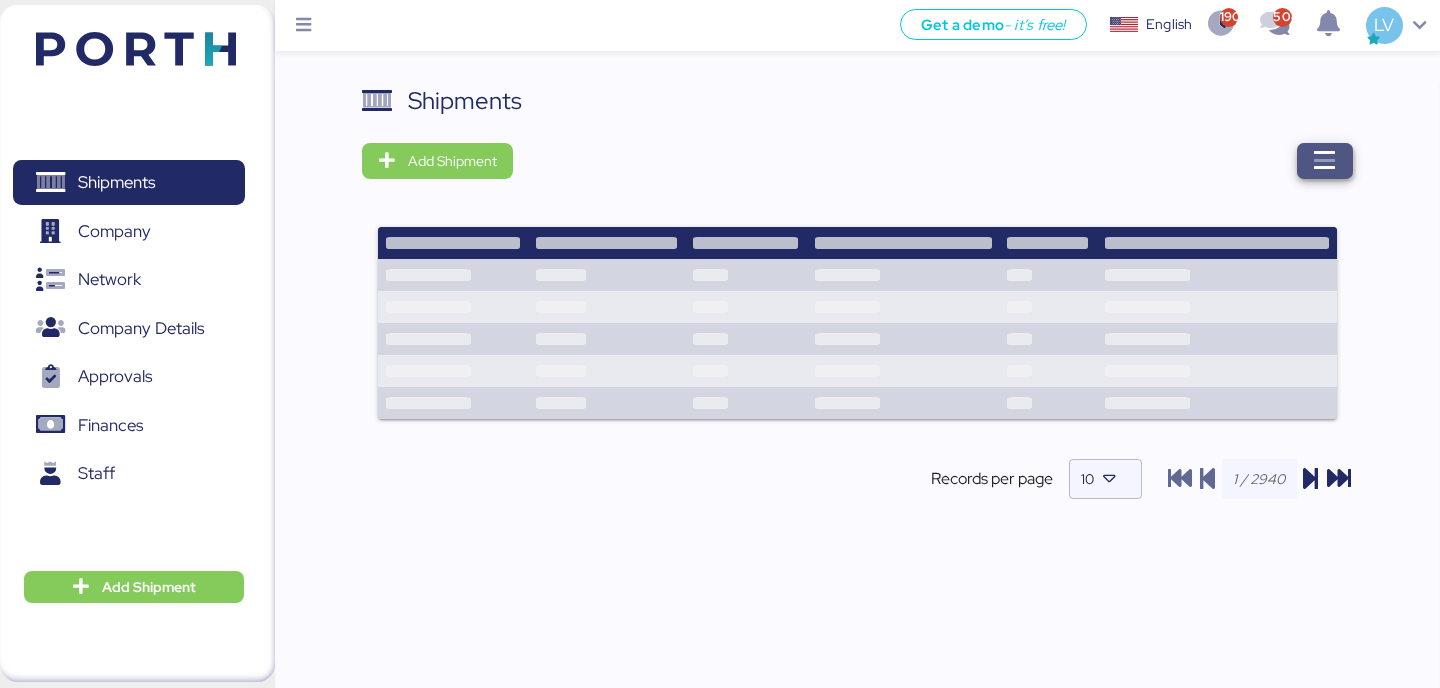 click at bounding box center (1325, 161) 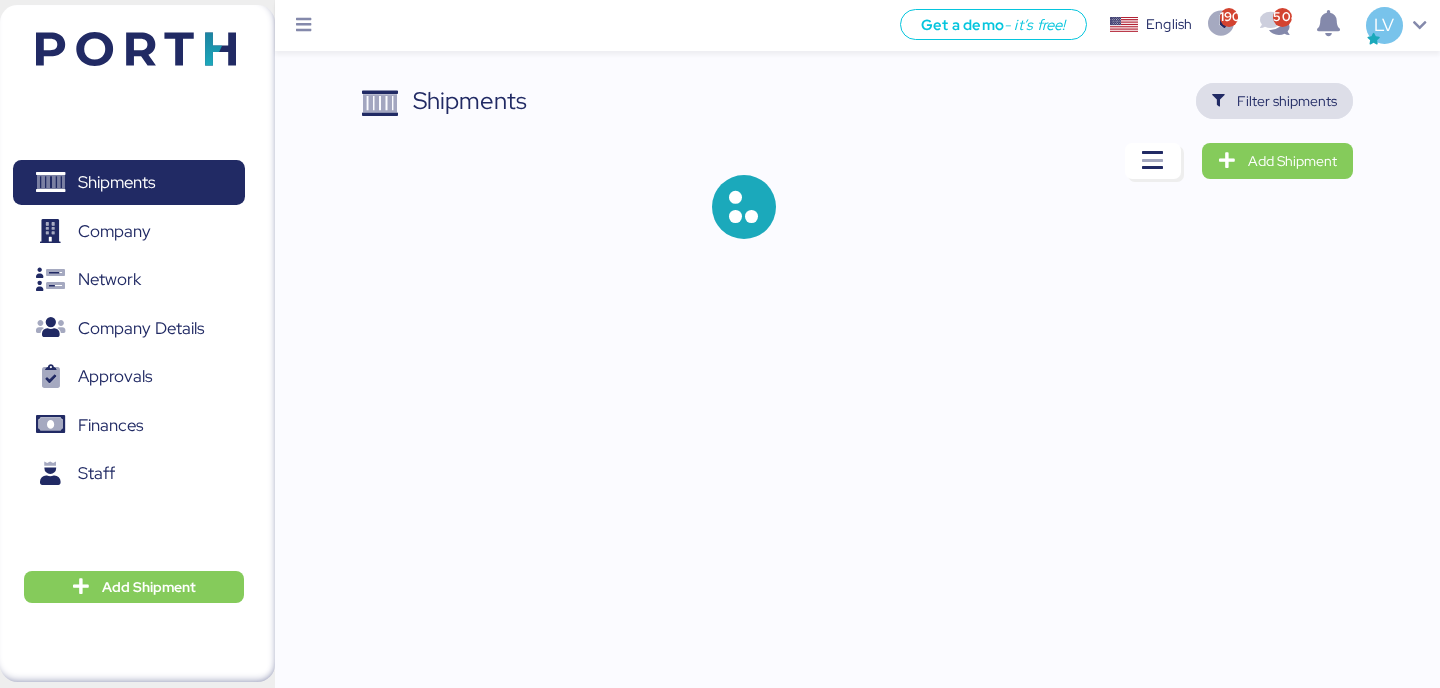 click on "Filter shipments" at bounding box center (1274, 101) 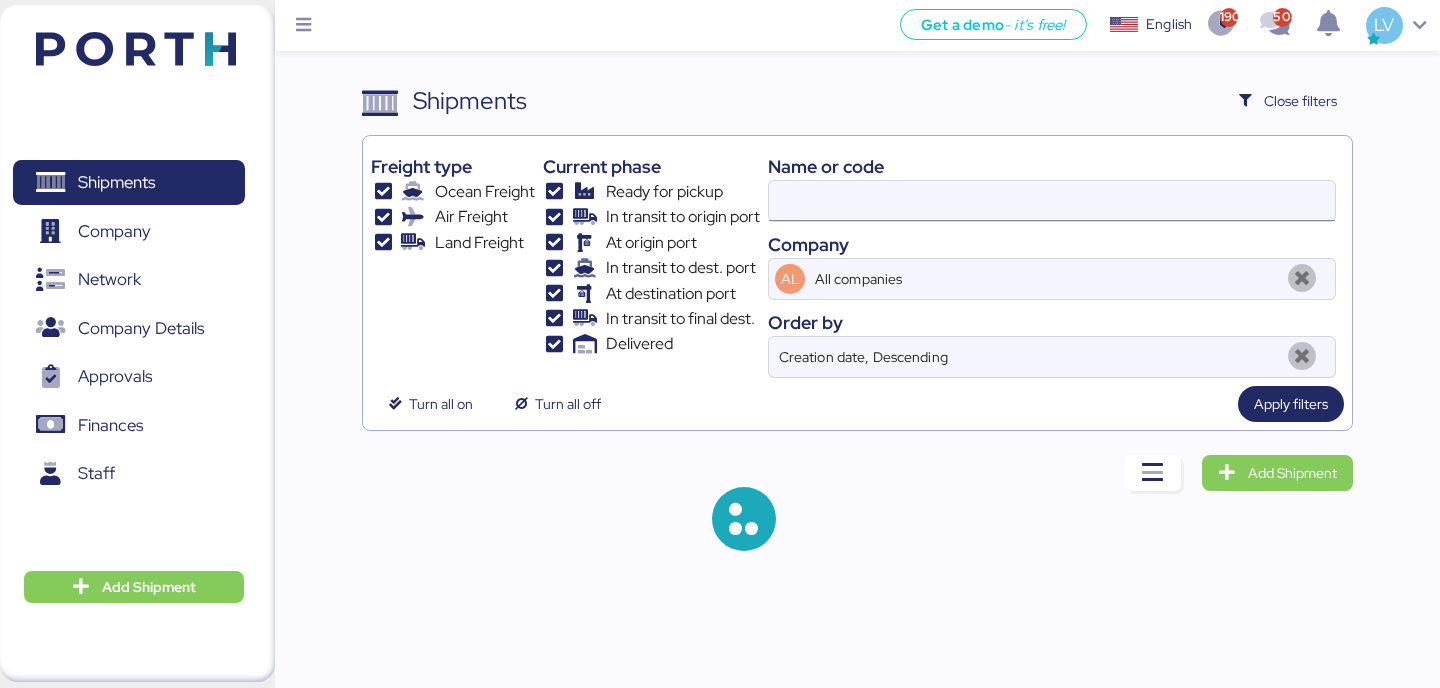 click at bounding box center (1052, 201) 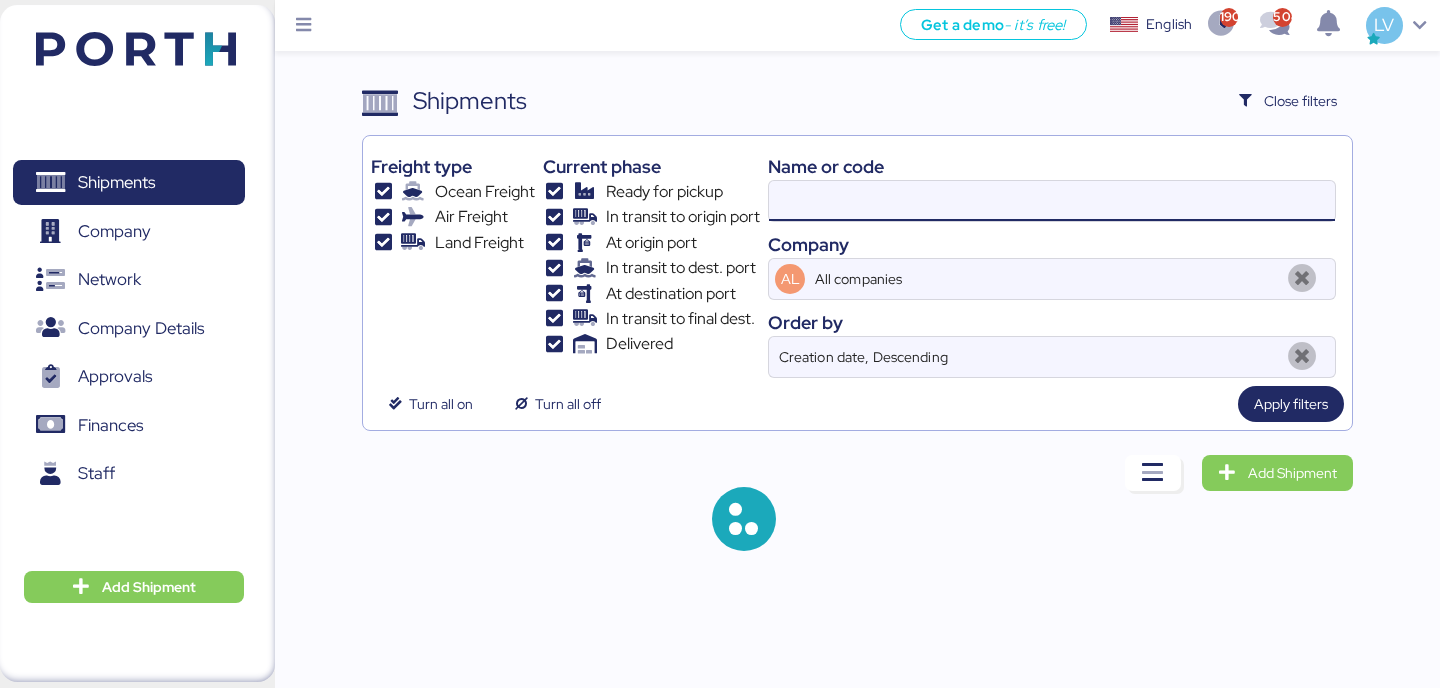 click at bounding box center (1052, 201) 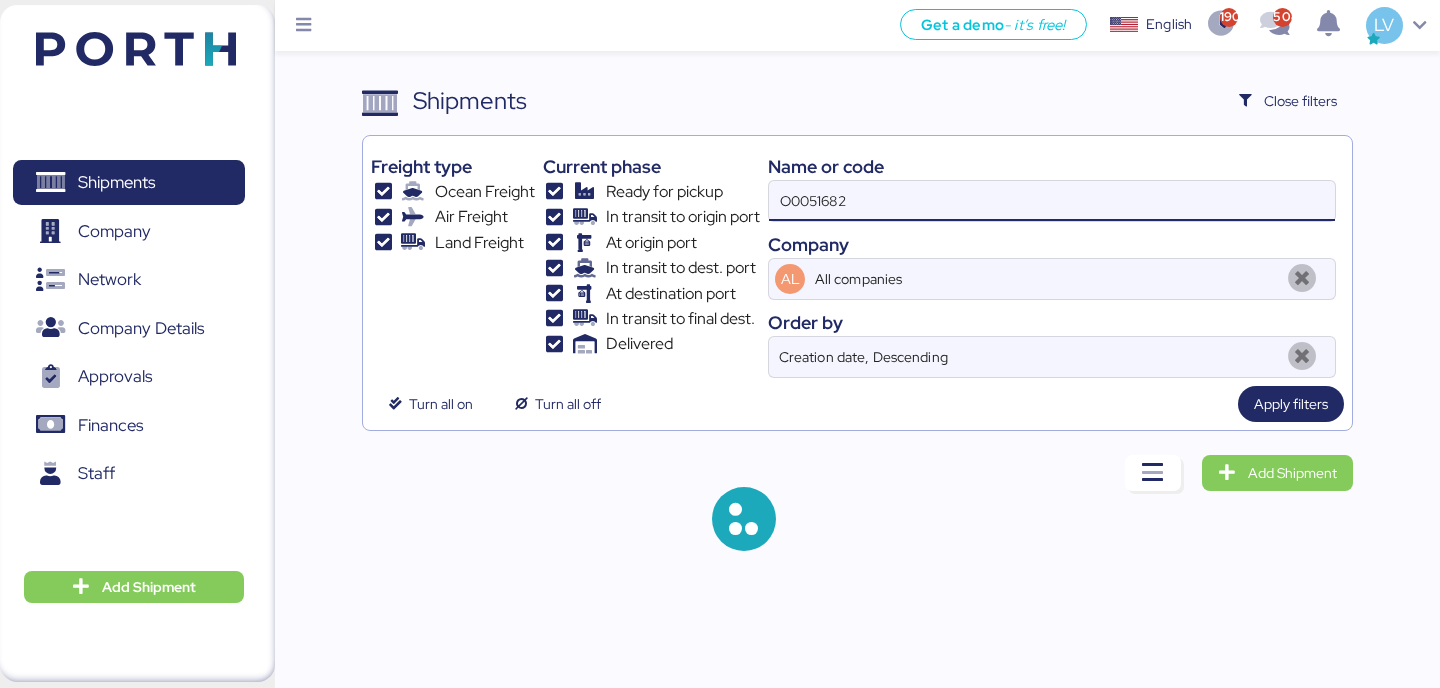 type on "O0051682" 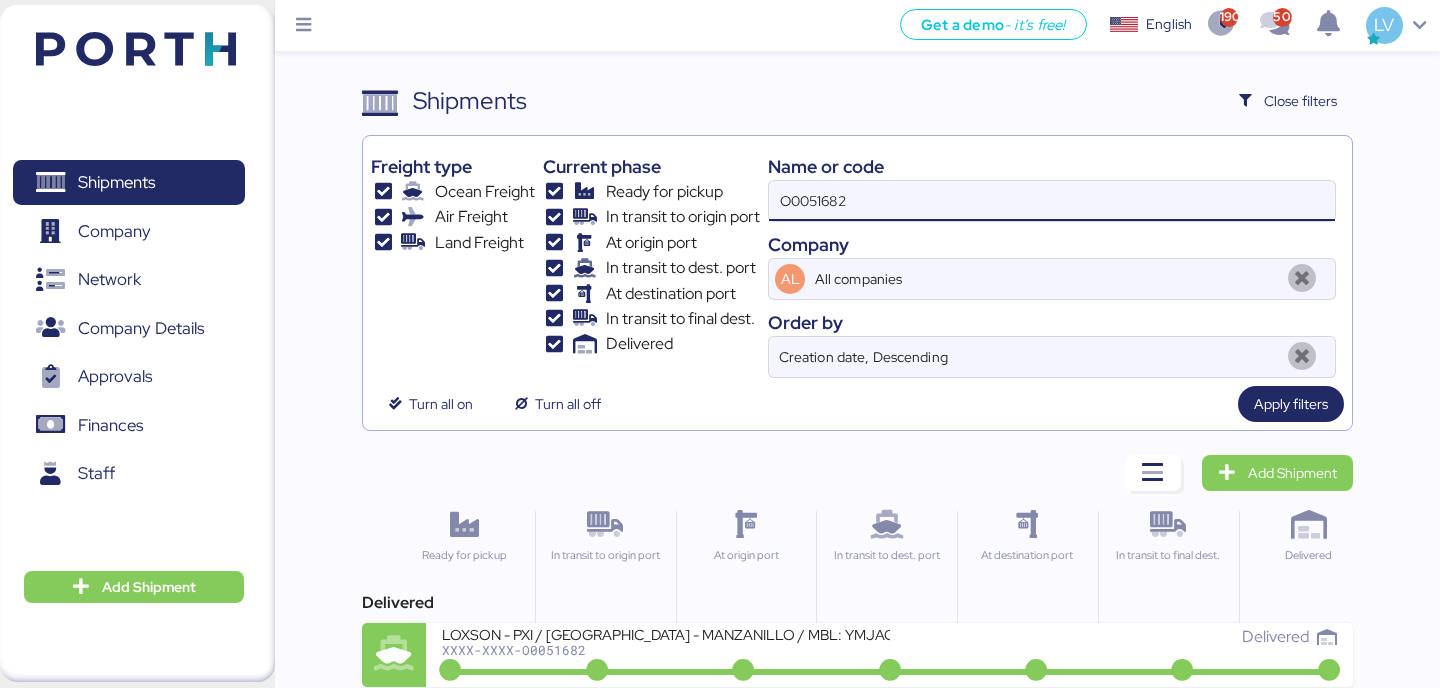 click on "O0051682" at bounding box center (1052, 201) 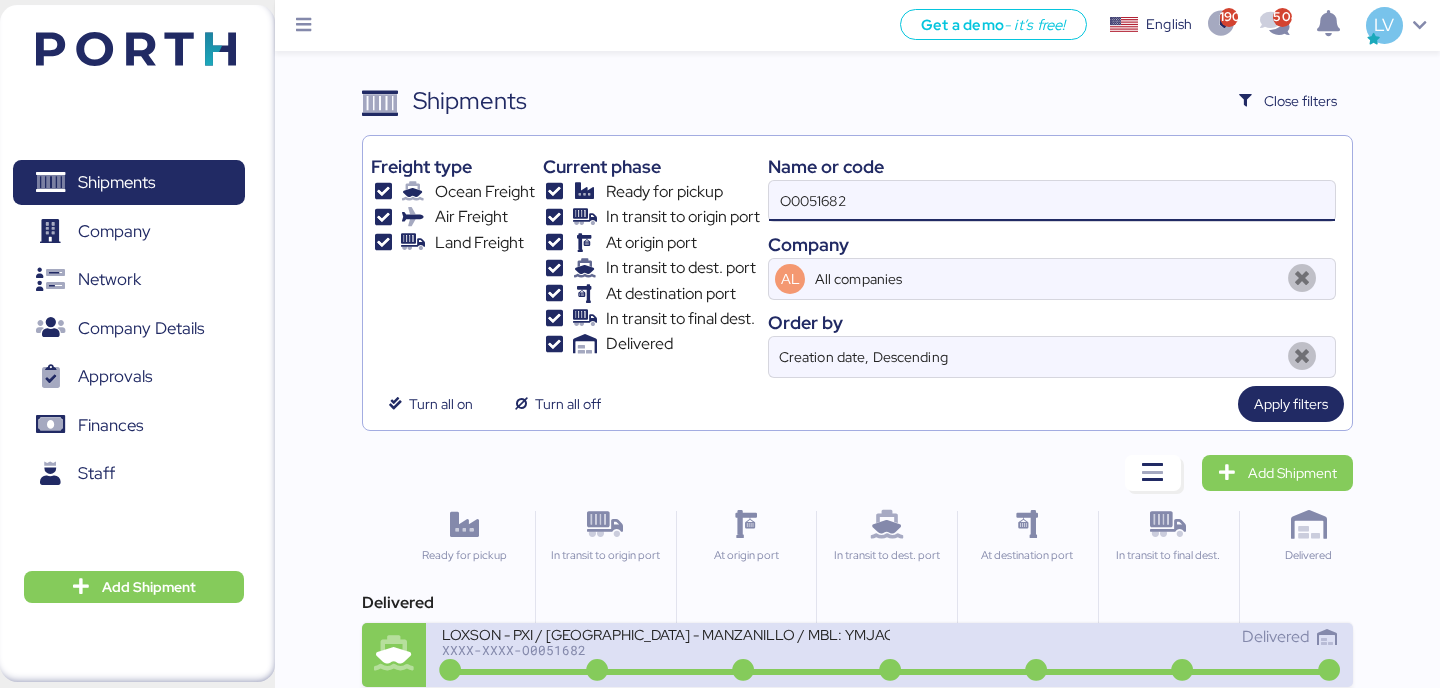 click on "XXXX-XXXX-O0051682" at bounding box center [665, 650] 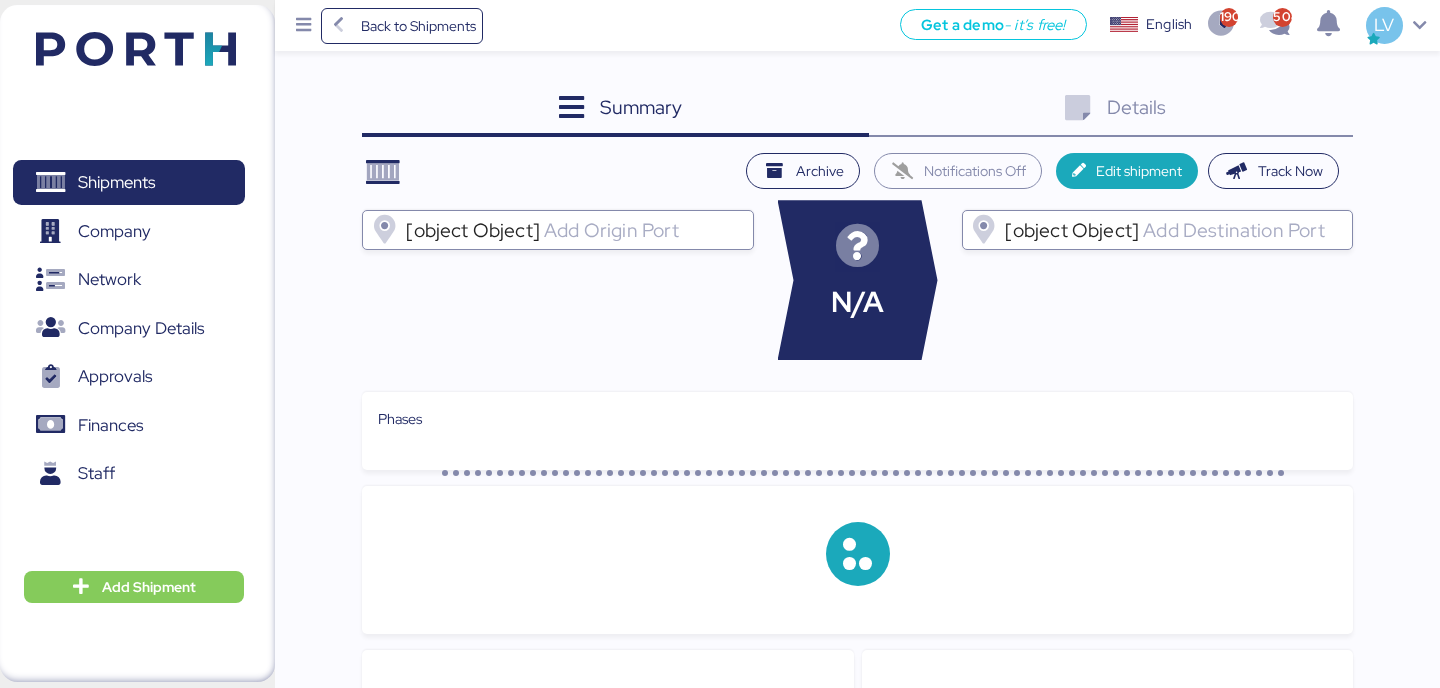 click on "Details 0" at bounding box center (1111, 110) 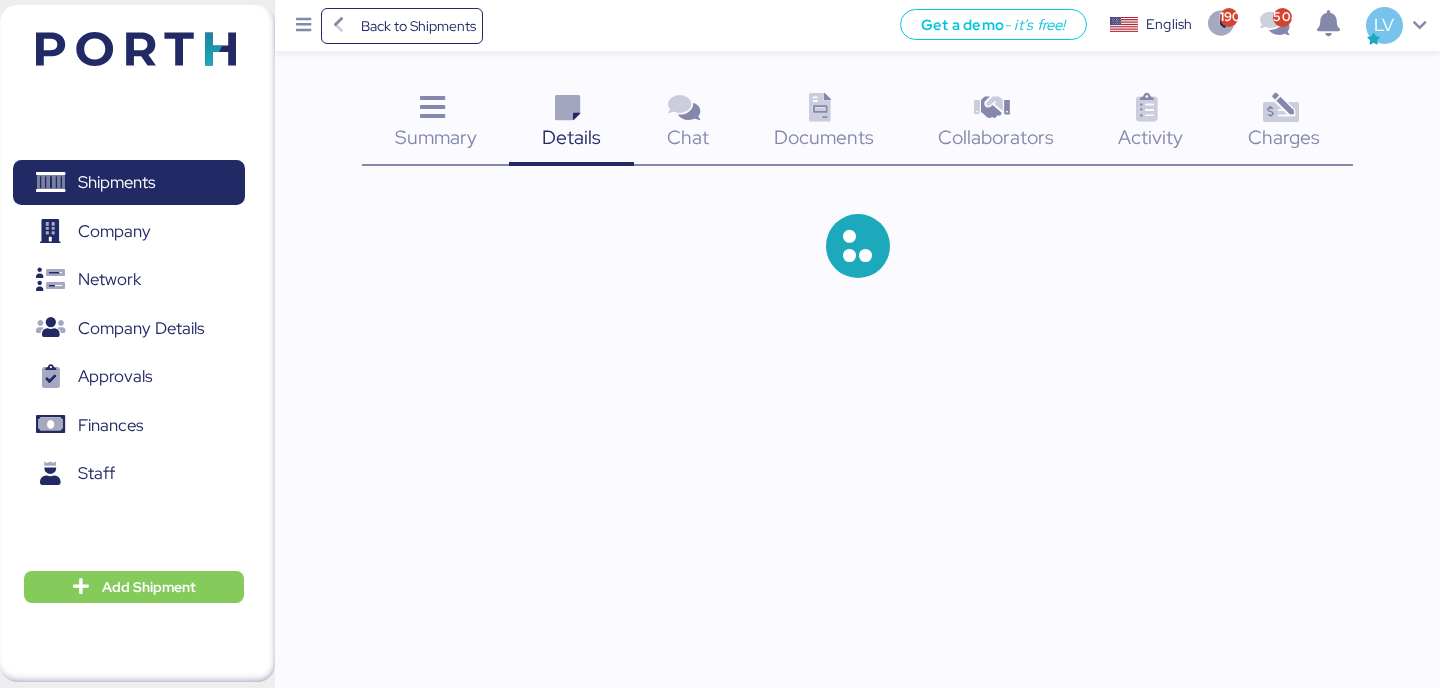 click on "Charges 0" at bounding box center [1284, 124] 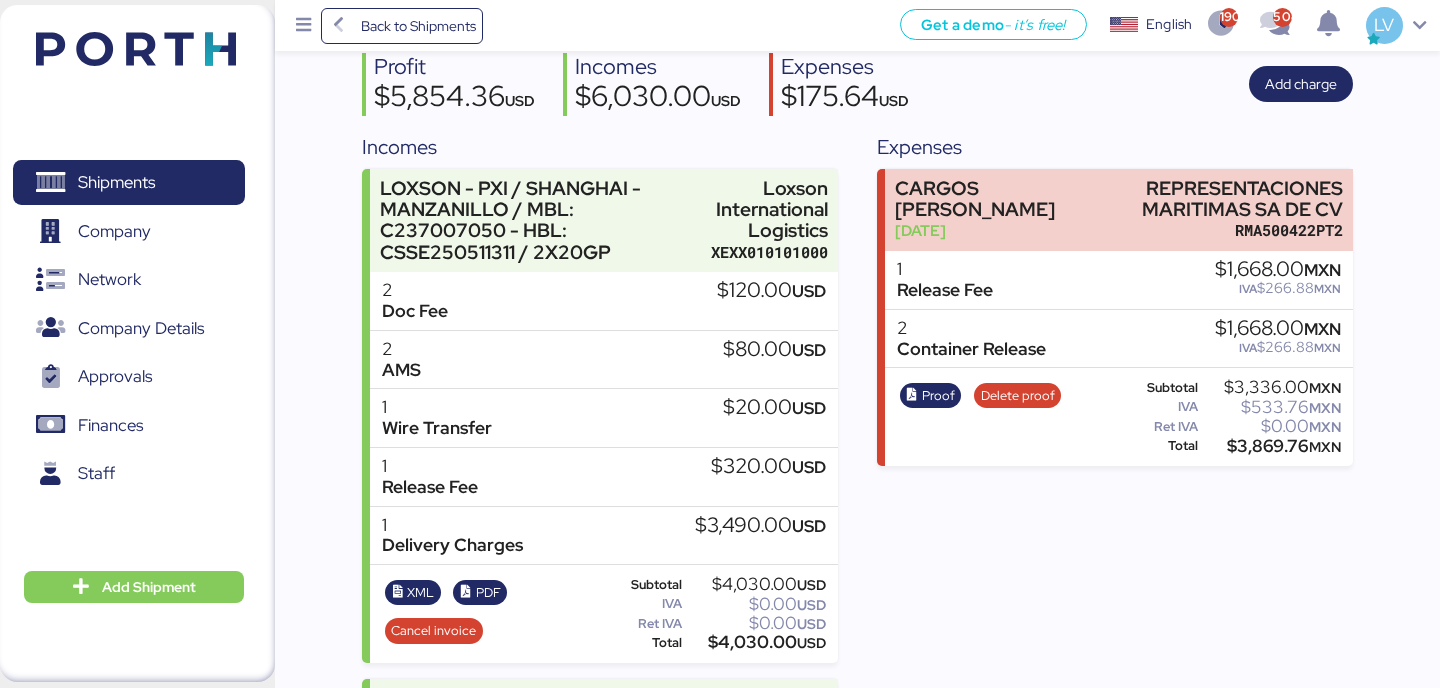 scroll, scrollTop: 0, scrollLeft: 0, axis: both 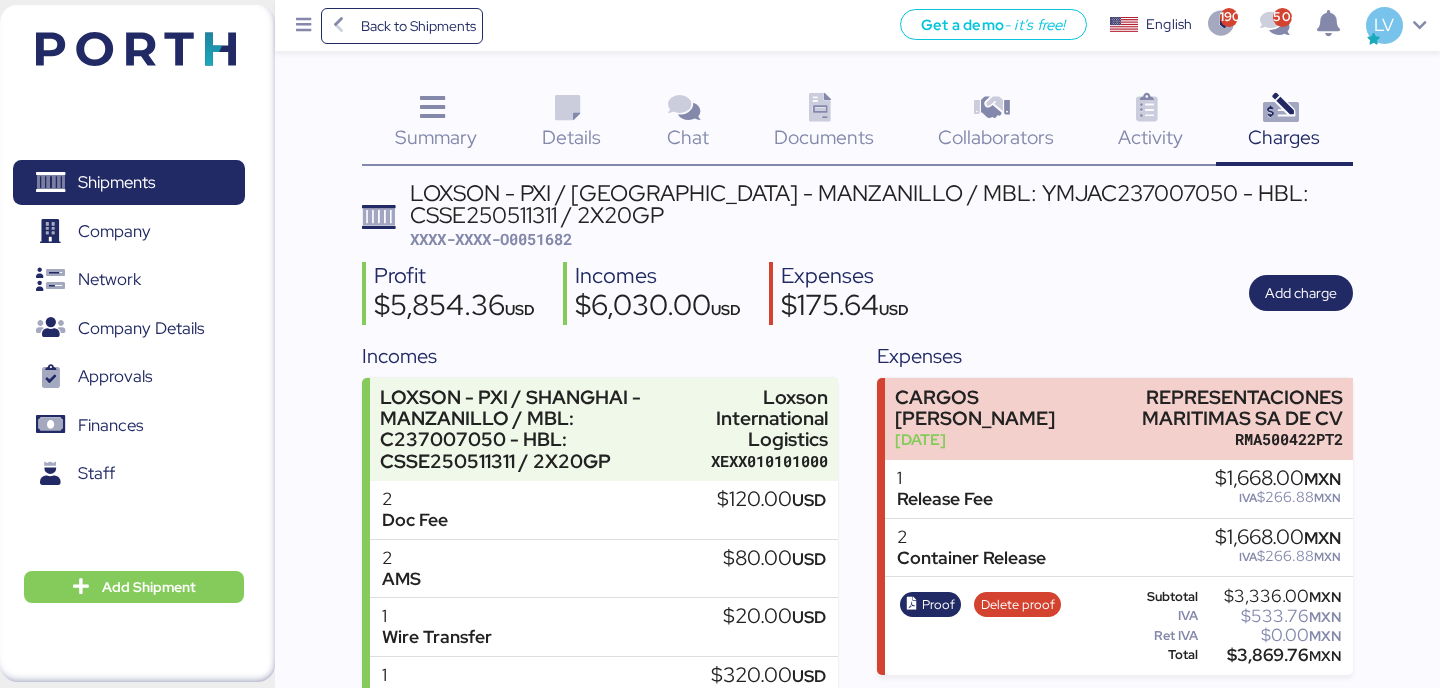 click on "Expenses" at bounding box center [1114, 356] 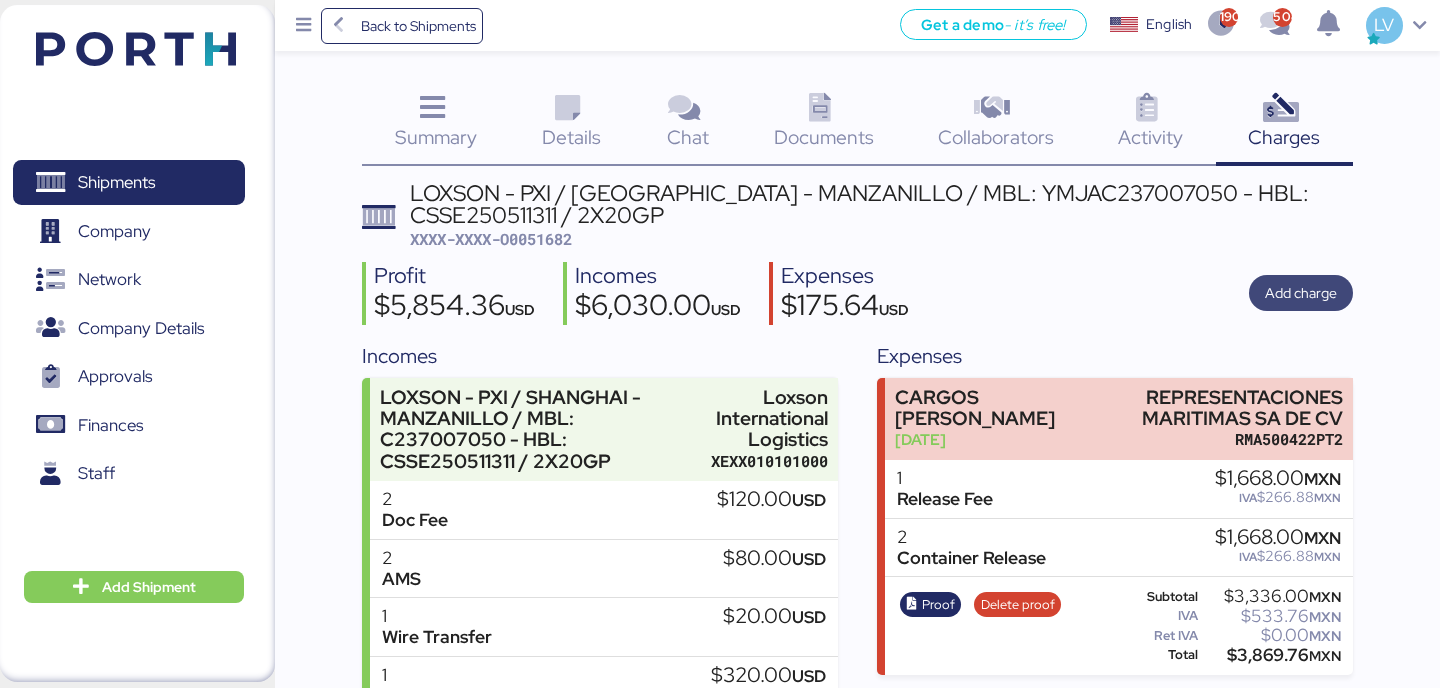 click on "Add charge" at bounding box center [1301, 293] 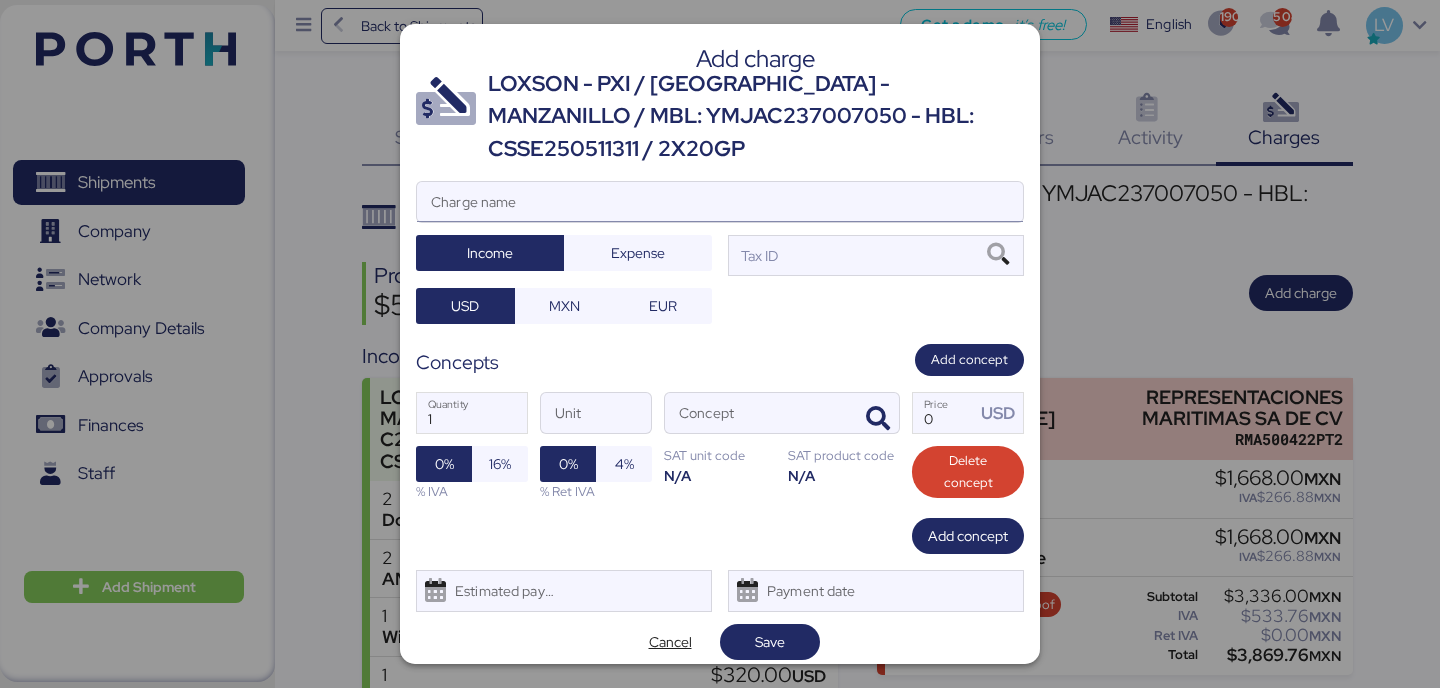 click on "Charge name" at bounding box center (720, 202) 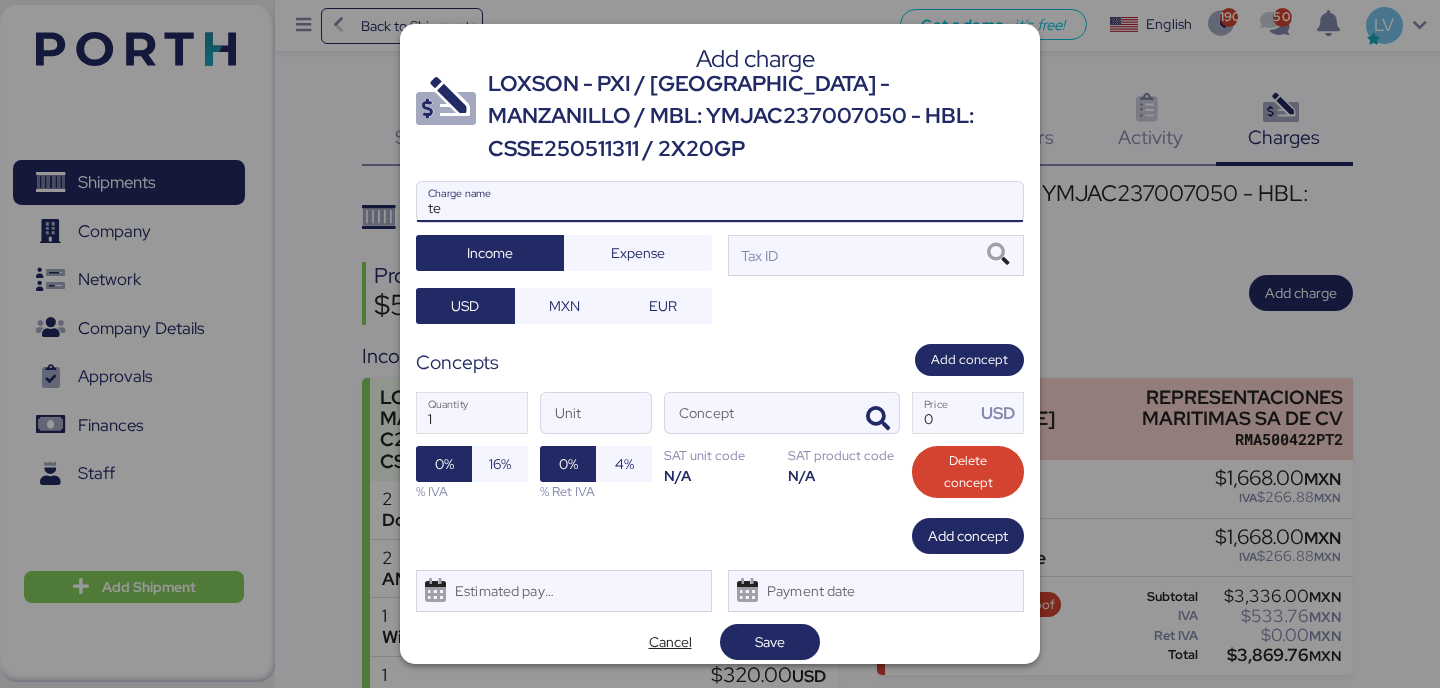 type on "t" 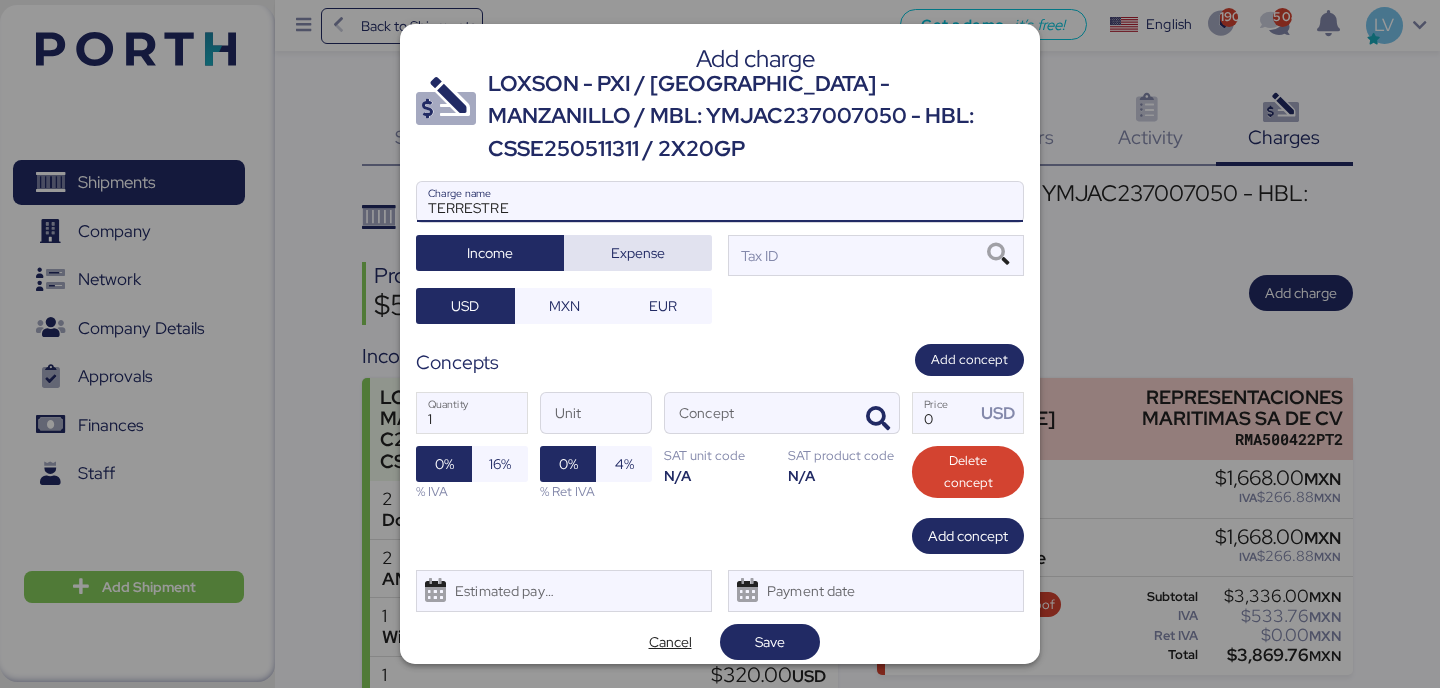 type on "TERRESTRE" 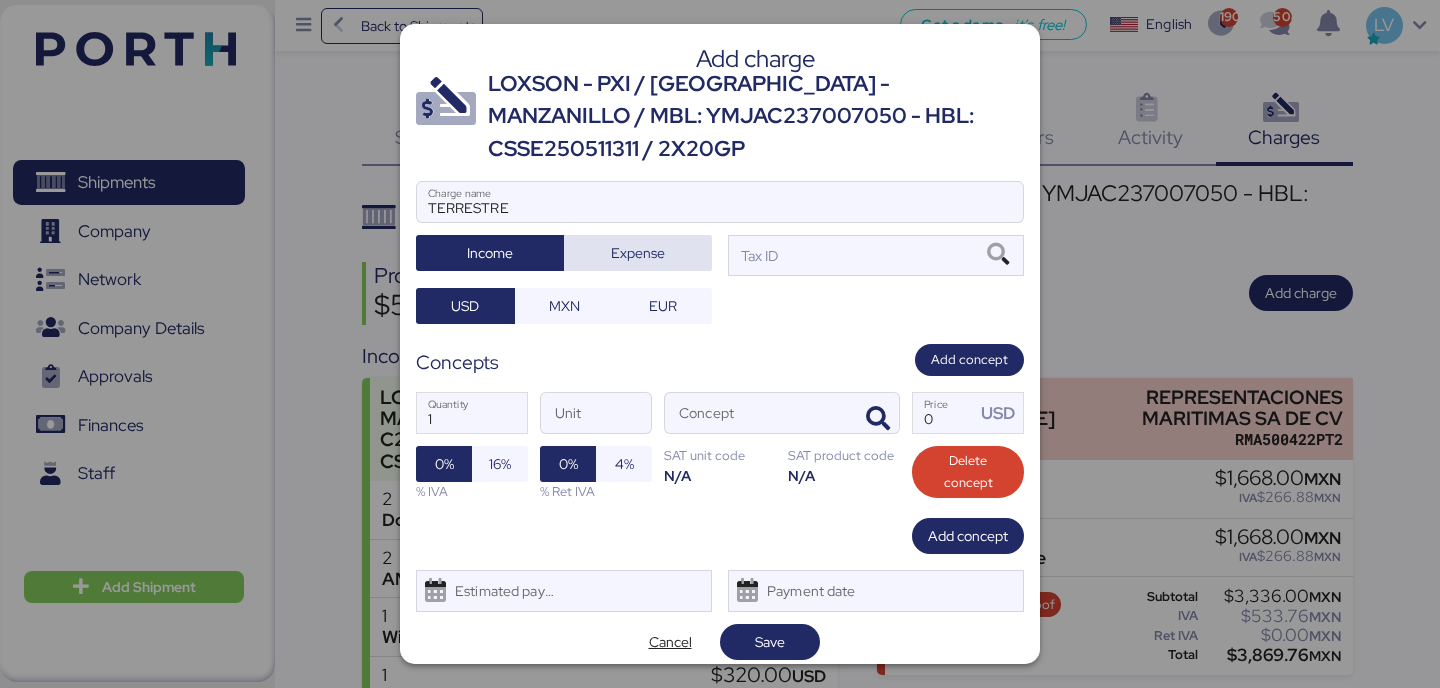 click on "Expense" at bounding box center (638, 253) 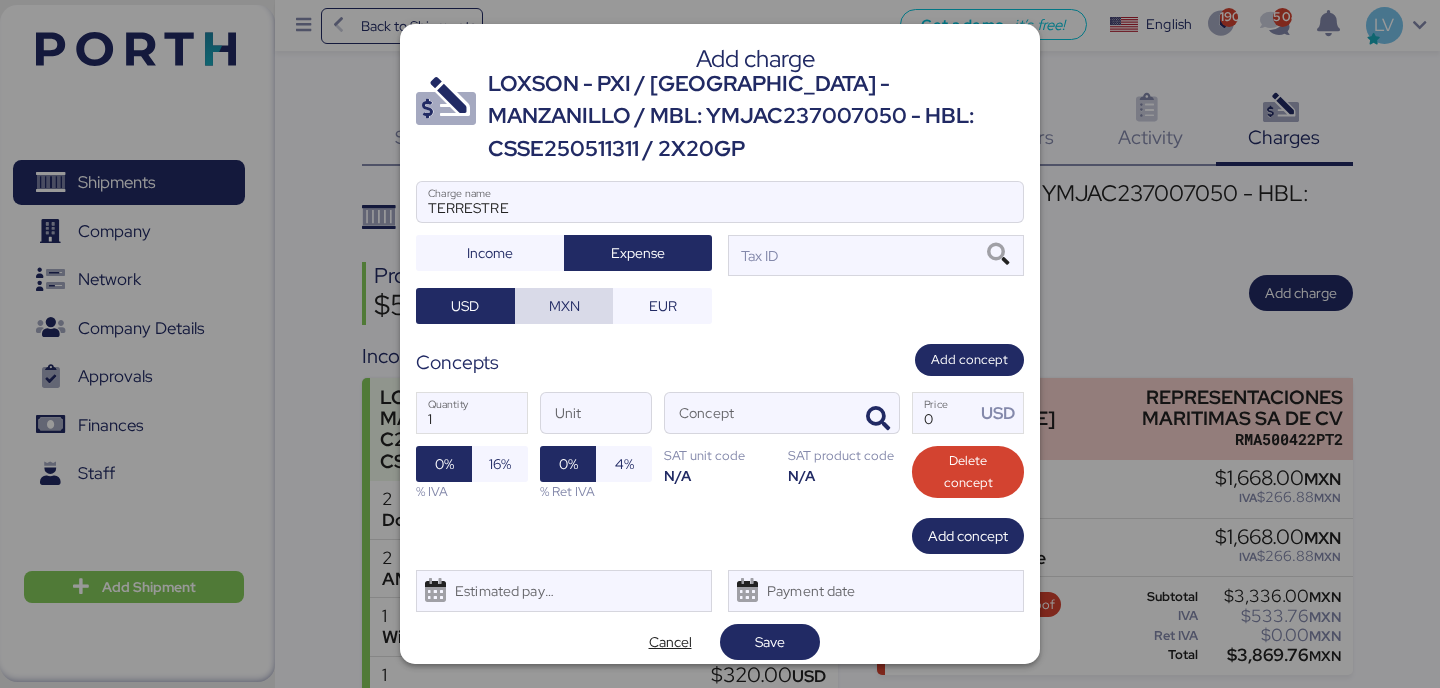 click on "MXN" at bounding box center [564, 306] 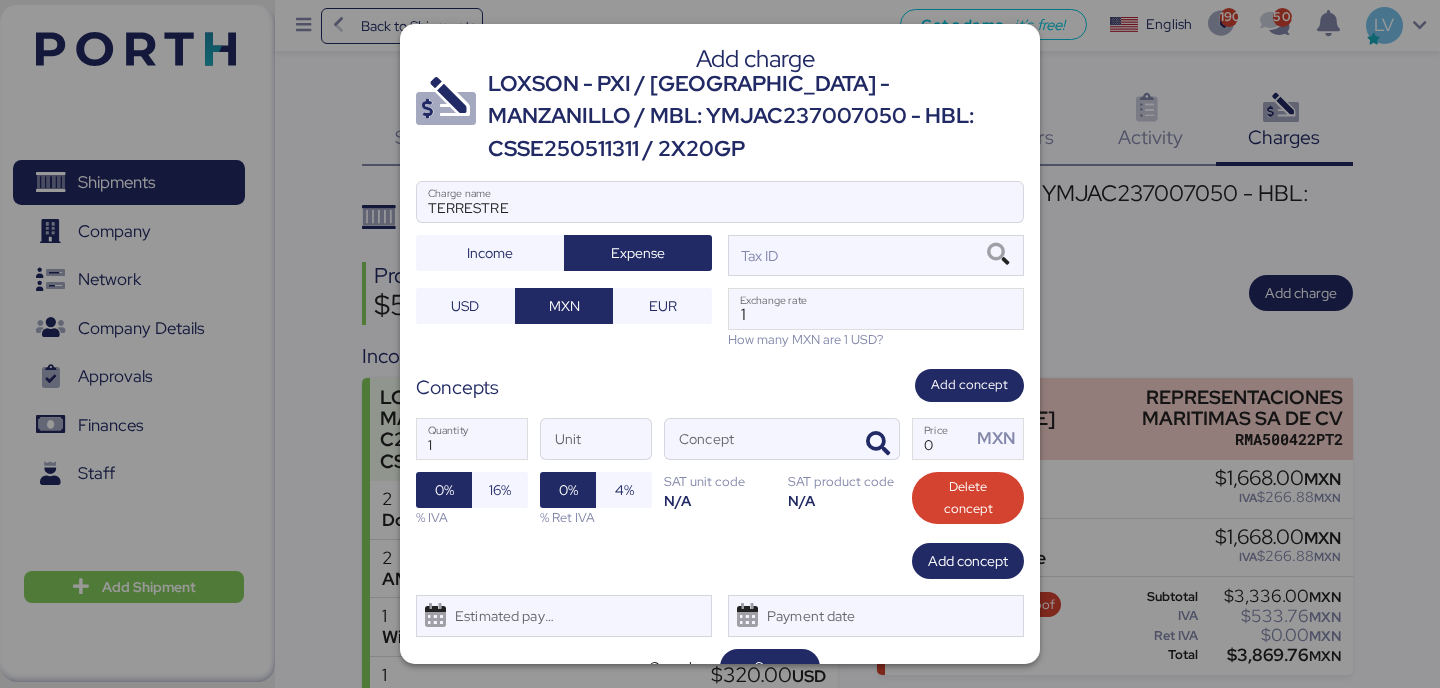 click at bounding box center [720, 232] 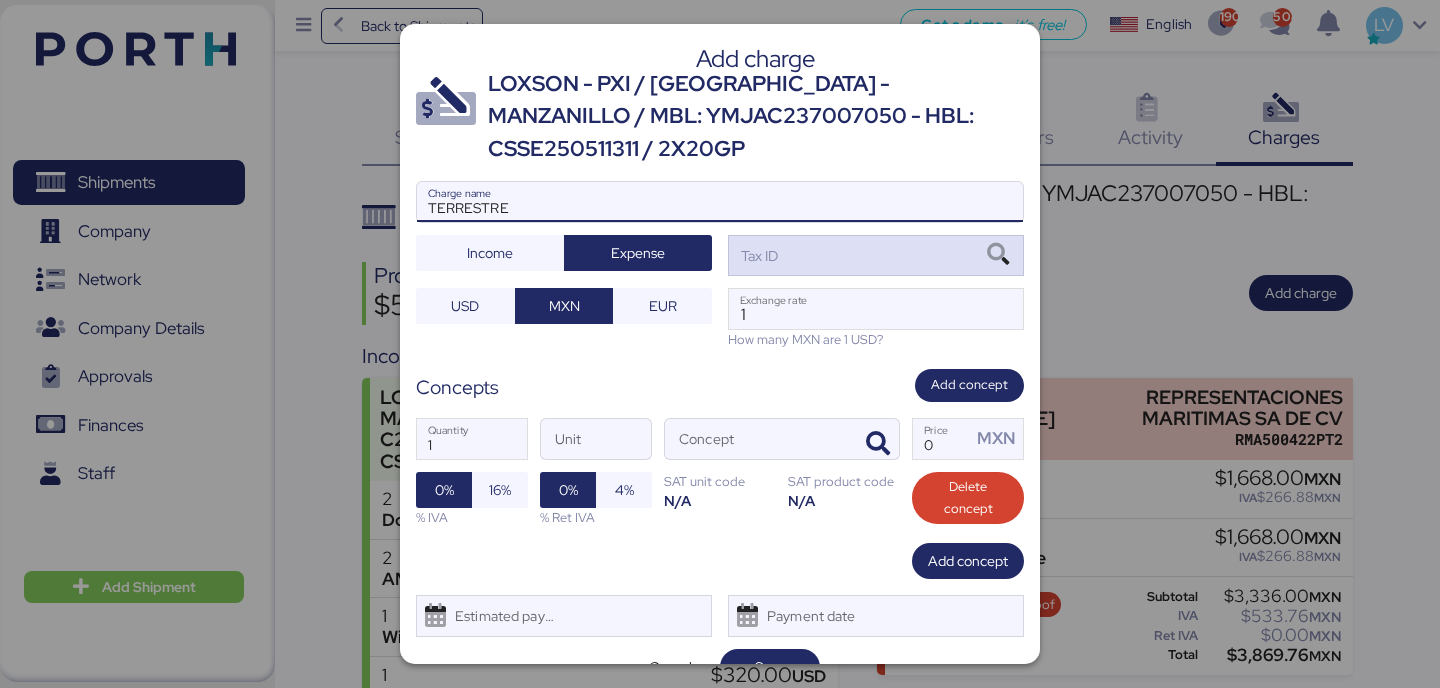 click on "Tax ID" at bounding box center (876, 255) 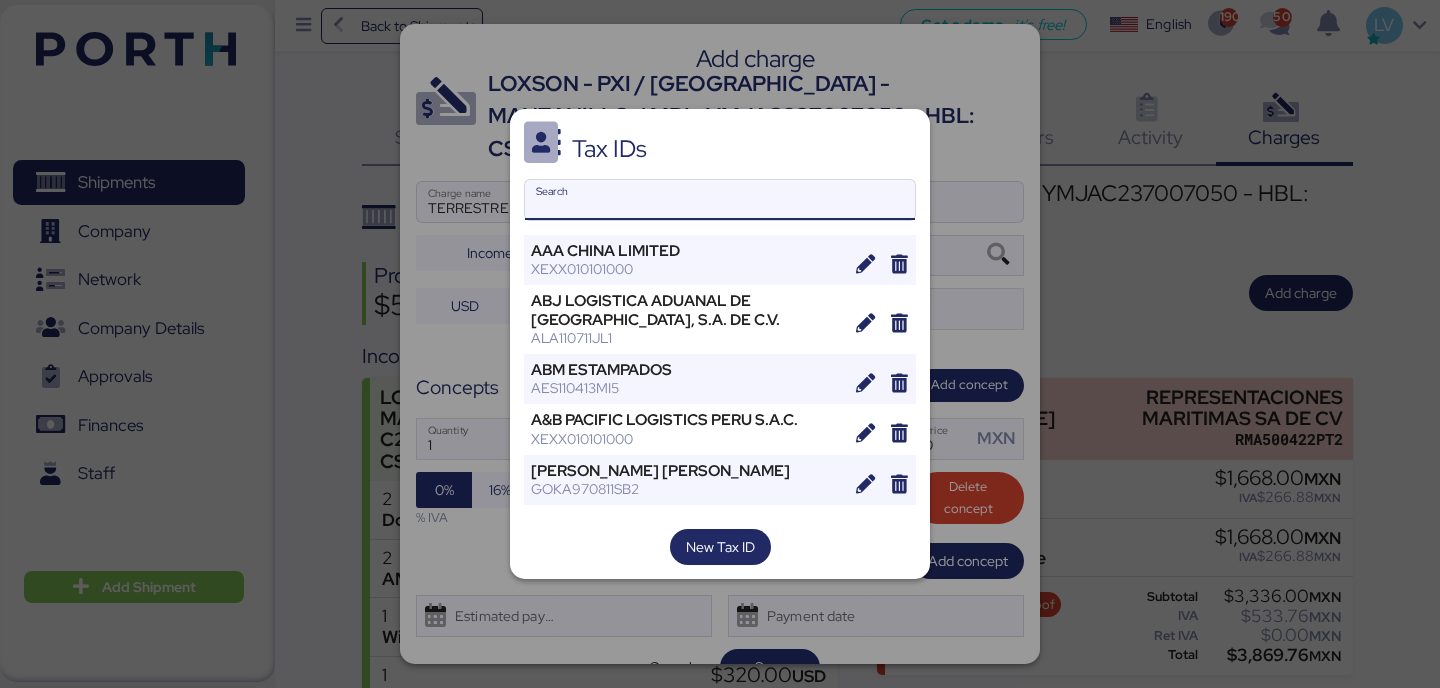 click on "Search" at bounding box center (720, 200) 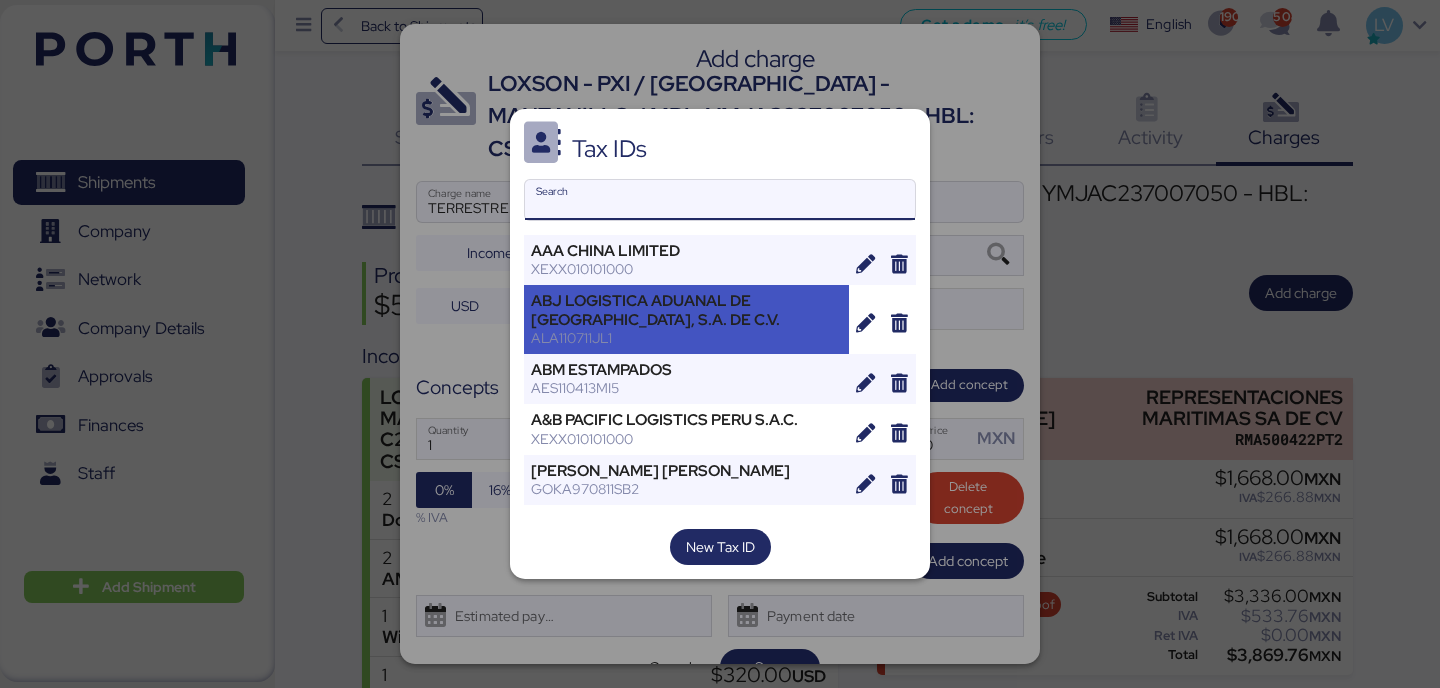 paste on "[PERSON_NAME] [PERSON_NAME]" 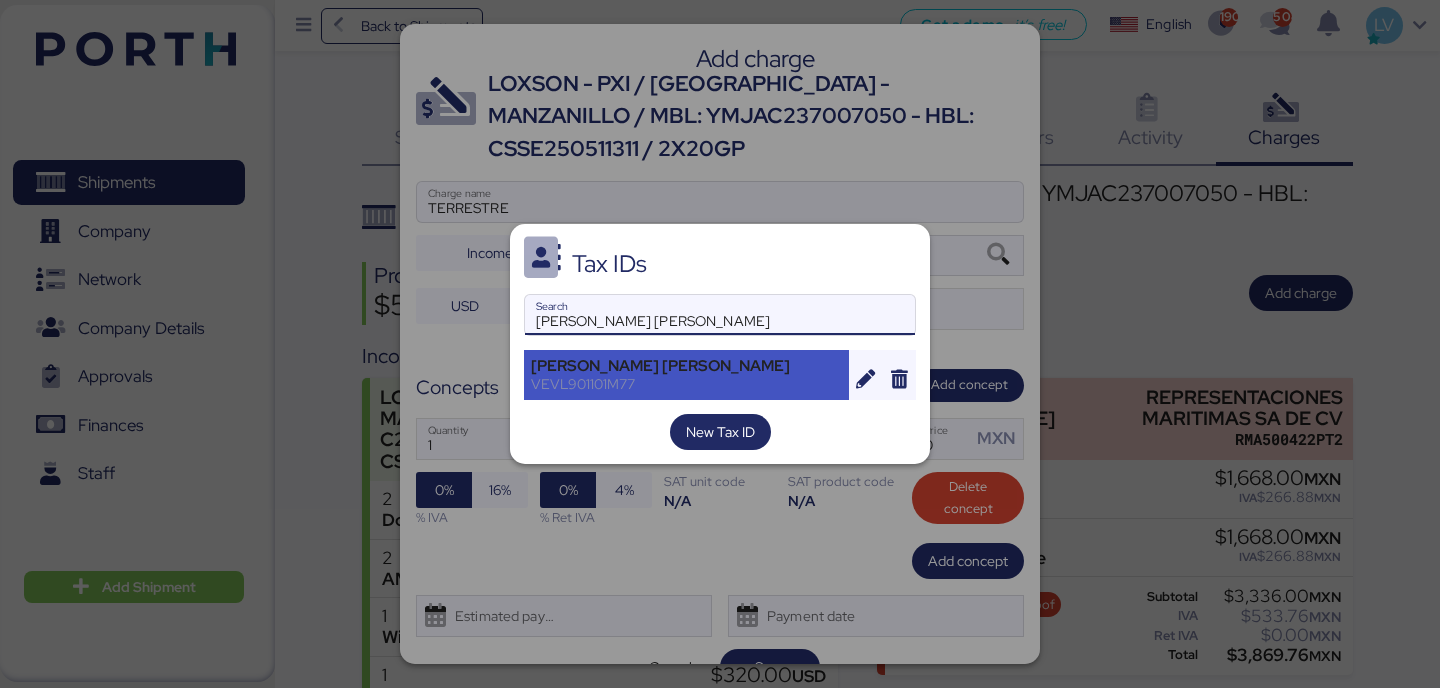 type on "[PERSON_NAME] [PERSON_NAME]" 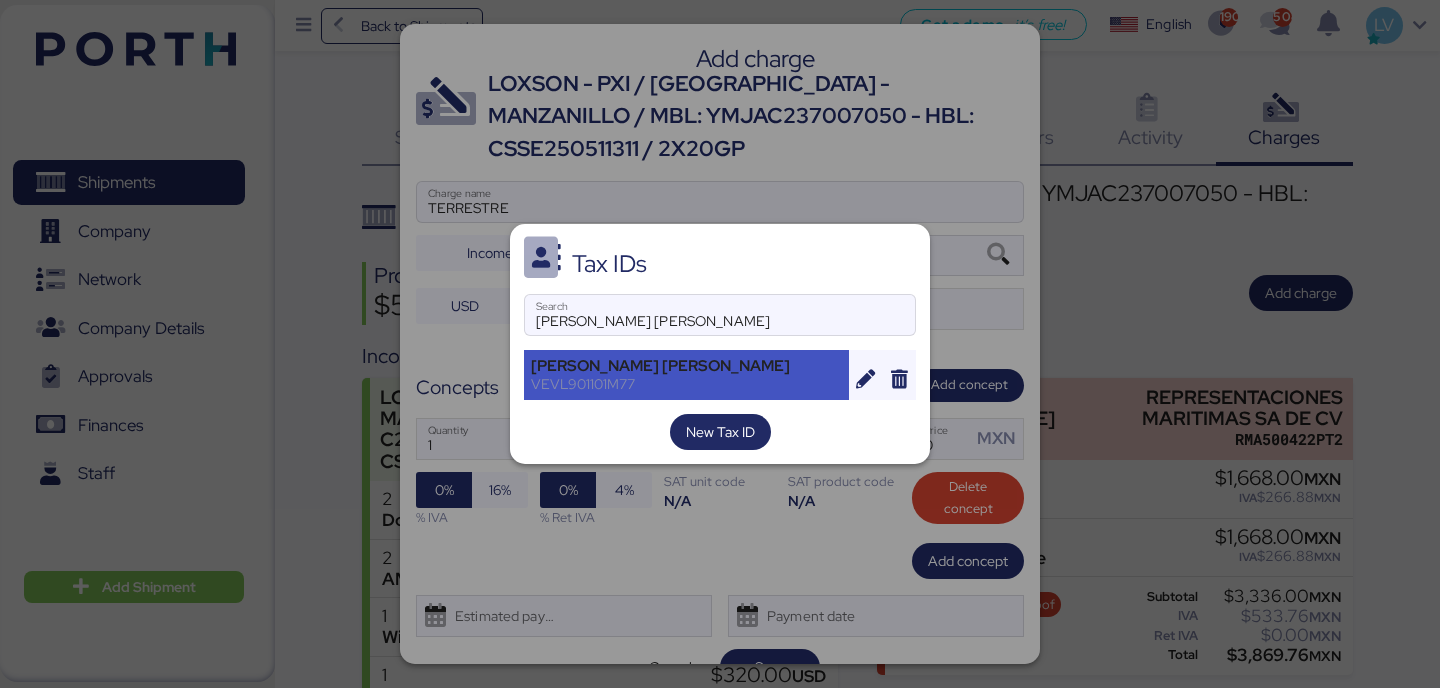 click on "VEVL901101M77" at bounding box center [686, 384] 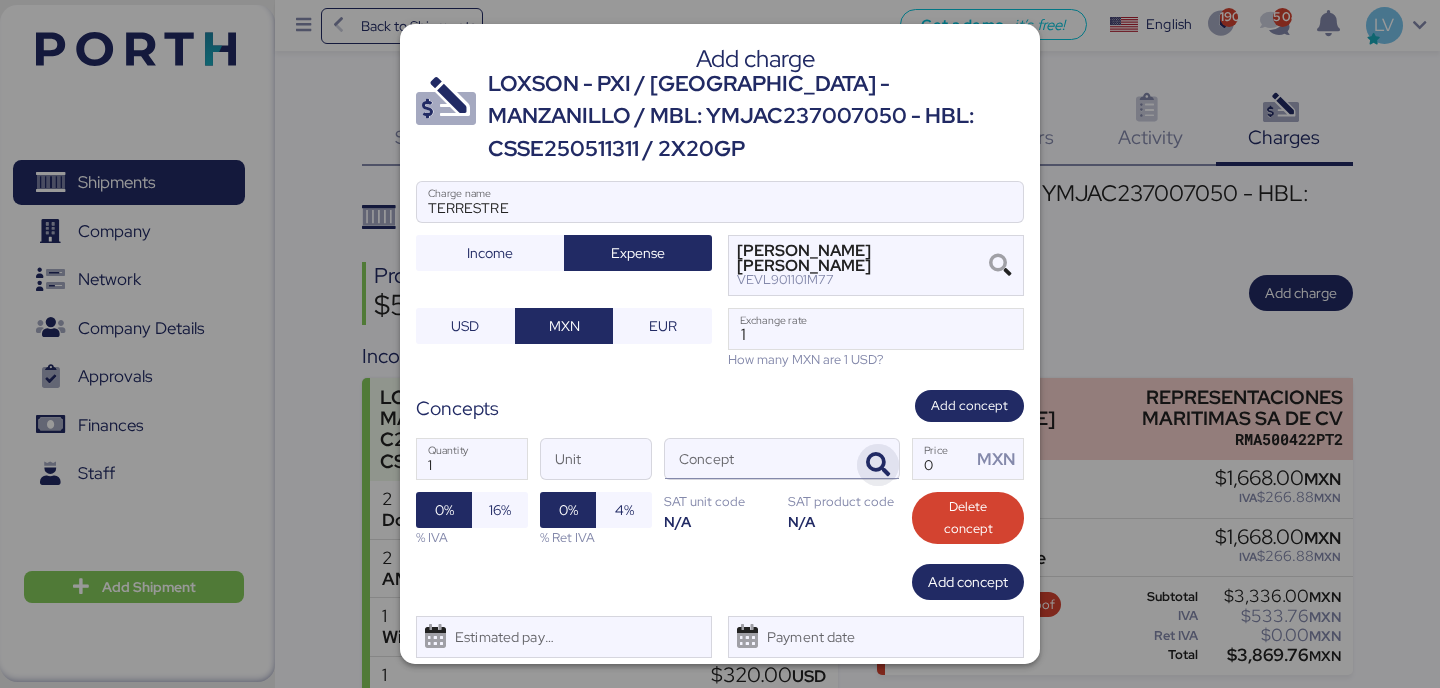click at bounding box center (878, 465) 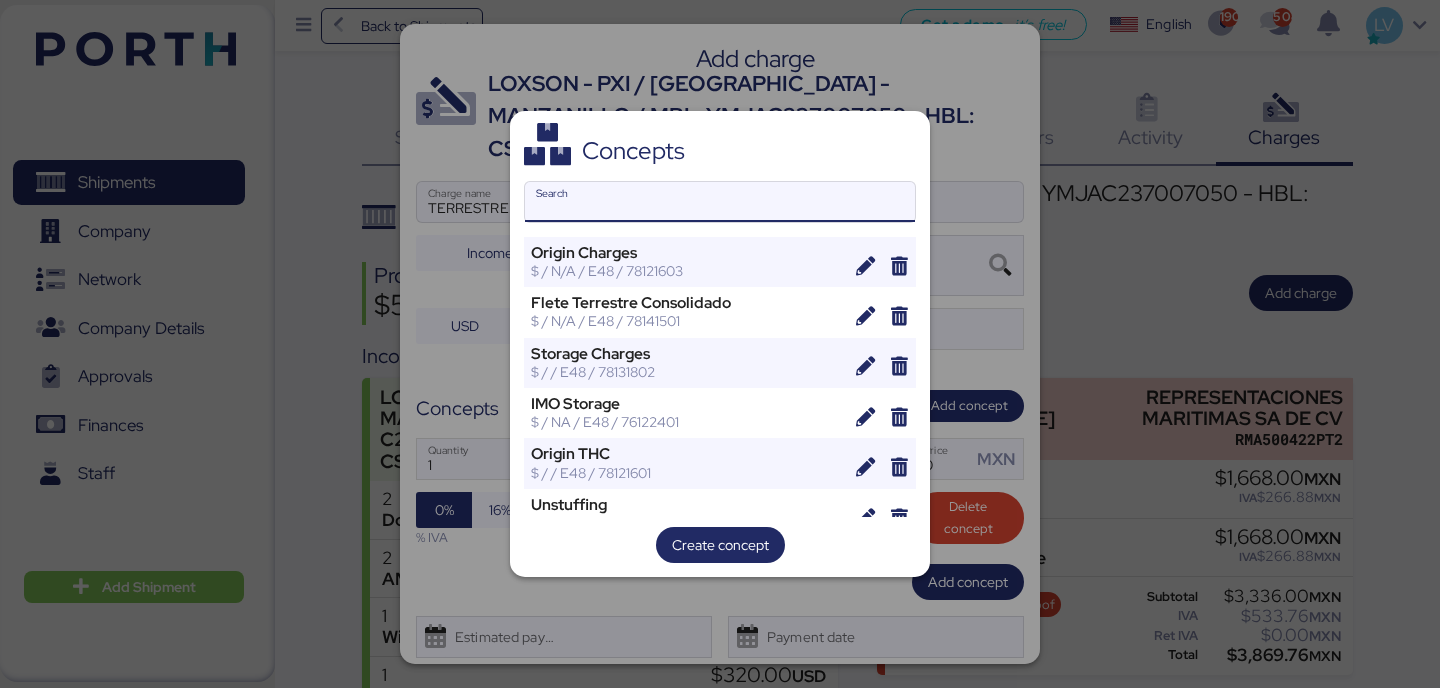 click on "Search" at bounding box center (720, 202) 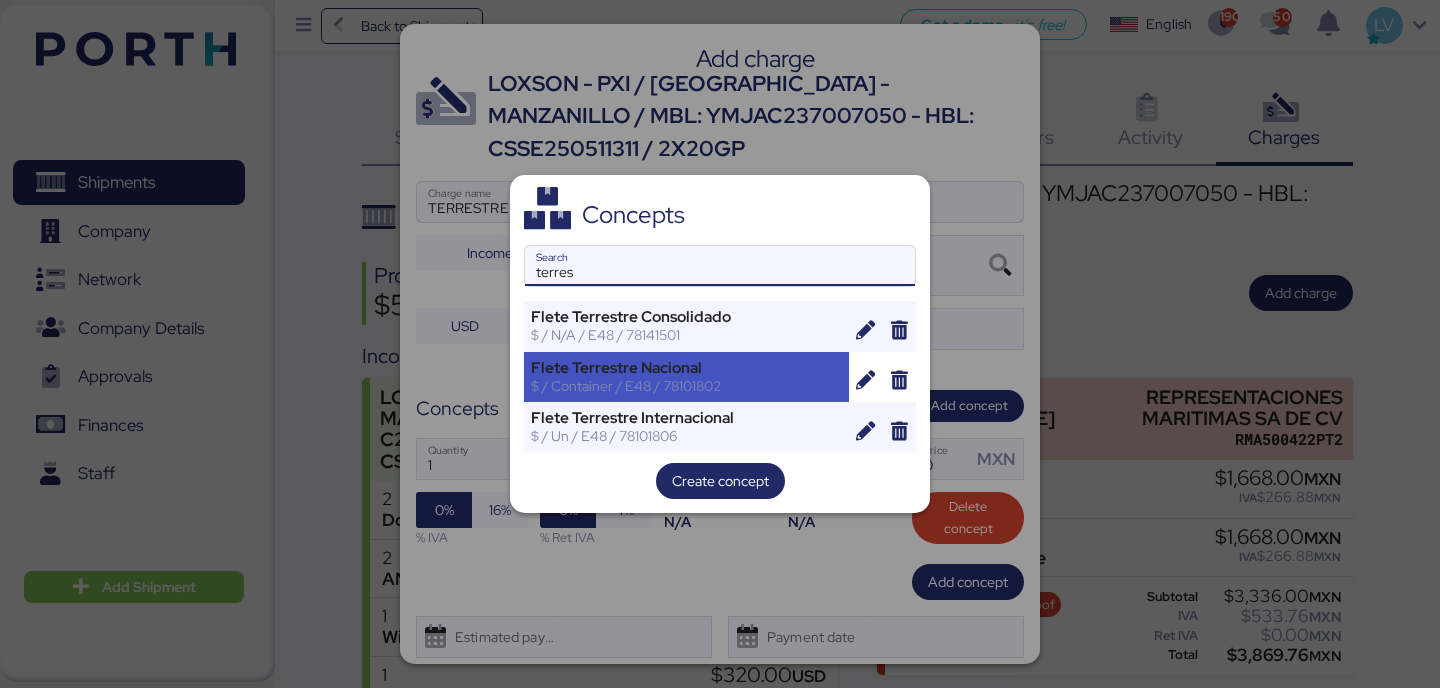 type on "terres" 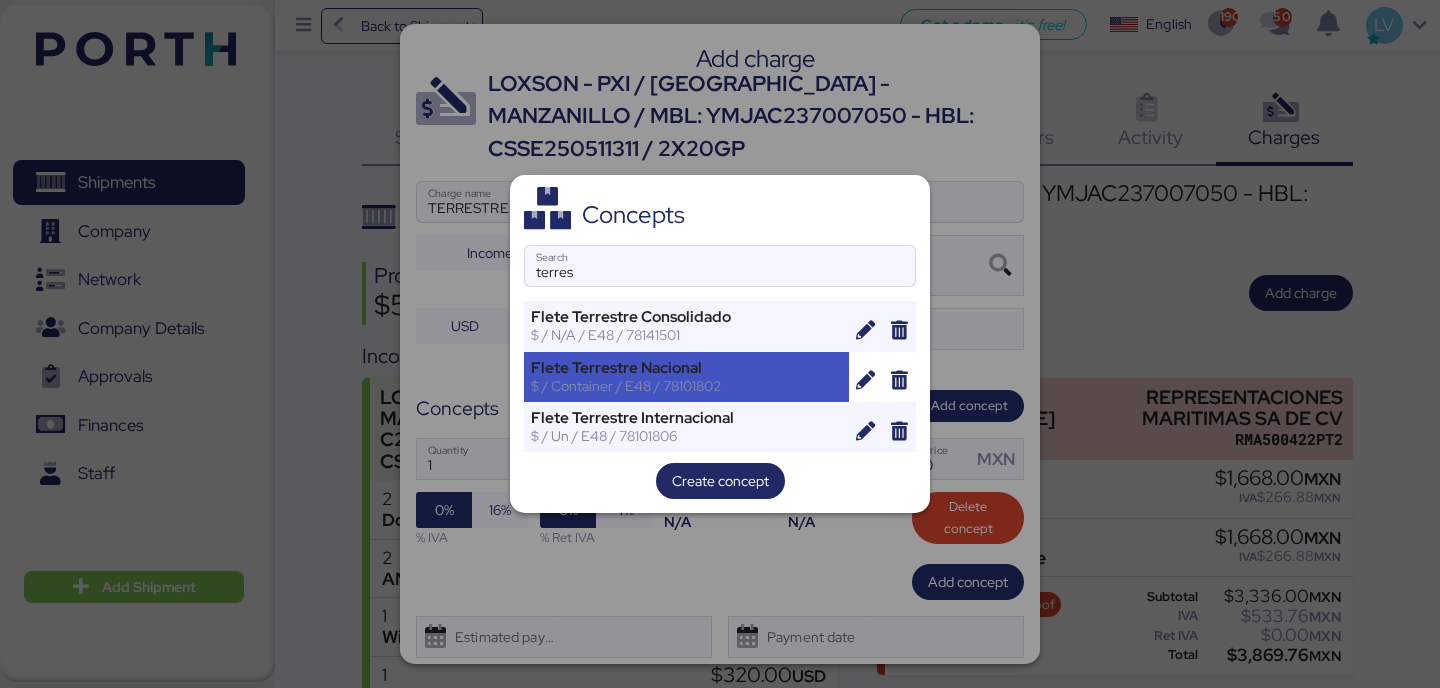 click on "Flete Terrestre Nacional" at bounding box center [686, 368] 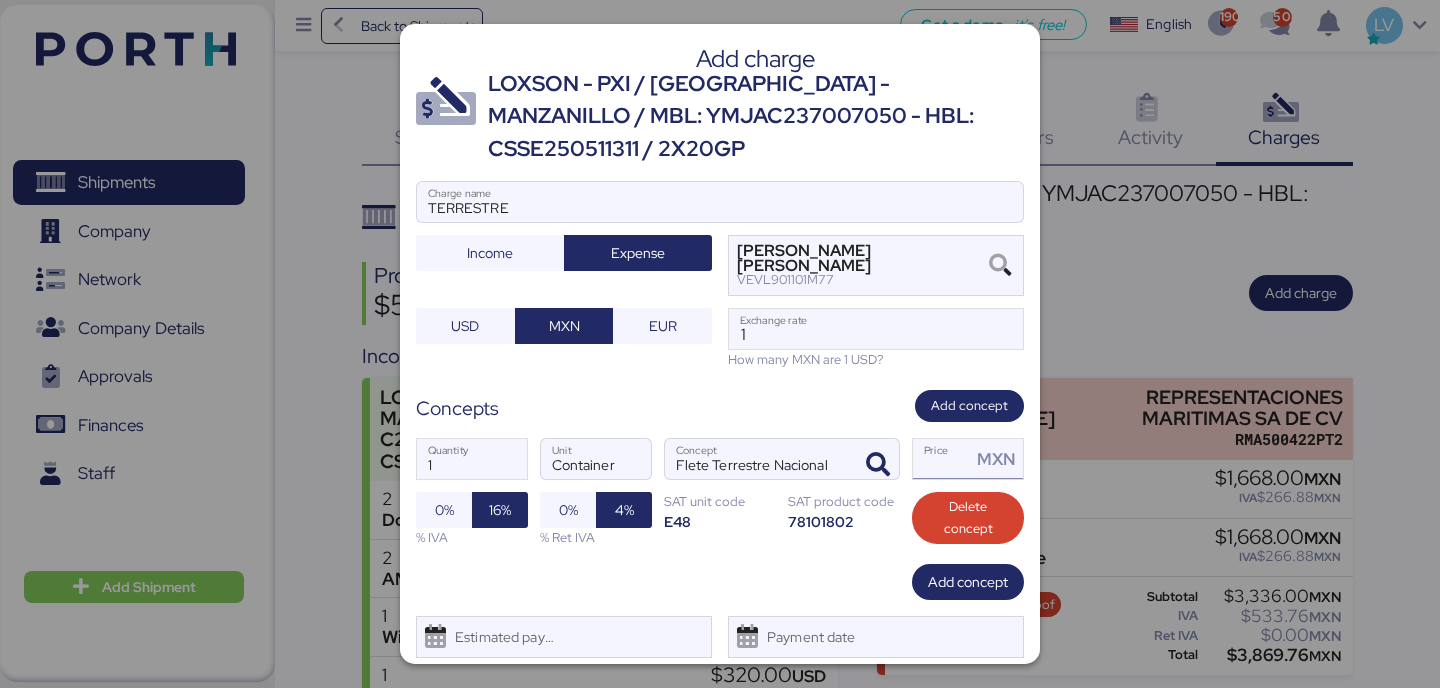 click on "Price MXN" at bounding box center [942, 459] 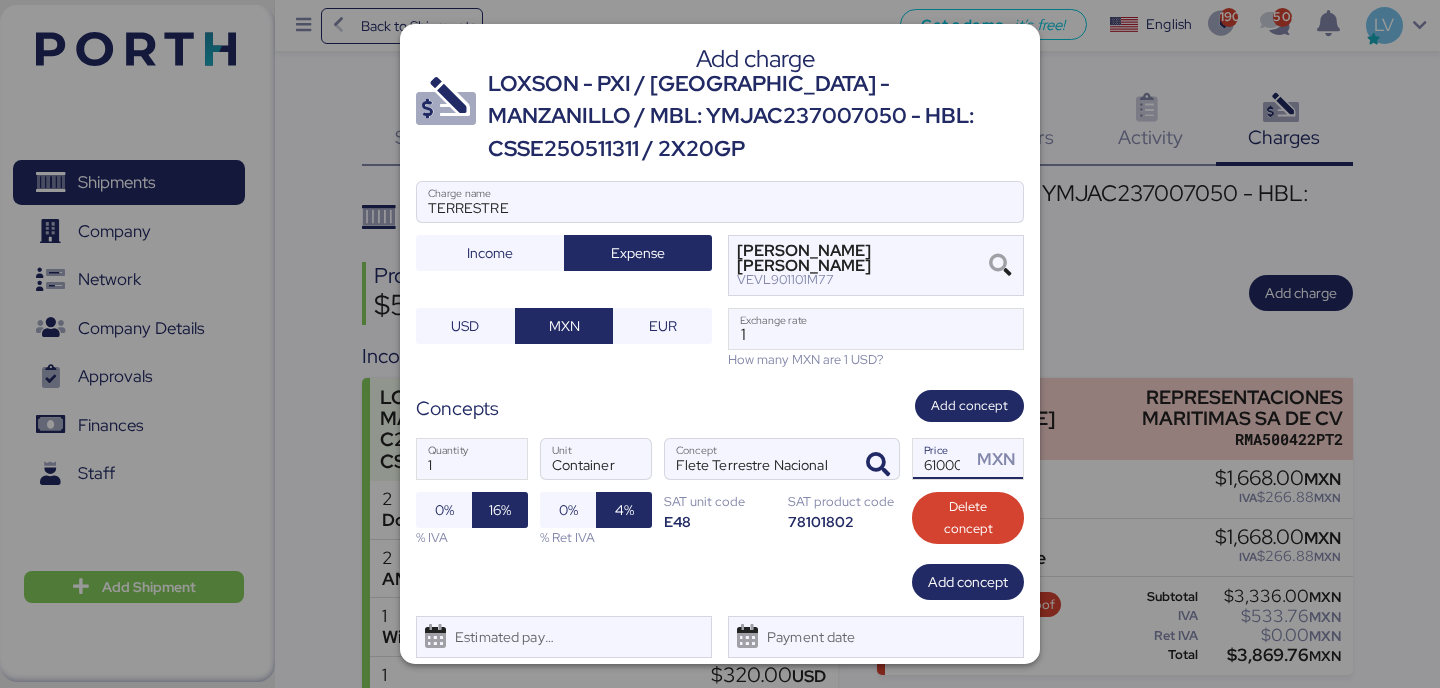 scroll, scrollTop: 0, scrollLeft: 4, axis: horizontal 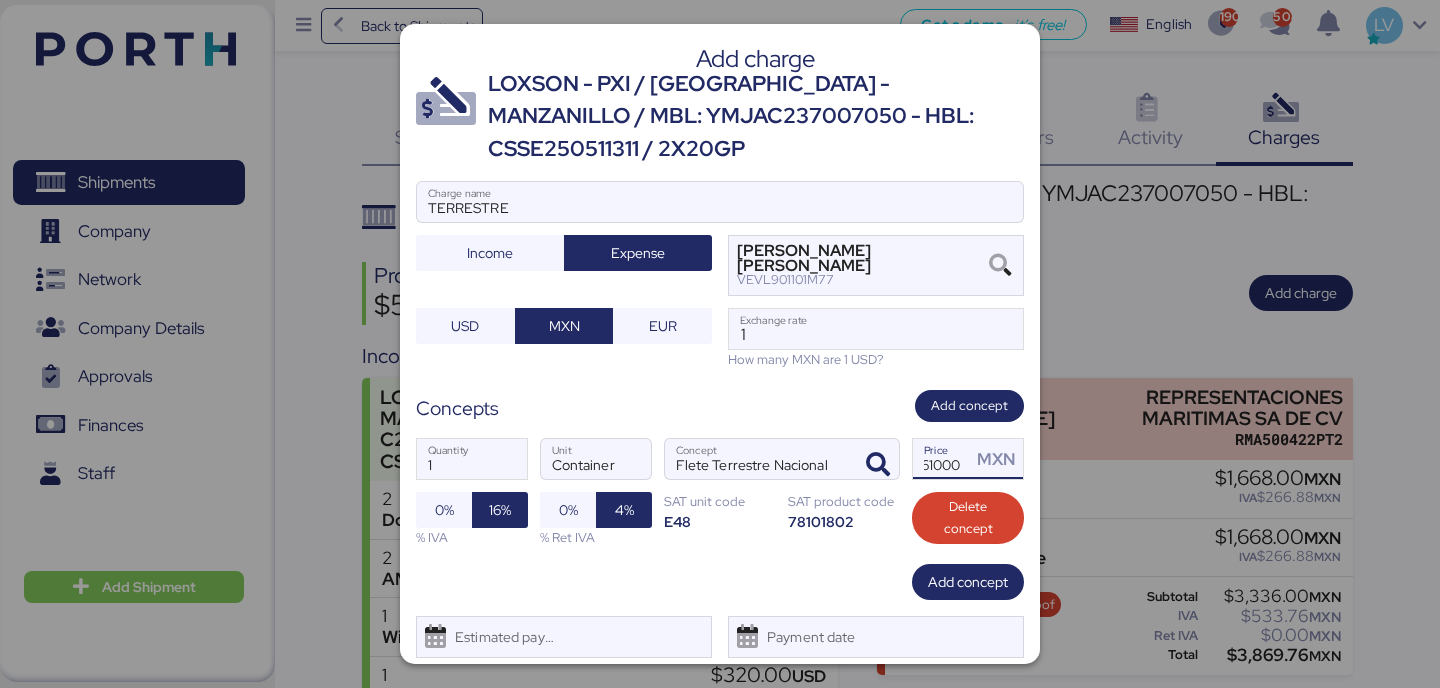 type on "61000" 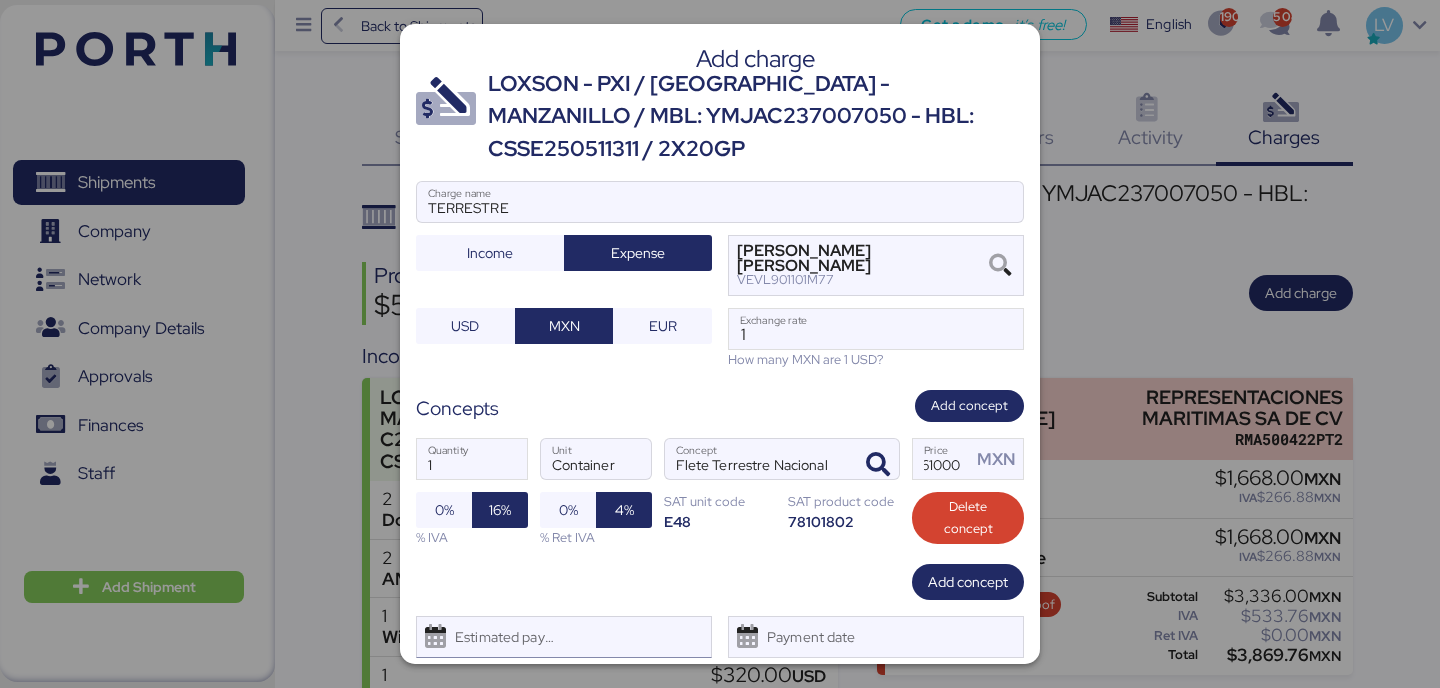 scroll, scrollTop: 0, scrollLeft: 0, axis: both 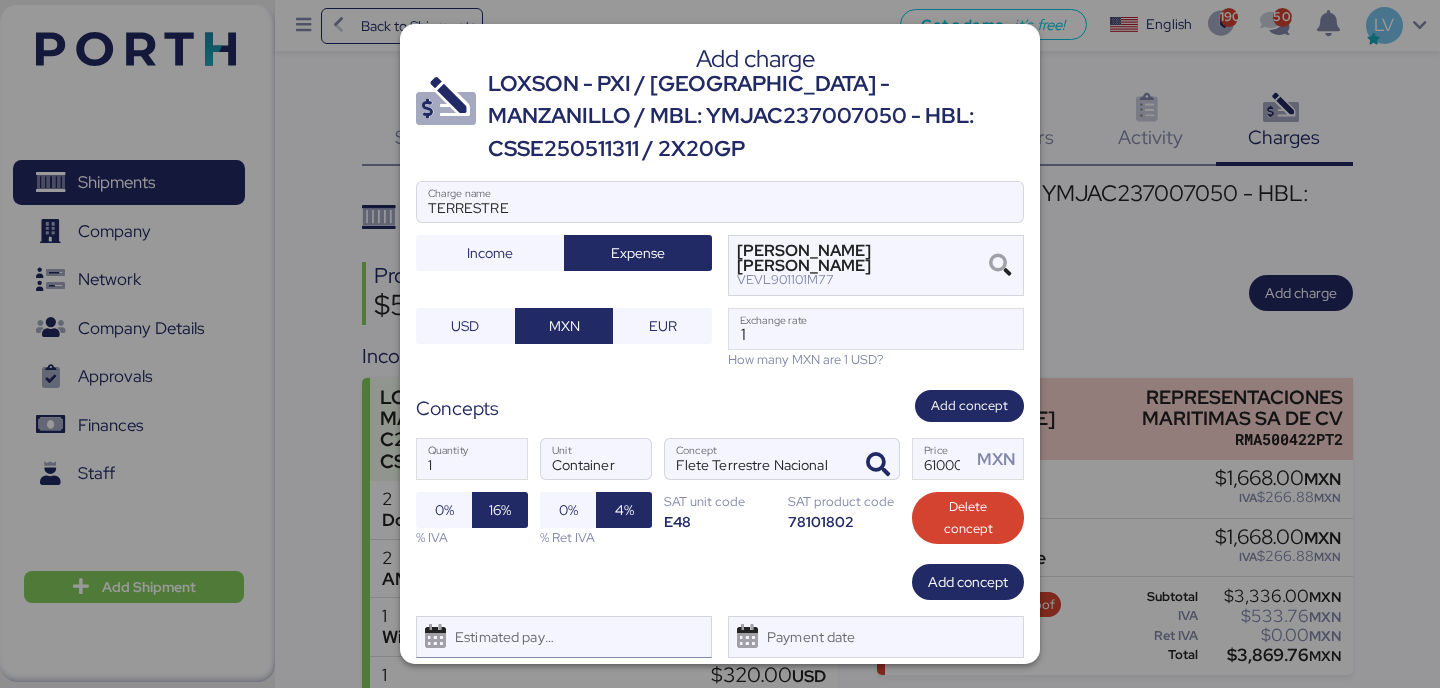 click on "Estimated payment date" at bounding box center (564, 637) 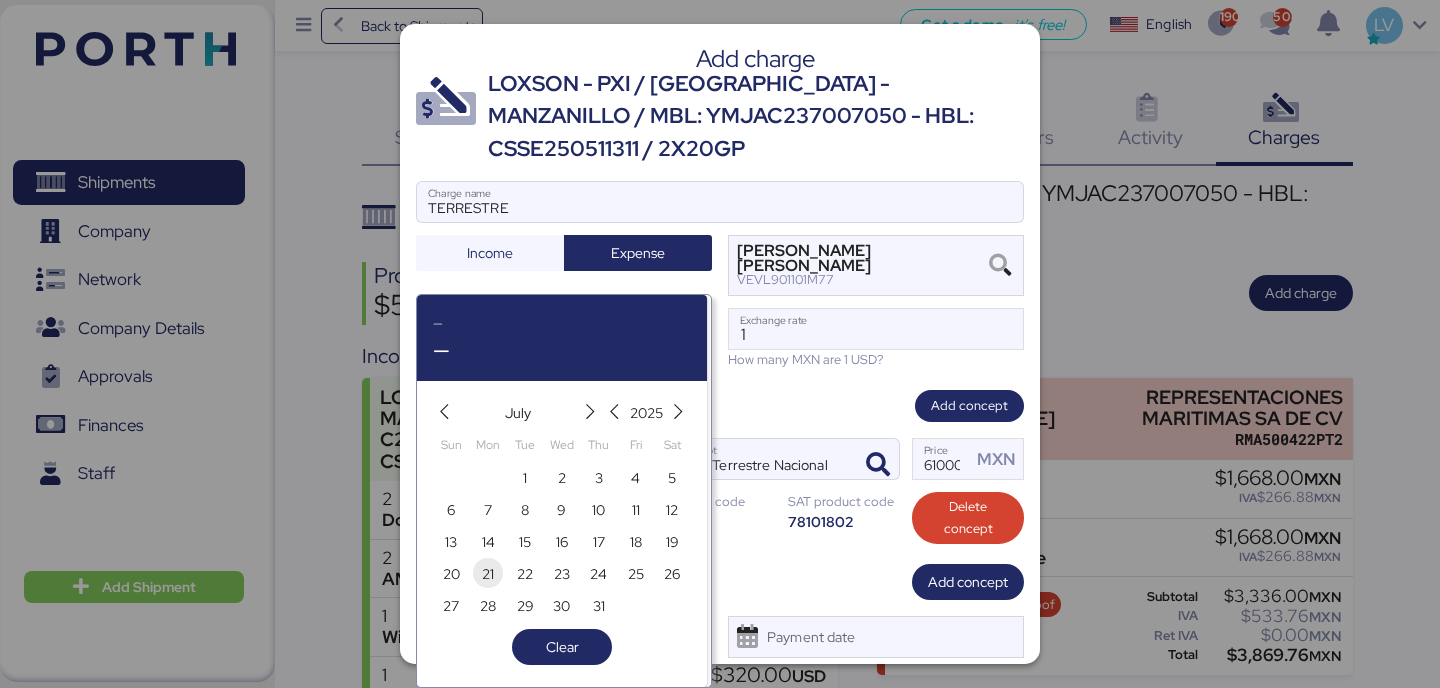 click on "21" at bounding box center [488, 574] 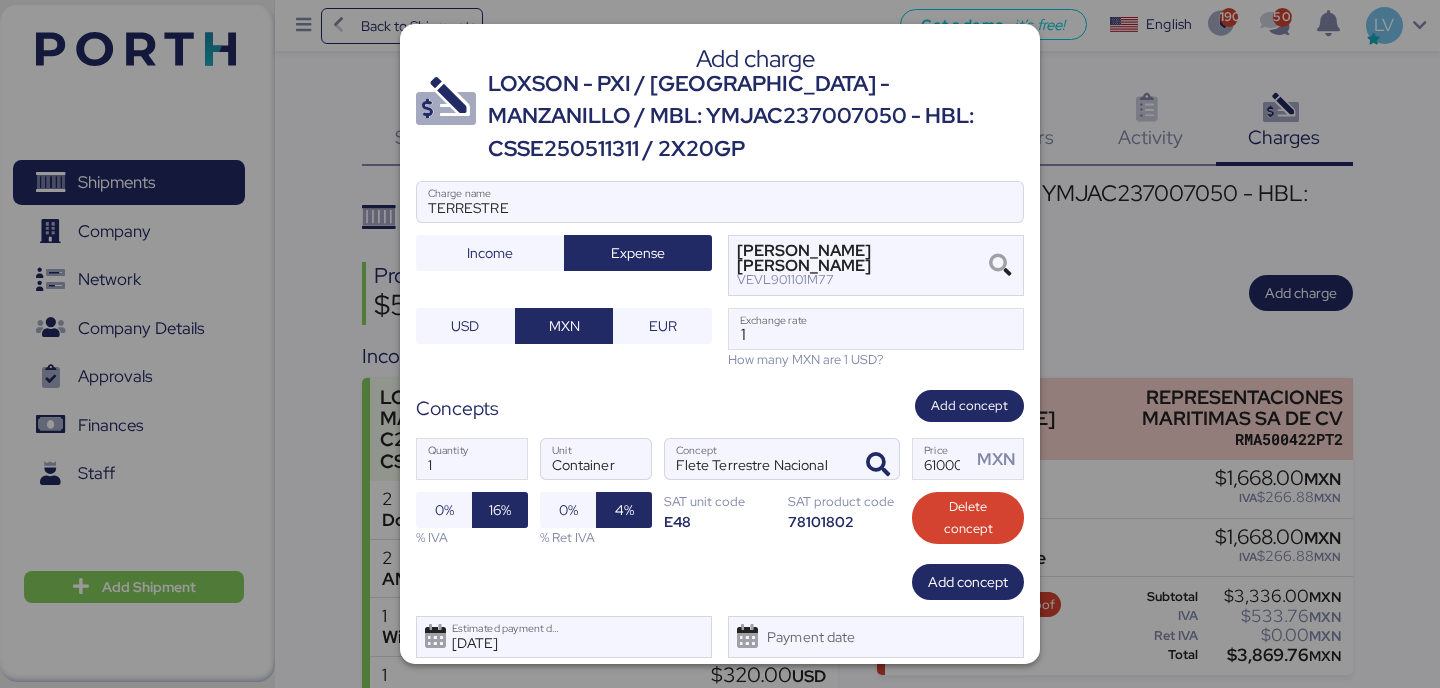 click on "Save" at bounding box center (770, 688) 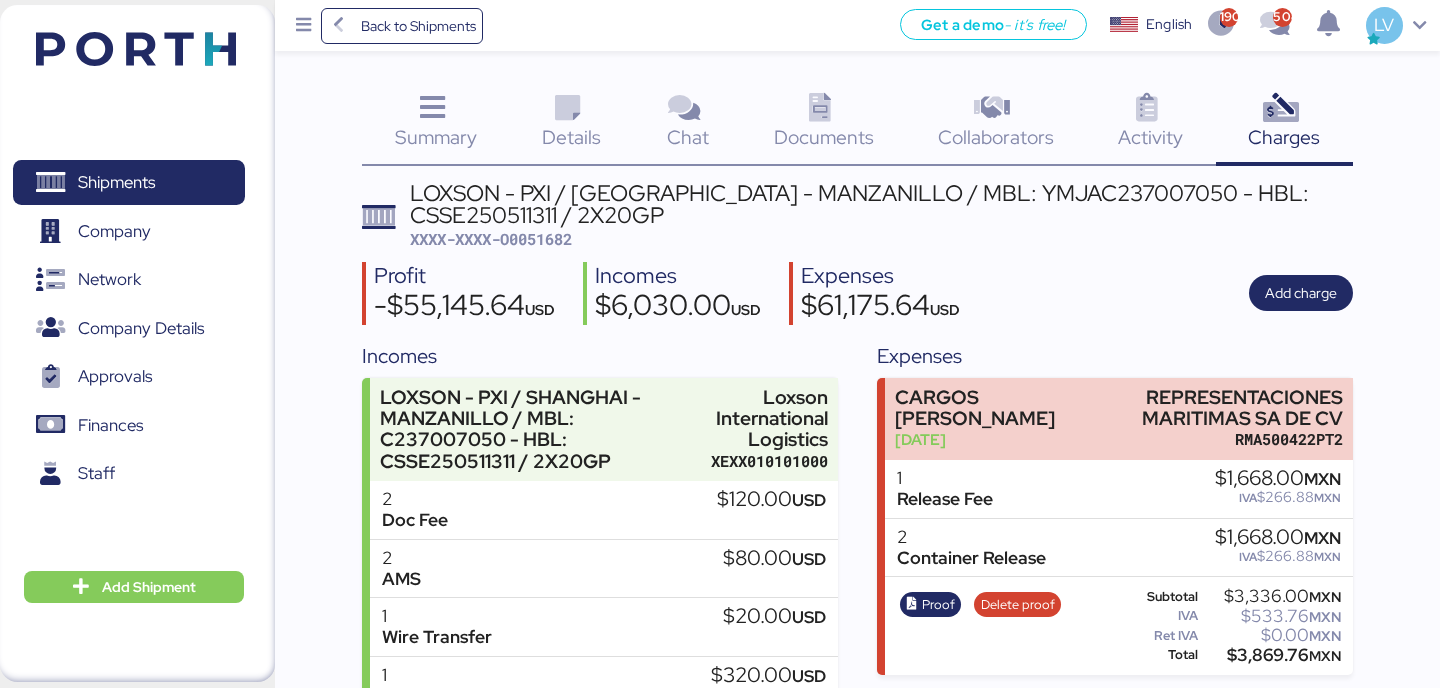 scroll, scrollTop: 667, scrollLeft: 0, axis: vertical 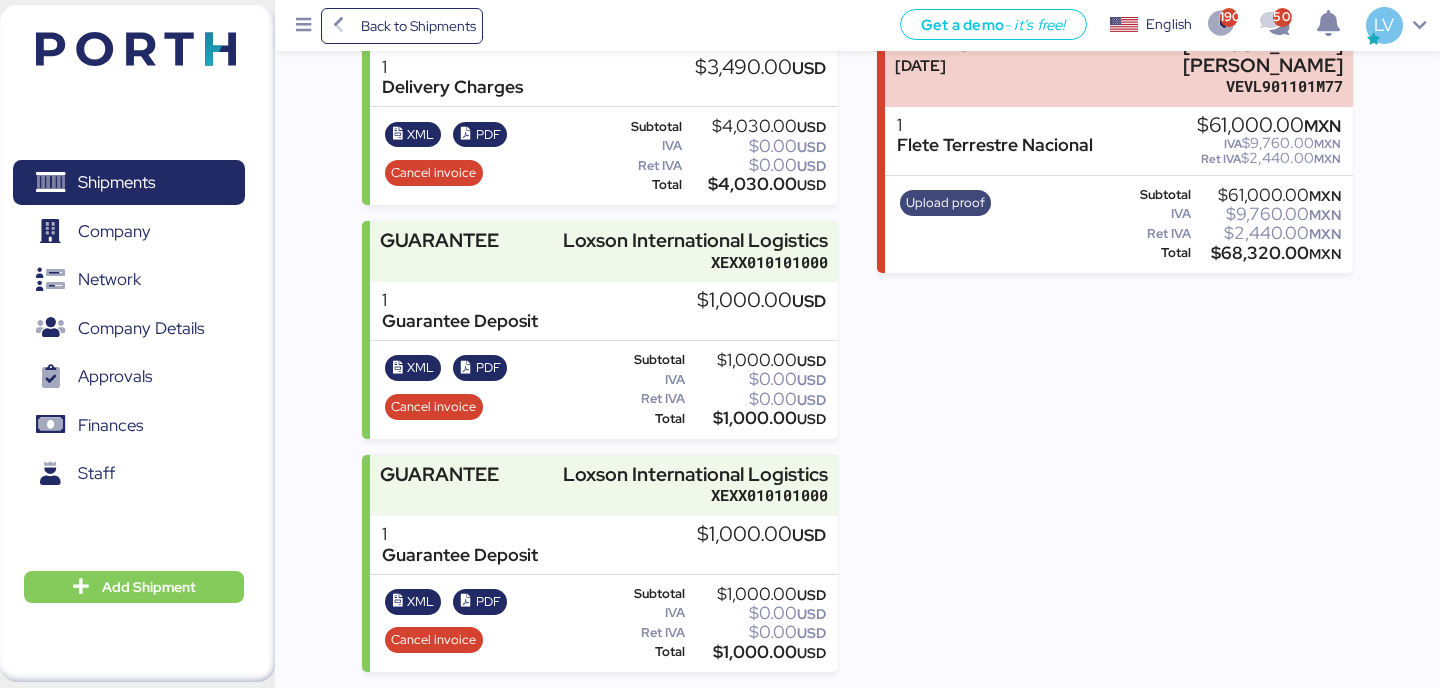 click on "Upload proof" at bounding box center (945, 203) 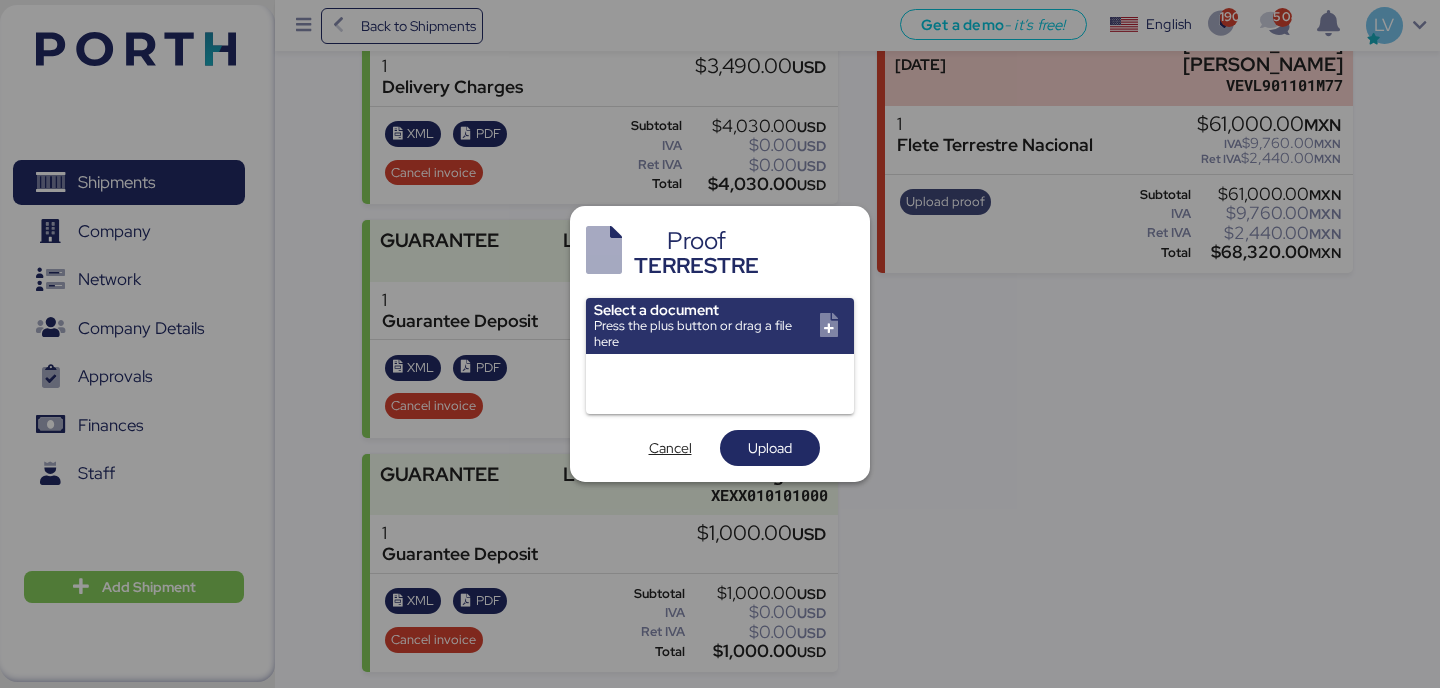 scroll, scrollTop: 0, scrollLeft: 0, axis: both 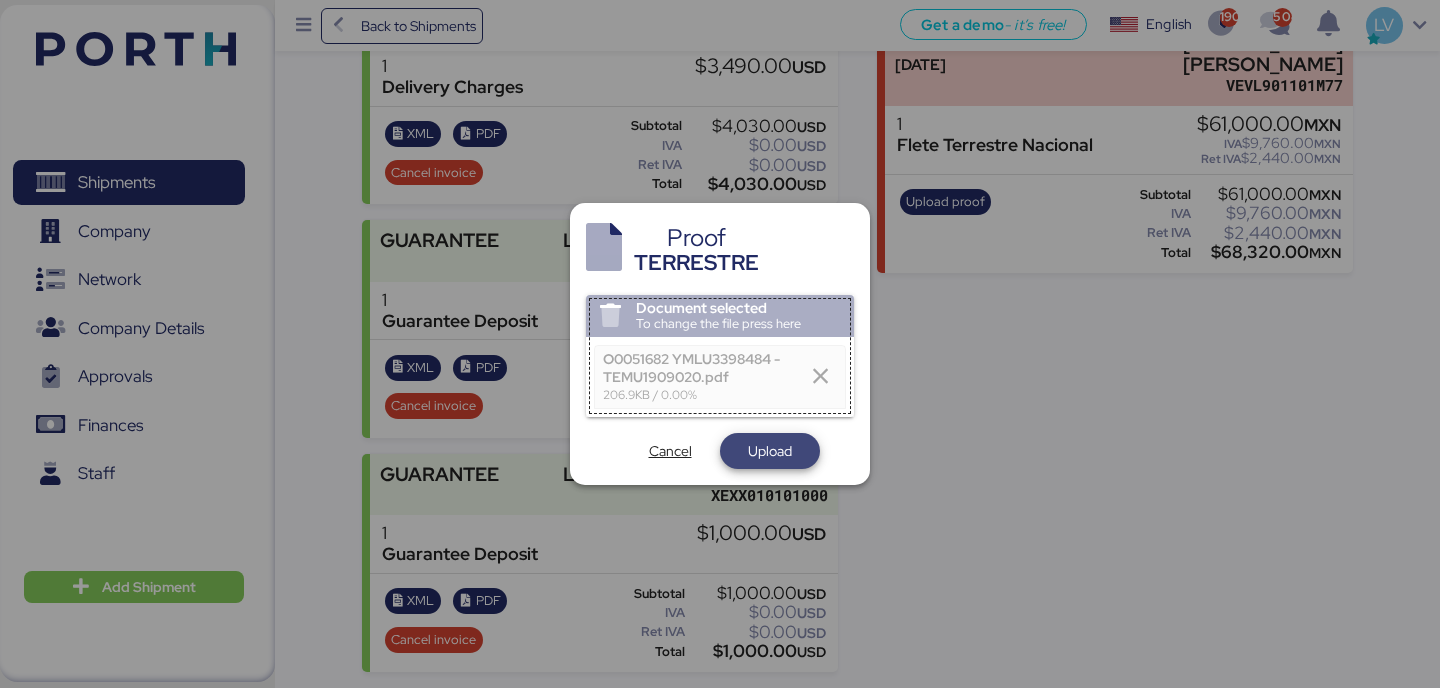 click on "Upload" at bounding box center [770, 451] 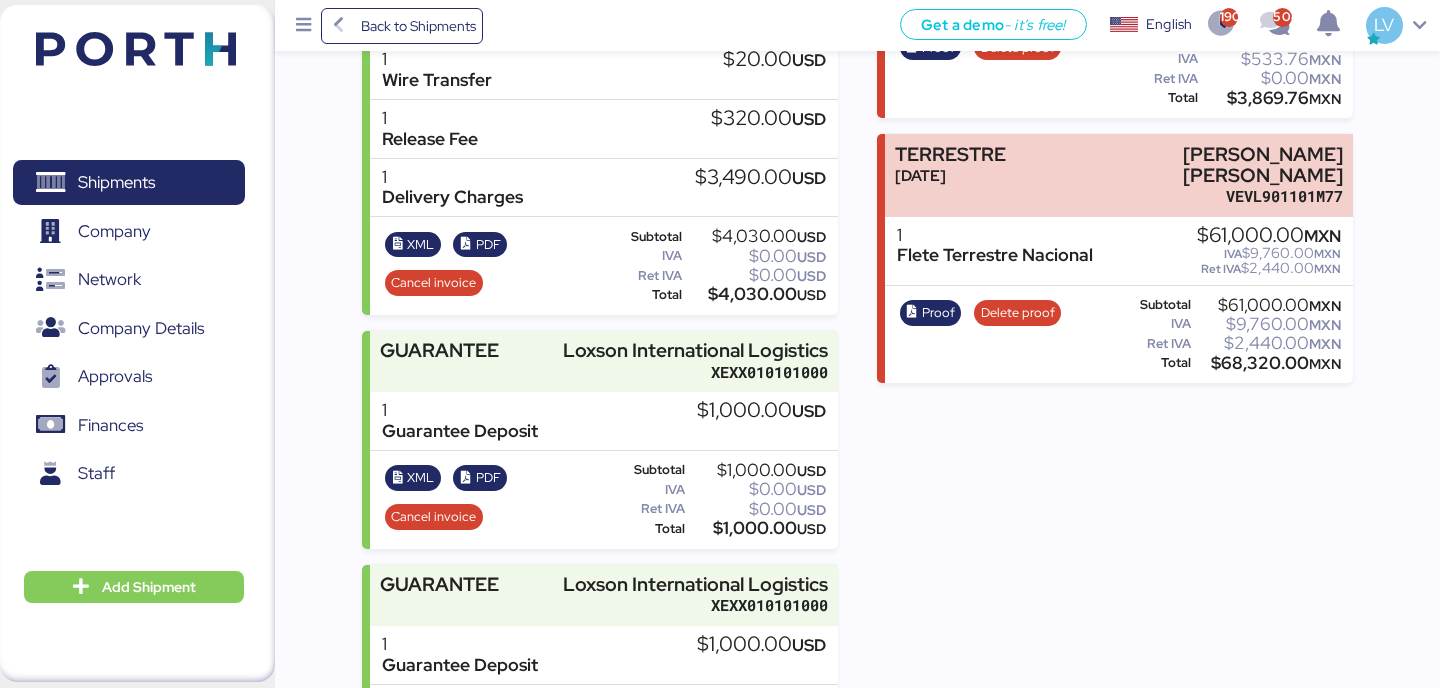 scroll, scrollTop: 418, scrollLeft: 0, axis: vertical 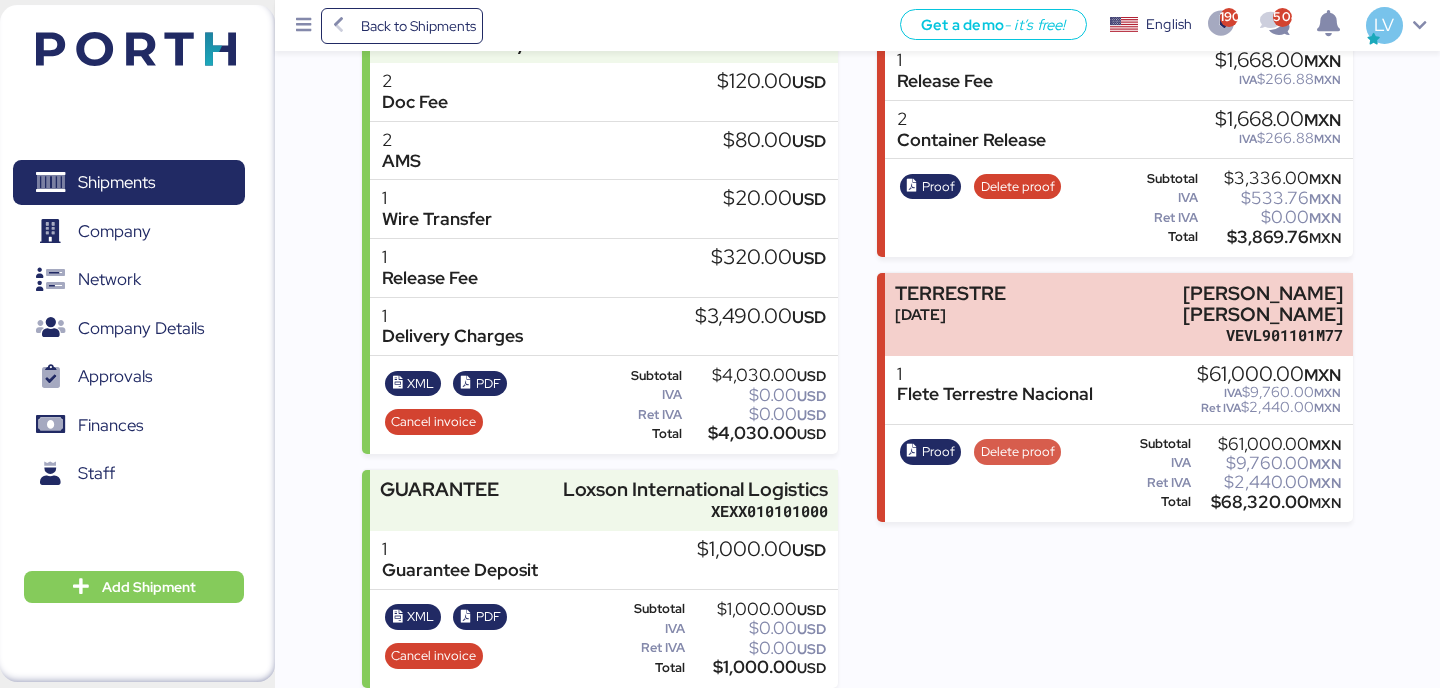 click on "Delete proof" at bounding box center [1018, 452] 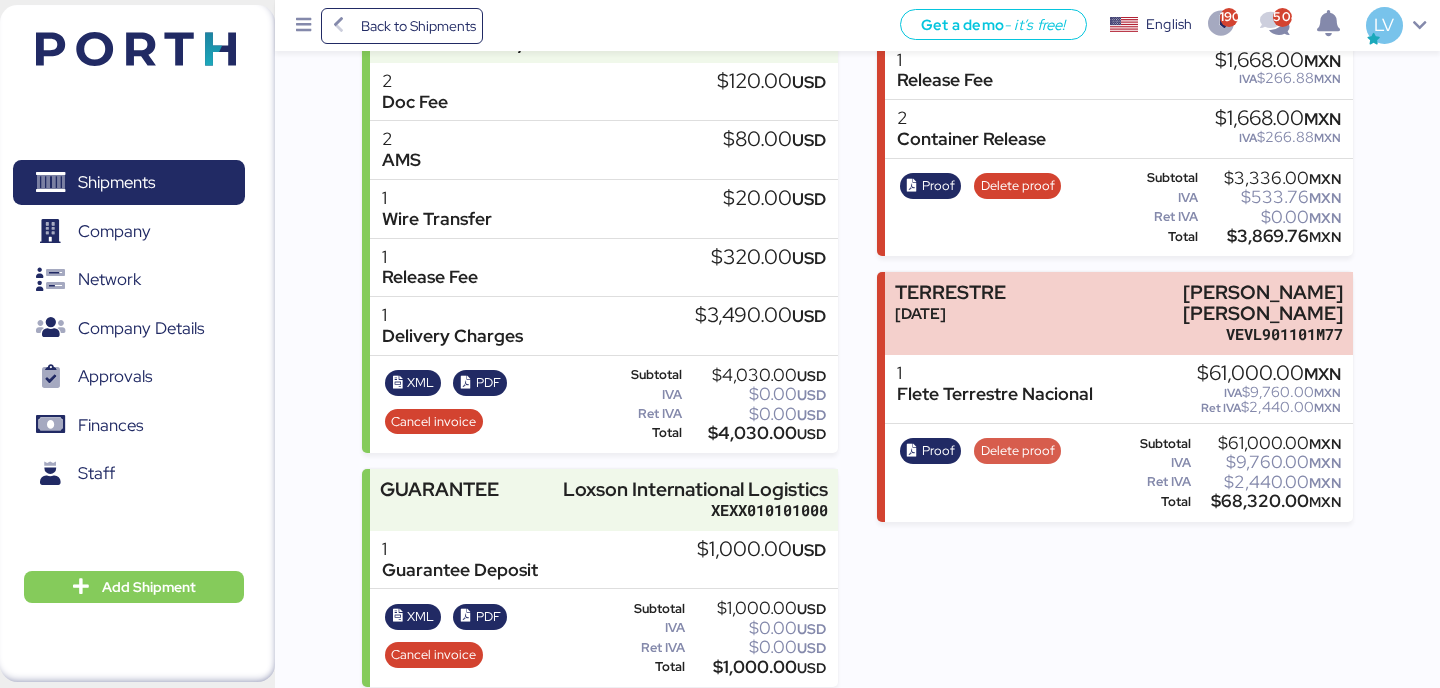 scroll, scrollTop: 0, scrollLeft: 0, axis: both 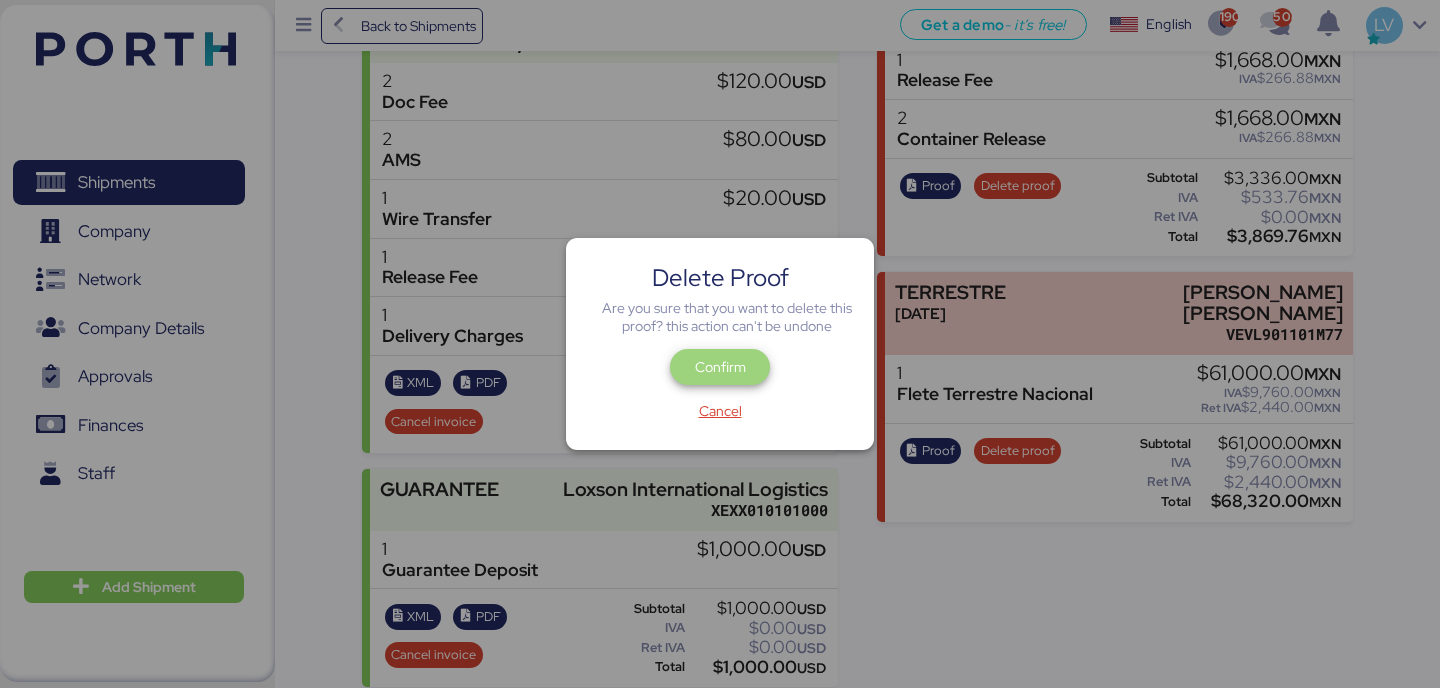 click on "Confirm" at bounding box center (720, 367) 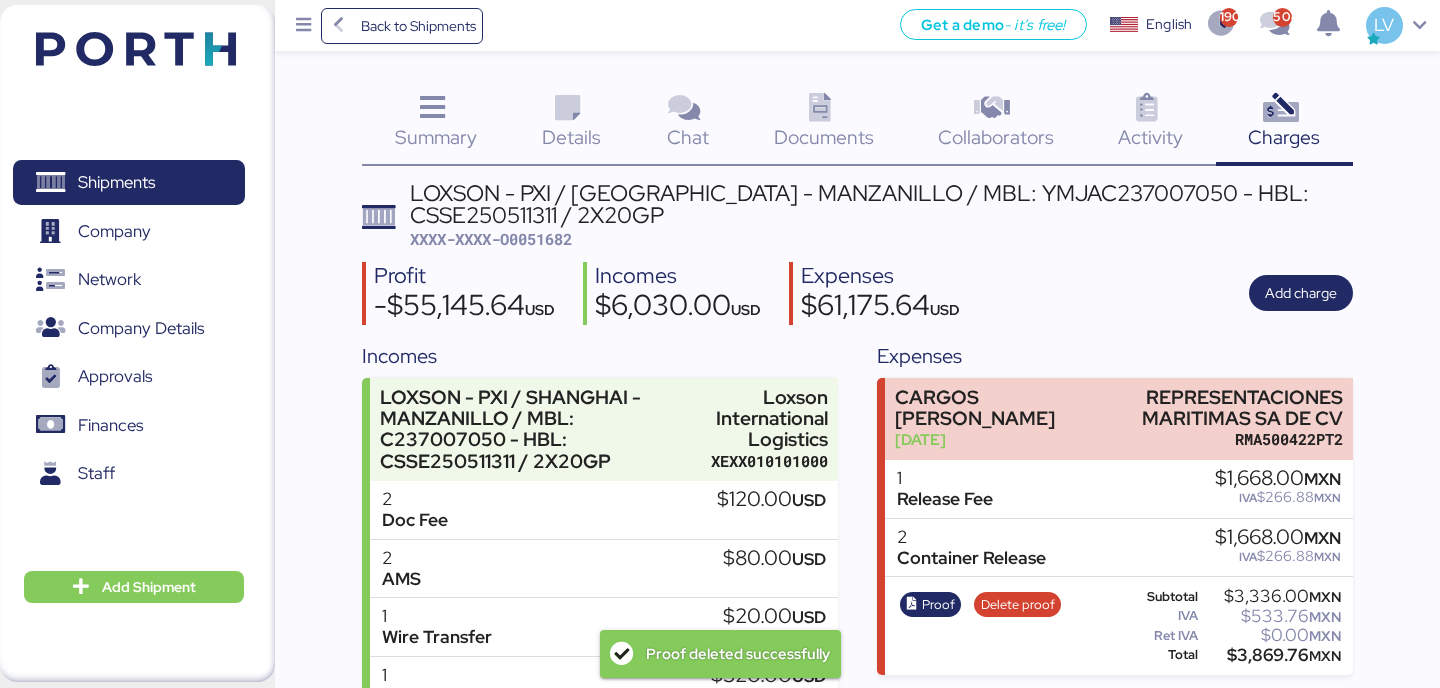 scroll, scrollTop: 667, scrollLeft: 0, axis: vertical 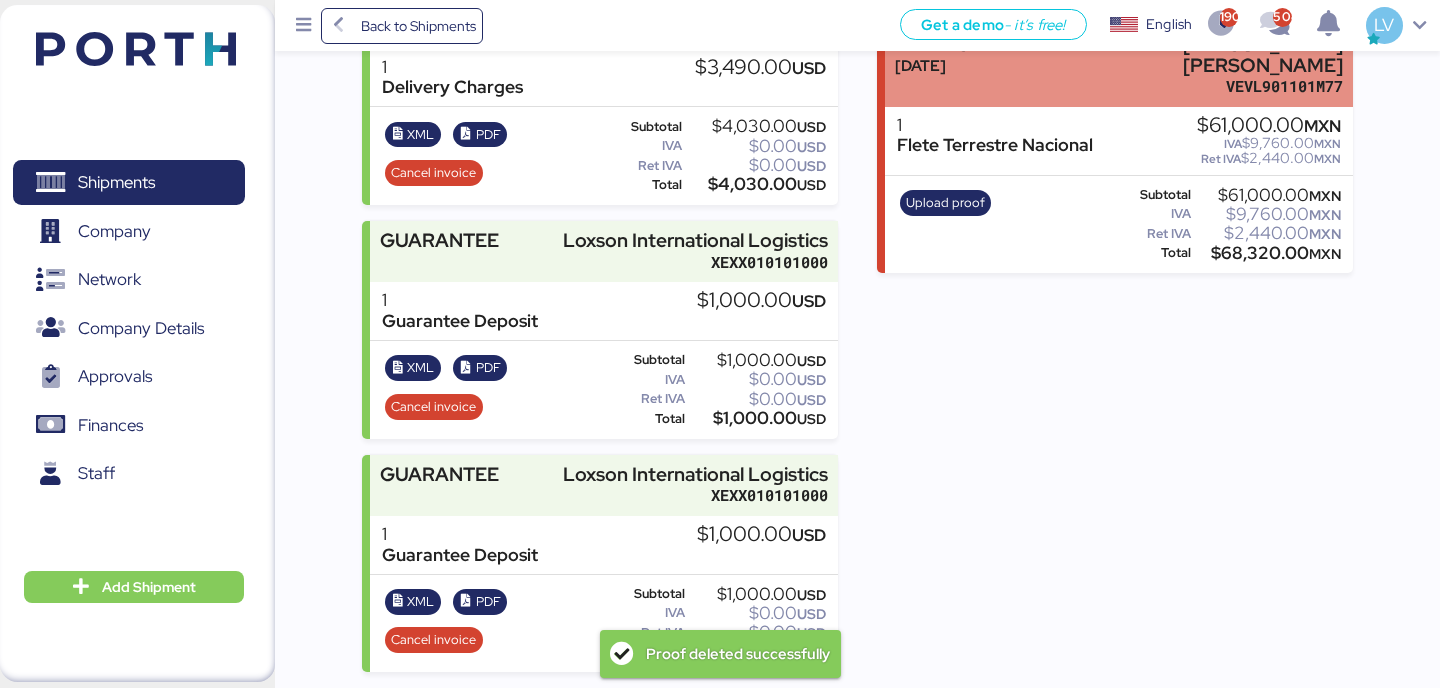click on "TERRESTRE  [DATE] [PERSON_NAME] [PERSON_NAME] VEVL901101M77" at bounding box center (1118, 65) 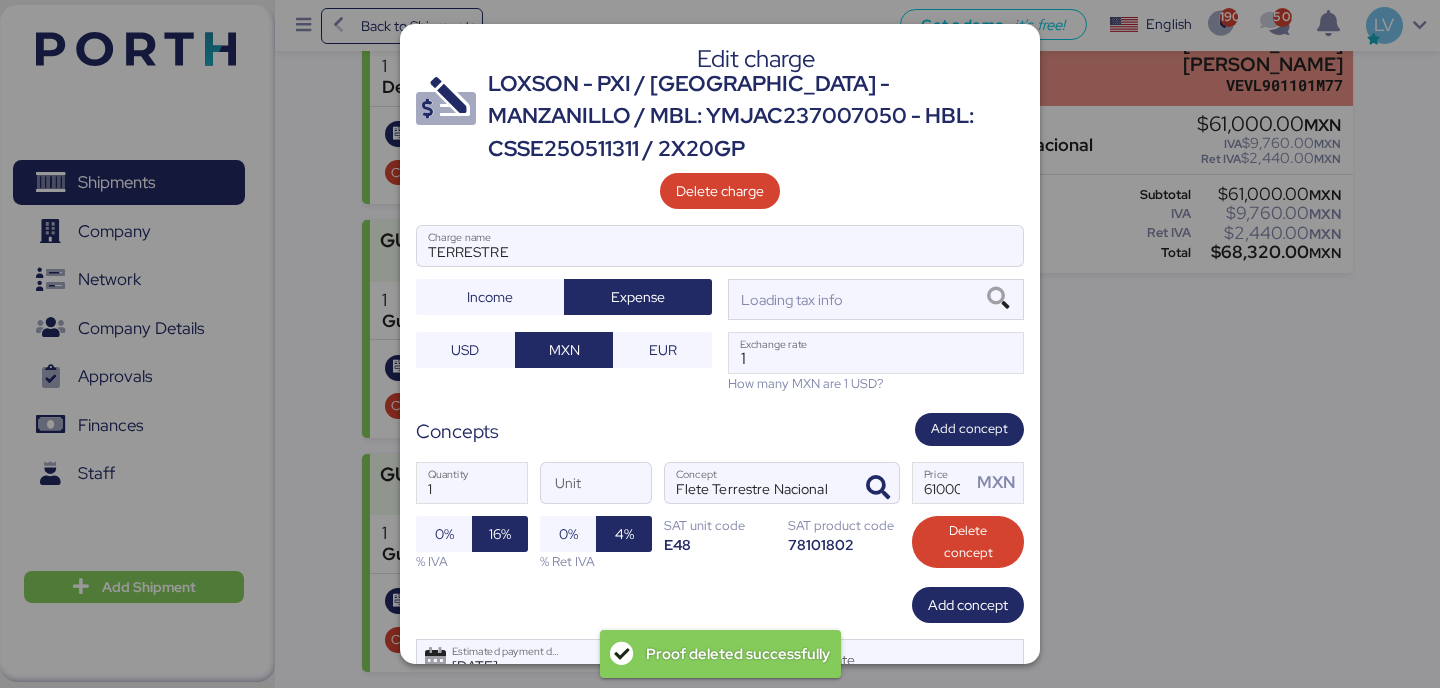 scroll, scrollTop: 0, scrollLeft: 0, axis: both 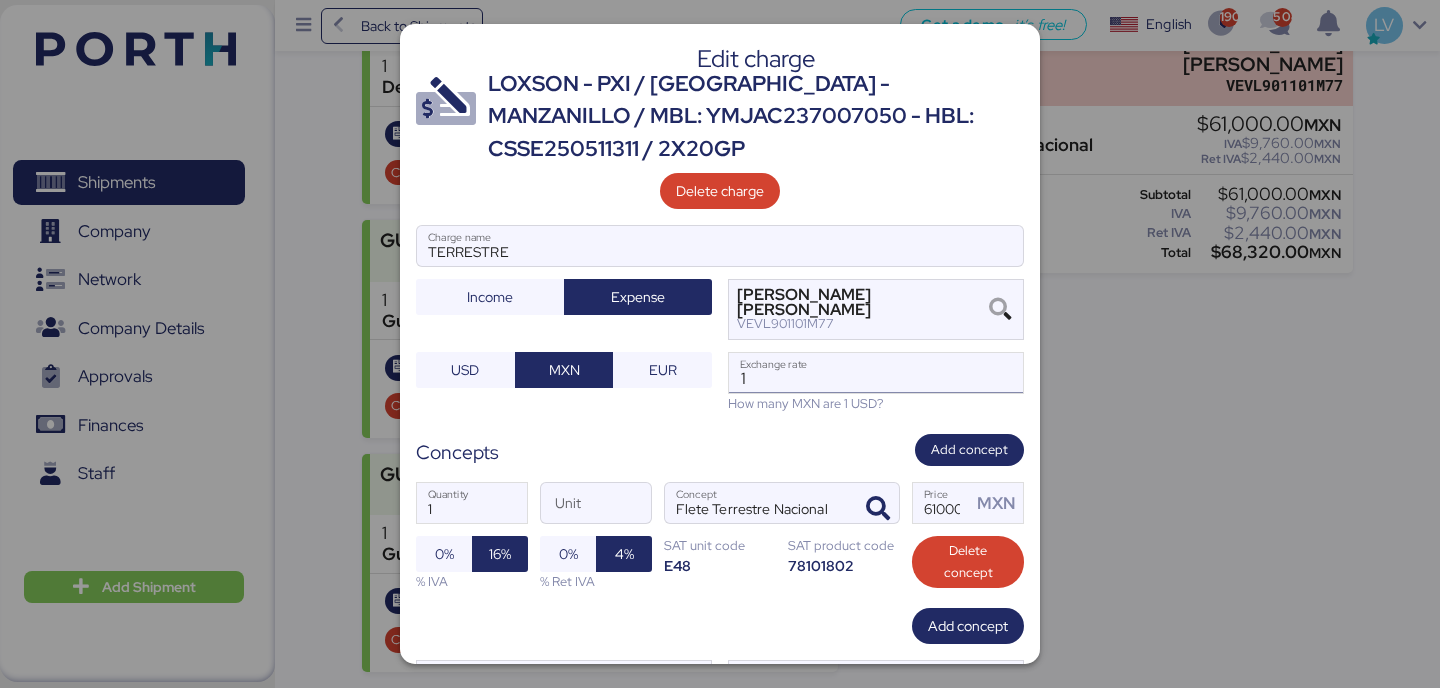 click on "1" at bounding box center [876, 373] 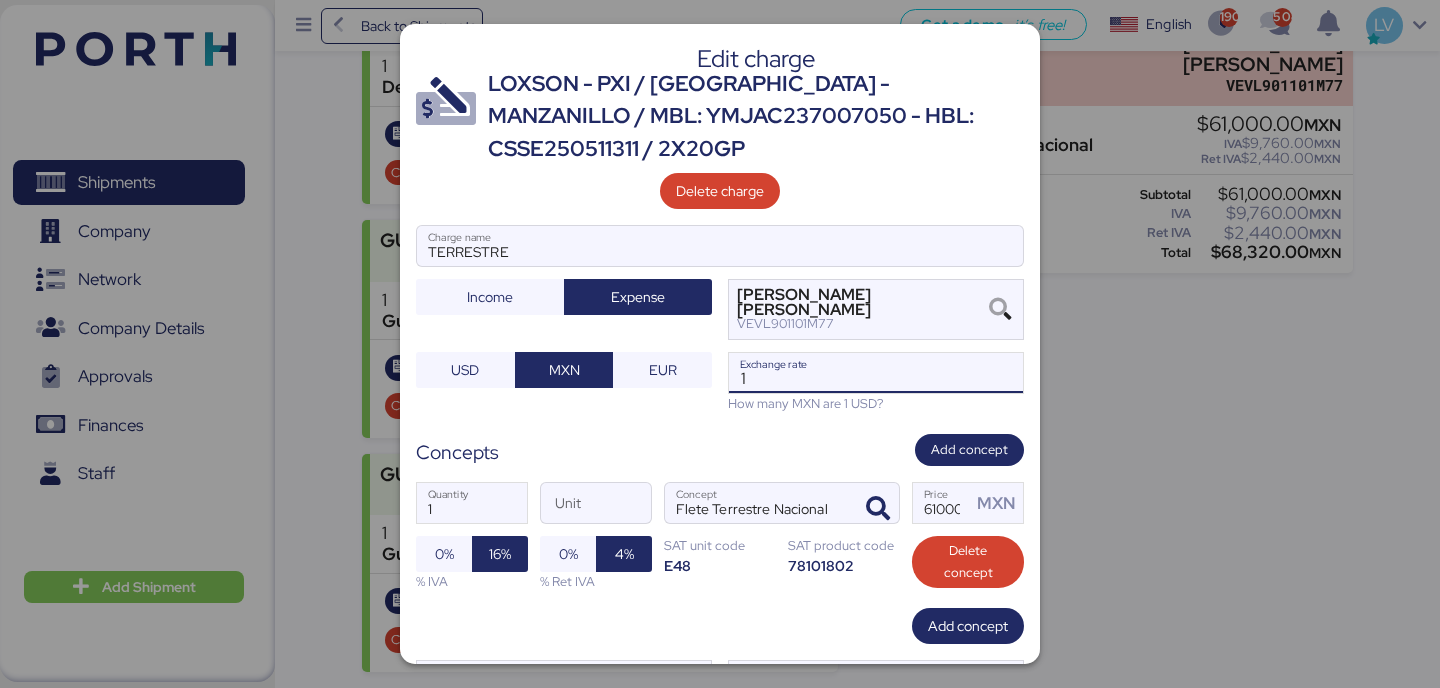 click on "1" at bounding box center (876, 373) 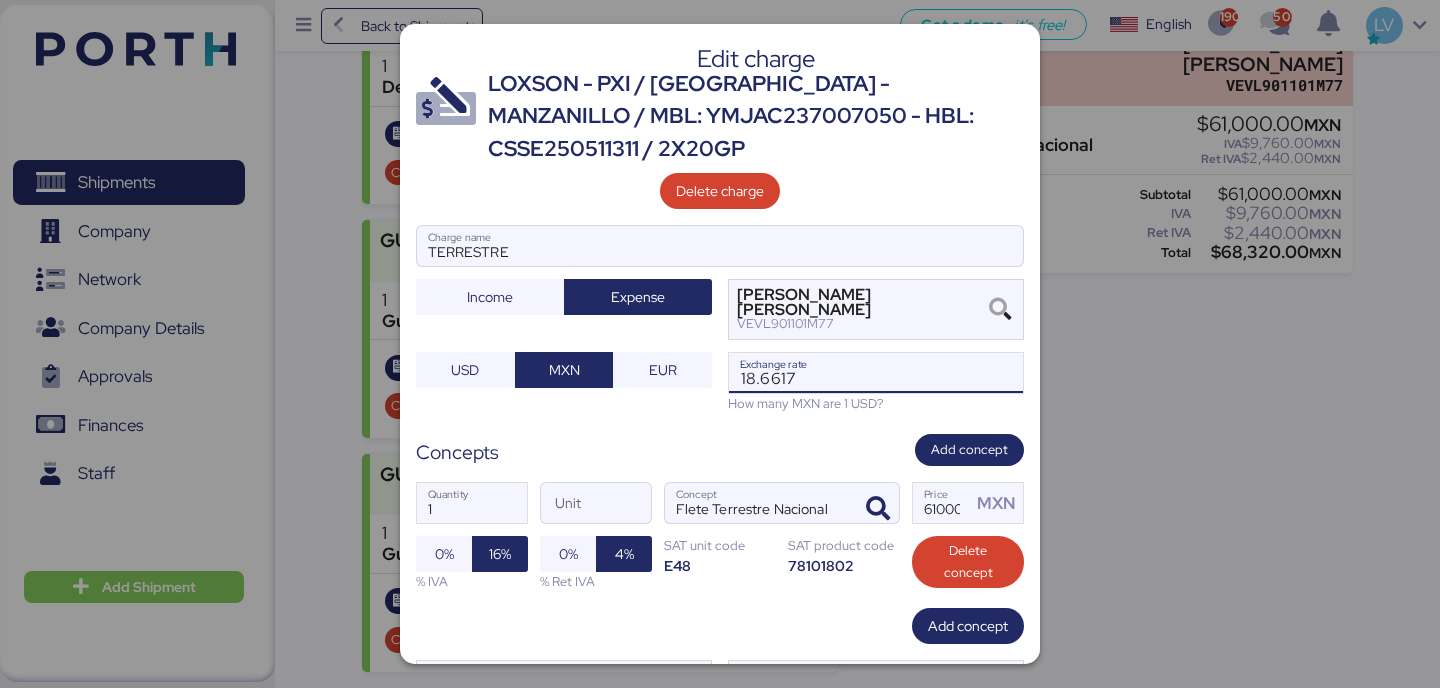 type on "18.6617" 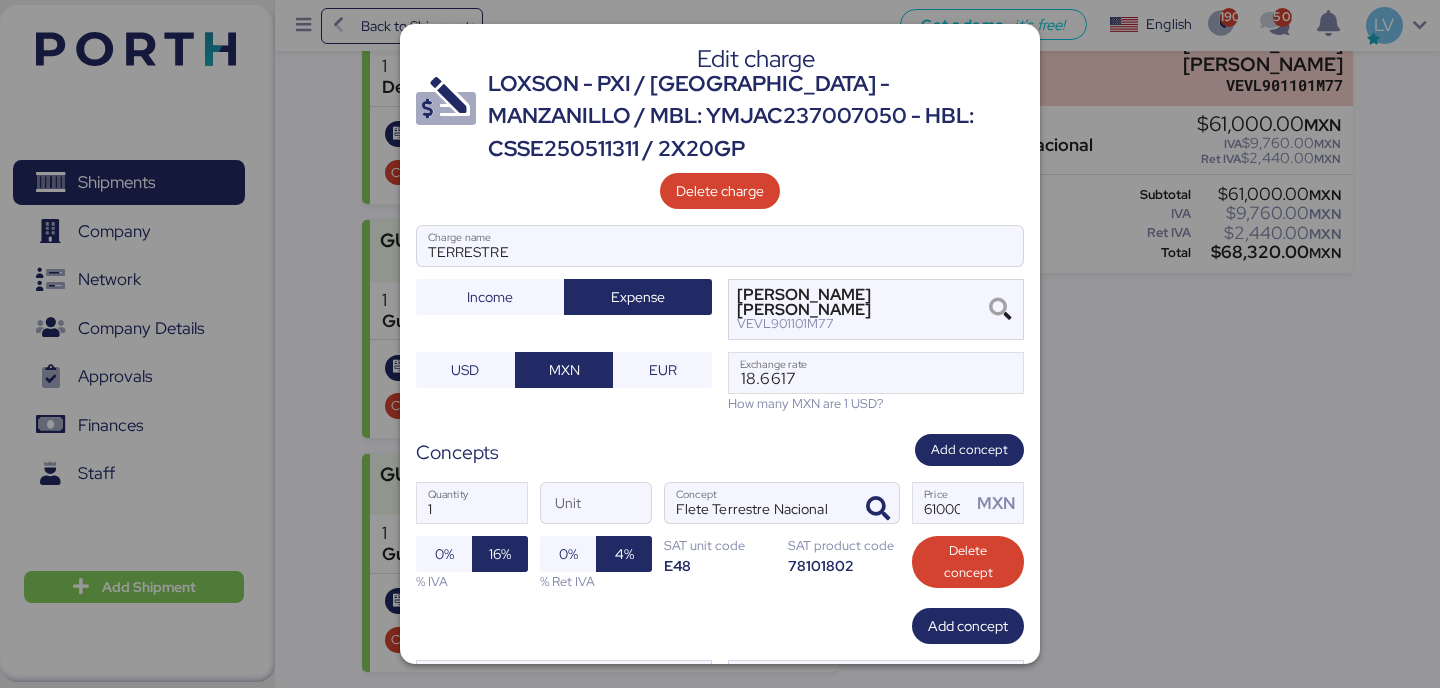 scroll, scrollTop: 69, scrollLeft: 0, axis: vertical 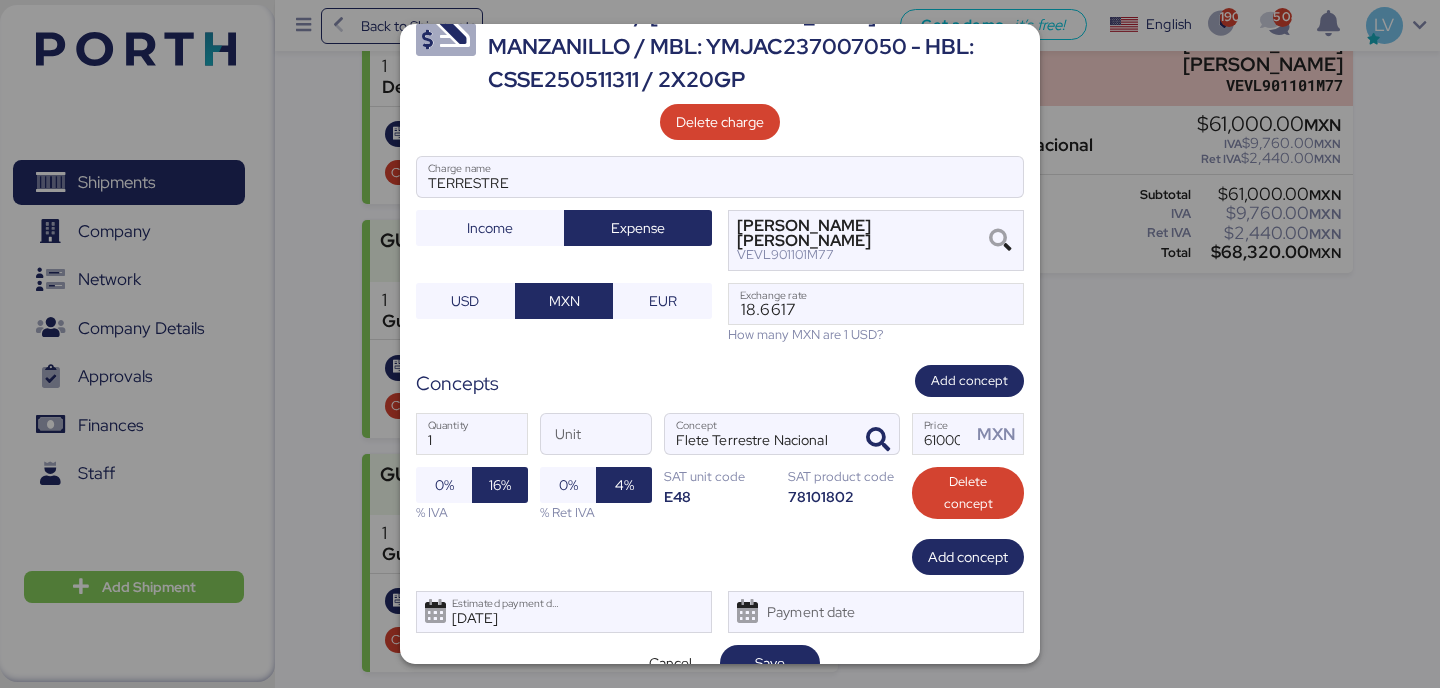 click on "Edit charge LOXSON - PXI / [GEOGRAPHIC_DATA] - MANZANILLO / MBL: YMJAC237007050 - HBL: CSSE250511311 / 2X20GP Delete charge TERRESTRE Charge name Income Expense [PERSON_NAME] [PERSON_NAME] VEVL901101M77   USD MXN EUR 18.6617 Exchange rate
How many
MXN
are 1 USD?
Concepts Add concept 1 Quantity Unit [PERSON_NAME] Terrestre Nacional Concept   61000 Price MXN 0% 16% % IVA 0% 4% % Ret IVA SAT unit code E48 SAT product code 78101802 Delete concept Add concept   [DATE] Estimated payment date   Payment date Cancel Save" at bounding box center [720, 344] 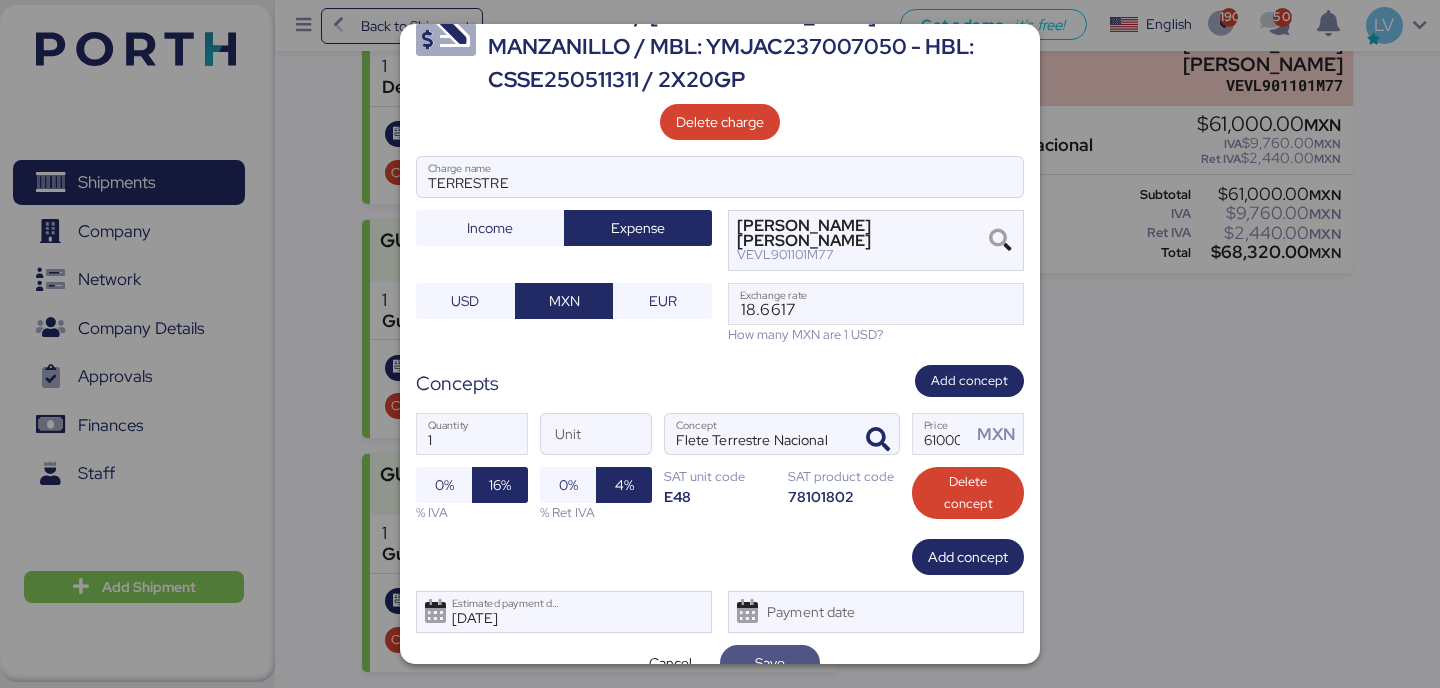 click on "Save" at bounding box center [770, 663] 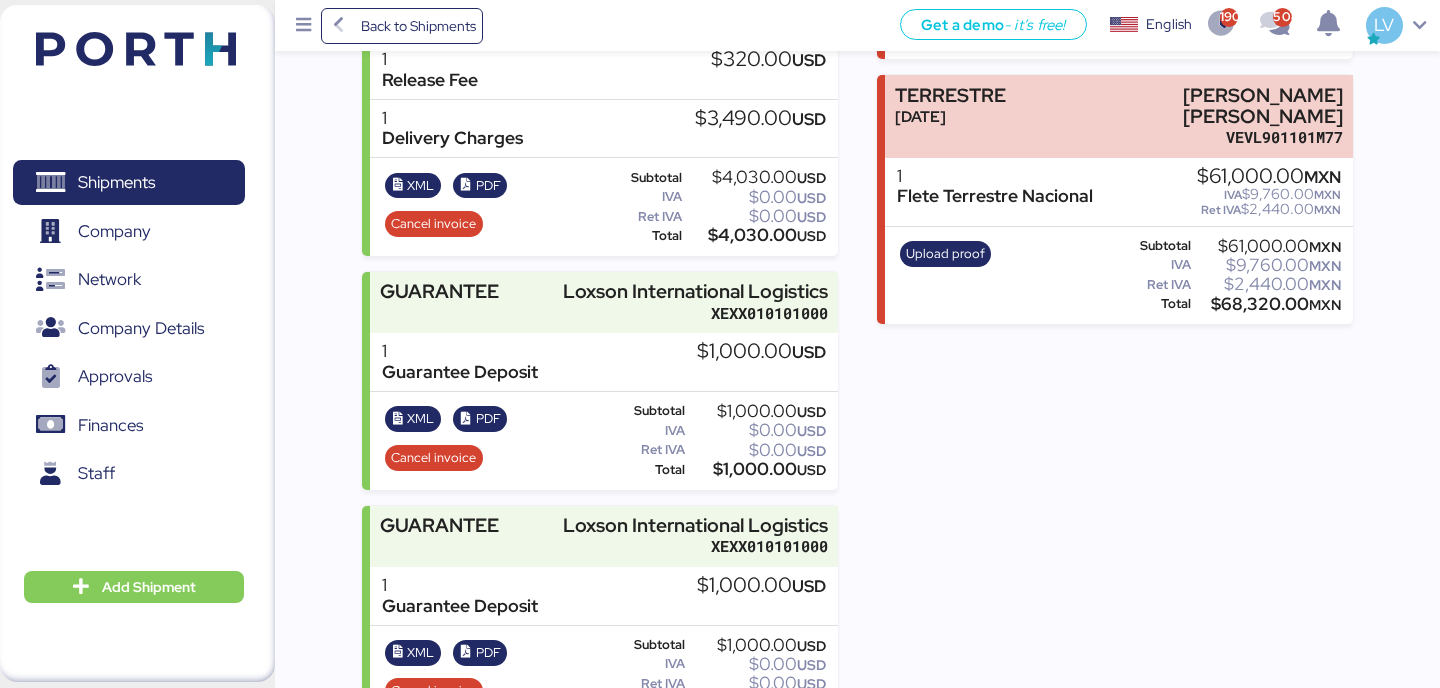 scroll, scrollTop: 667, scrollLeft: 0, axis: vertical 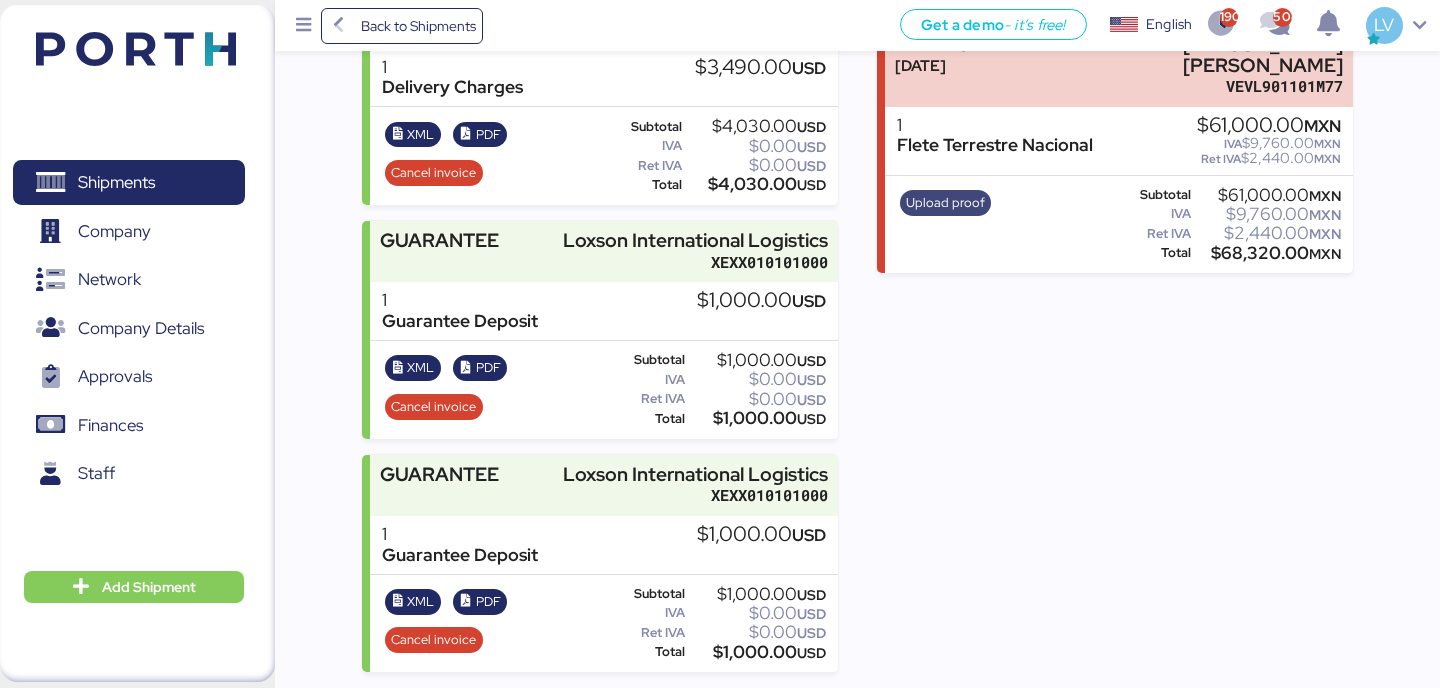 click on "Upload proof" at bounding box center (946, 203) 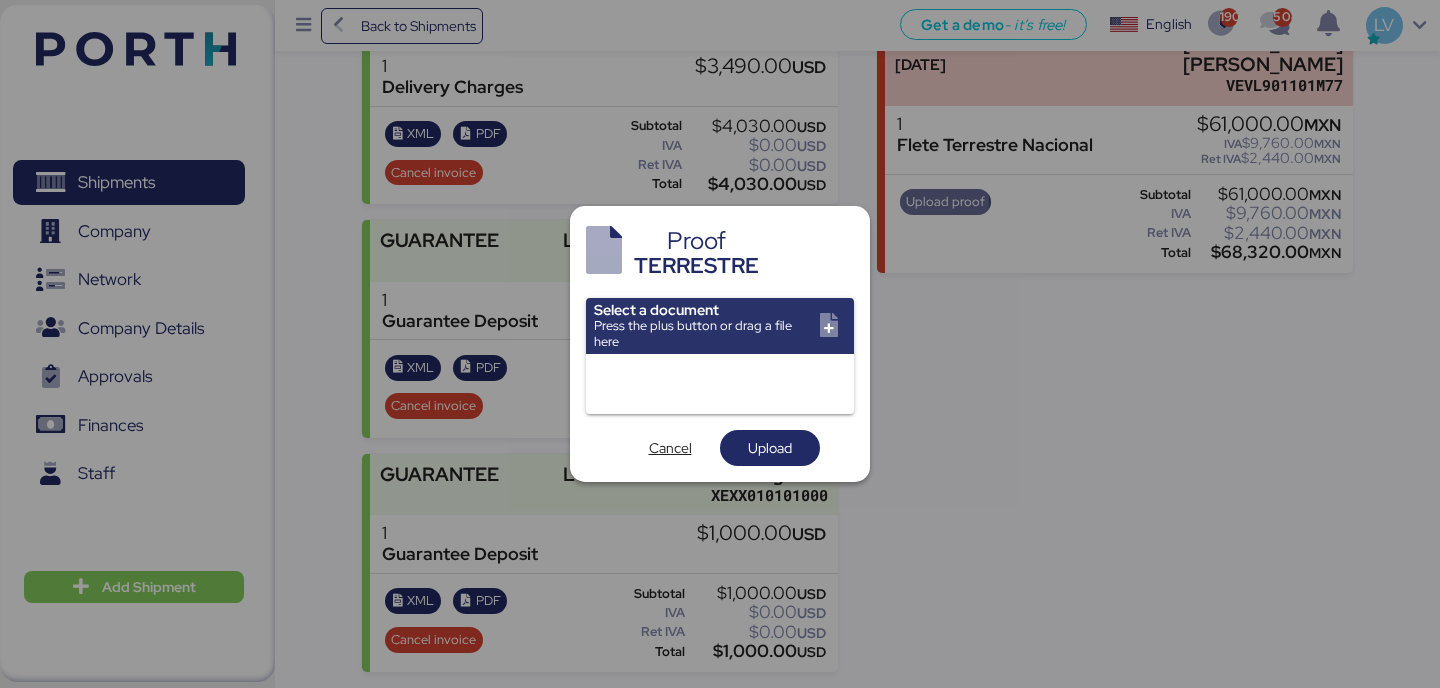 scroll, scrollTop: 0, scrollLeft: 0, axis: both 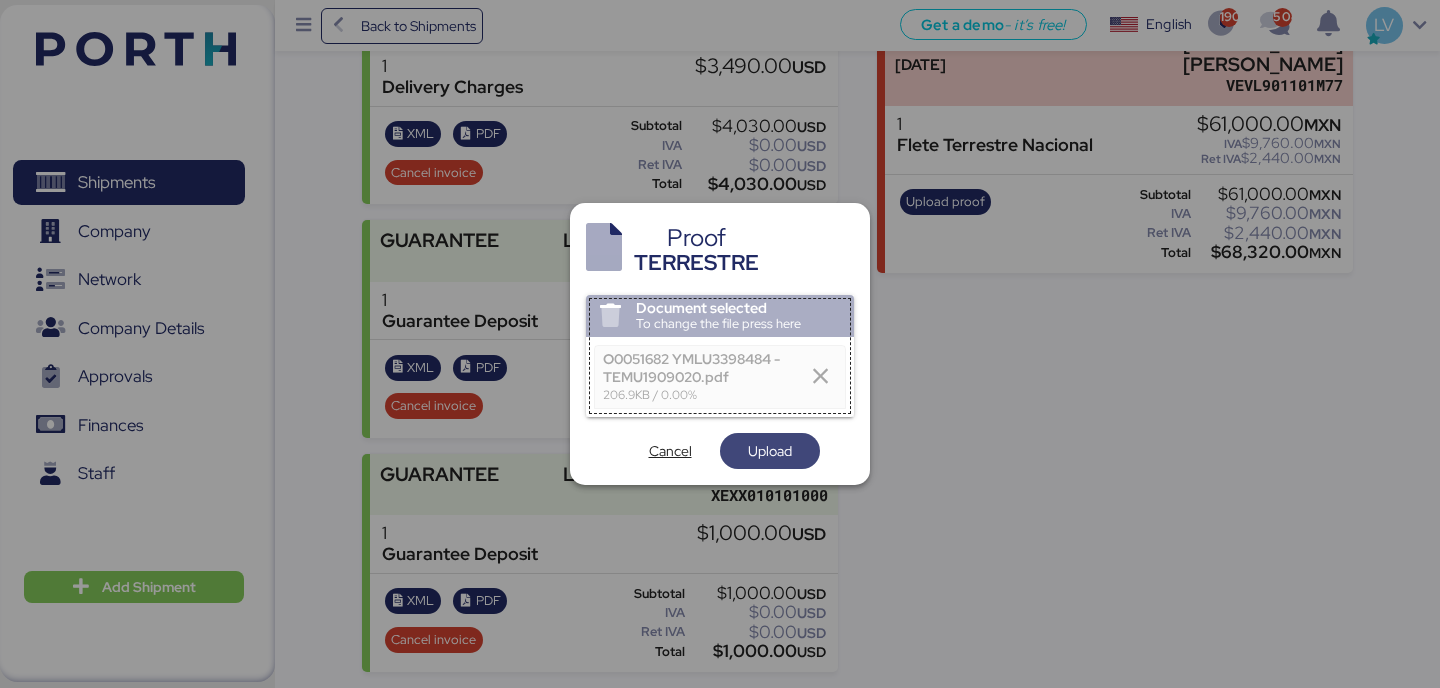 click on "Upload" at bounding box center [770, 451] 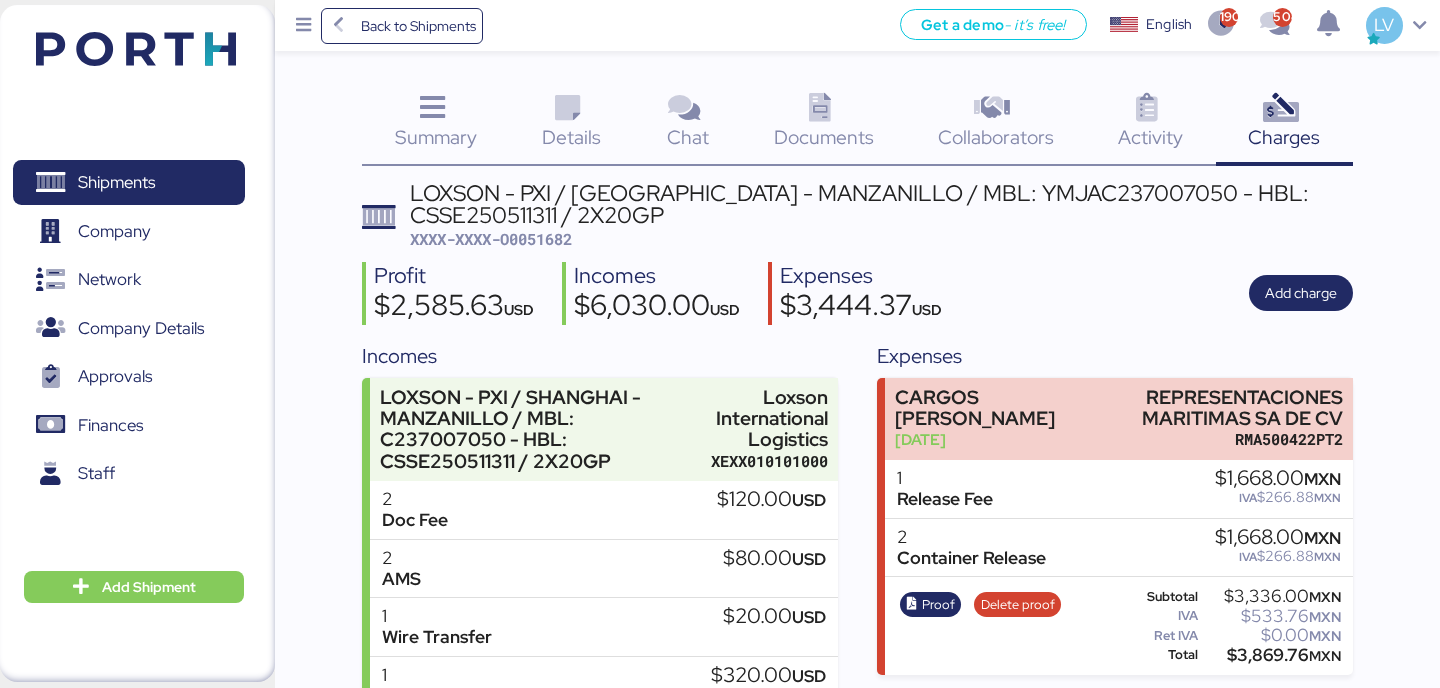 click on "XXXX-XXXX-O0051682" at bounding box center [491, 239] 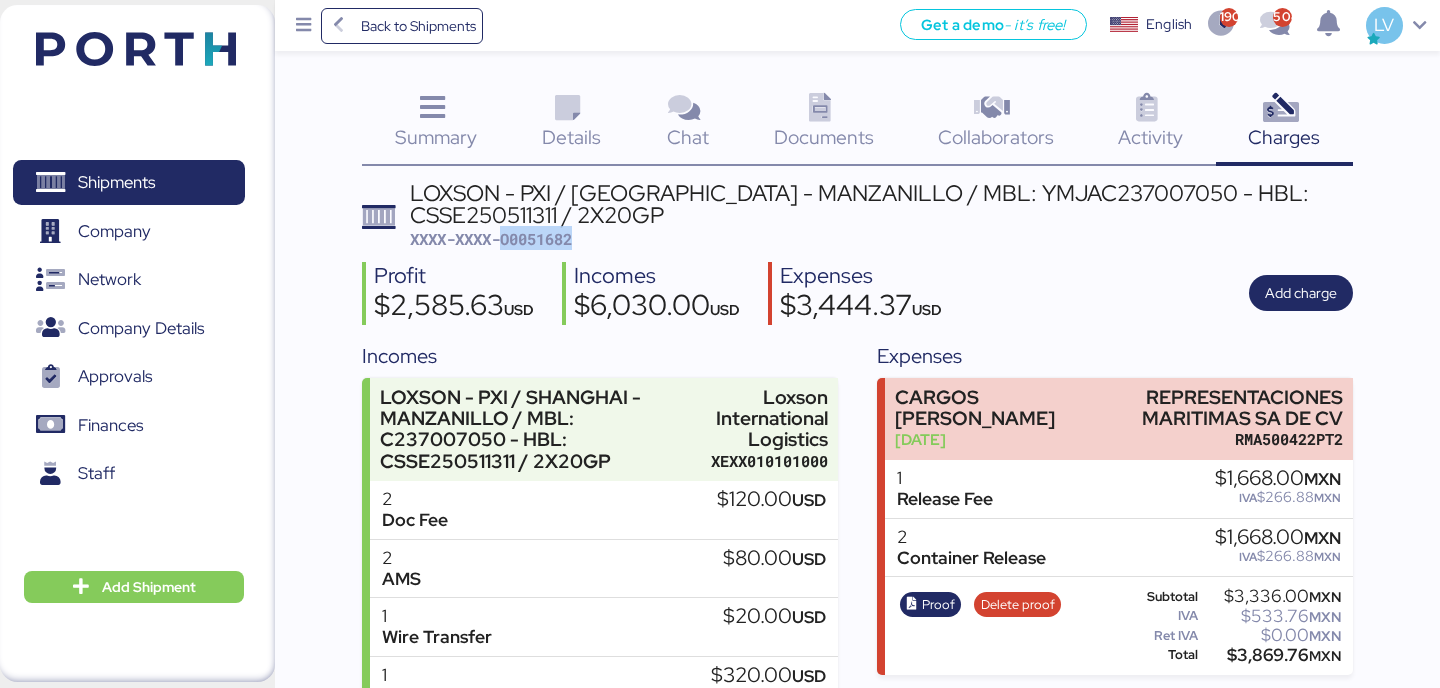 click on "XXXX-XXXX-O0051682" at bounding box center [491, 239] 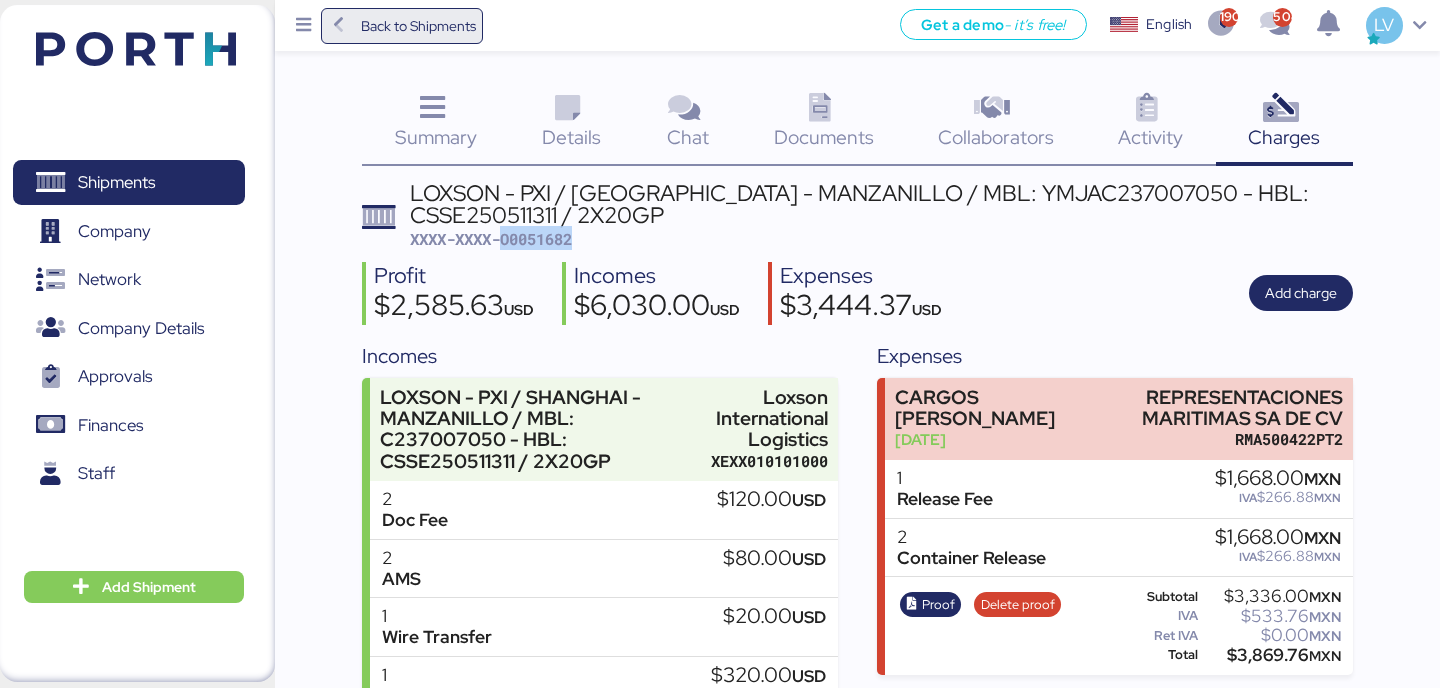 click on "Back to Shipments" at bounding box center [418, 26] 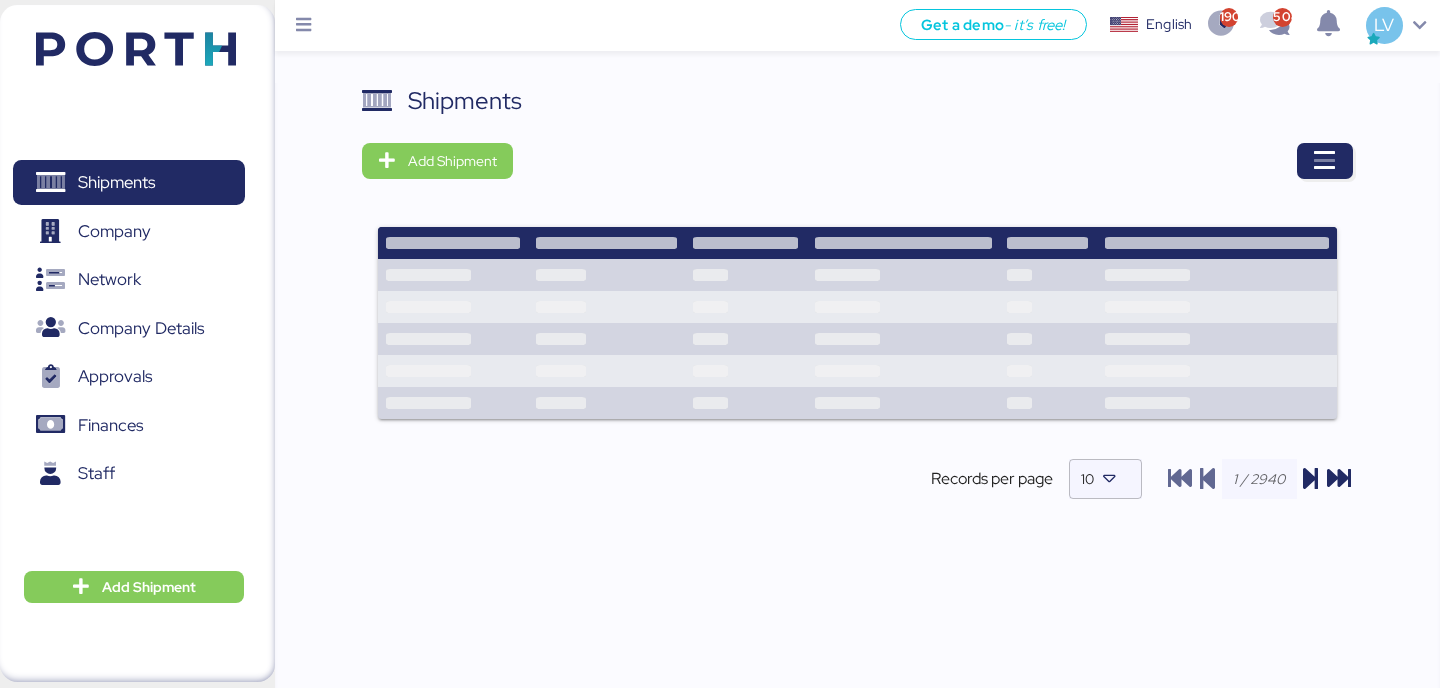 click at bounding box center (939, 161) 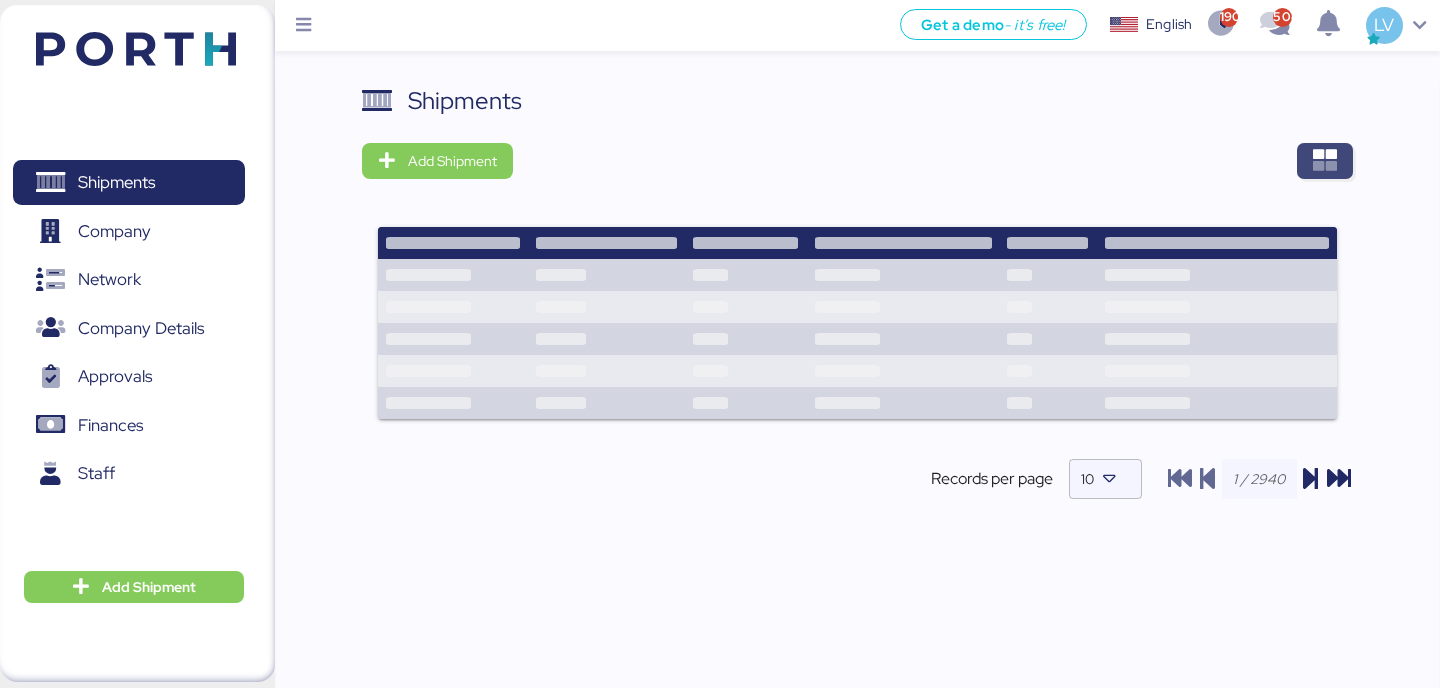 click at bounding box center [1325, 161] 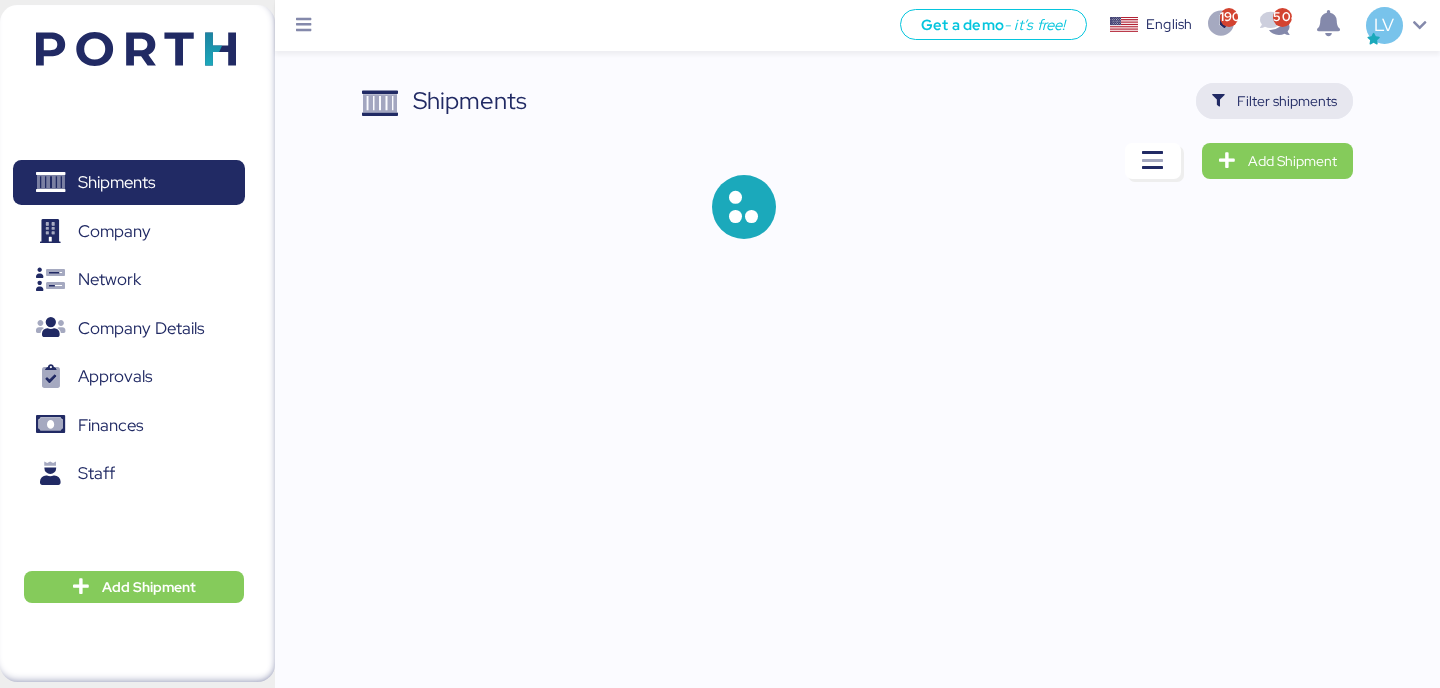 click on "Filter shipments" at bounding box center (1287, 101) 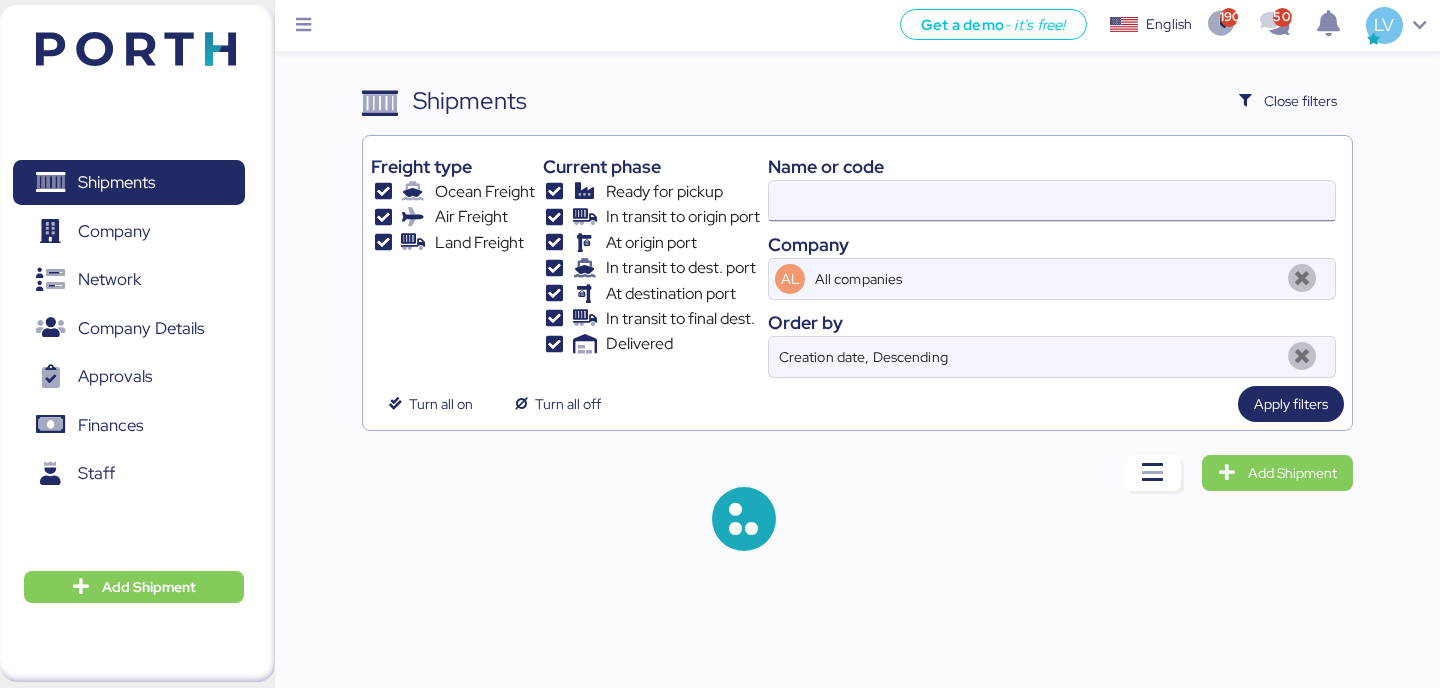 click at bounding box center [1052, 201] 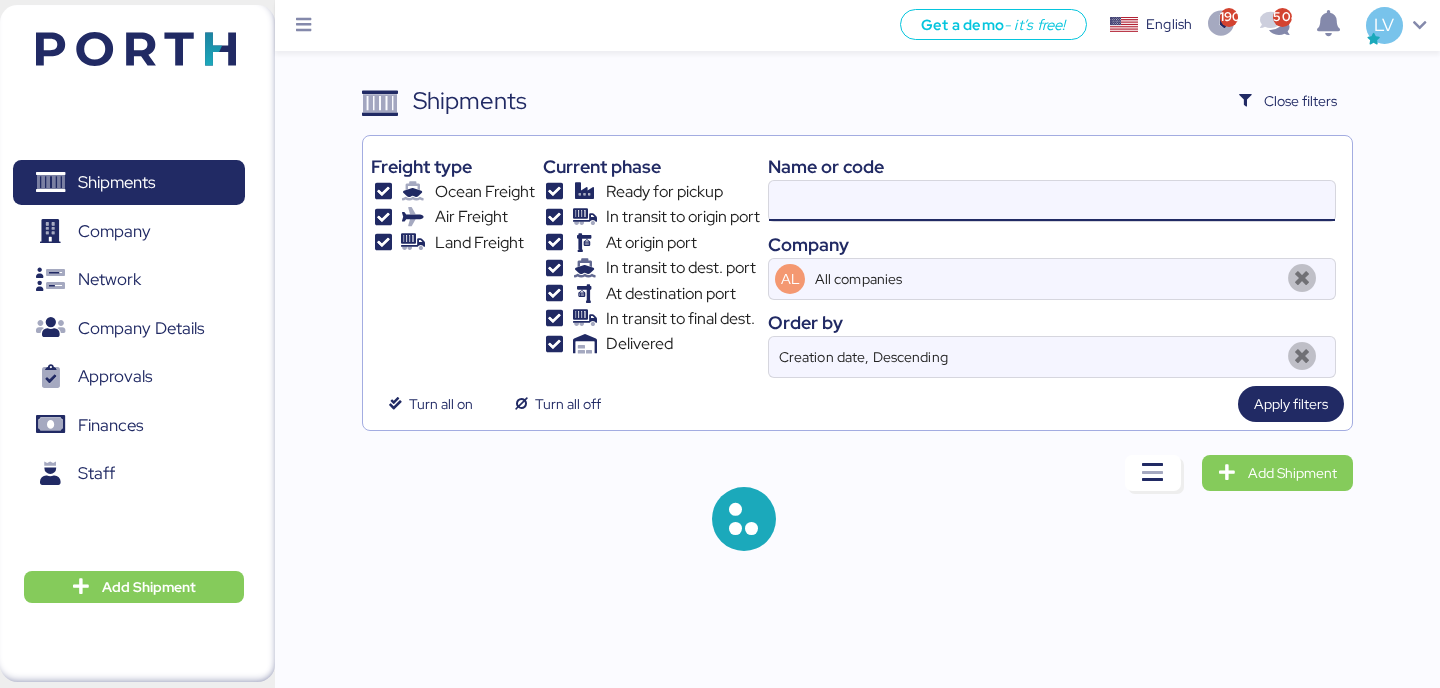 click at bounding box center (1052, 201) 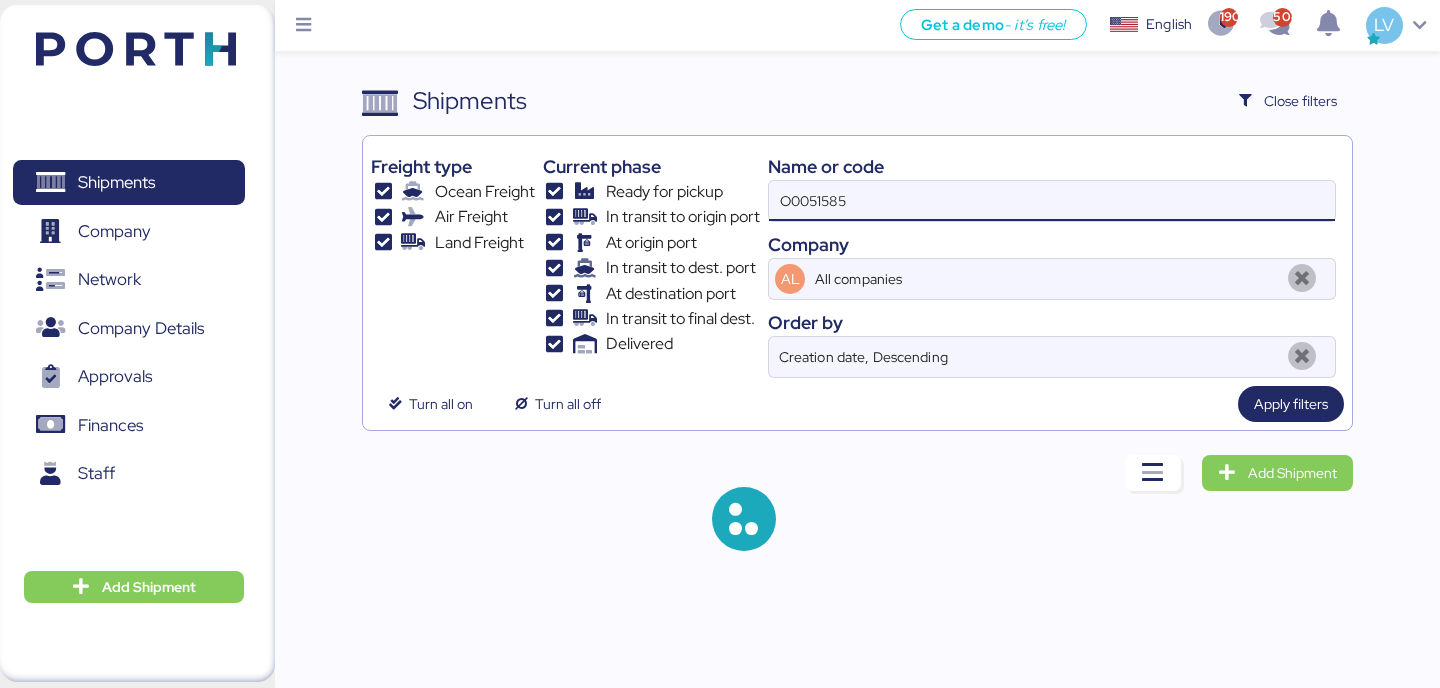 type on "O0051585" 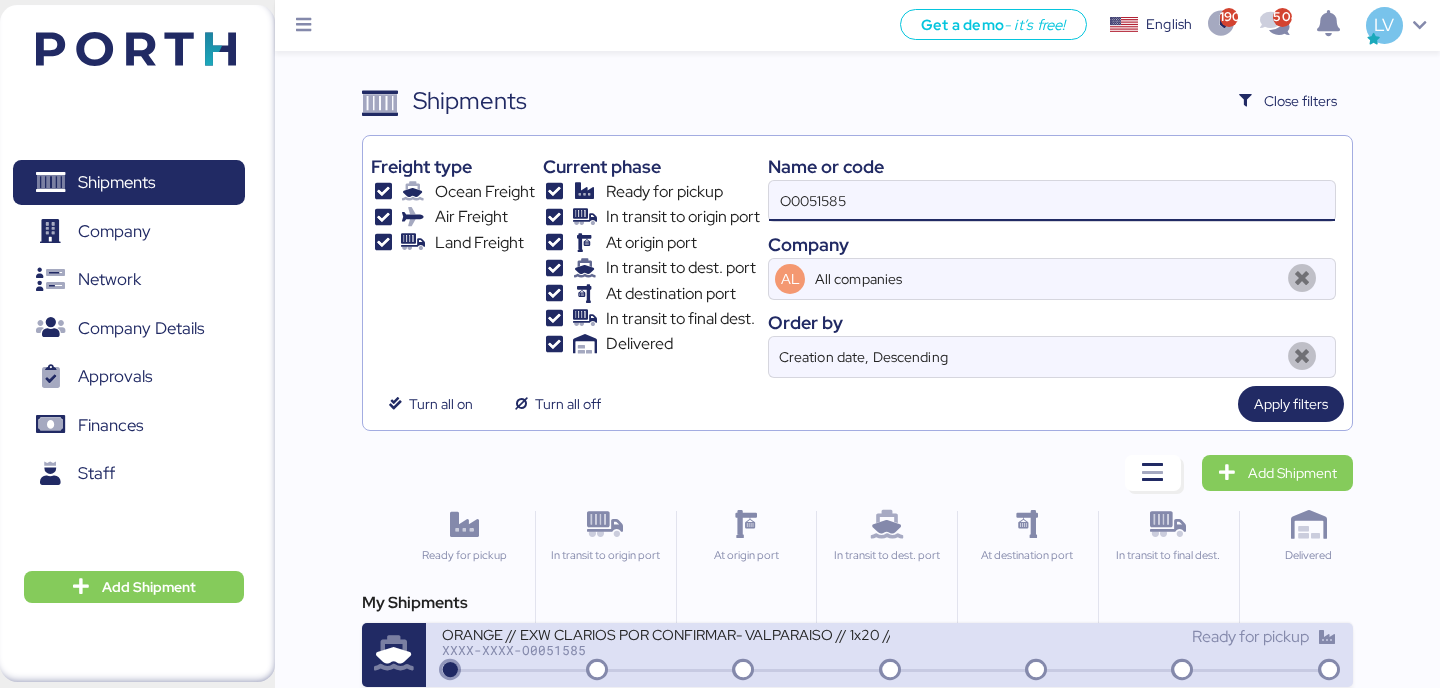 click on "XXXX-XXXX-O0051585" at bounding box center [665, 650] 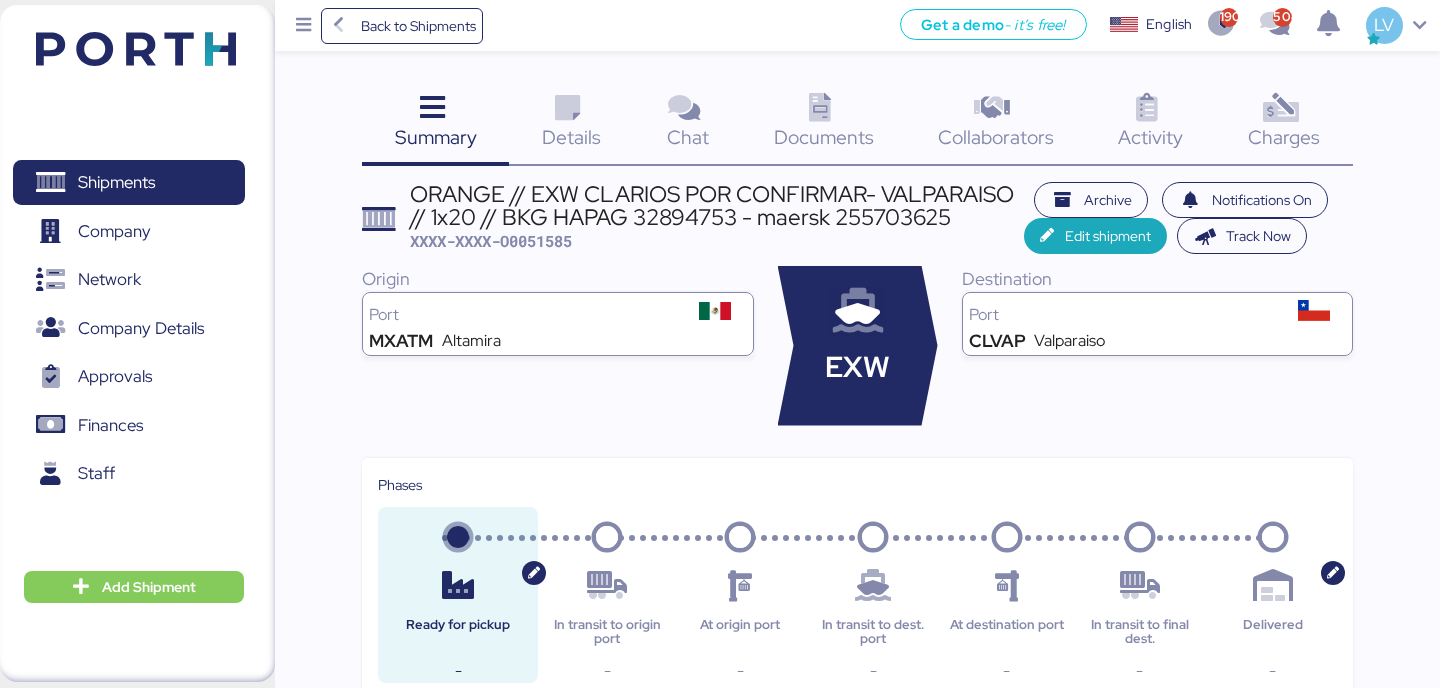 click on "Charges" at bounding box center (1284, 137) 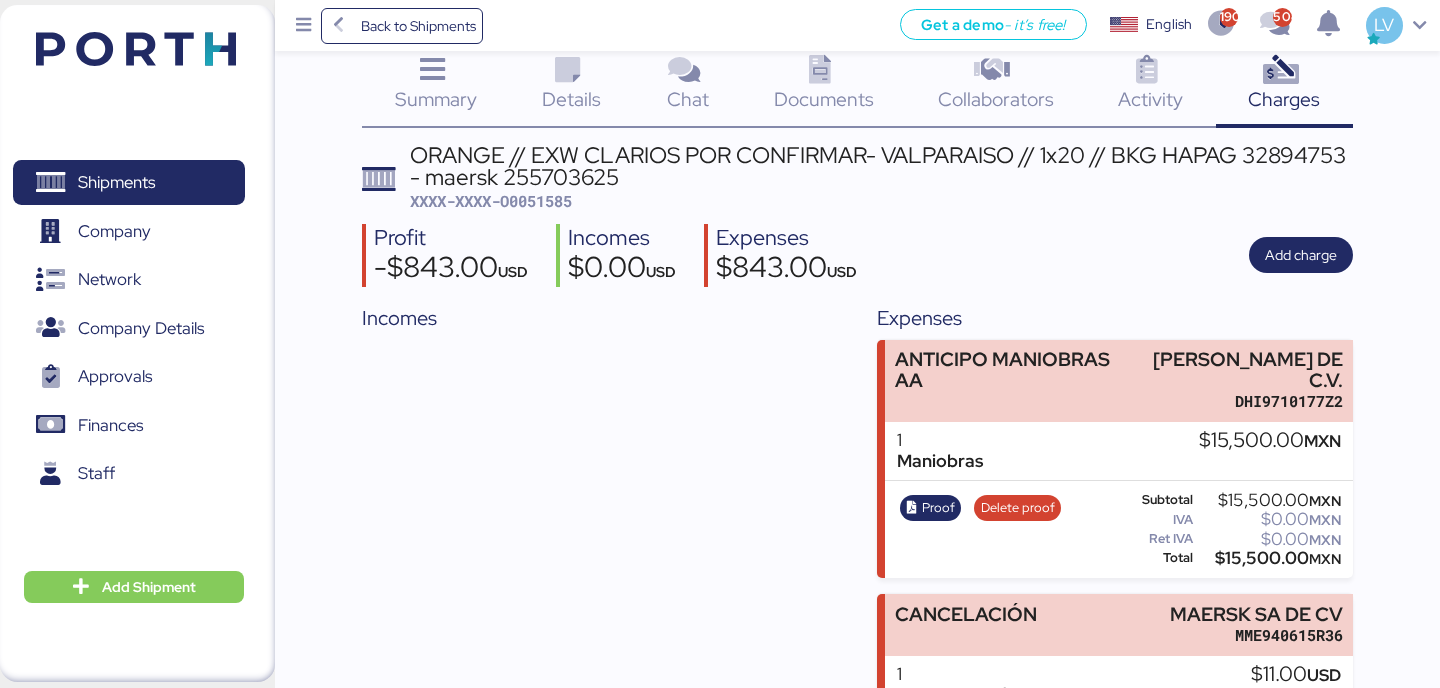 scroll, scrollTop: 40, scrollLeft: 0, axis: vertical 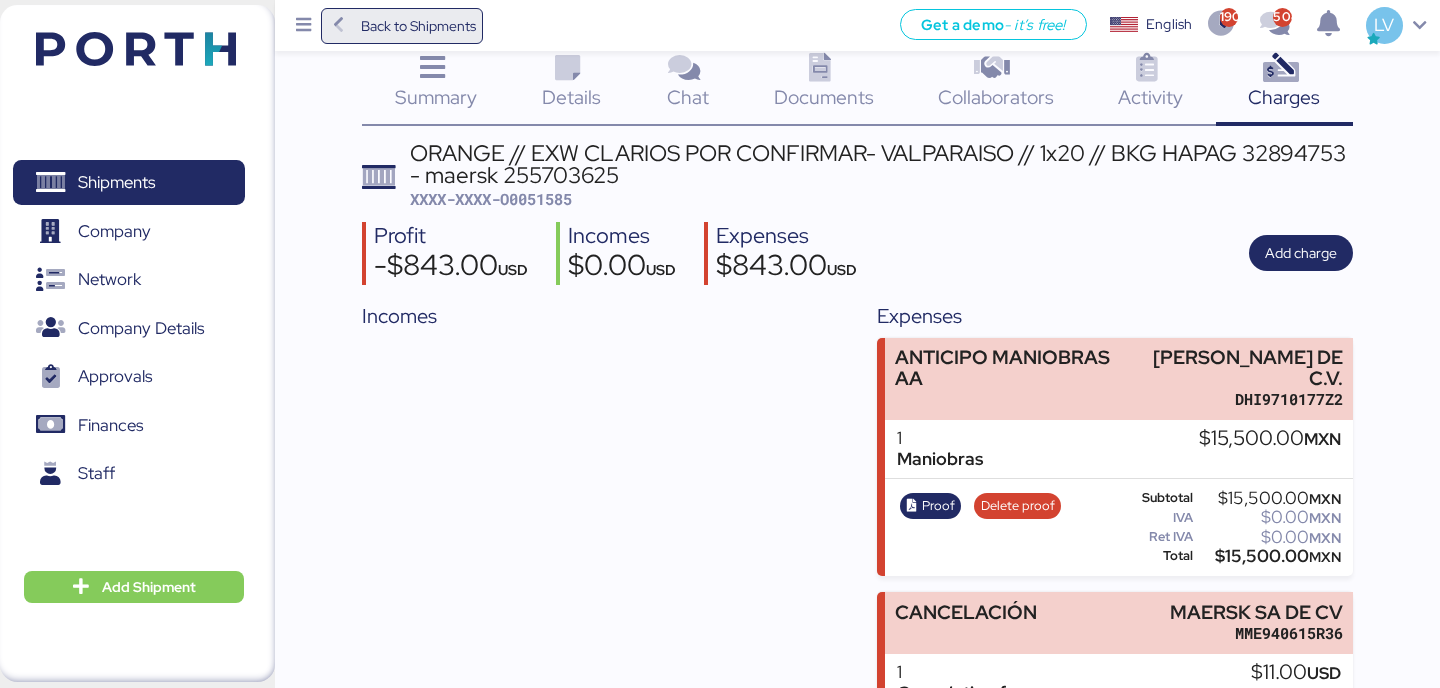 click on "Back to Shipments" at bounding box center [418, 26] 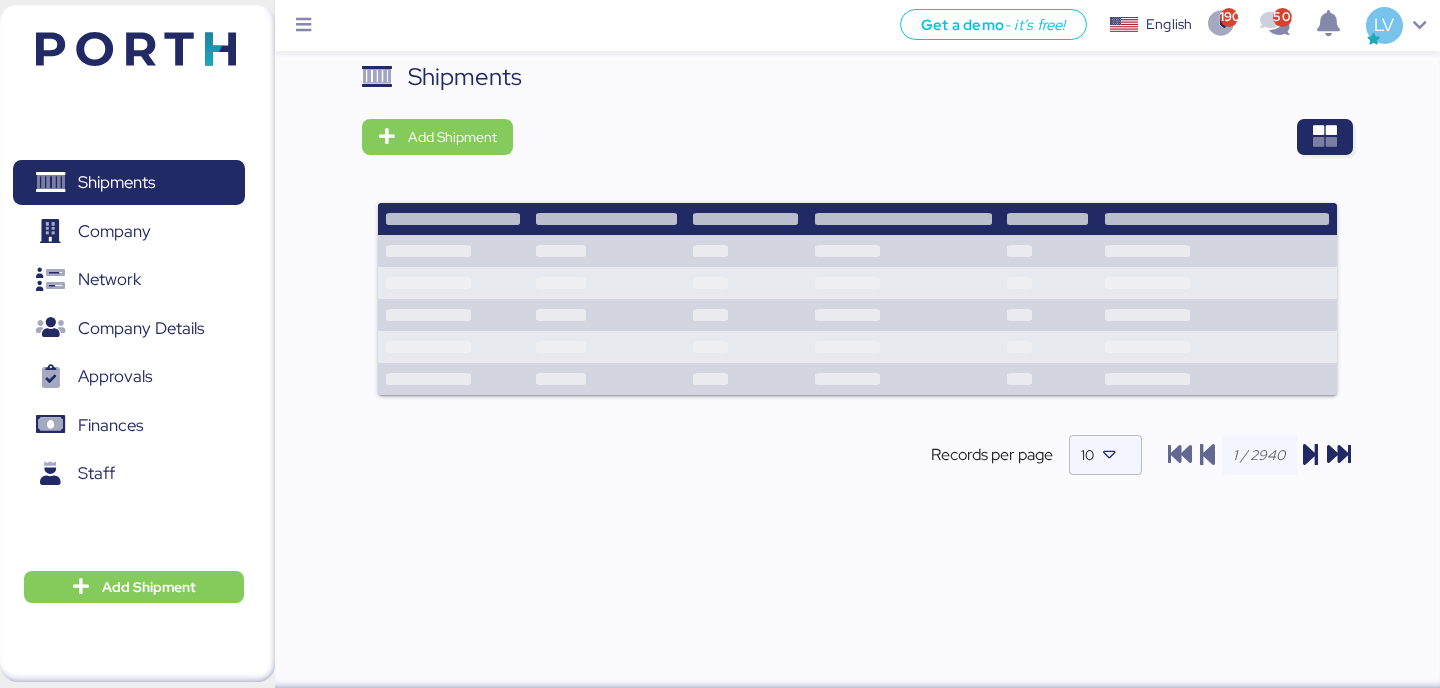 scroll, scrollTop: 0, scrollLeft: 0, axis: both 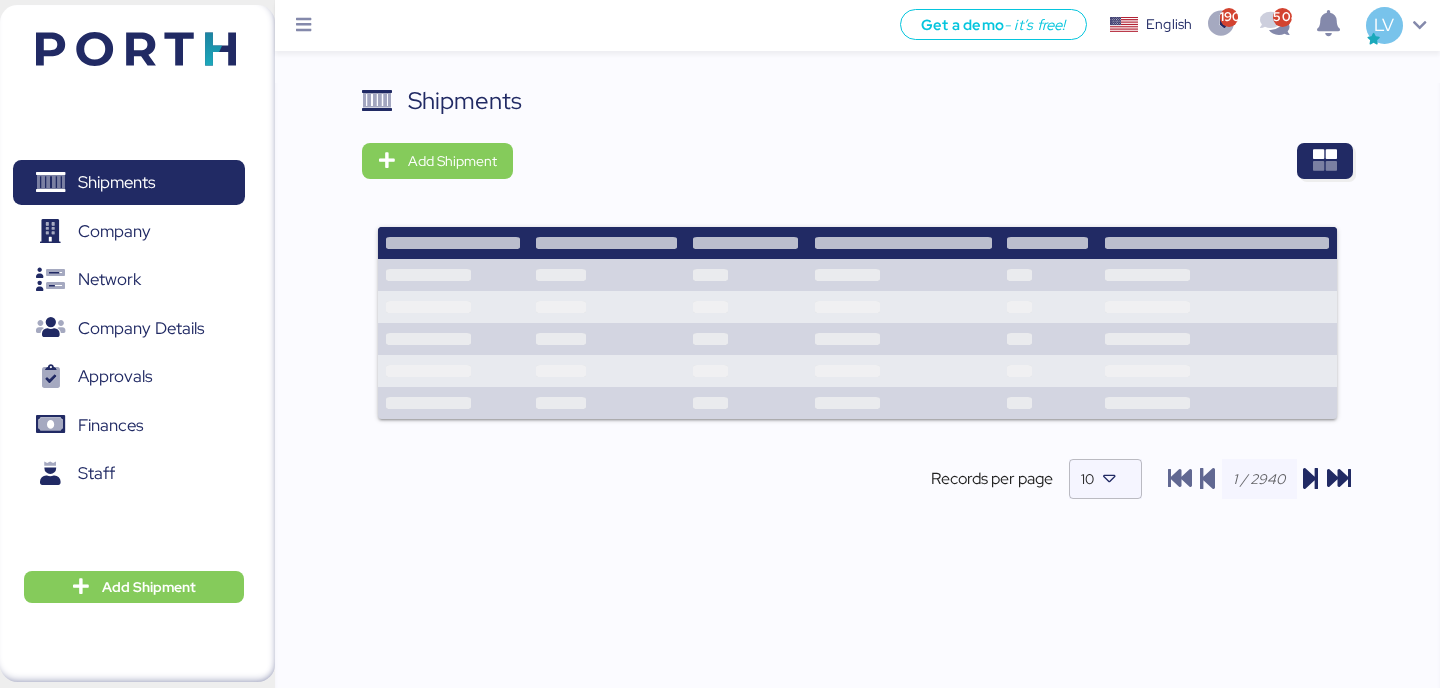 click on "Shipments   Add Shipment   Shipment Name [PERSON_NAME] - BMA // 1x40 HQ // [GEOGRAPHIC_DATA] - [GEOGRAPHIC_DATA] // MBL: PENDIENTE - HBL: ADME255497 // BOOKING SAOF37663500 Ready for pickup At destination port Delivered Shipment Name GLF Logística | Import | 1x40HQ | HMMU6337663 | Ningbo-[GEOGRAPHIC_DATA] | Cnee: Newlink | BL: NBOZ9WW01700 Ready for pickup At destination port Delivered Shipment Name LOXSON - [PERSON_NAME] / [GEOGRAPHIC_DATA] - [GEOGRAPHIC_DATA] / MBL: COSU6422901850 - HBL: KSSE250700523 / 2X40HQ Ready for pickup At destination port Delivered Shipment Name LOXSON - PXI / [GEOGRAPHIC_DATA] - [GEOGRAPHIC_DATA] / MBL: ZIMUSNH21166286 - HBL: CSSE250617134 / 2X40HQ Ready for pickup At destination port Delivered Shipment Name LOXSON - [PERSON_NAME] / PVG - GDL / MAWB: [PHONE_NUMBER] - HAWB: LXN25070353 Ready for pickup At destination Airport Delivered Shipment Name SUNMIGHT contenedor Ready for pickup At destination port Delivered Shipment Name LOXSON - PXI / [GEOGRAPHIC_DATA] - [GEOGRAPHIC_DATA] / MBL: - HBL: / LCL Ready for pickup At destination port Delivered Shipment Name Delivered" at bounding box center [857, 308] 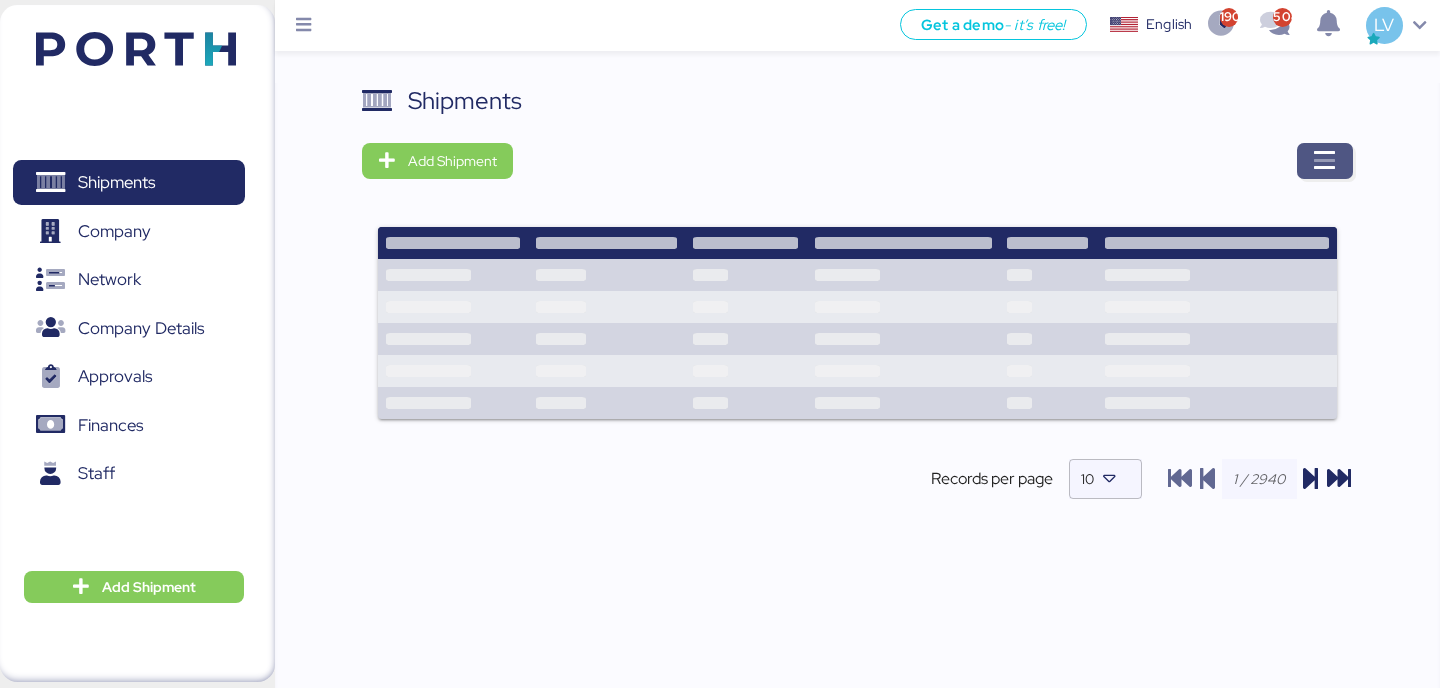 click at bounding box center (1325, 161) 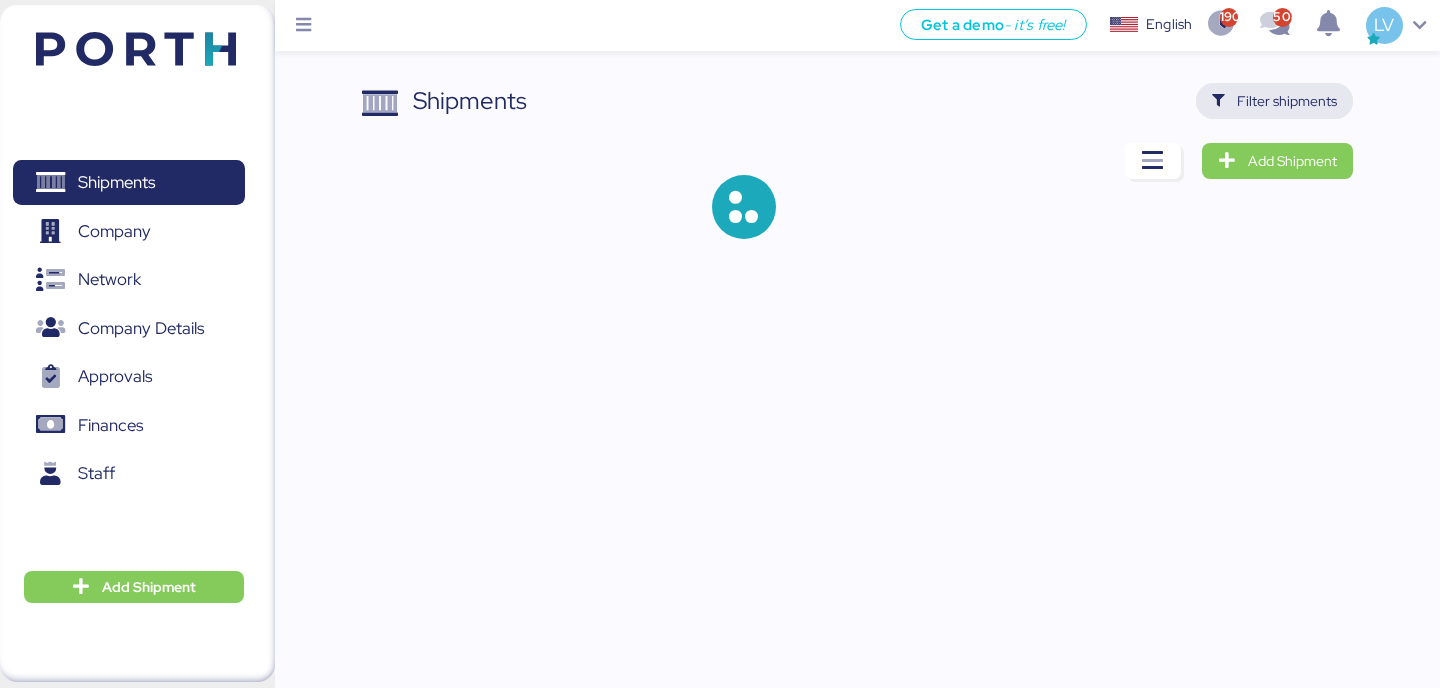 click on "Filter shipments" at bounding box center (1274, 101) 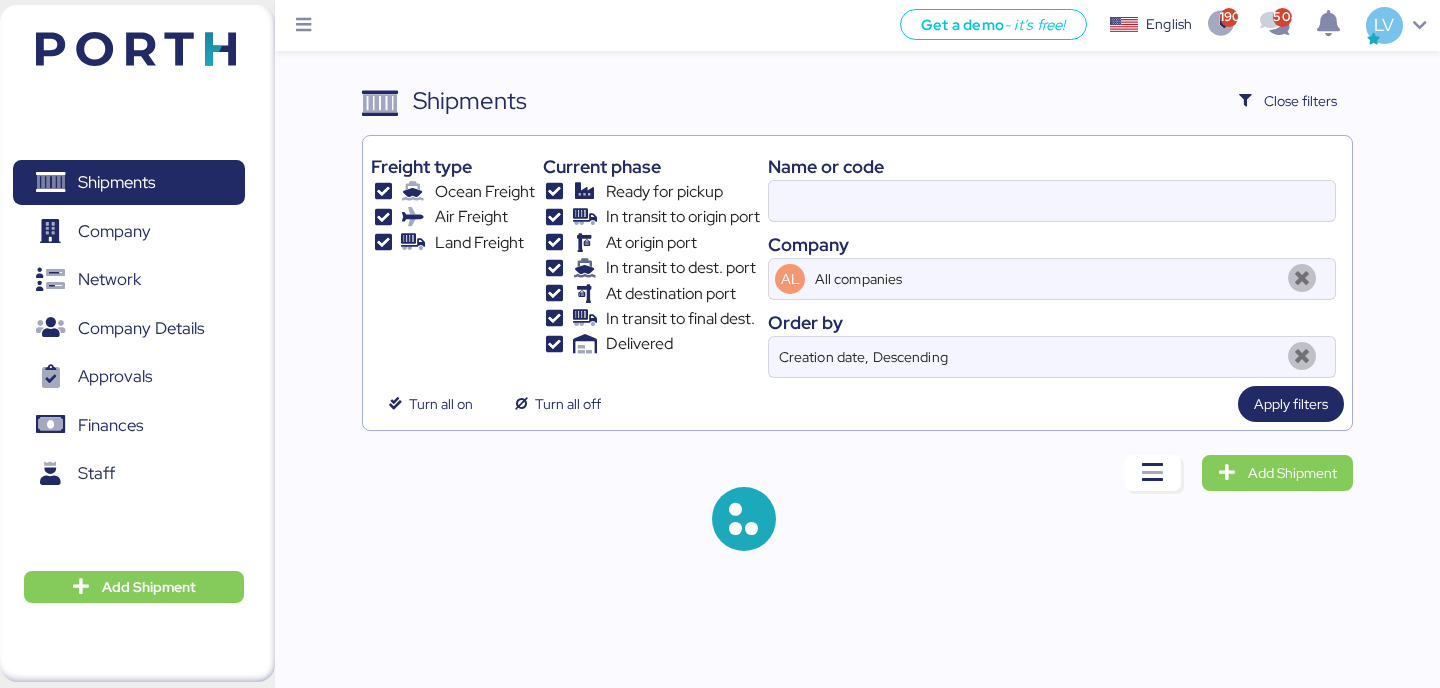 click on "Name or code" at bounding box center (1052, 166) 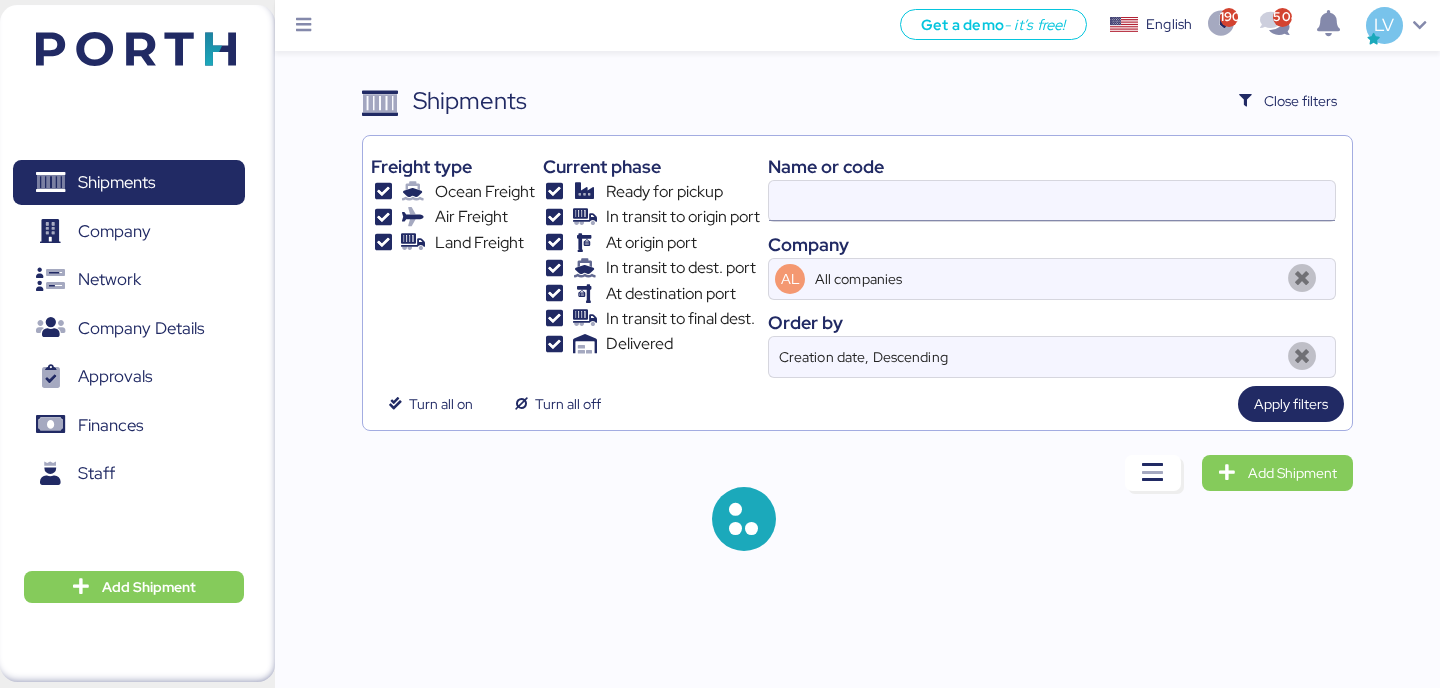 click at bounding box center [1052, 201] 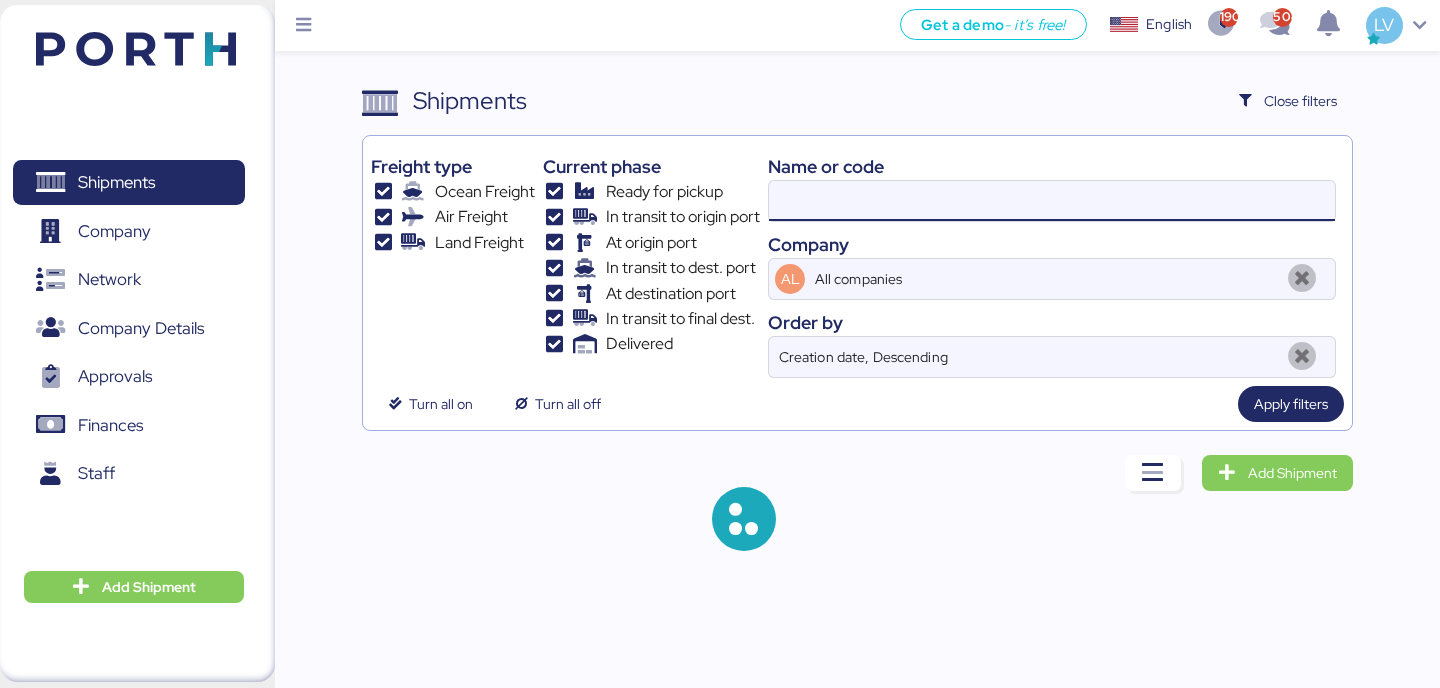 click at bounding box center [1052, 201] 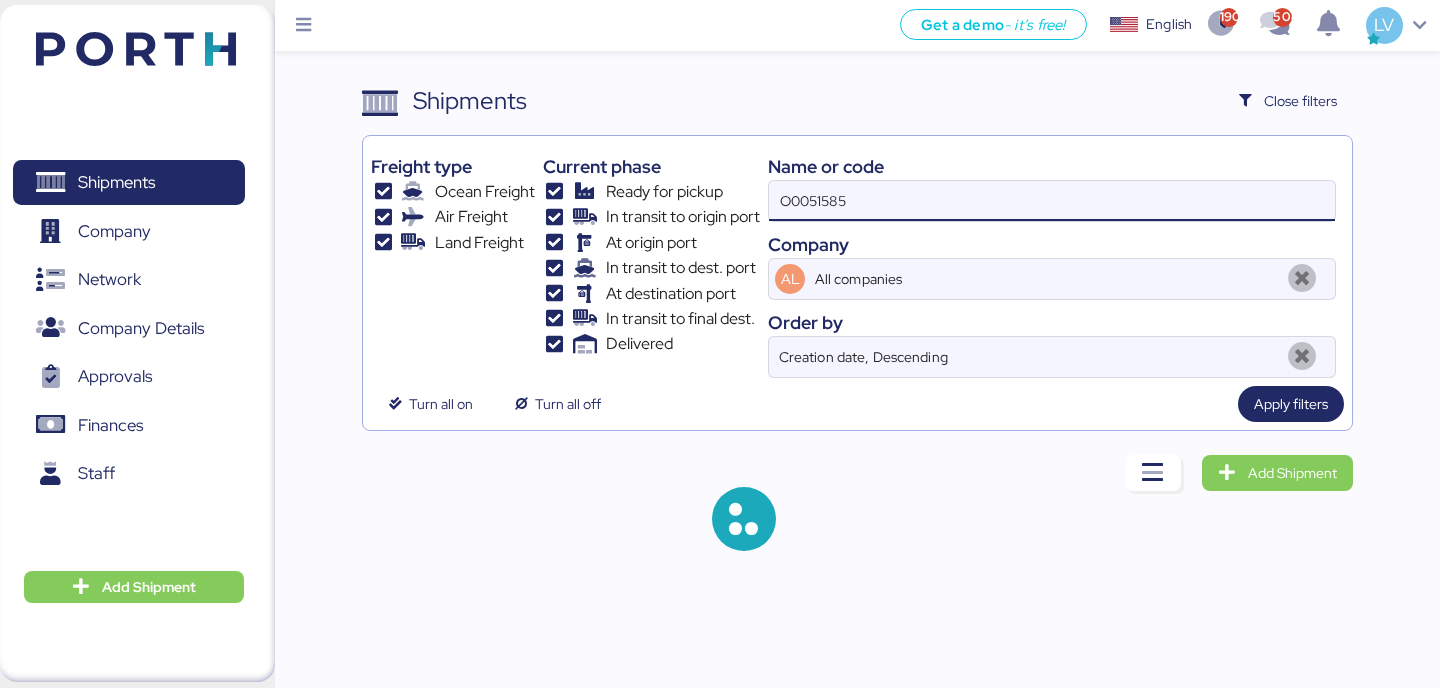 type on "O0051585" 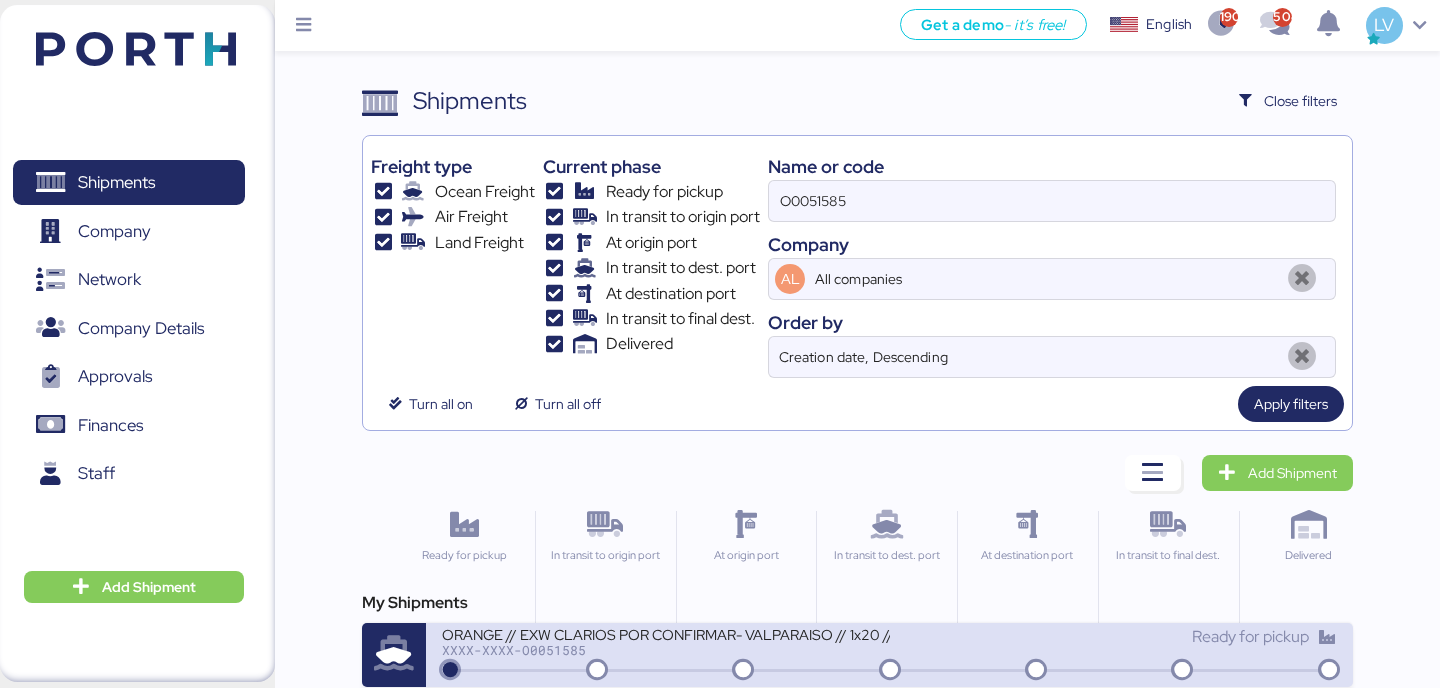 click on "ORANGE // EXW CLARIOS POR CONFIRMAR- VALPARAISO // 1x20 // BKG HAPAG 32894753 - maersk 255703625" at bounding box center (665, 633) 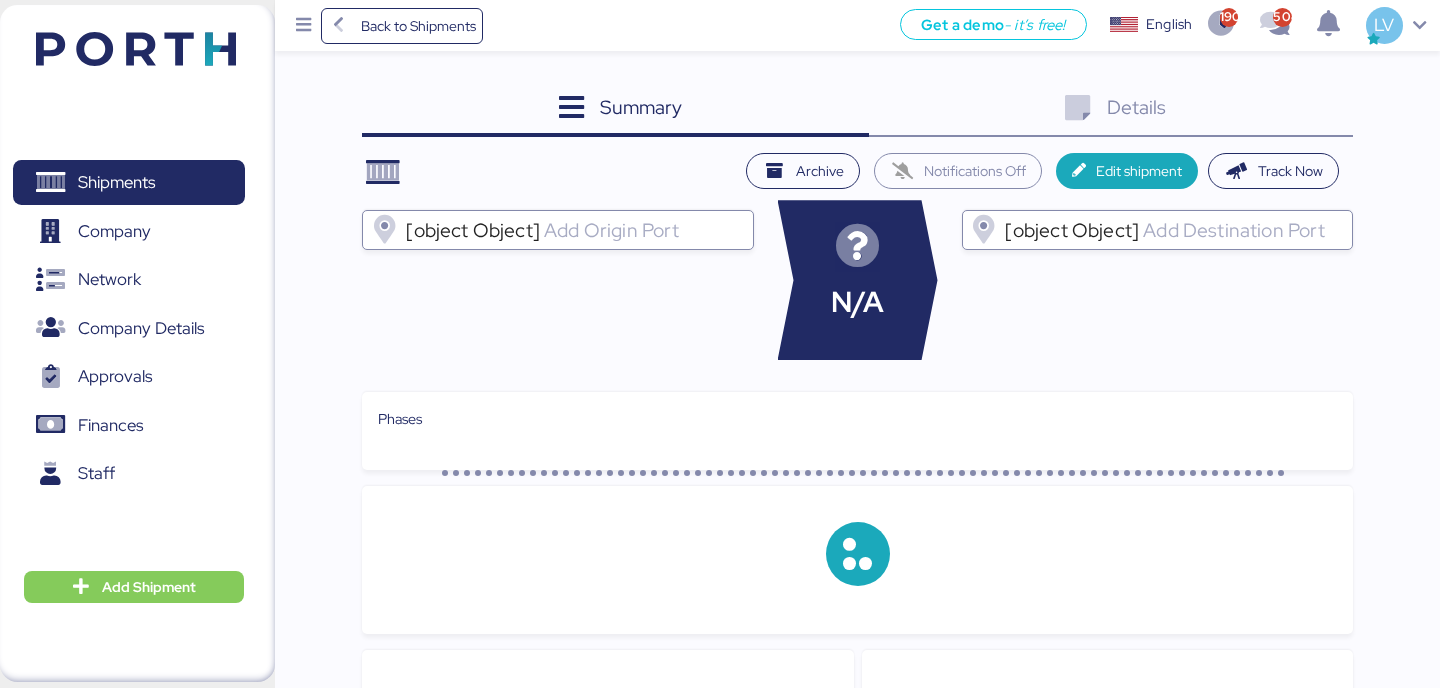 click on "Details 0" at bounding box center (1111, 110) 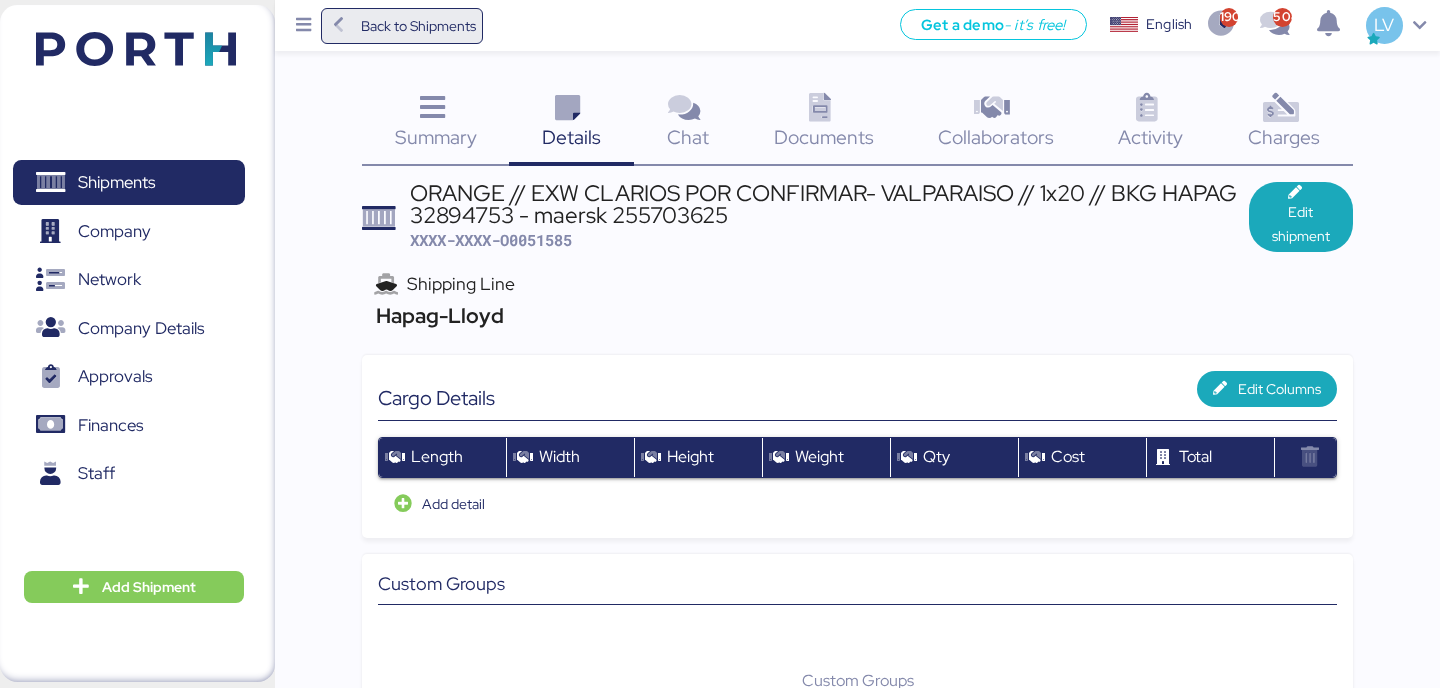 click on "Back to Shipments" at bounding box center [418, 26] 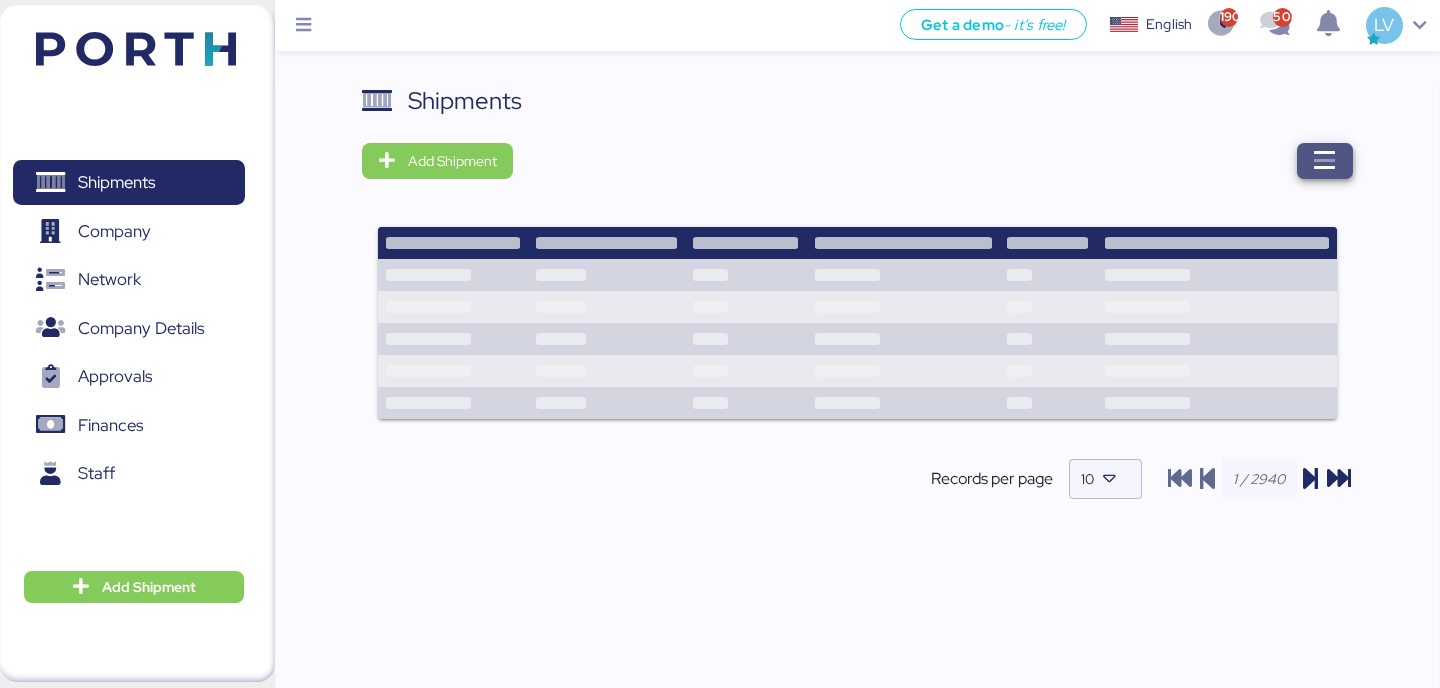 click at bounding box center [1325, 161] 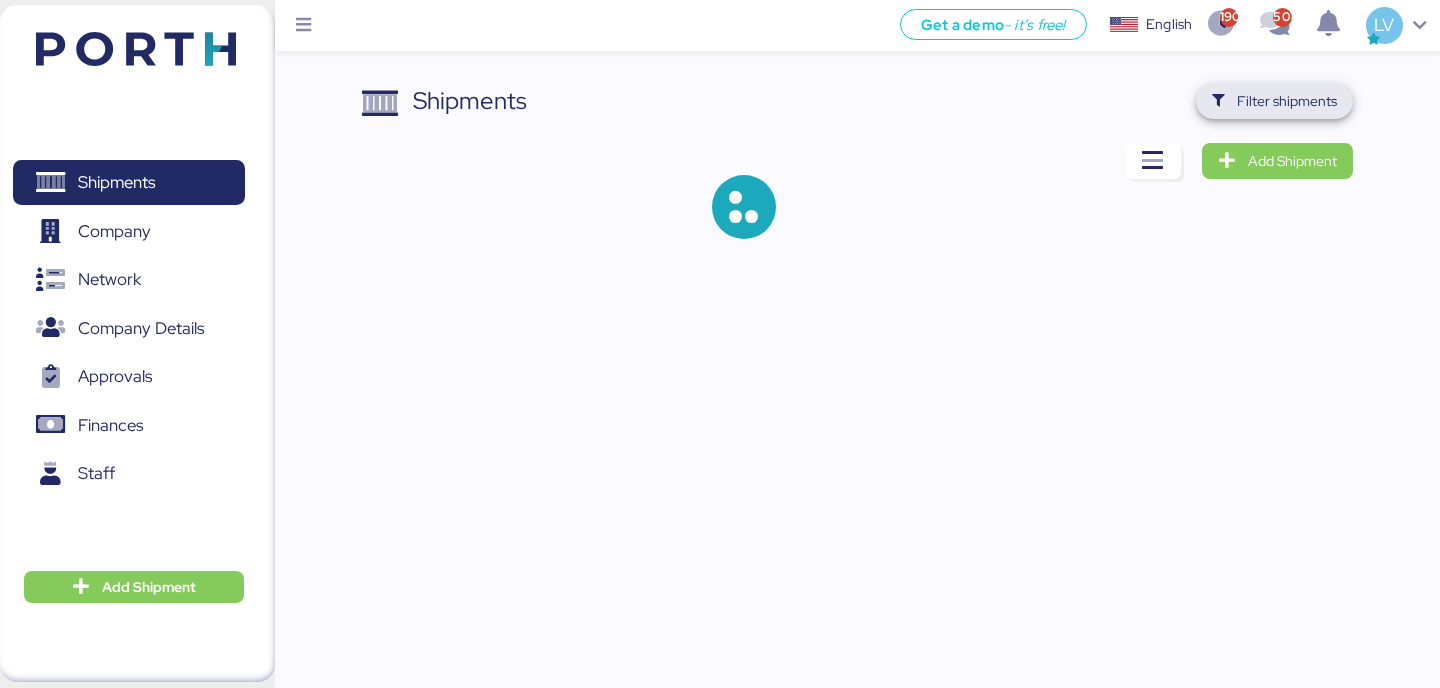 click on "Filter shipments" at bounding box center [1274, 101] 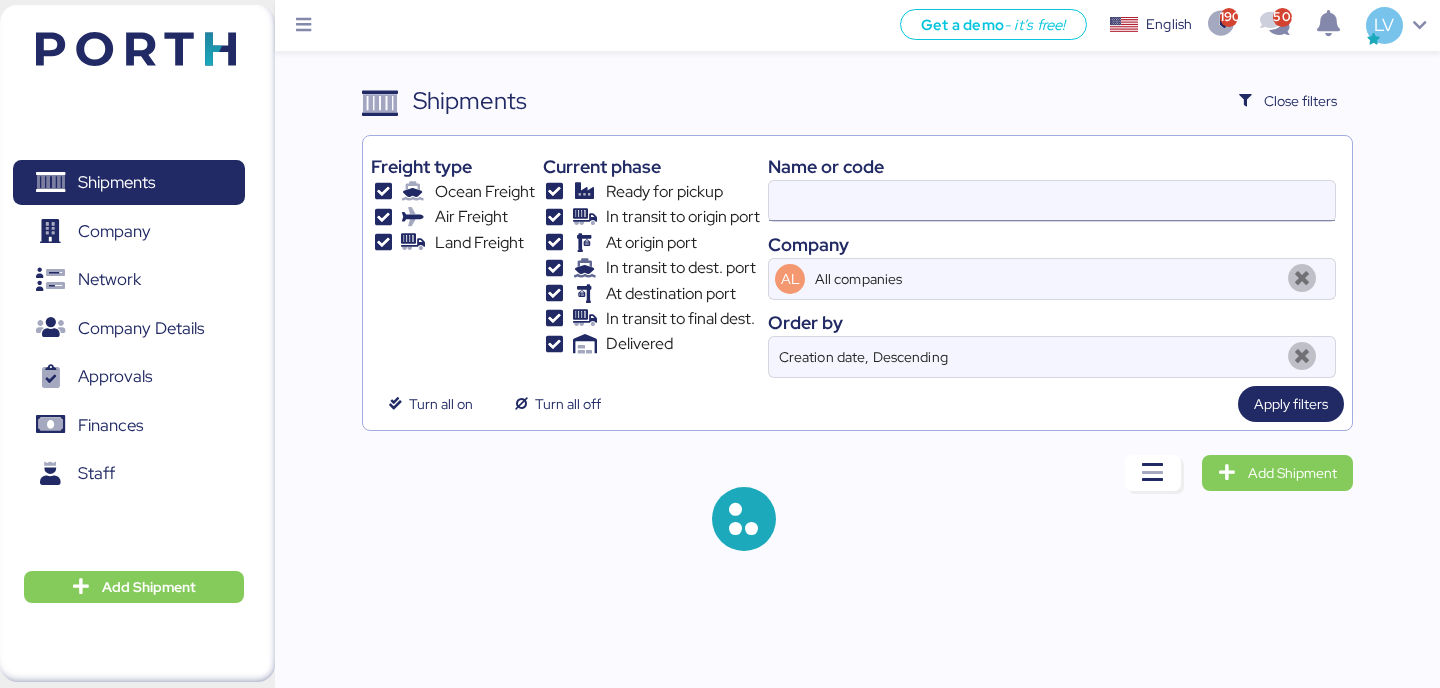 click at bounding box center [1052, 201] 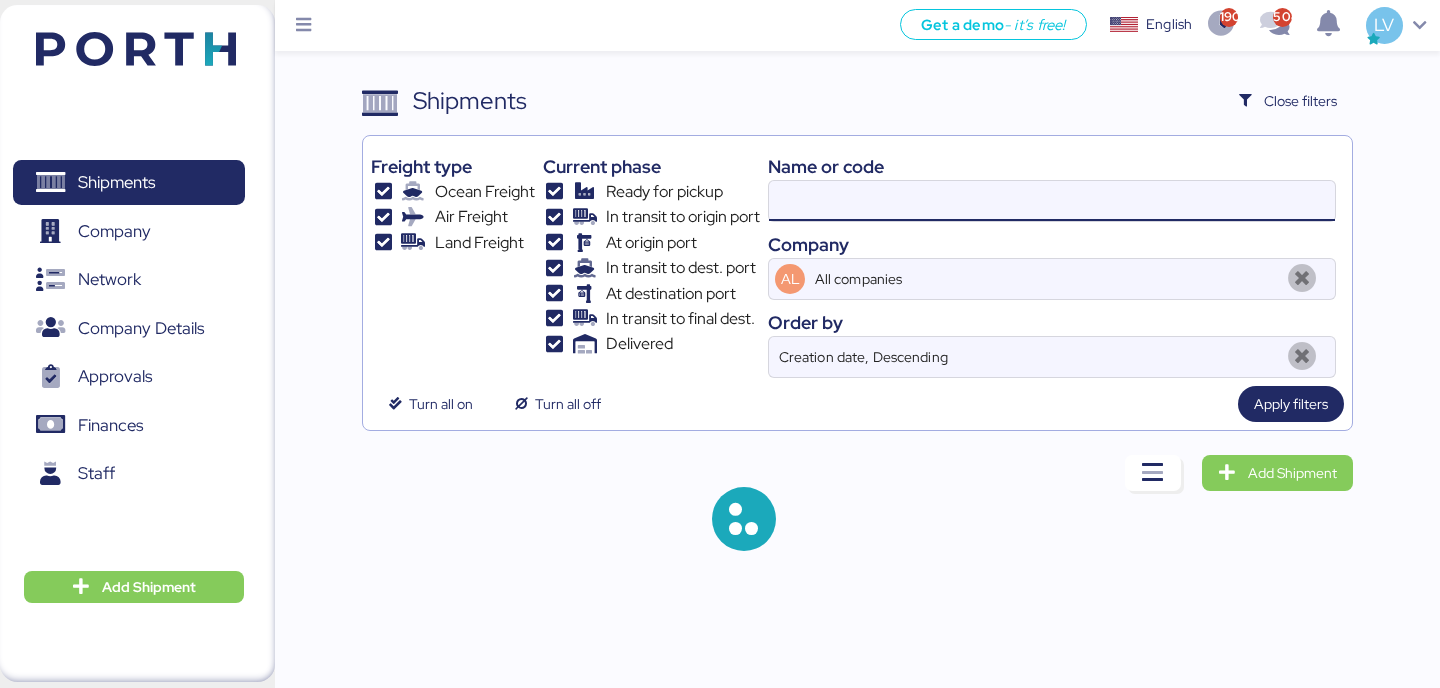 click at bounding box center (1052, 201) 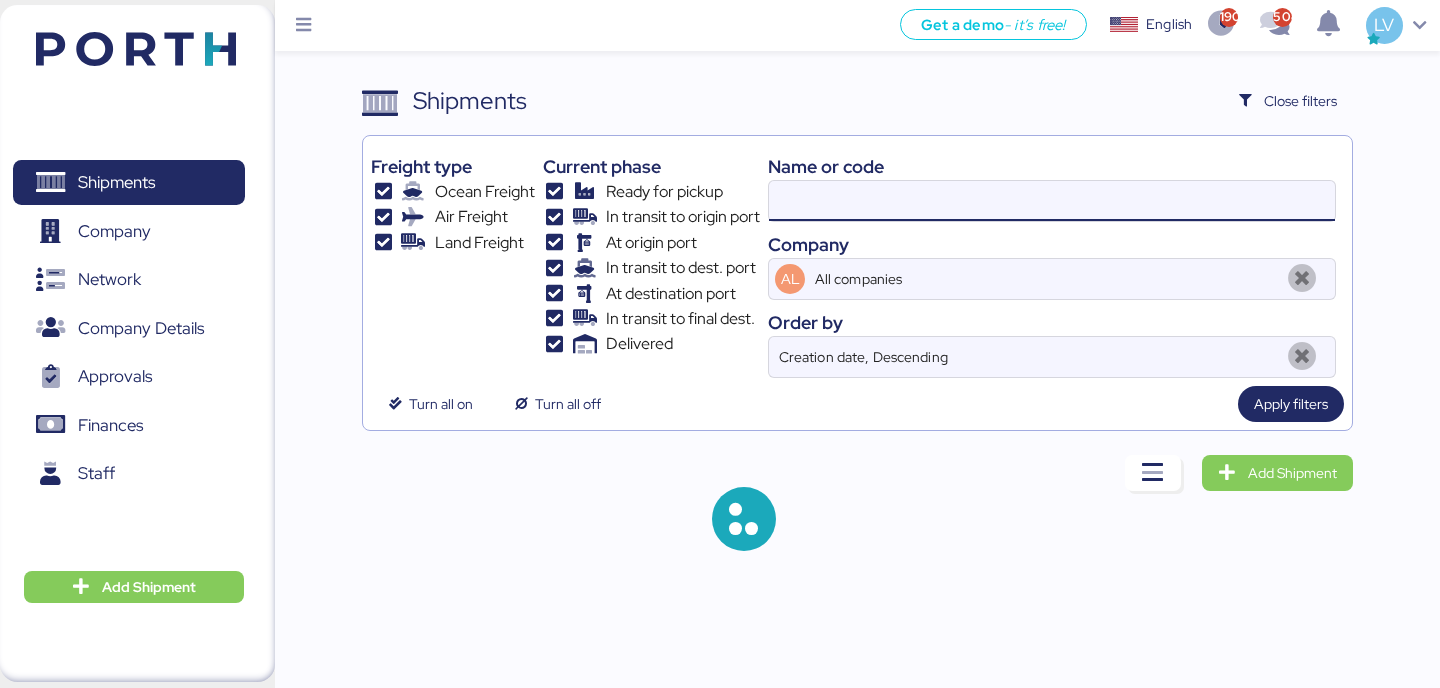 click at bounding box center [1052, 201] 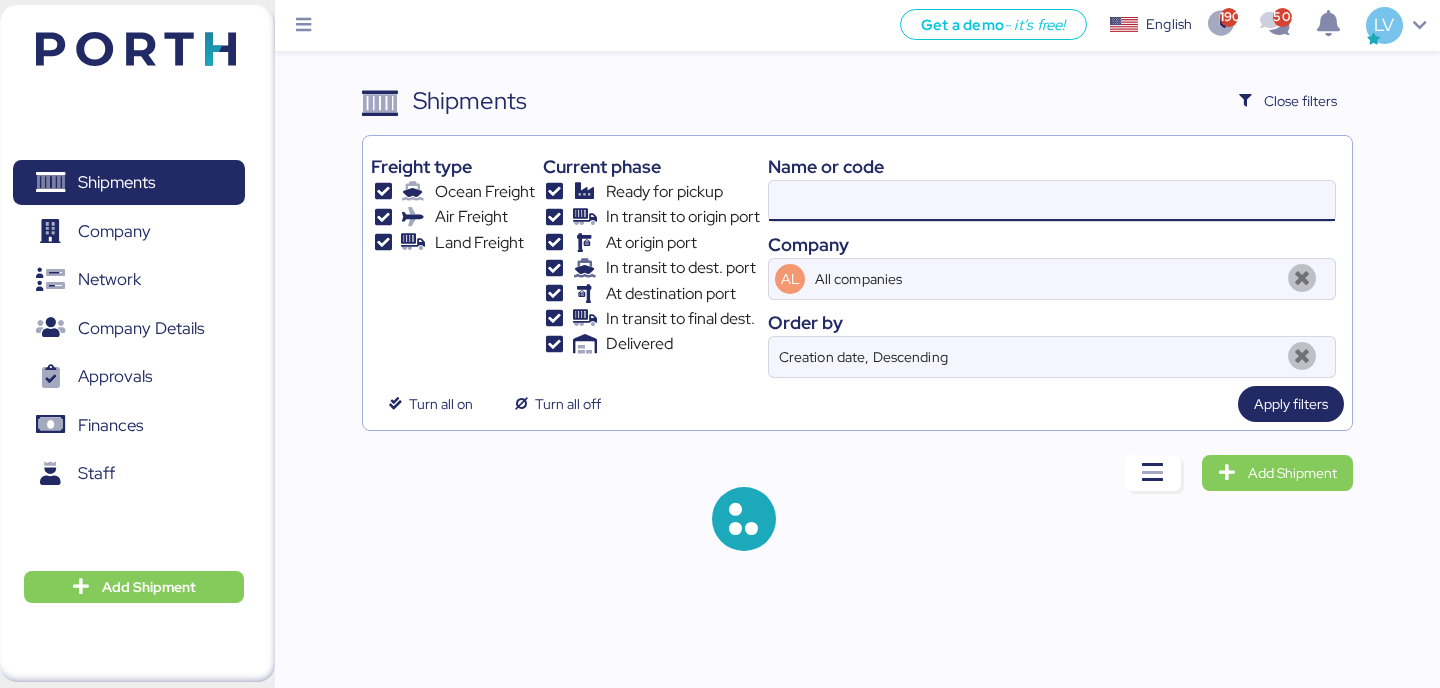 paste on "O0051585" 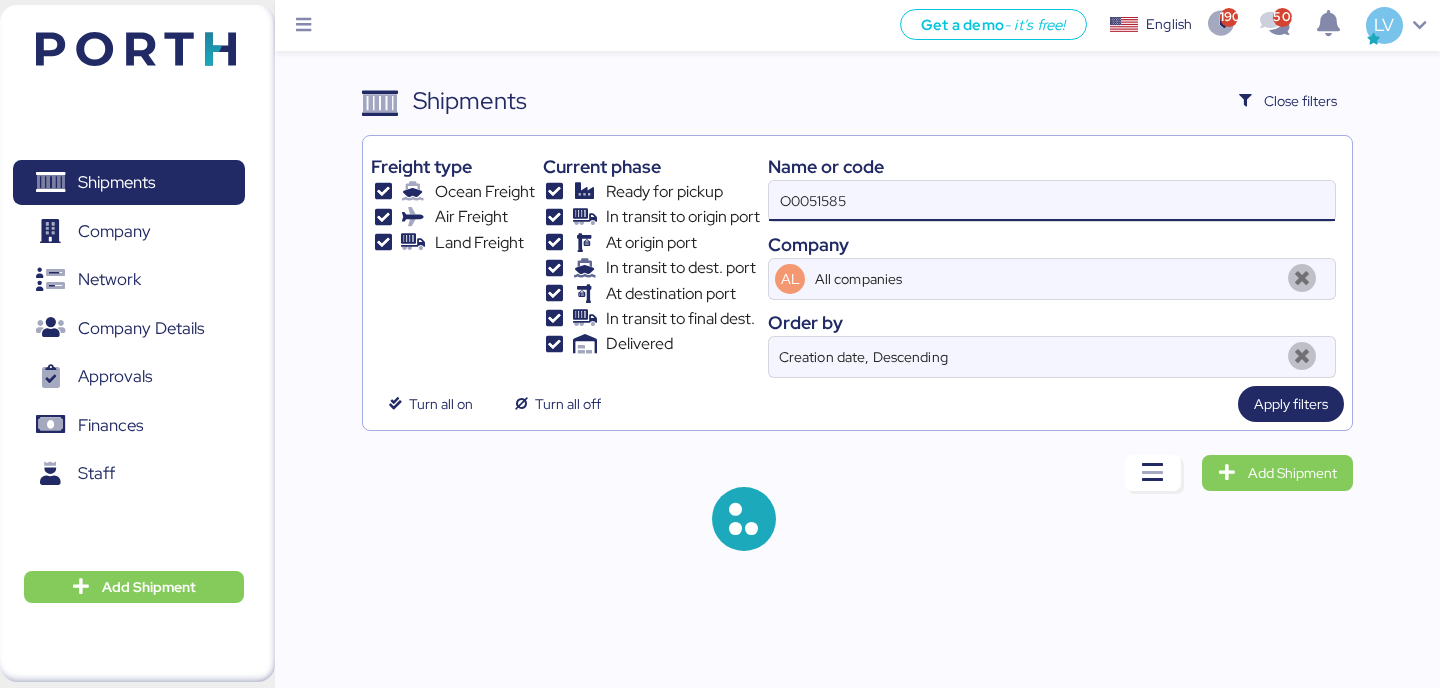 type on "O0051585" 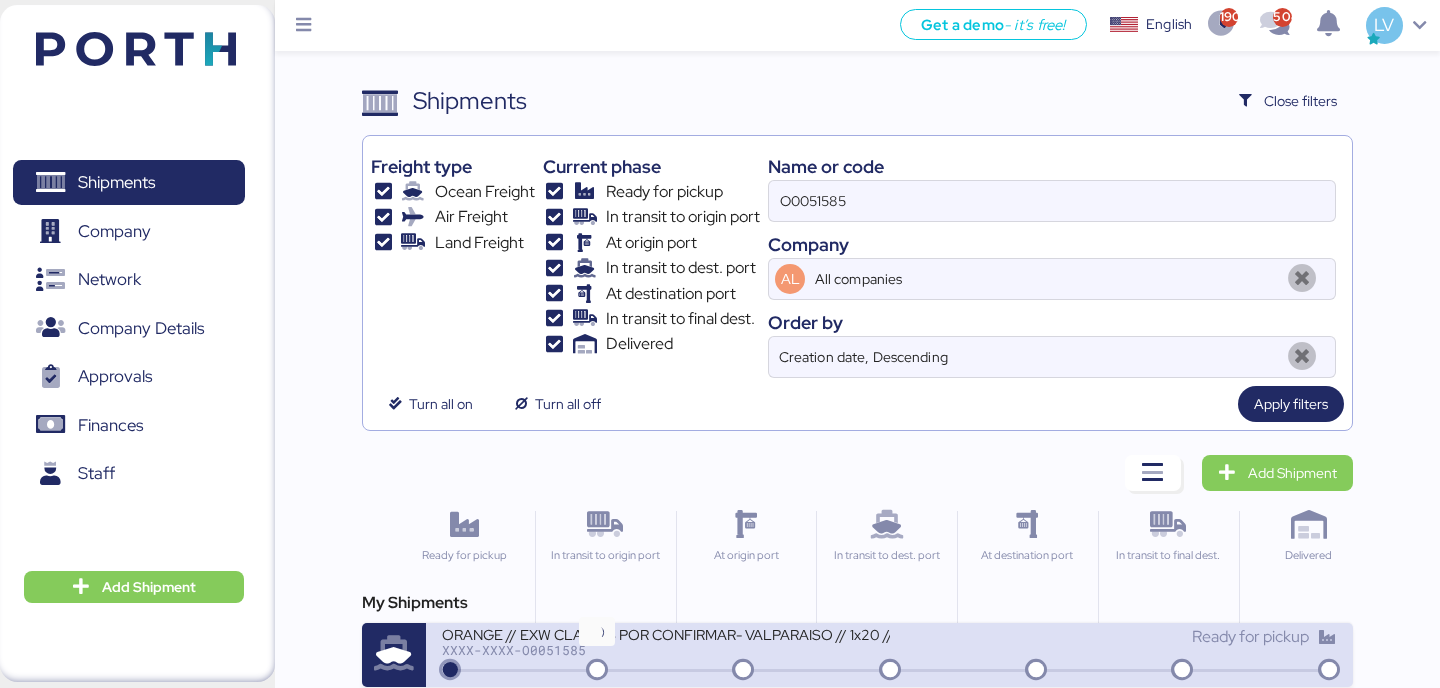 click at bounding box center (597, 671) 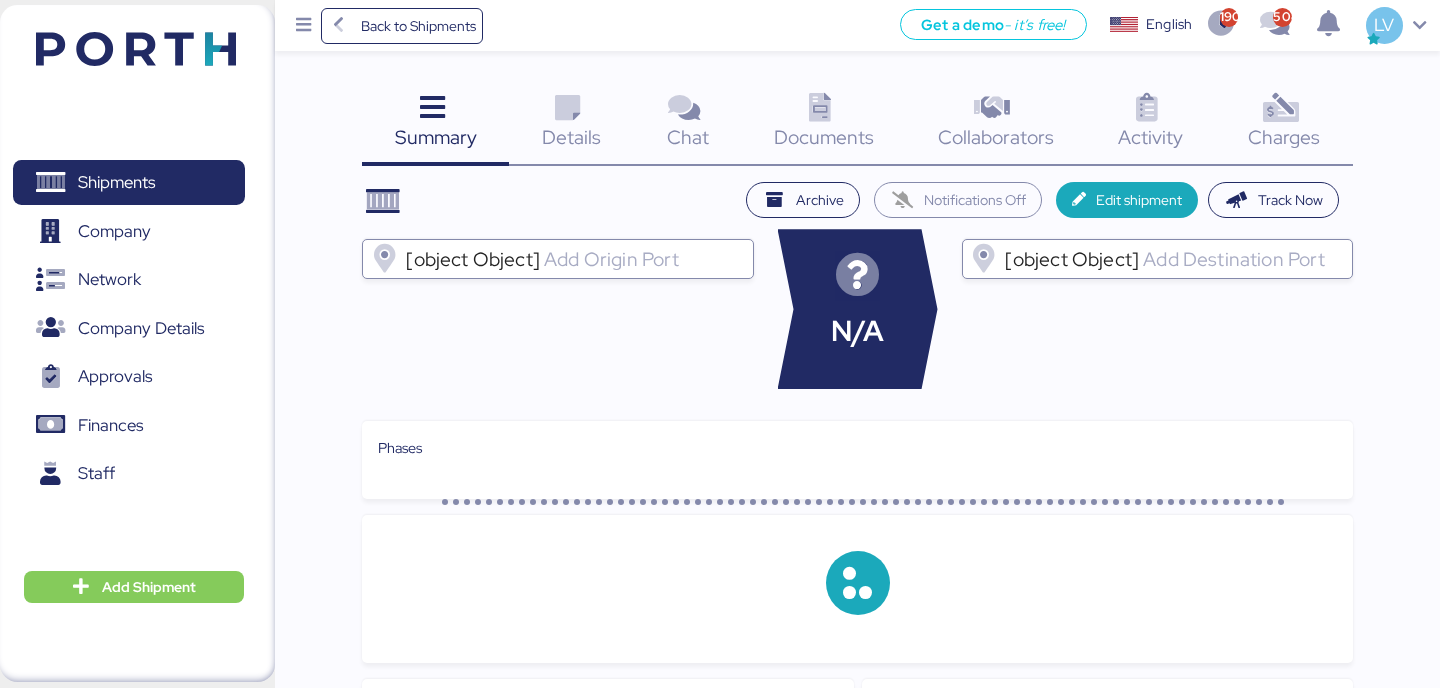 click on "Charges" at bounding box center [1284, 137] 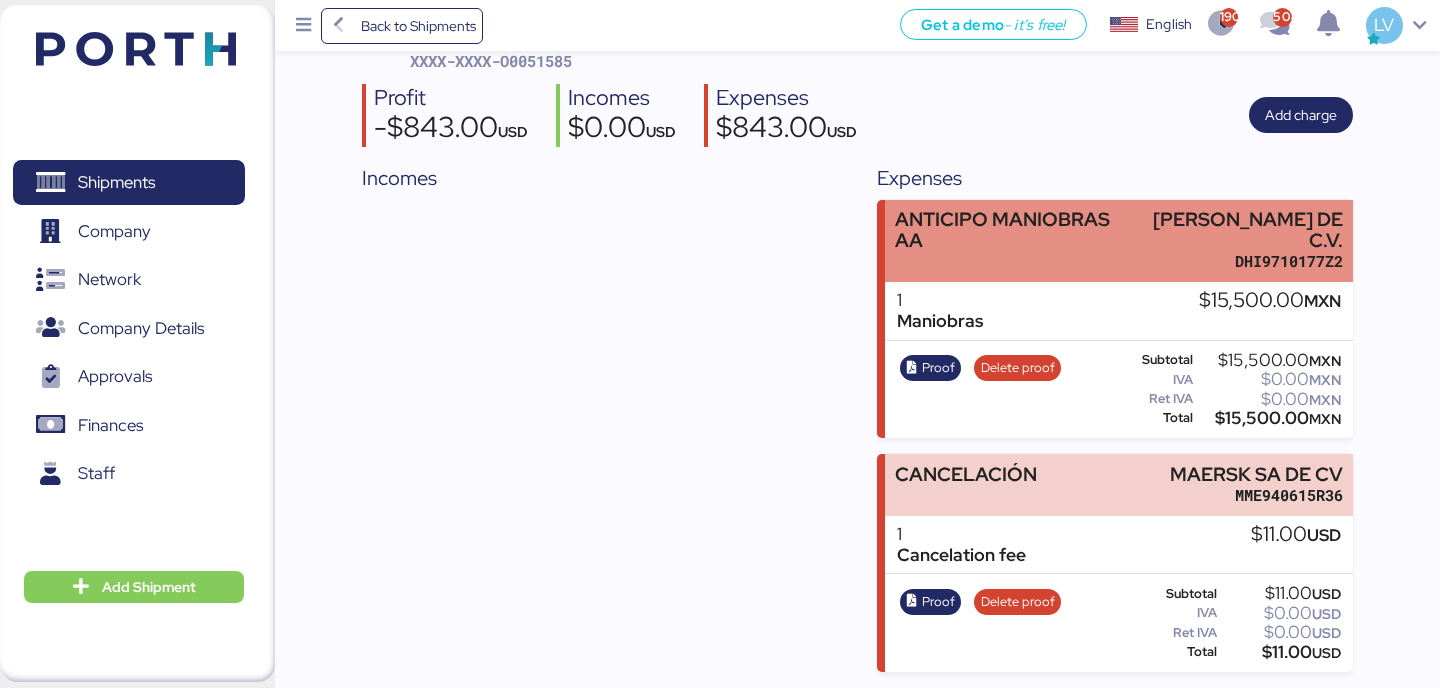 scroll, scrollTop: 0, scrollLeft: 0, axis: both 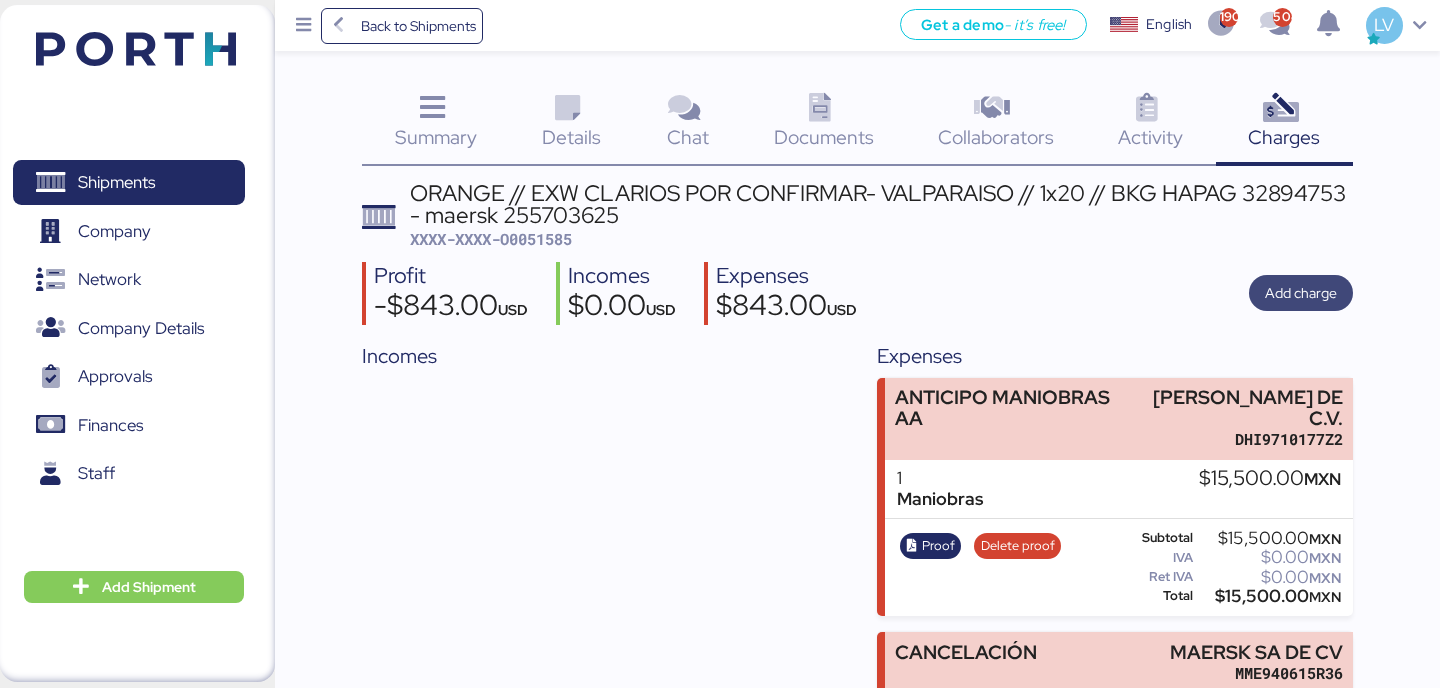 click on "Add charge" at bounding box center (1301, 293) 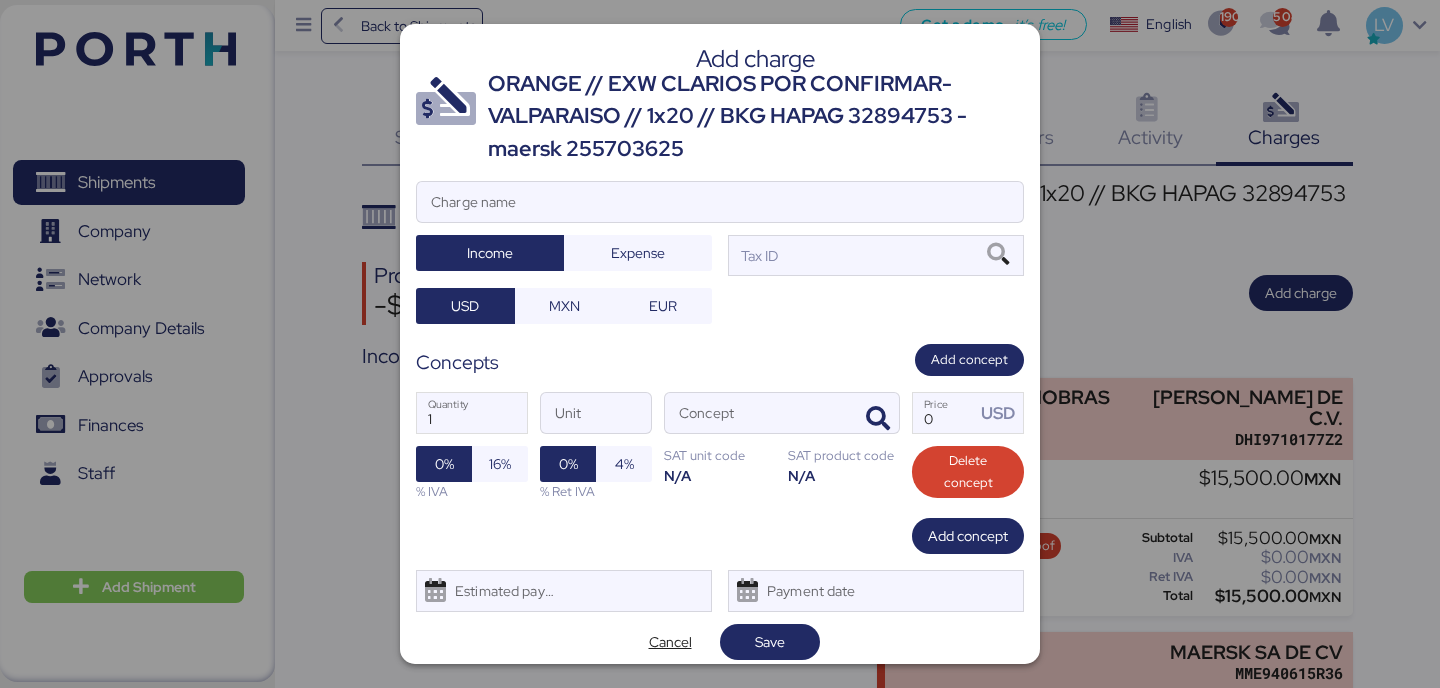 click on "Add charge ORANGE // EXW CLARIOS POR CONFIRMAR- VALPARAISO // 1x20 // BKG HAPAG 32894753 - maersk 255703625 Charge name Income Expense Tax ID   USD MXN EUR Concepts Add concept 1 Quantity Unit Concept   0 Price USD 0% 16% % IVA 0% 4% % Ret IVA SAT unit code N/A SAT product code N/A Delete concept Add concept   Estimated payment date   Payment date Cancel Save" at bounding box center (720, 344) 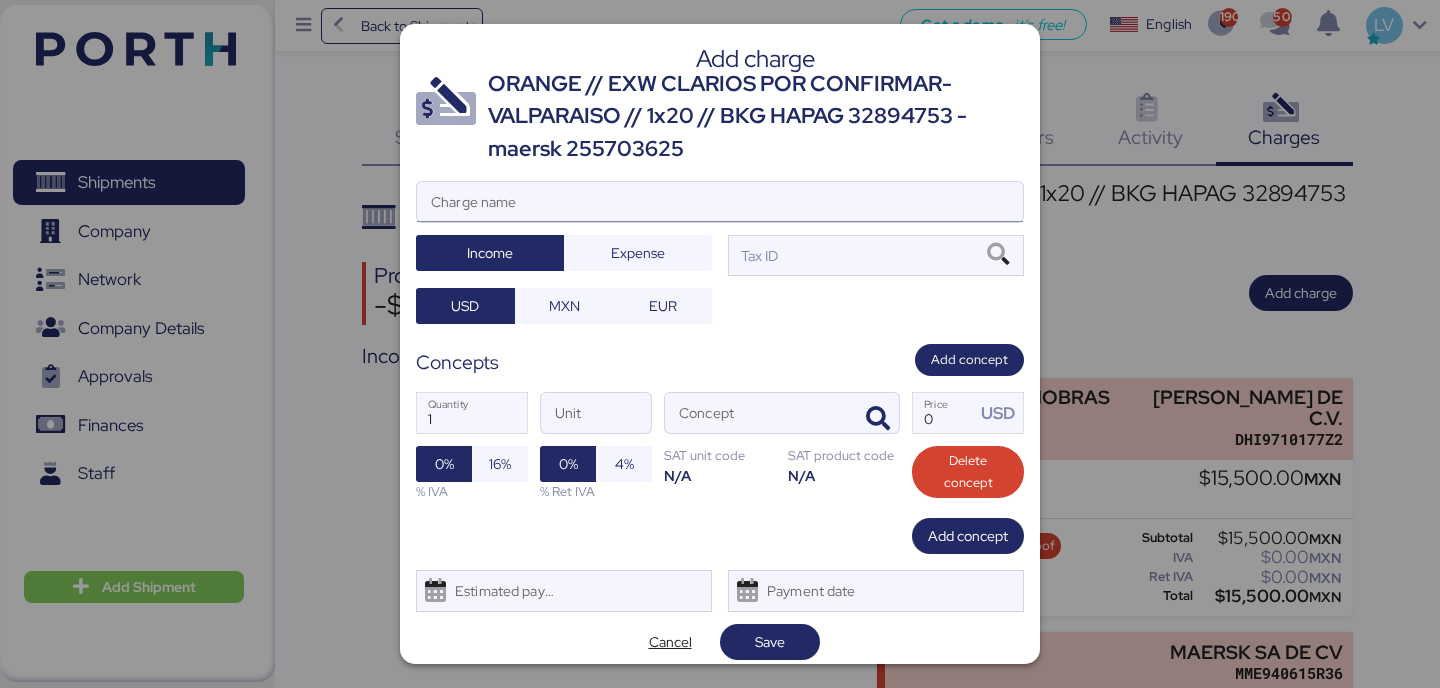 click on "Charge name" at bounding box center (720, 202) 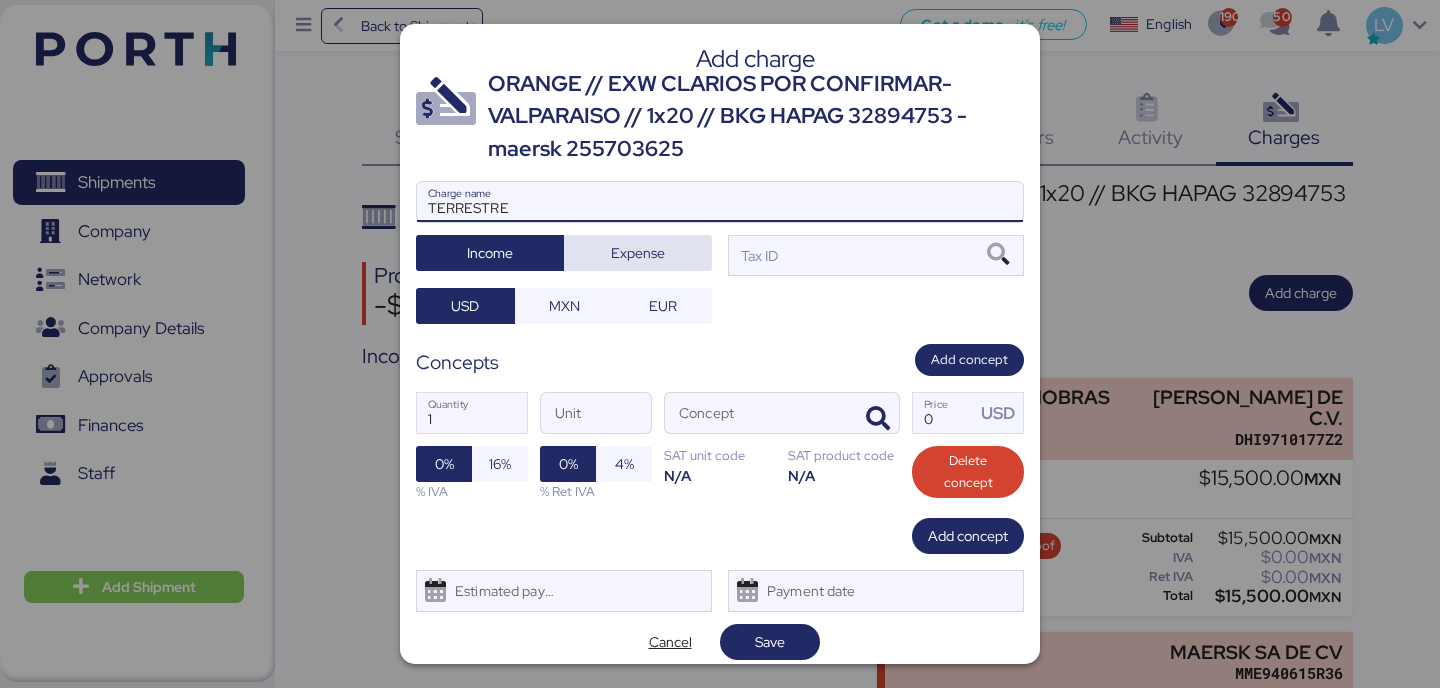 type on "TERRESTRE" 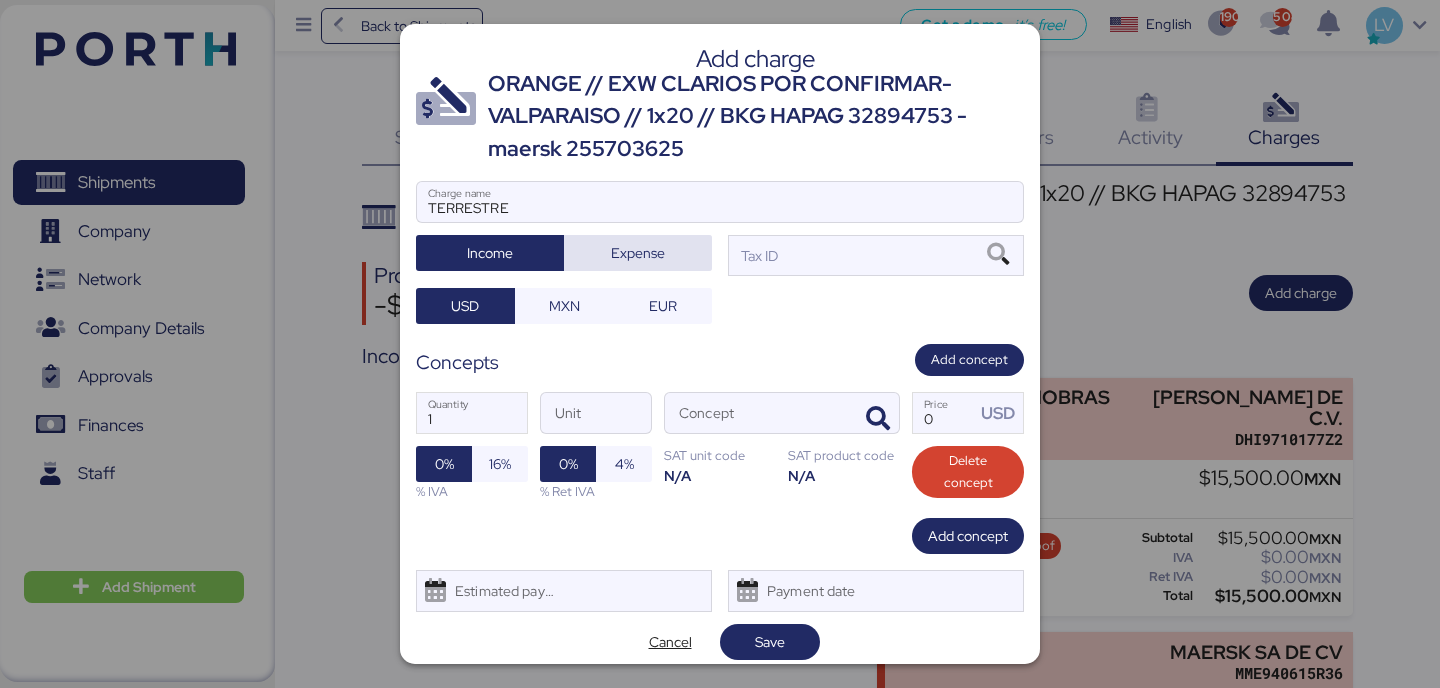 click on "Expense" at bounding box center [638, 253] 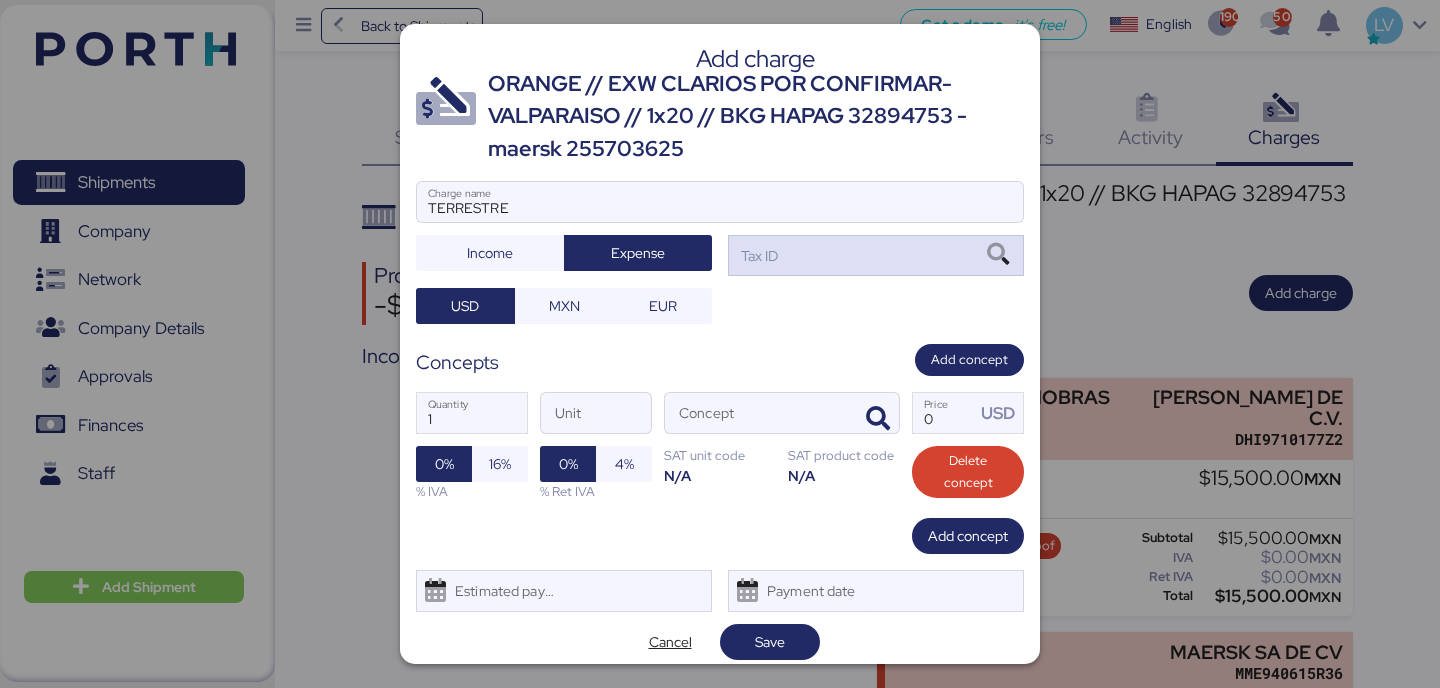 click on "Tax ID" at bounding box center (876, 255) 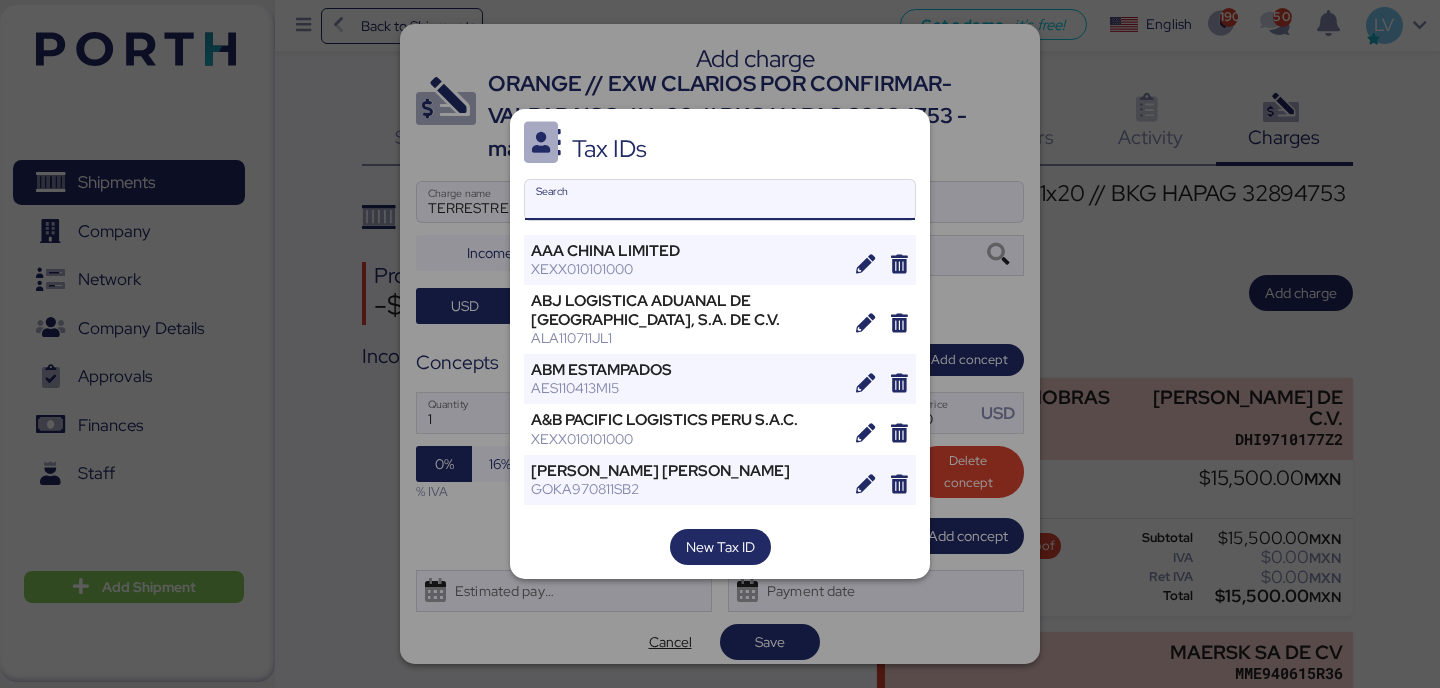 click on "Search" at bounding box center (720, 200) 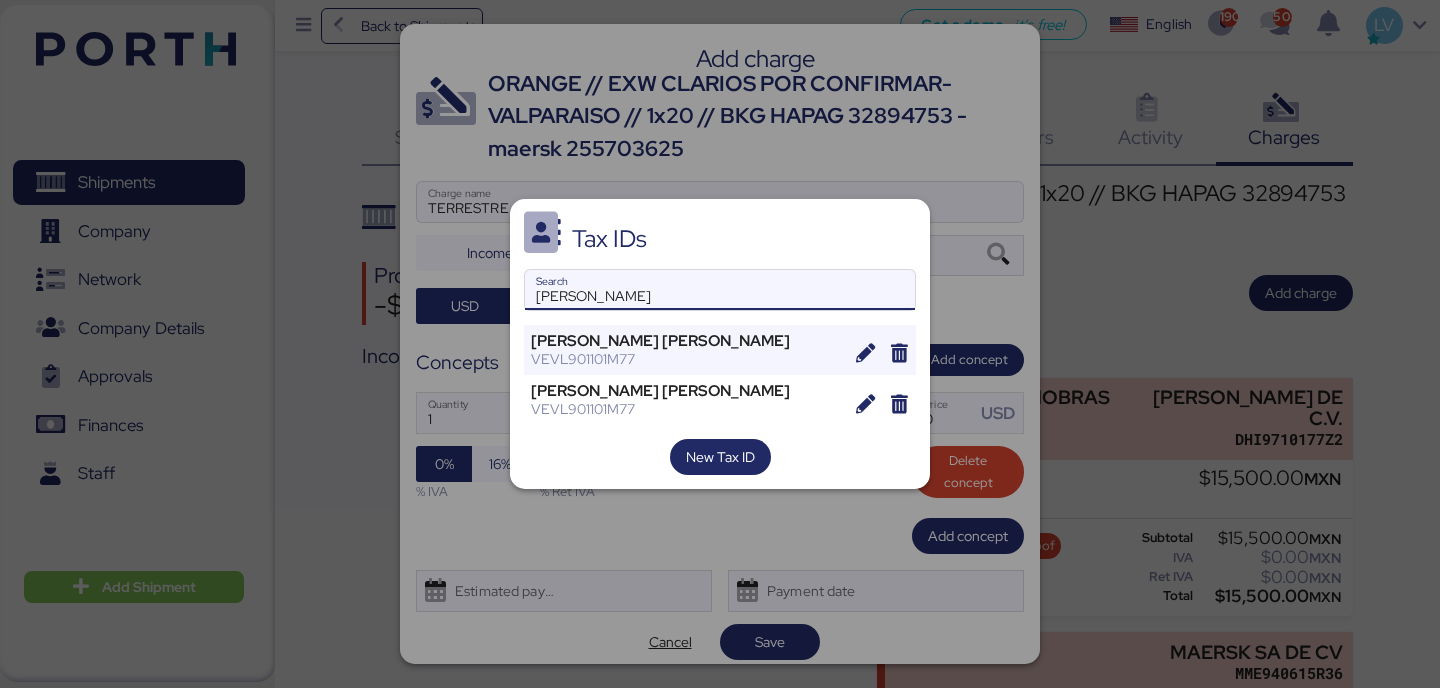 type on "[PERSON_NAME]" 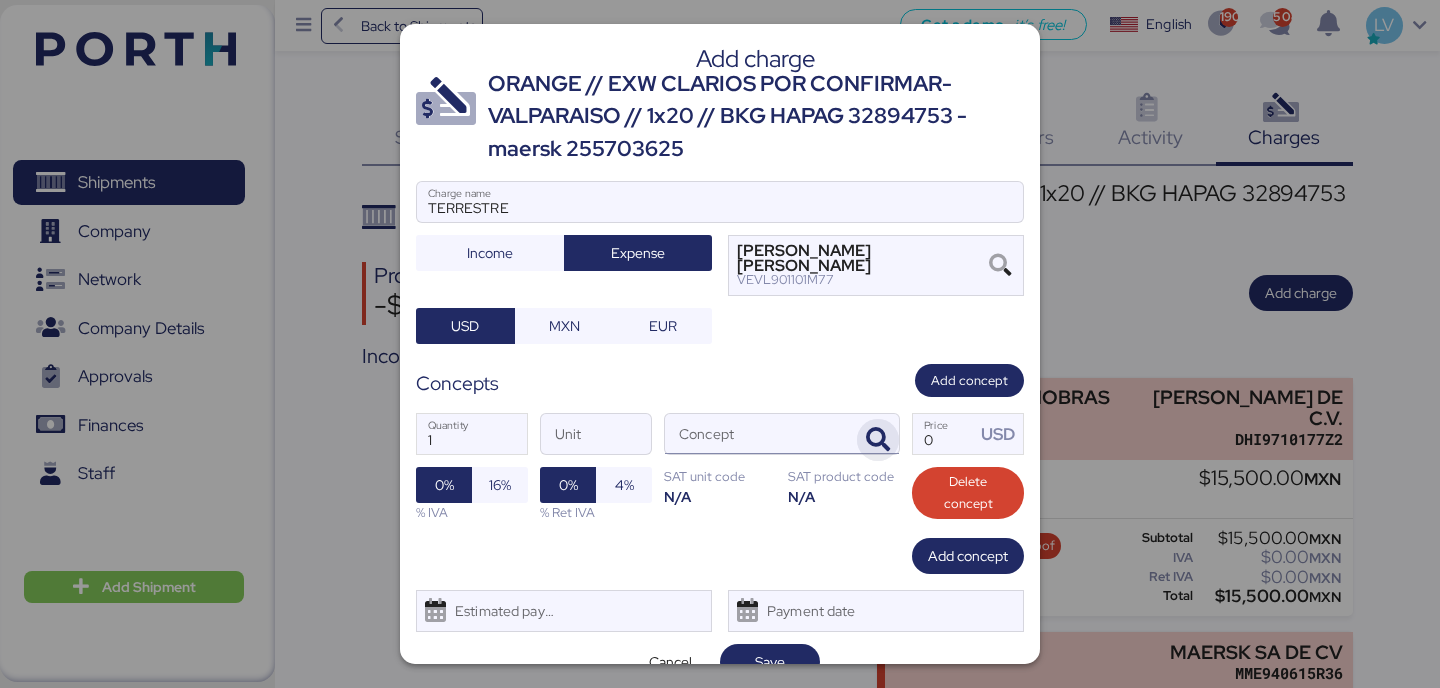 click at bounding box center (878, 440) 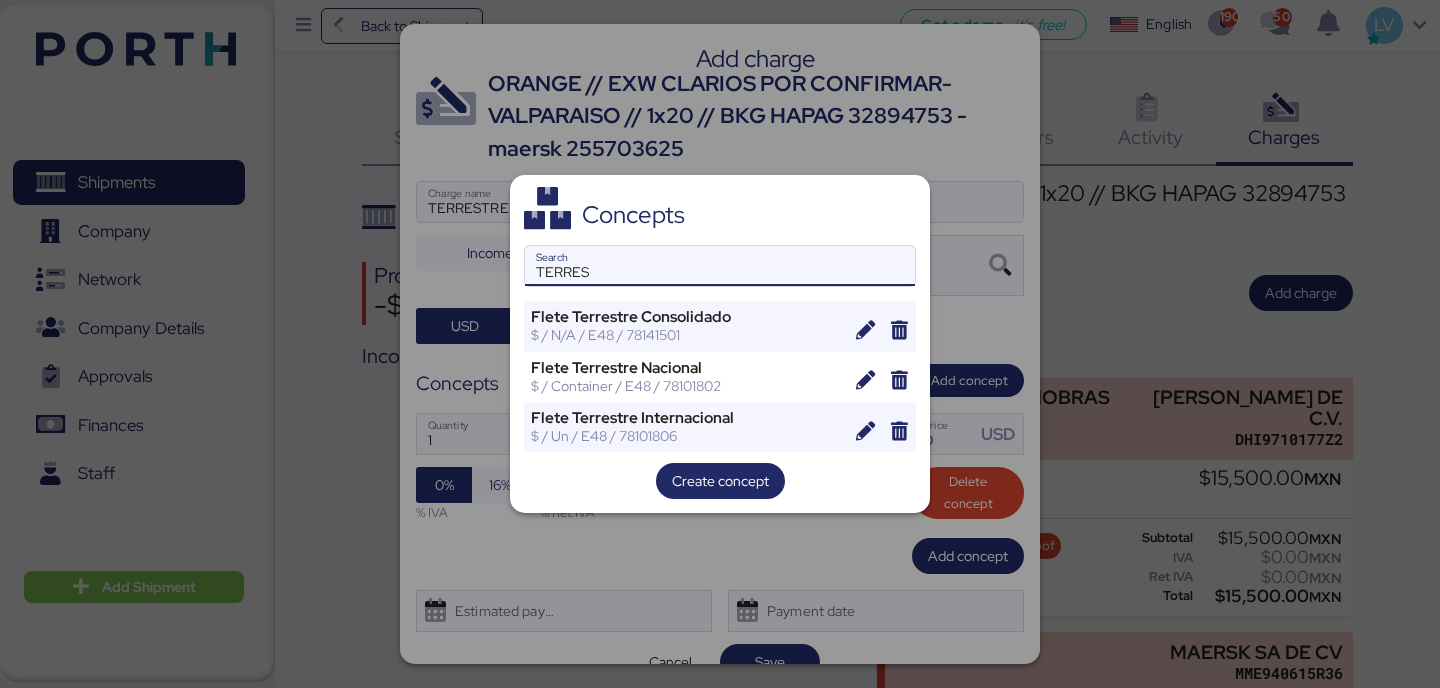 type on "TERRES" 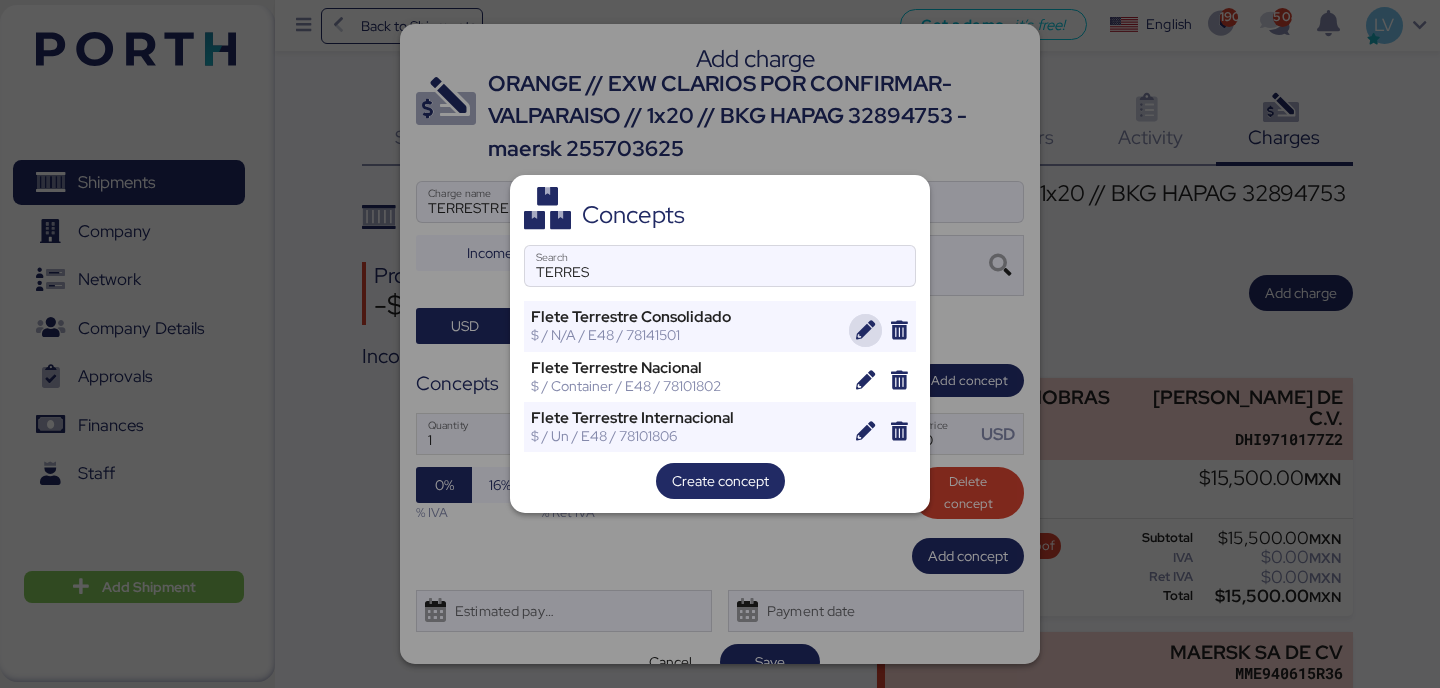 type 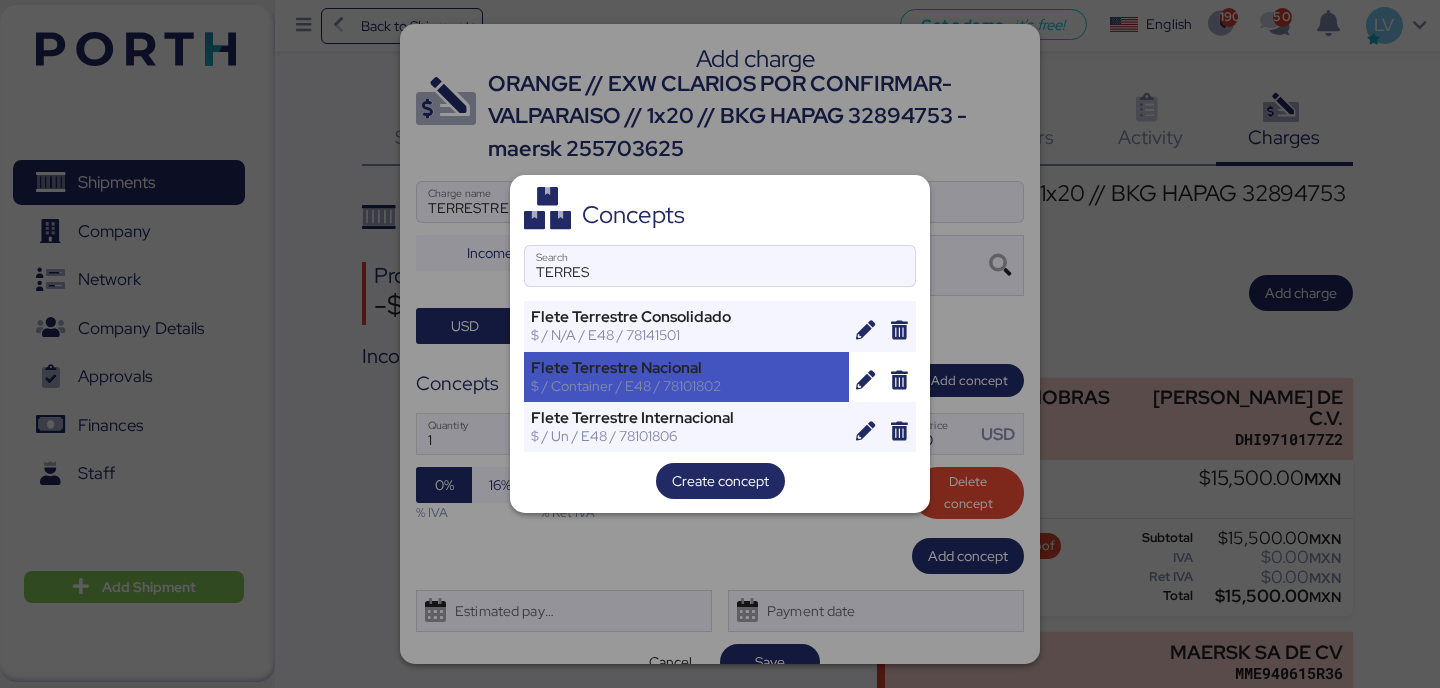 click on "Flete Terrestre Nacional" at bounding box center (686, 368) 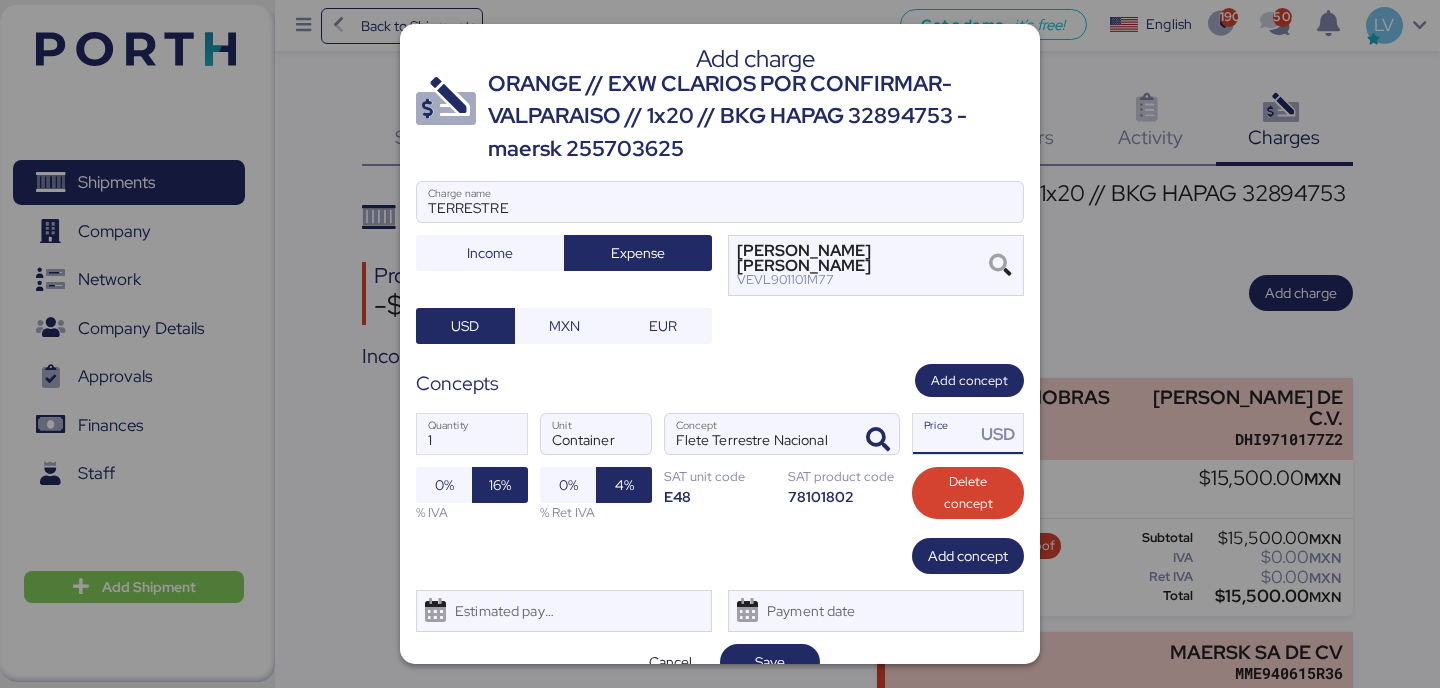 click on "Price USD" at bounding box center [944, 434] 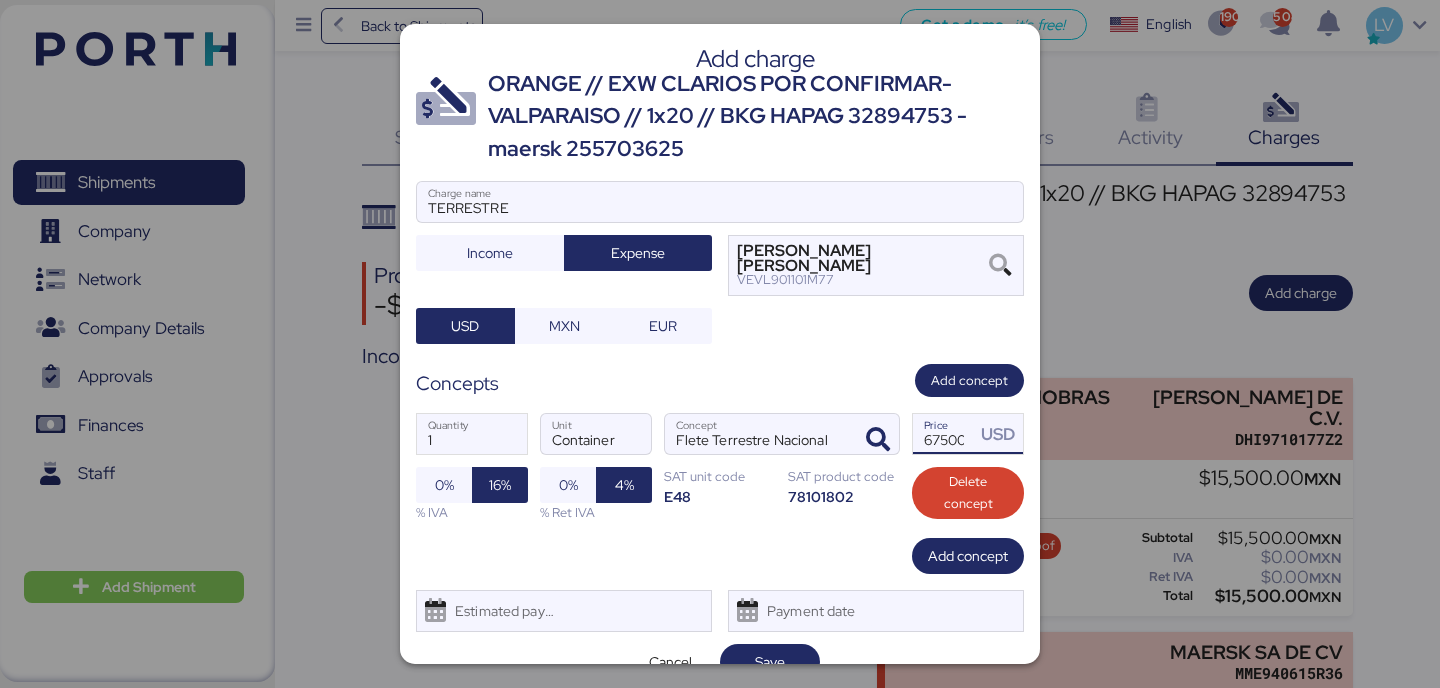 scroll, scrollTop: 0, scrollLeft: 3, axis: horizontal 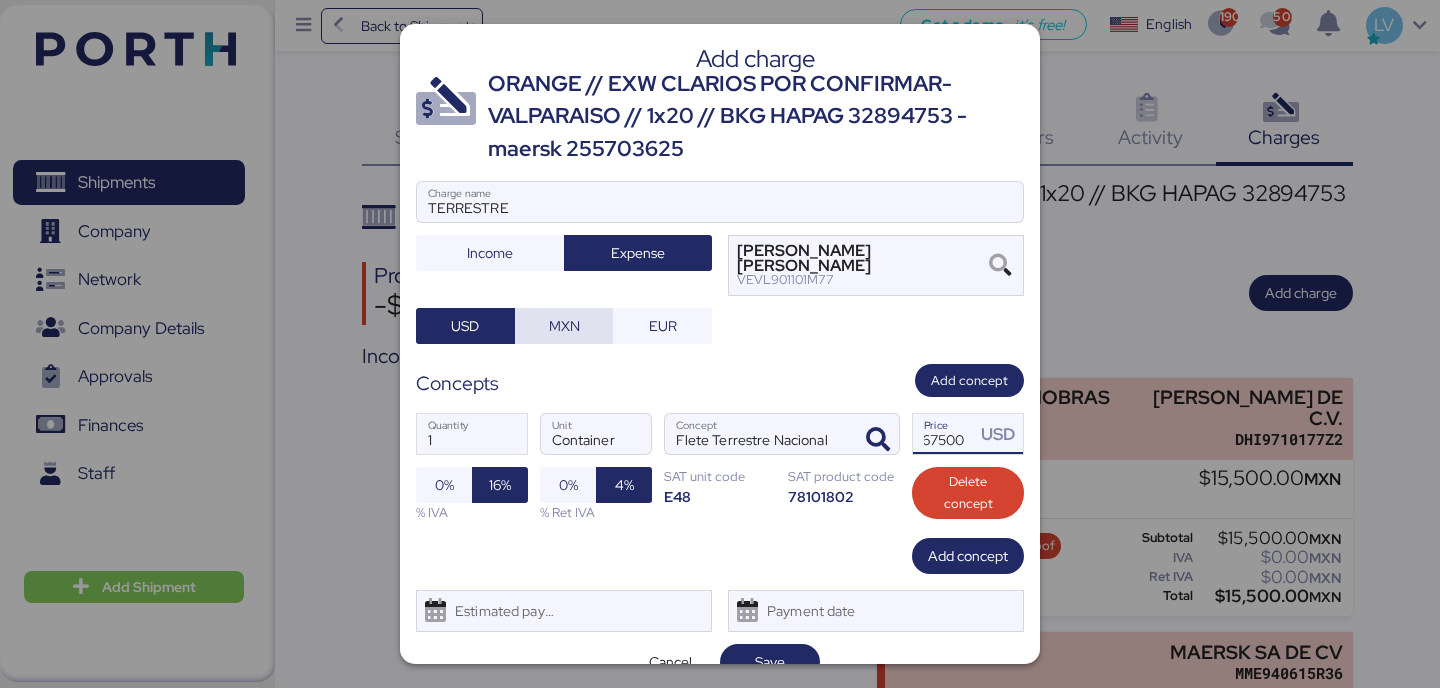 type on "67500" 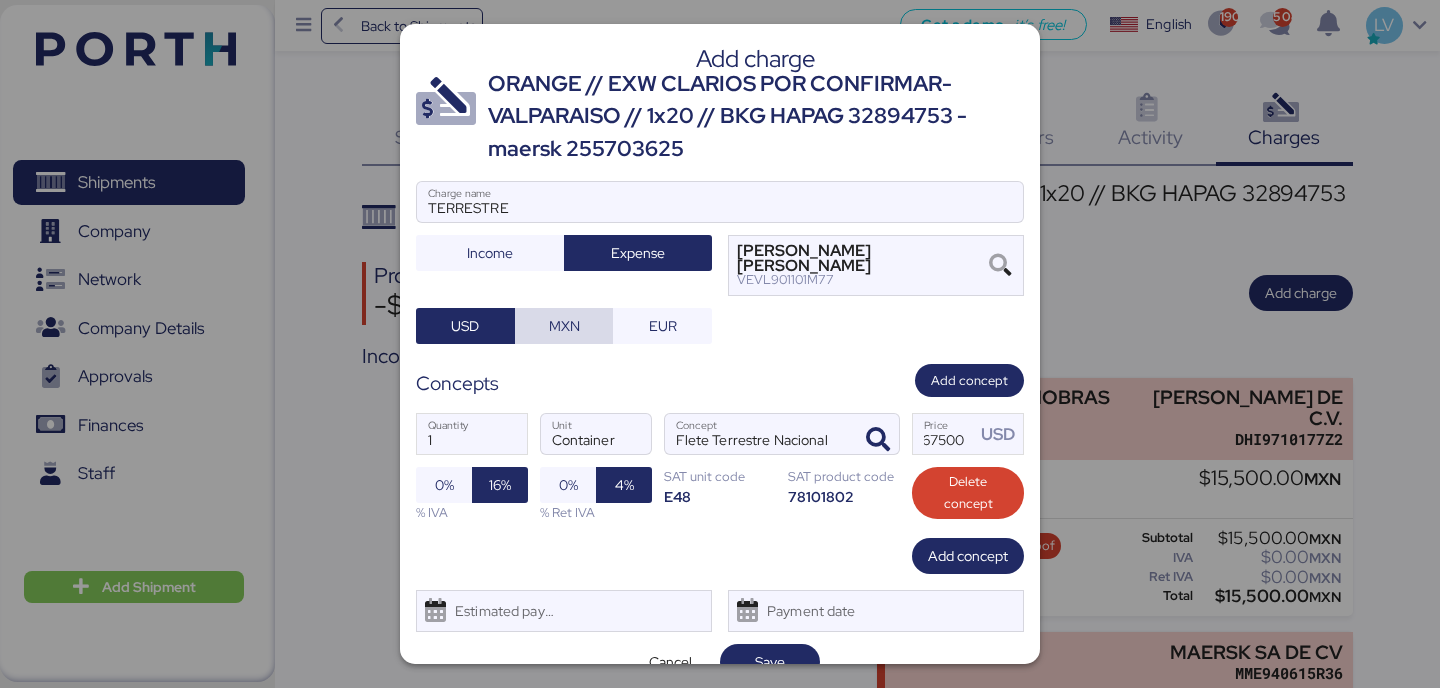 scroll, scrollTop: 0, scrollLeft: 0, axis: both 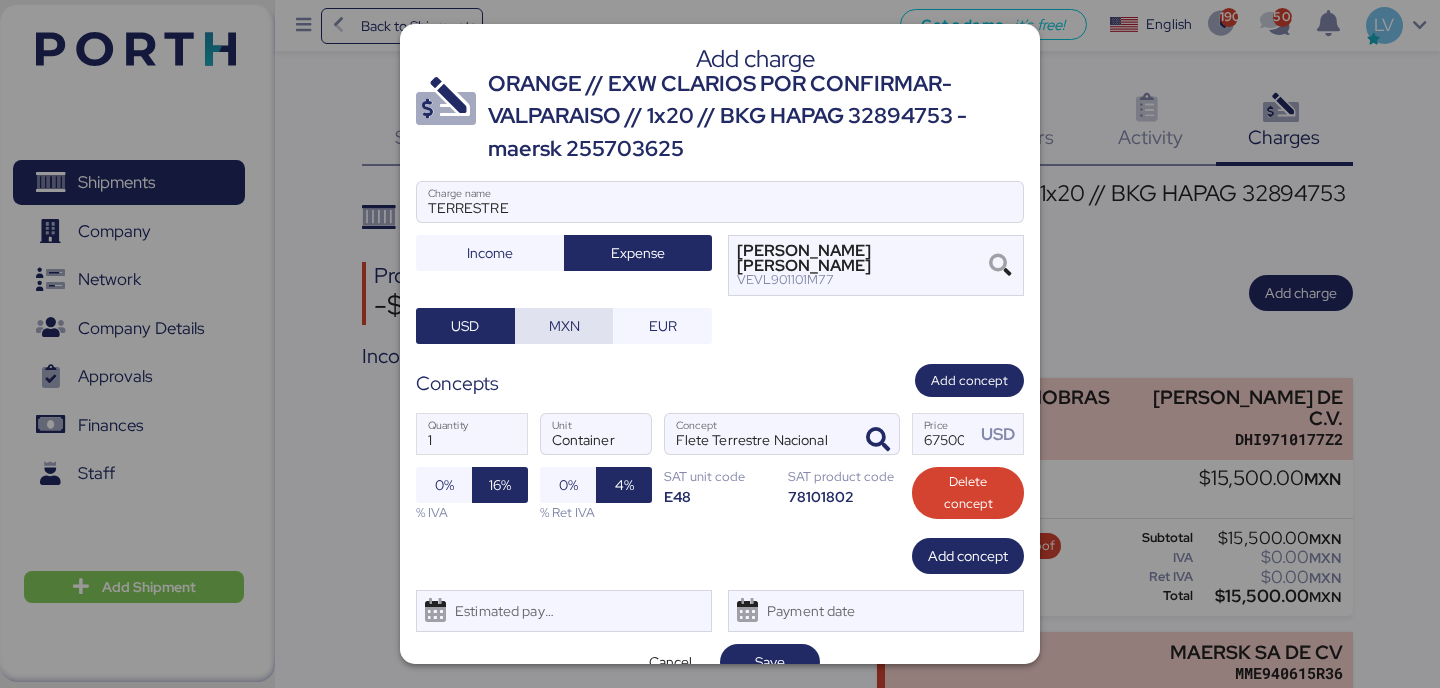 click on "MXN" at bounding box center (564, 326) 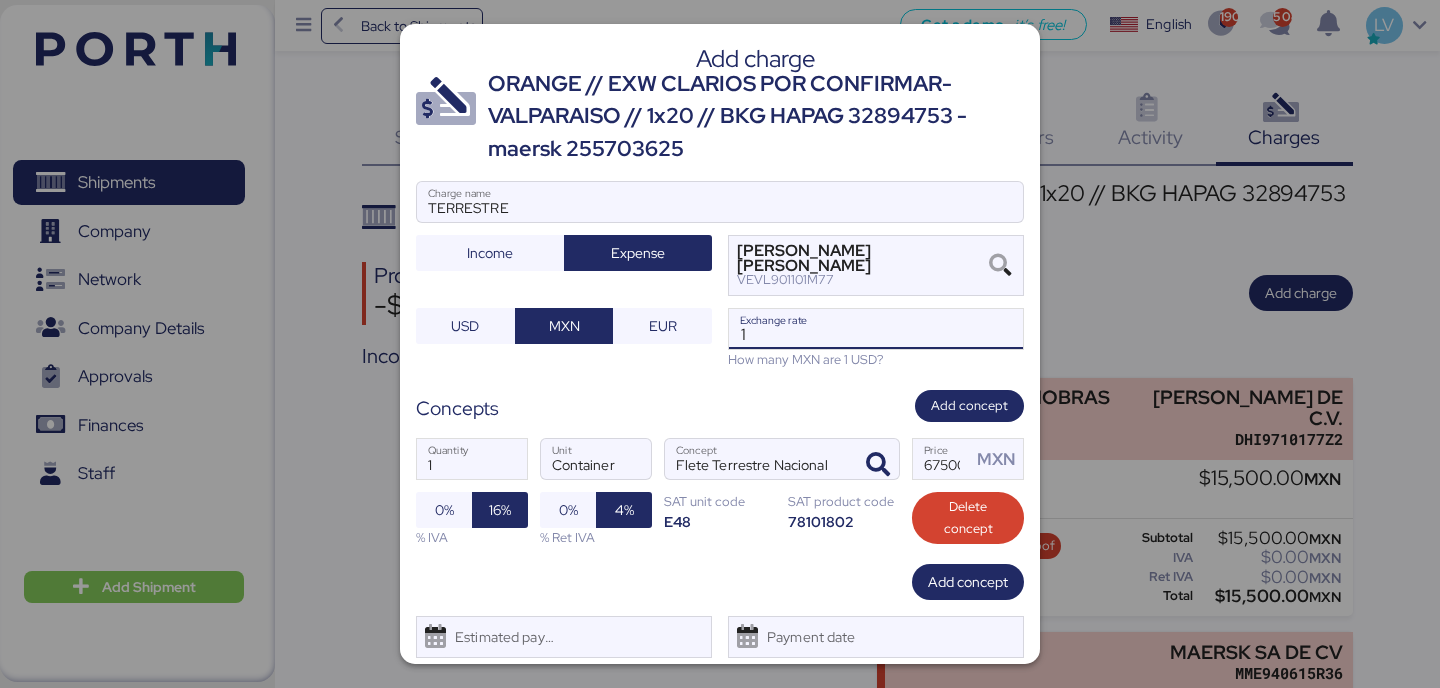 click on "1" at bounding box center [876, 329] 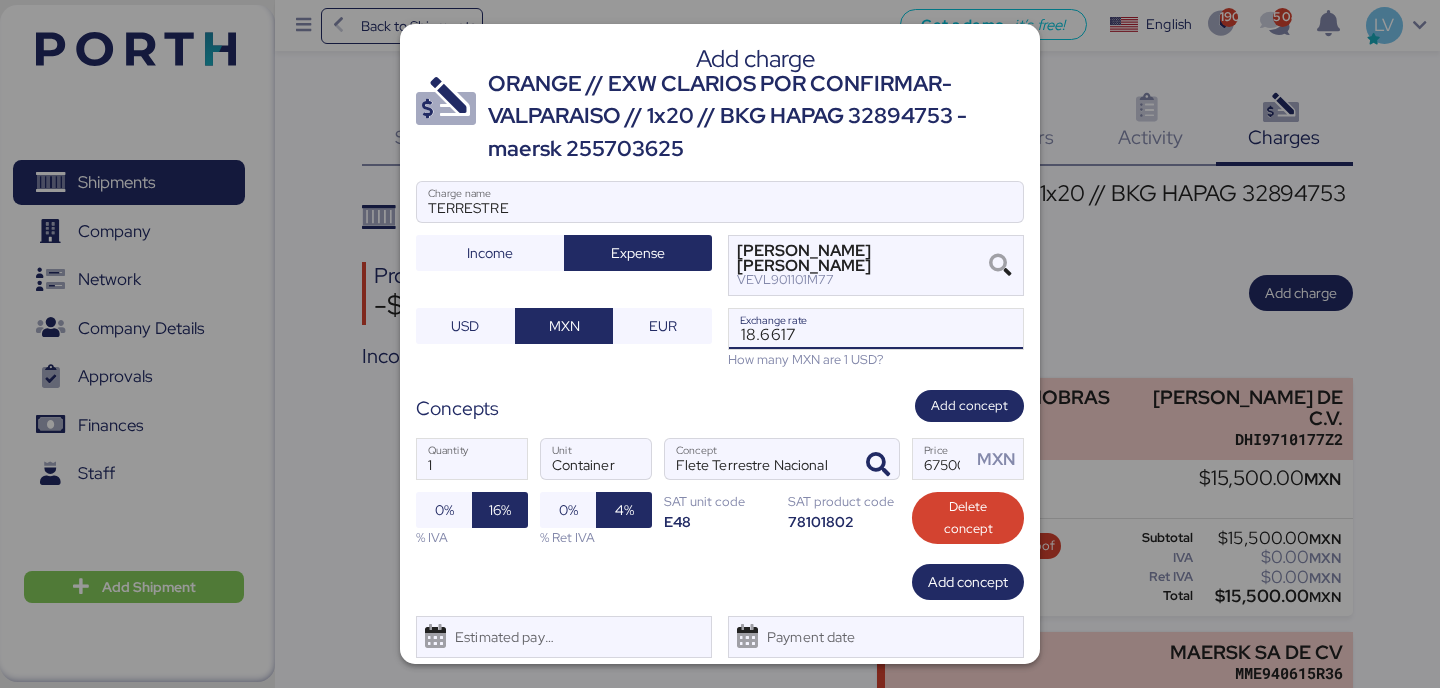 type on "18.6617" 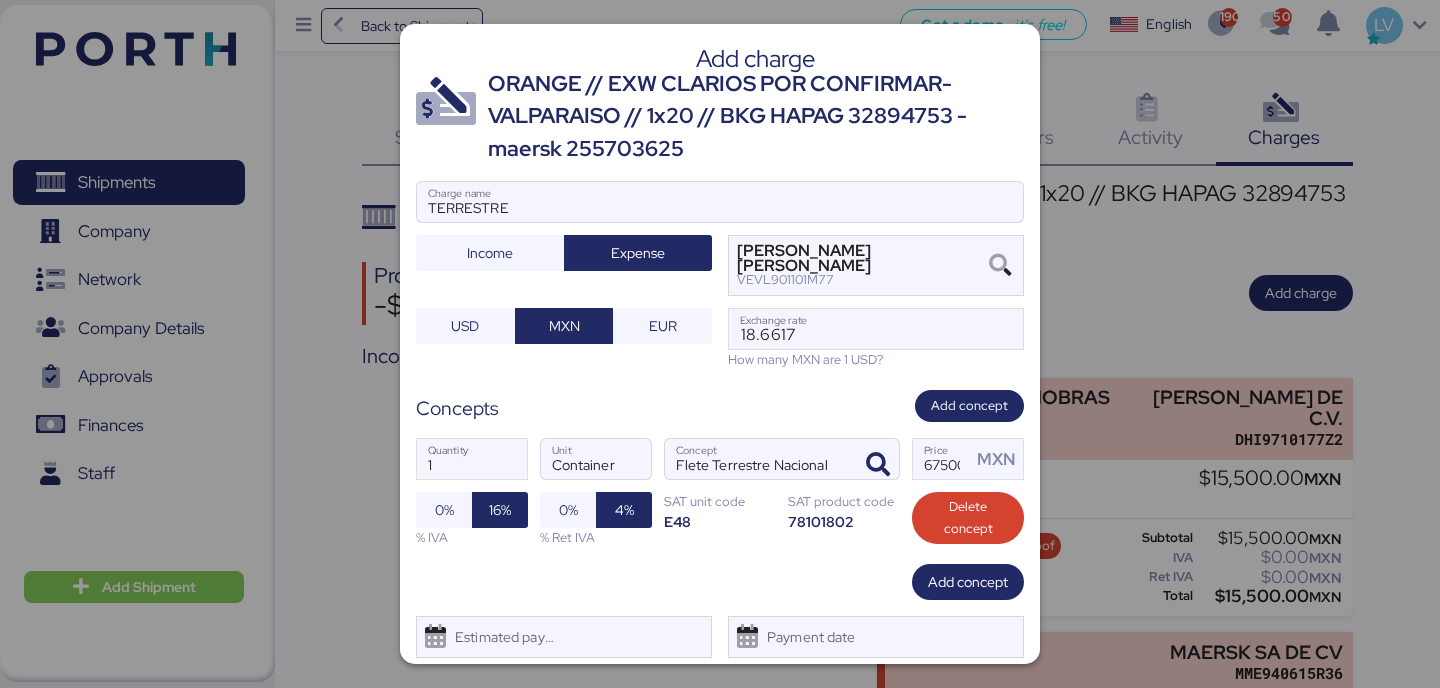 click on "Concepts Add concept" at bounding box center [720, 406] 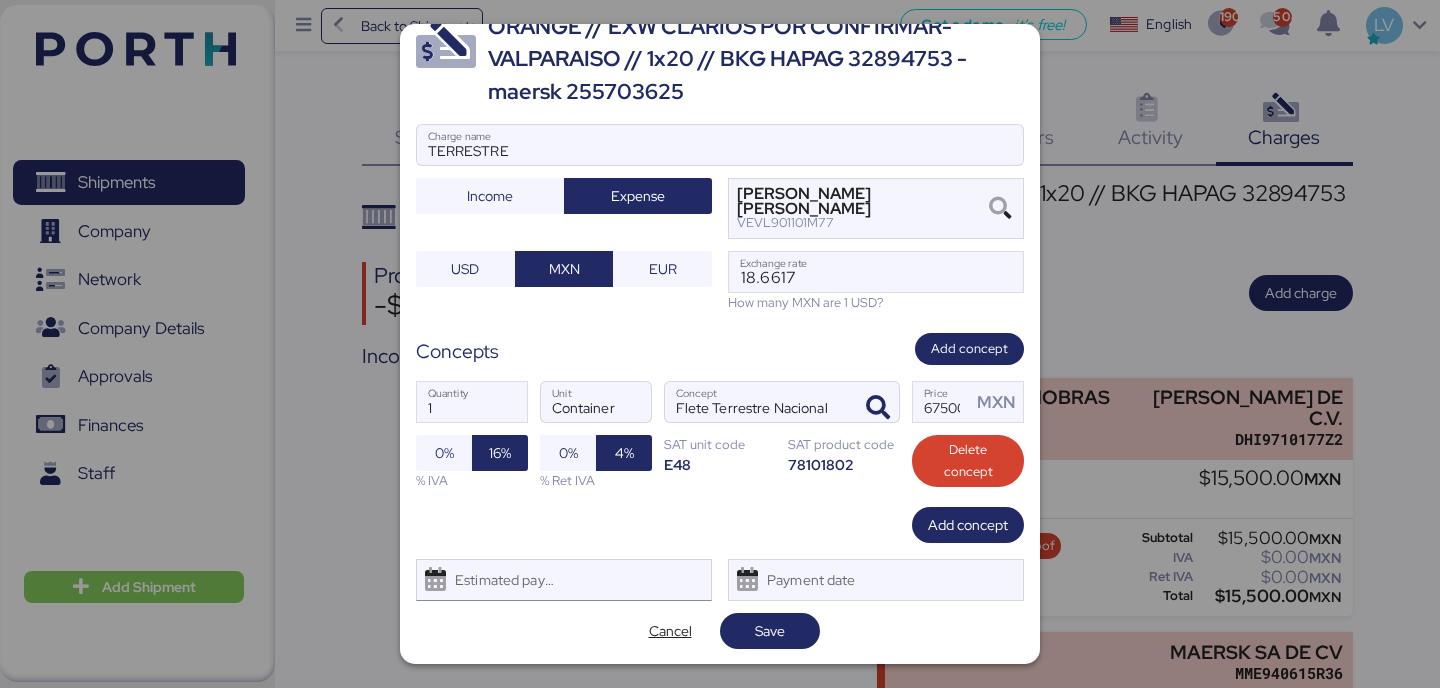 click on "Estimated payment date" at bounding box center [564, 580] 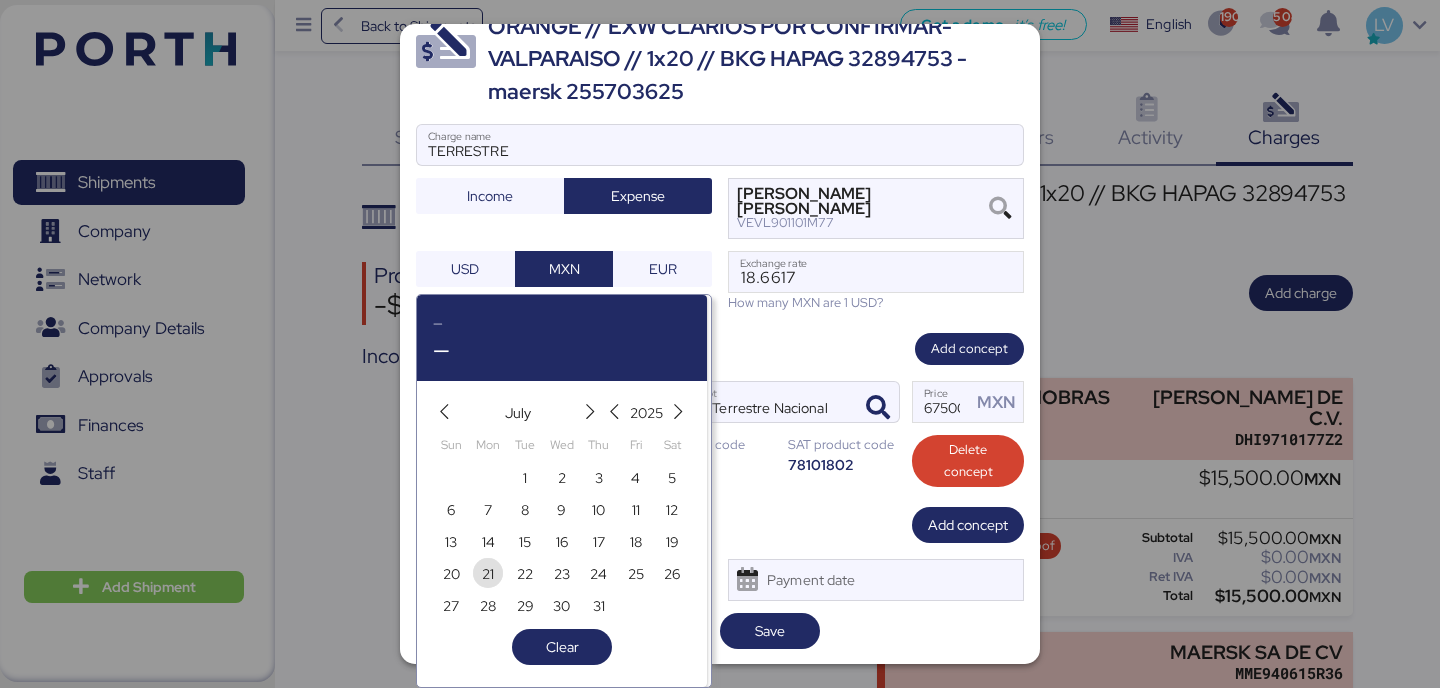 click on "21" at bounding box center (488, 574) 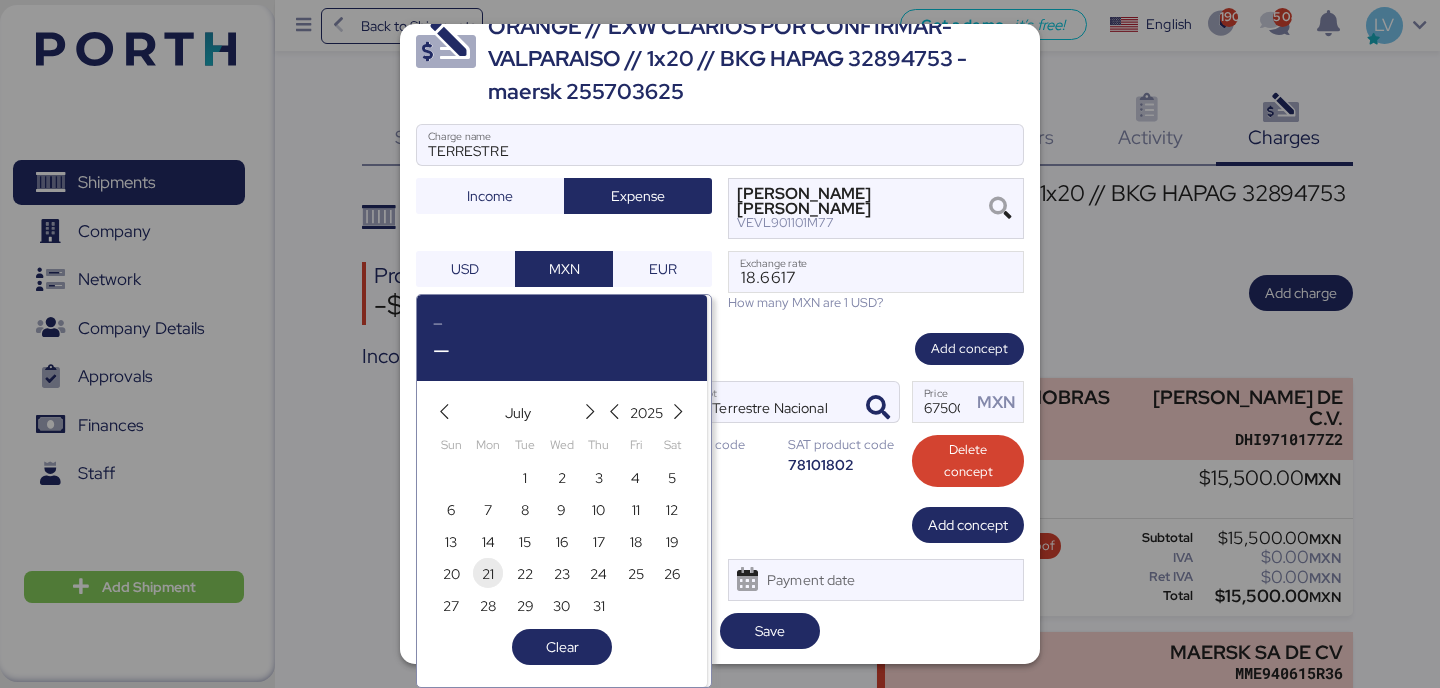 type on "[DATE]" 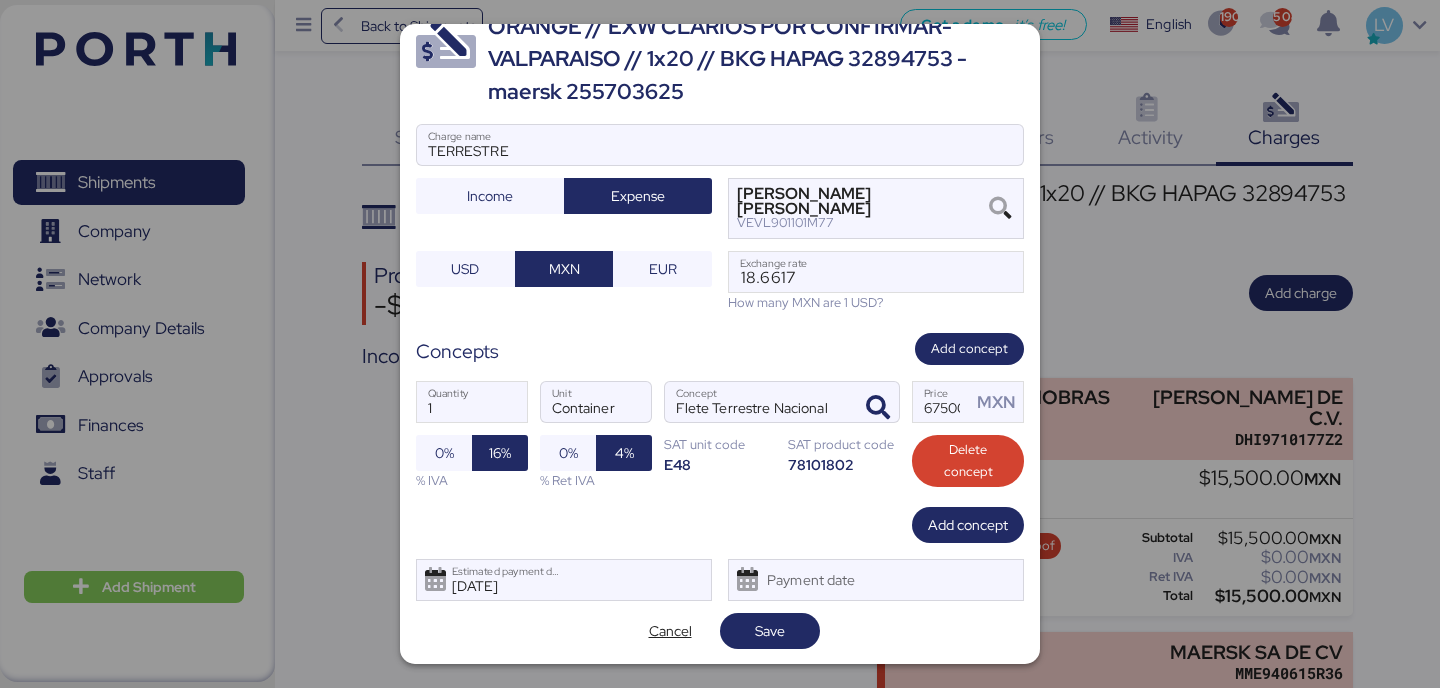 click on "Add charge ORANGE // EXW CLARIOS POR CONFIRMAR- VALPARAISO // 1x20 // BKG HAPAG 32894753 - maersk 255703625 TERRESTRE Charge name Income Expense [PERSON_NAME] [PERSON_NAME] VEVL901101M77   USD MXN EUR 18.6617 Exchange rate
How many
MXN
are 1 USD?
Concepts Add concept 1 Quantity Container Unit [PERSON_NAME] Terrestre Nacional Concept   67500 Price MXN 0% 16% % IVA 0% 4% % Ret IVA SAT unit code E48 SAT product code 78101802 Delete concept Add concept   [DATE] Estimated payment date   Payment date Cancel Save" at bounding box center [720, 344] 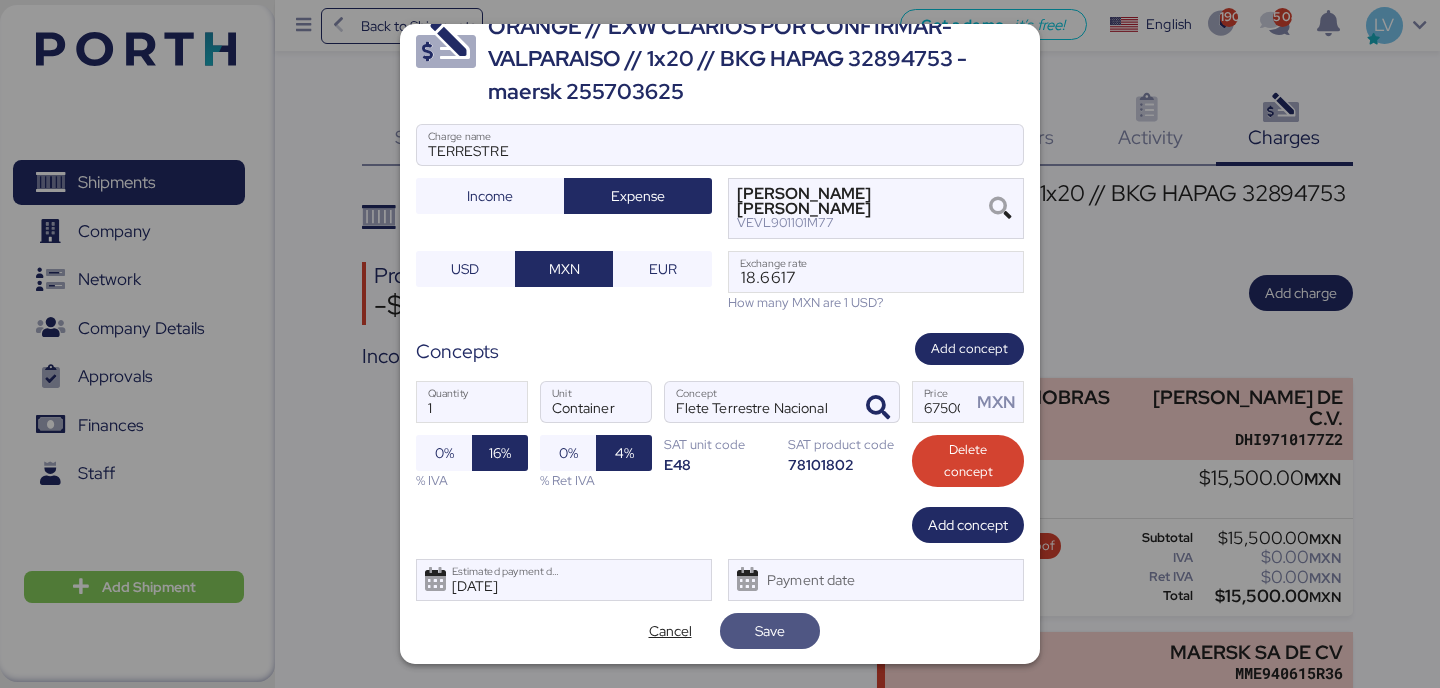 click on "Save" at bounding box center [770, 631] 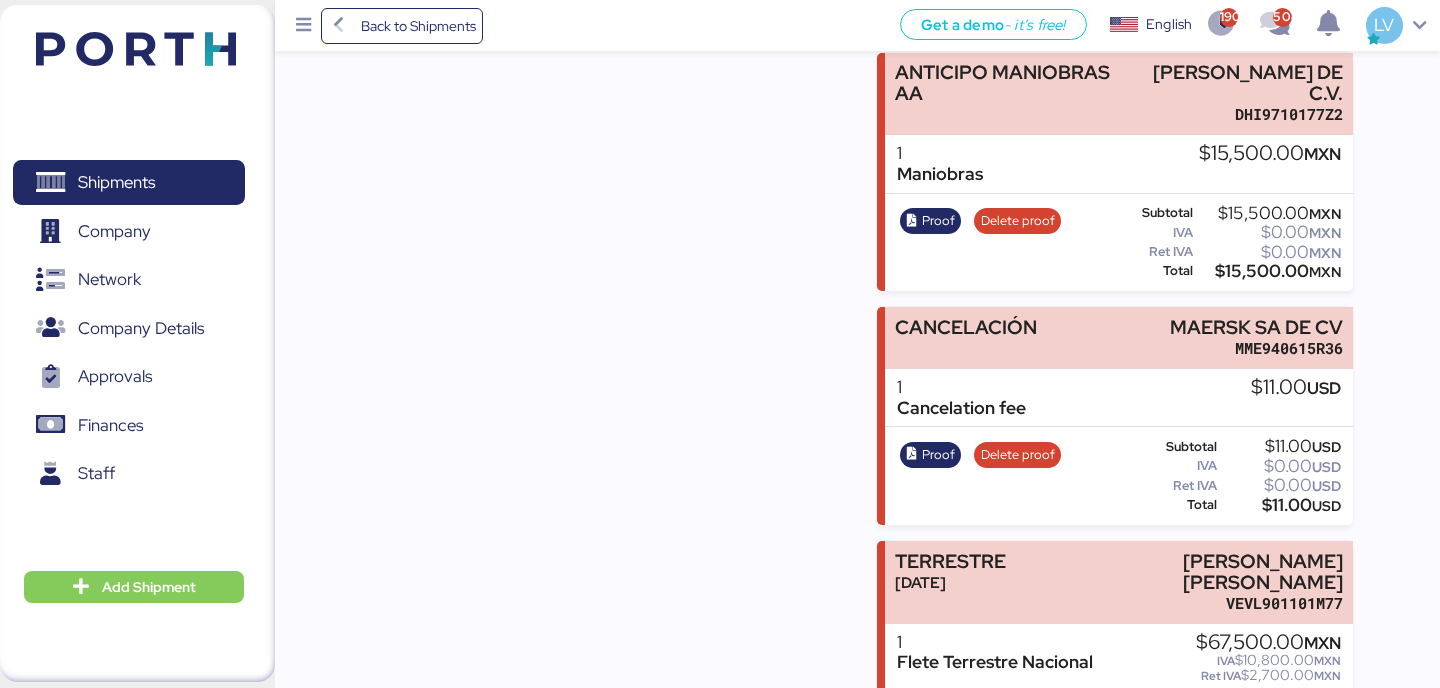scroll, scrollTop: 442, scrollLeft: 0, axis: vertical 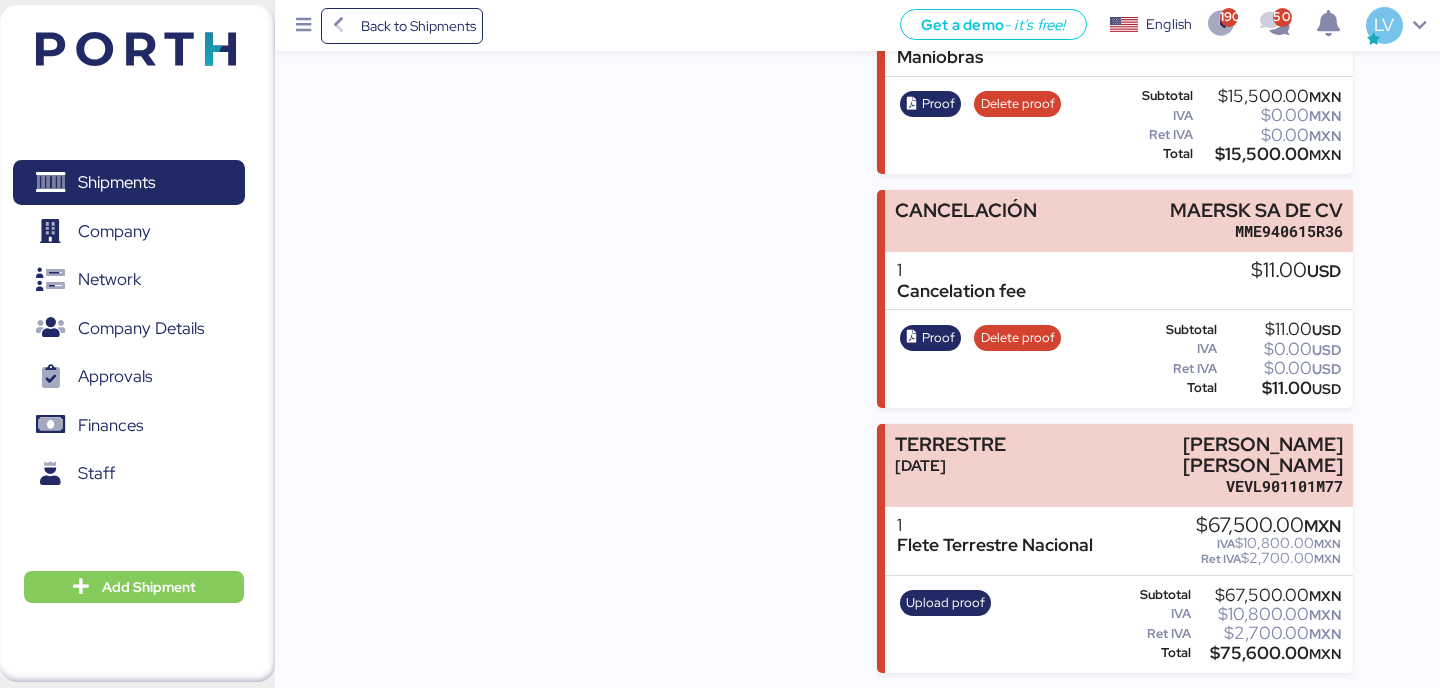 click on "Upload proof Subtotal
$67,500.00  MXN IVA
$10,800.00  MXN Ret IVA
$2,700.00  MXN Total
$75,600.00  MXN" at bounding box center [1118, 625] 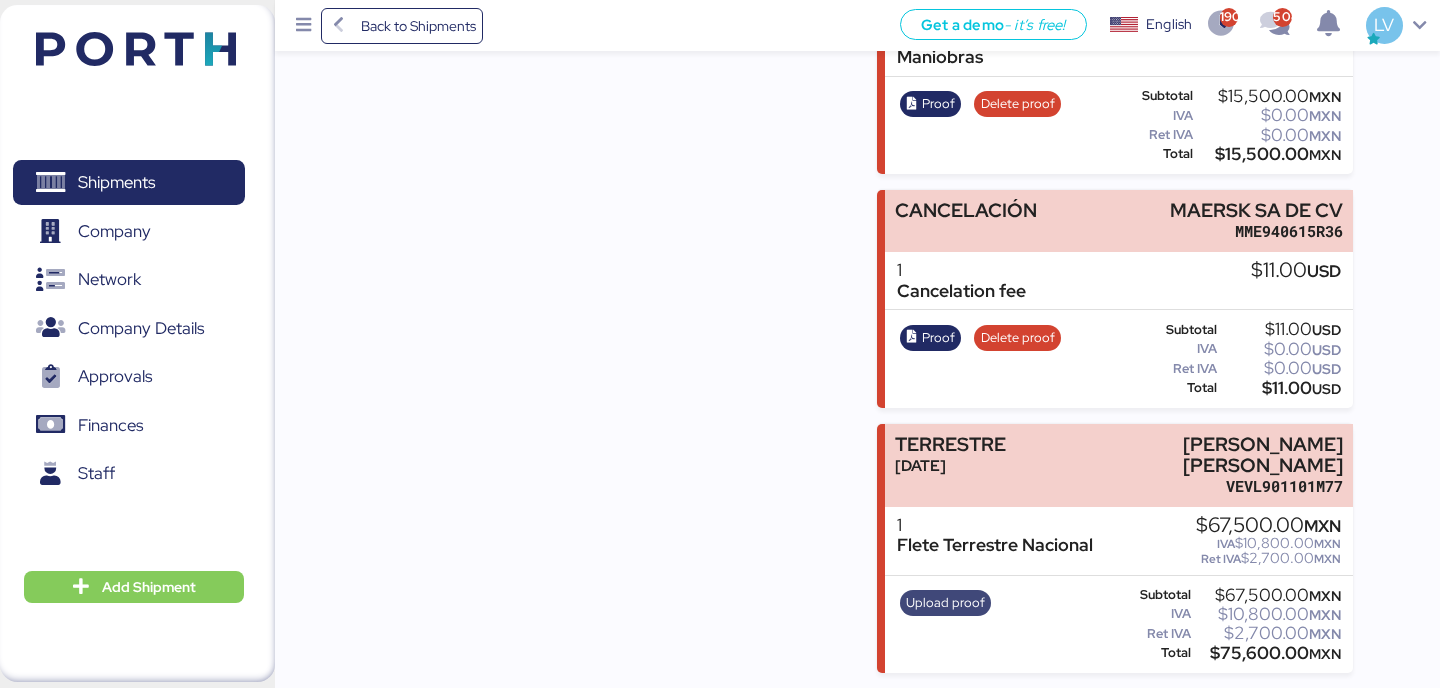 click on "Upload proof" at bounding box center [945, 603] 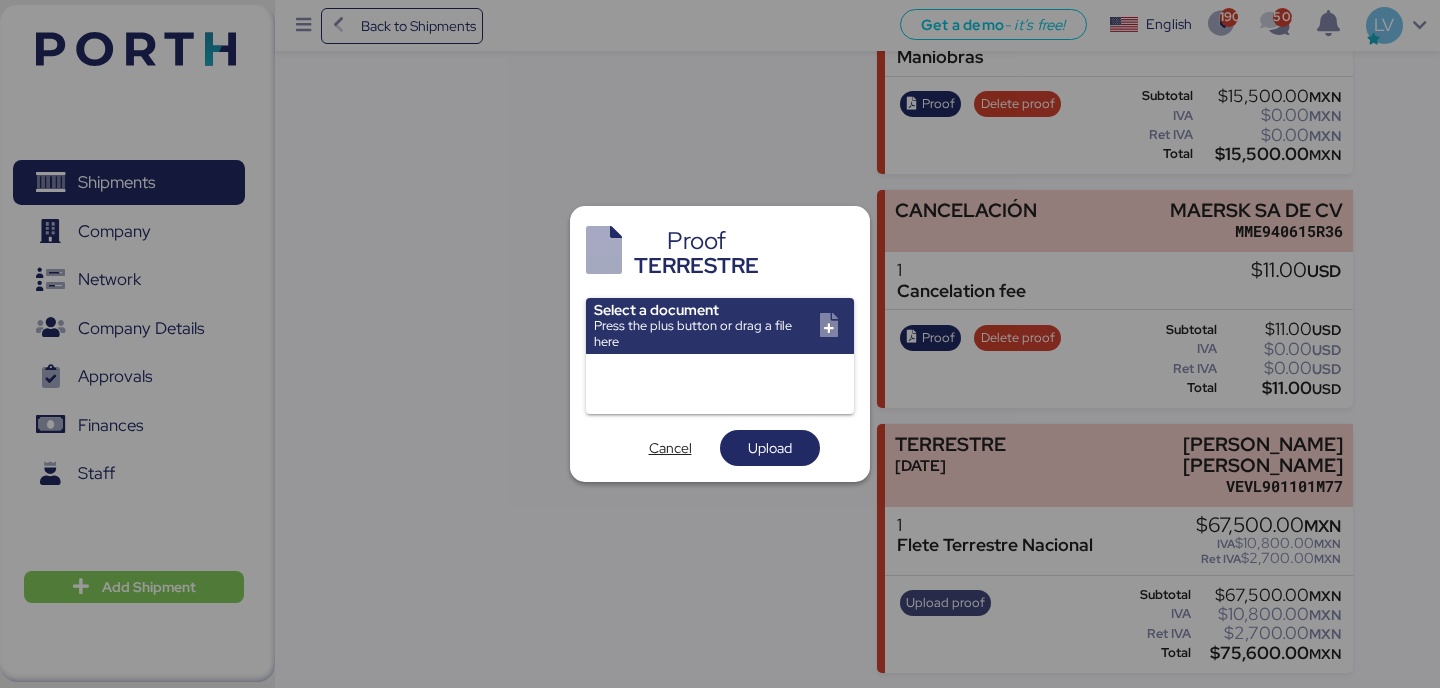 scroll, scrollTop: 0, scrollLeft: 0, axis: both 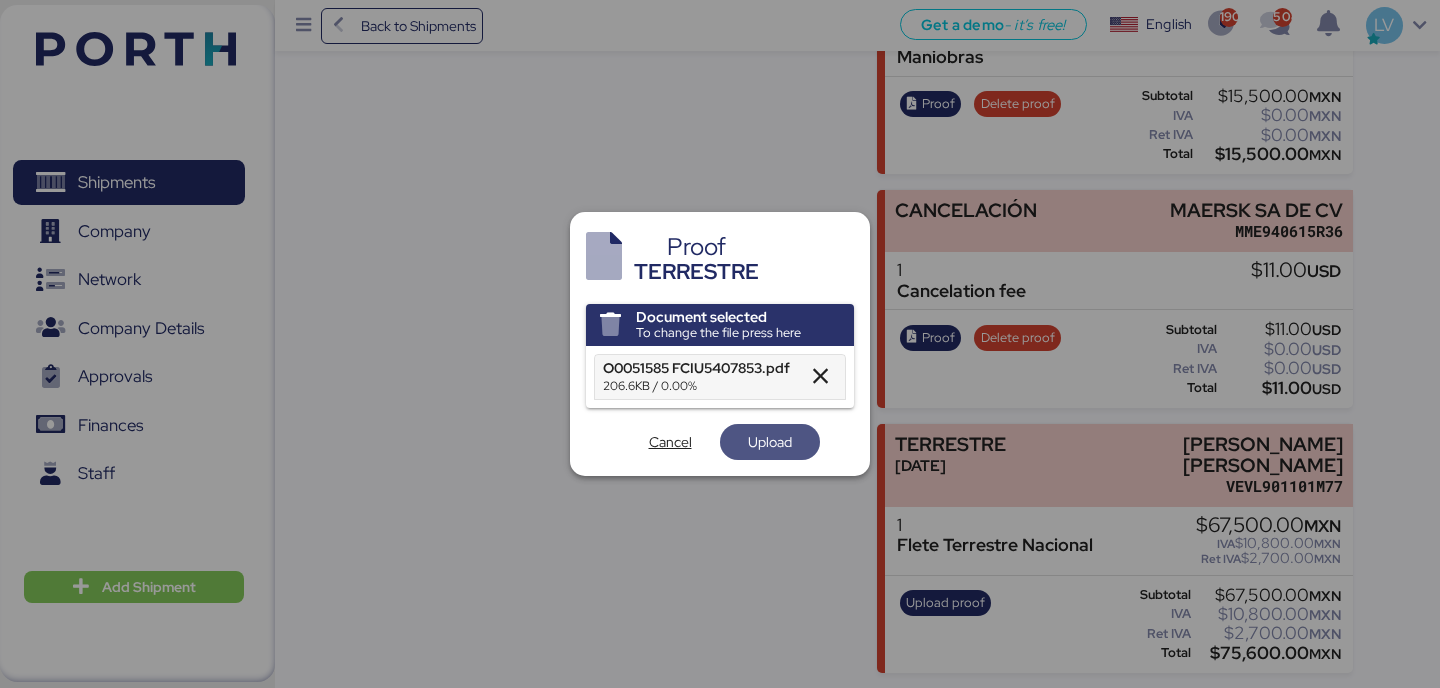 click on "Upload" at bounding box center (770, 442) 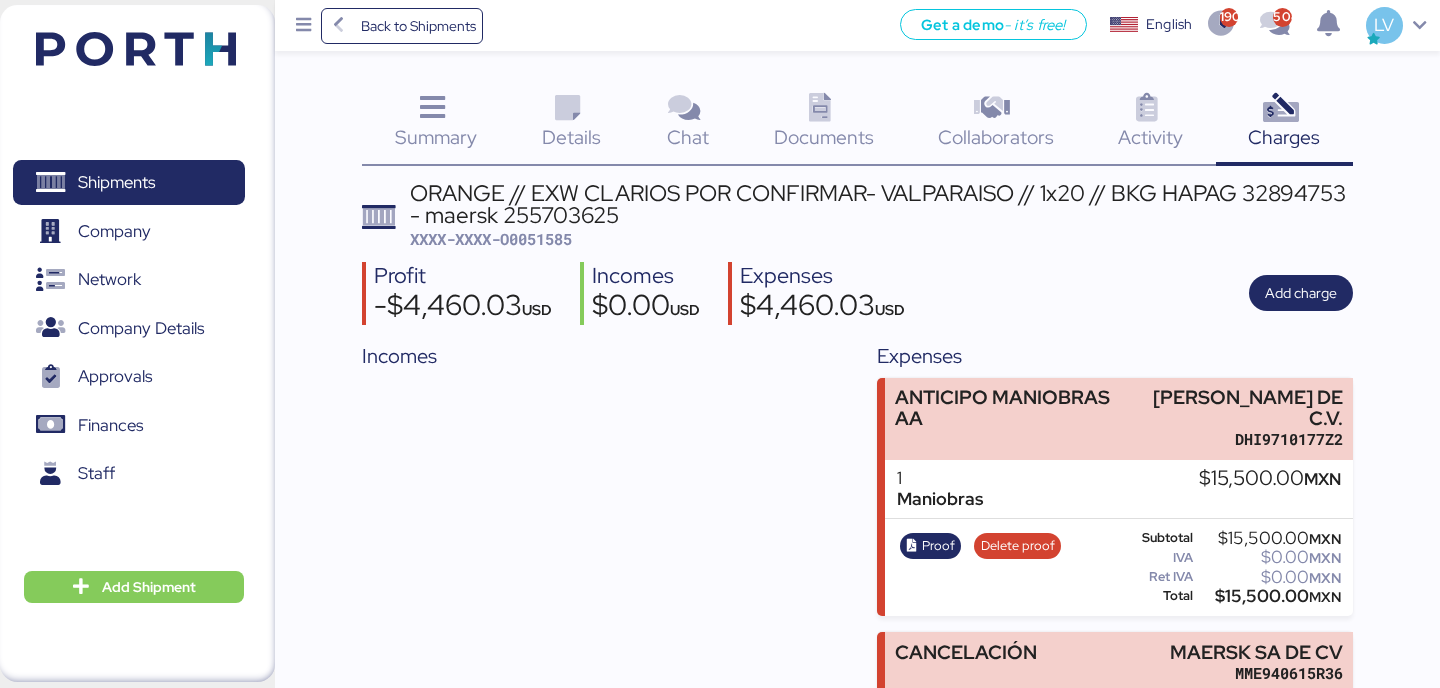 click on "XXXX-XXXX-O0051585" at bounding box center (491, 239) 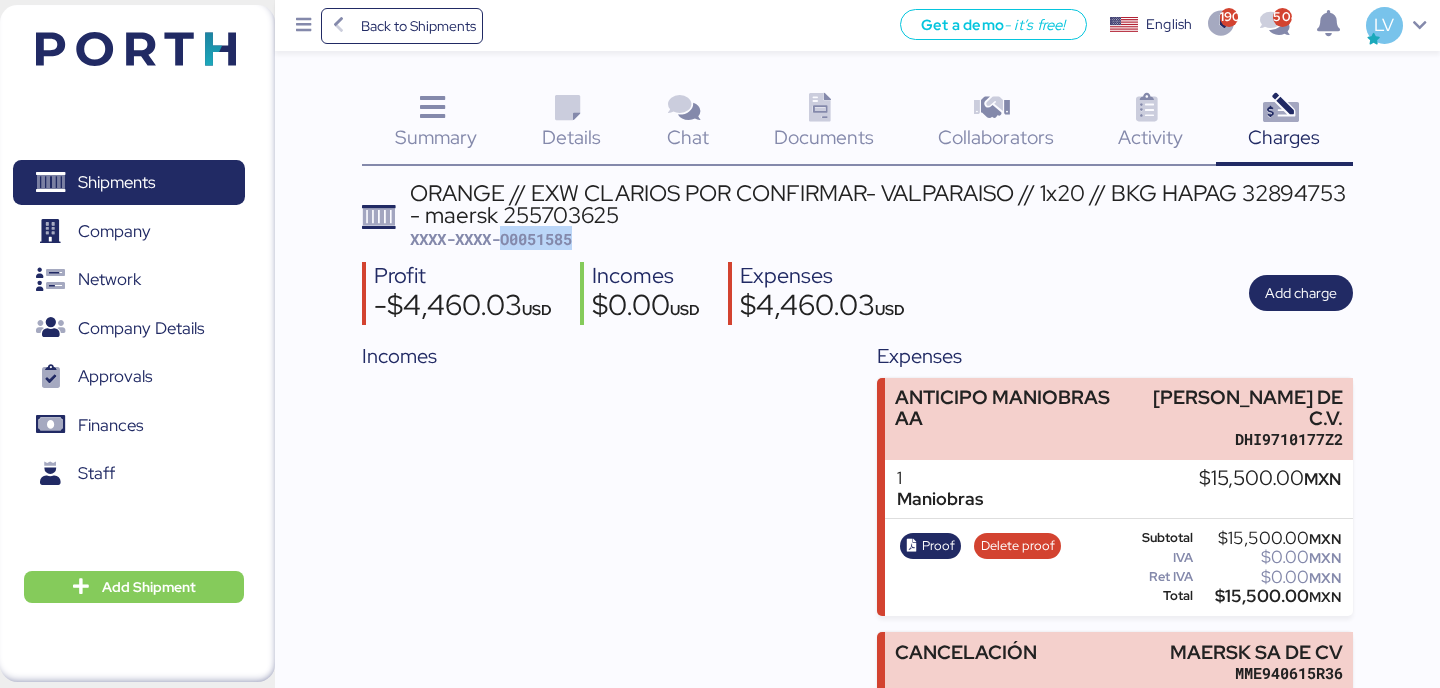 click on "XXXX-XXXX-O0051585" at bounding box center (491, 239) 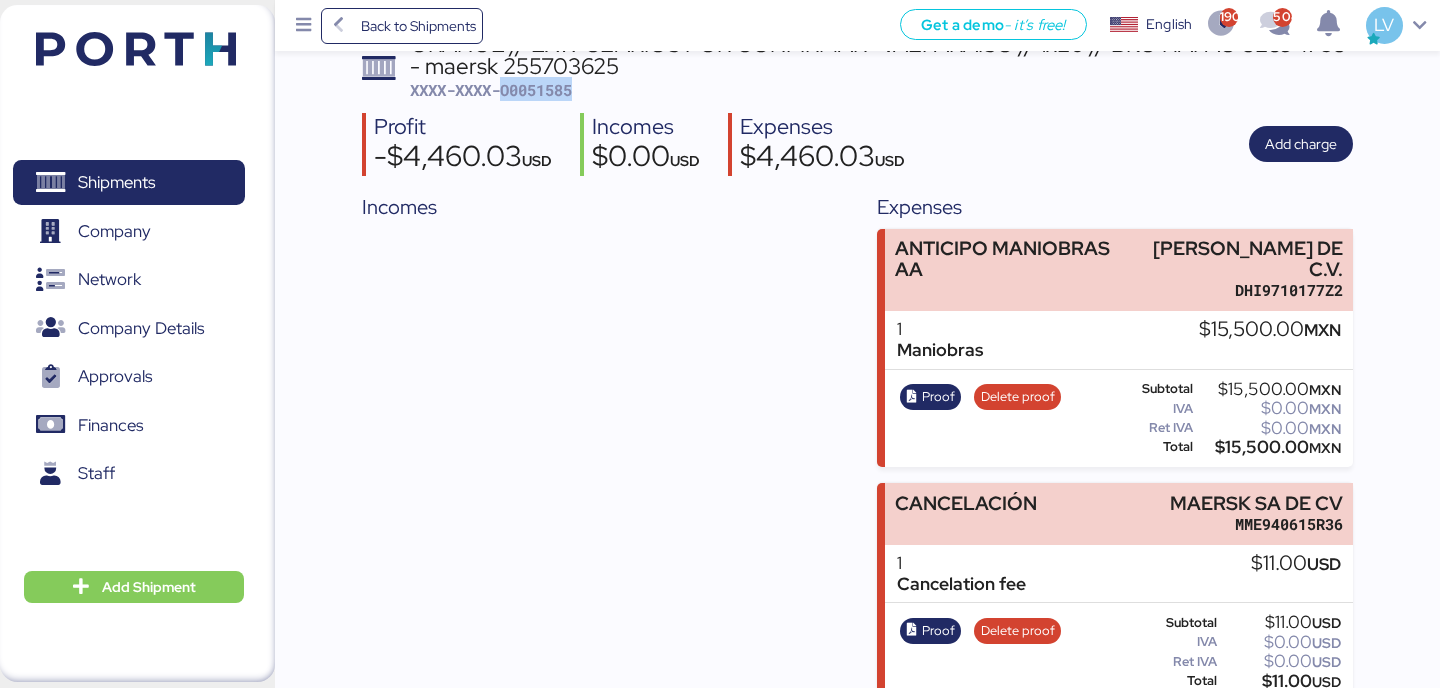 scroll, scrollTop: 0, scrollLeft: 0, axis: both 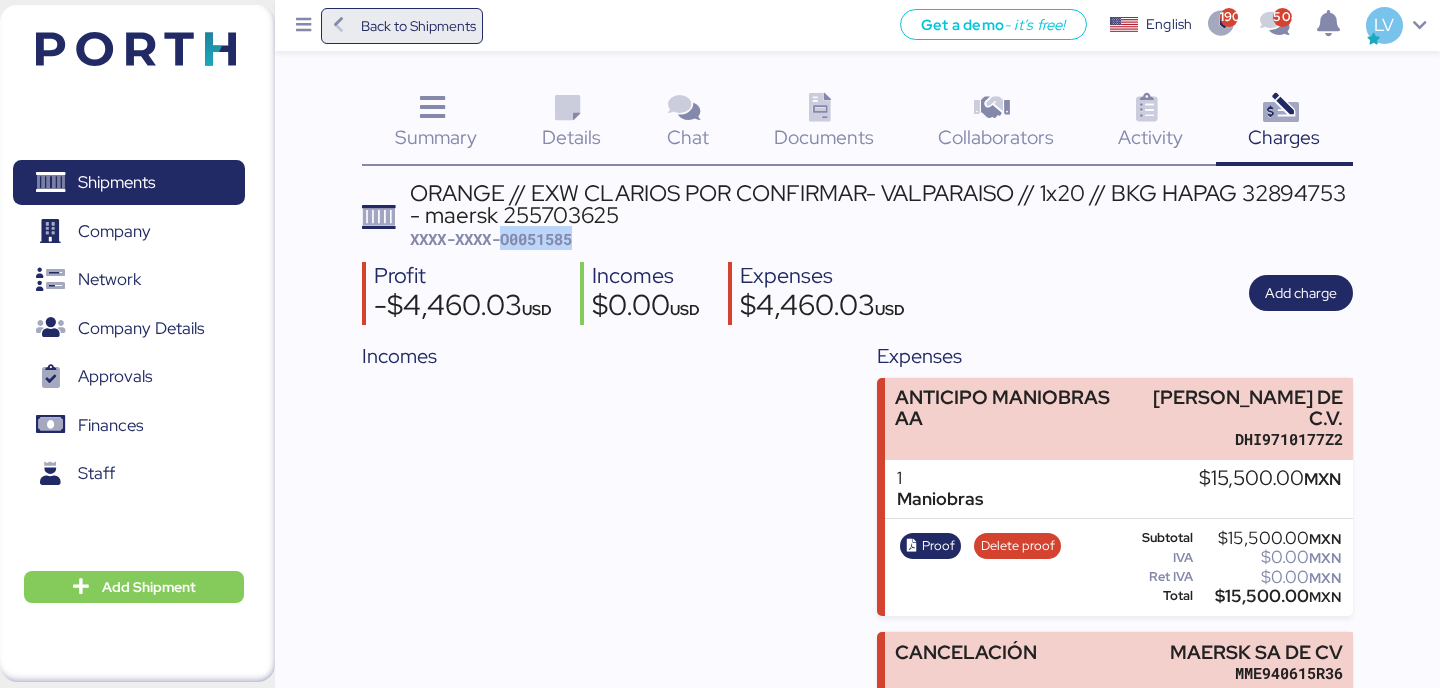 click on "Back to Shipments" at bounding box center [418, 26] 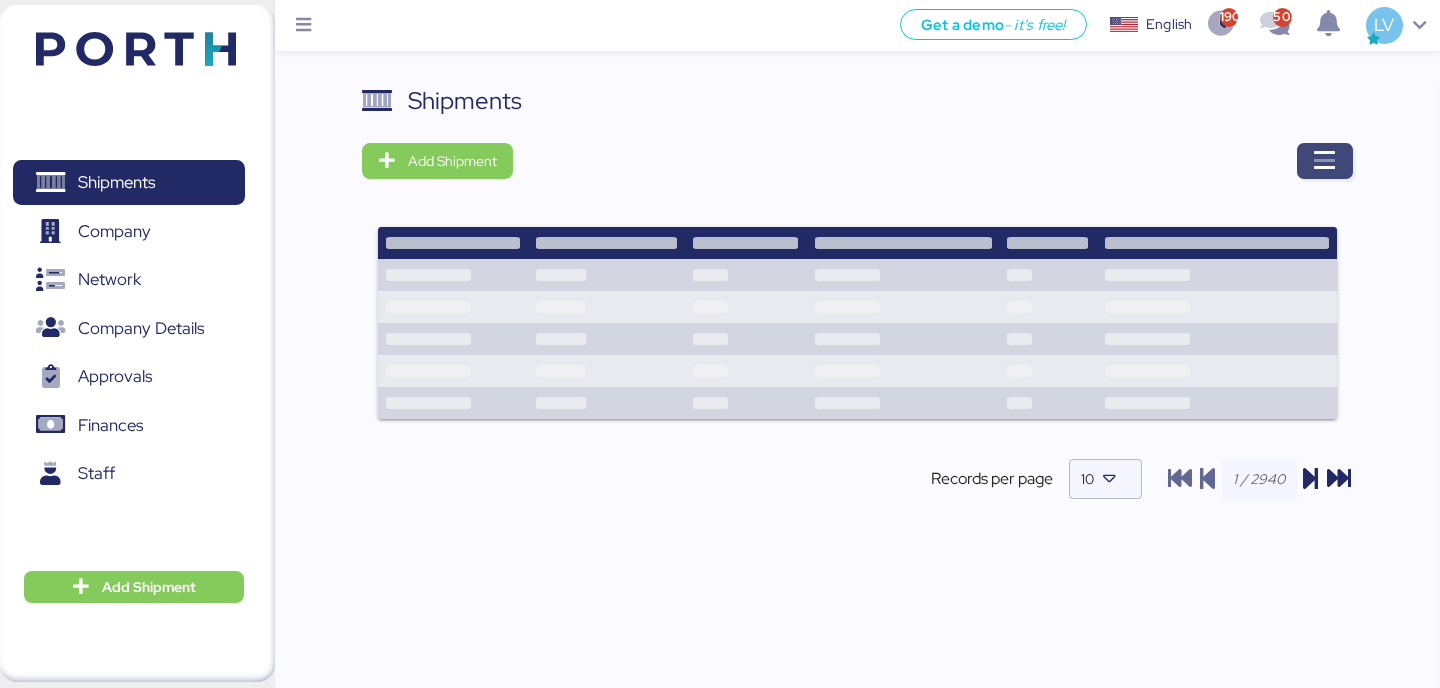 click at bounding box center (1325, 161) 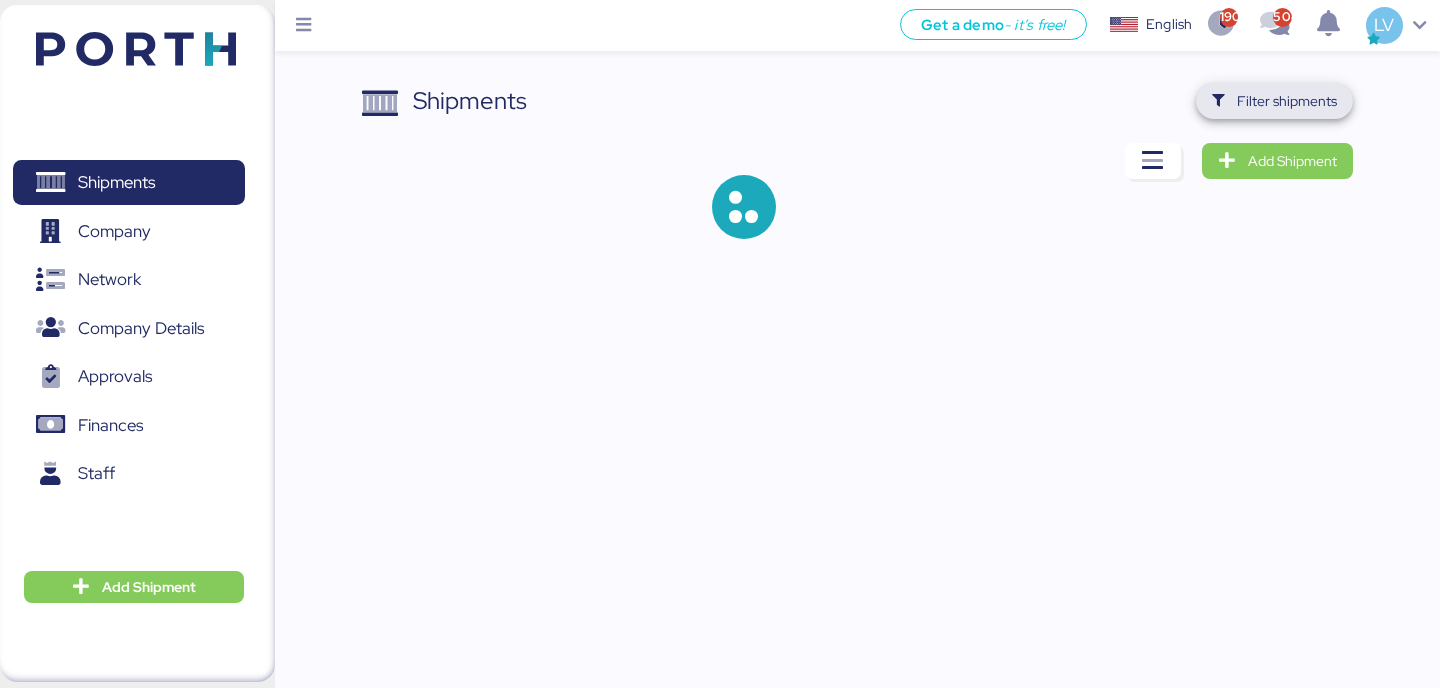click on "Filter shipments" at bounding box center [1287, 101] 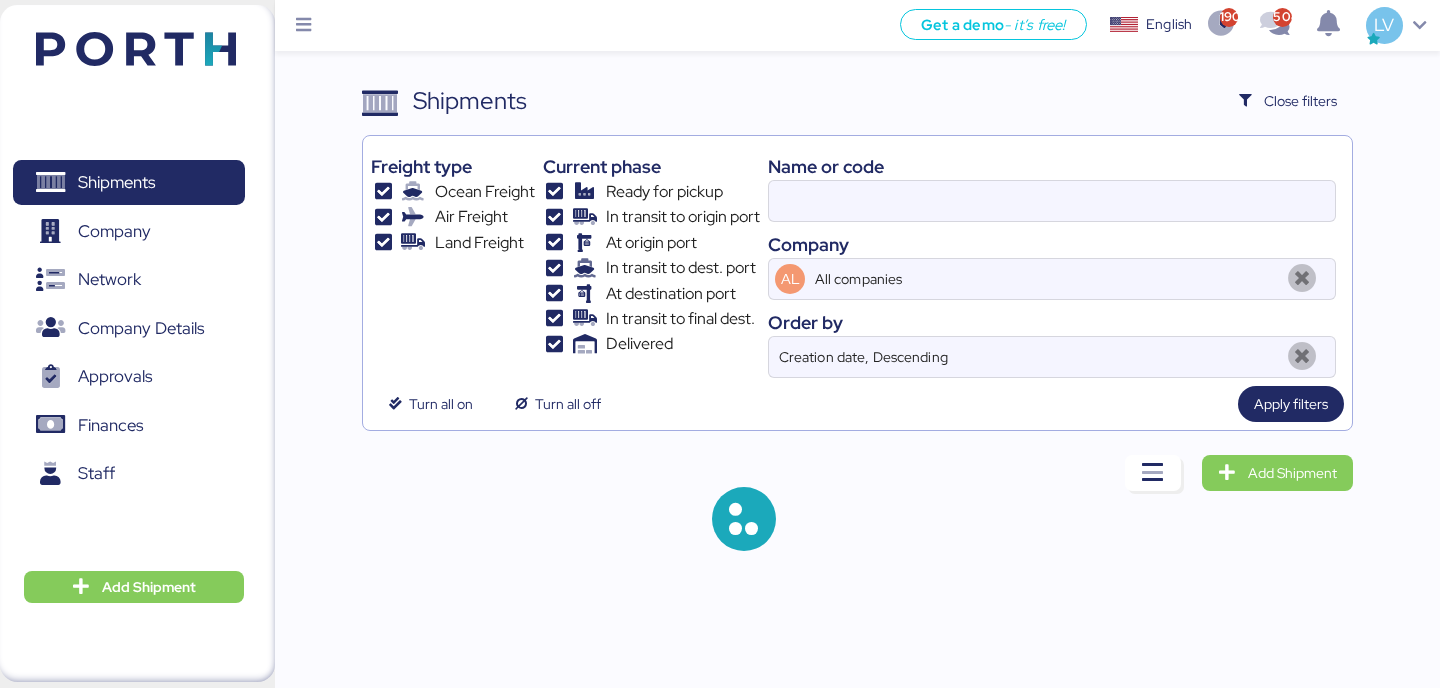 click on "Name or code Company AL All companies   Order by Creation date, Descending" at bounding box center [1052, 261] 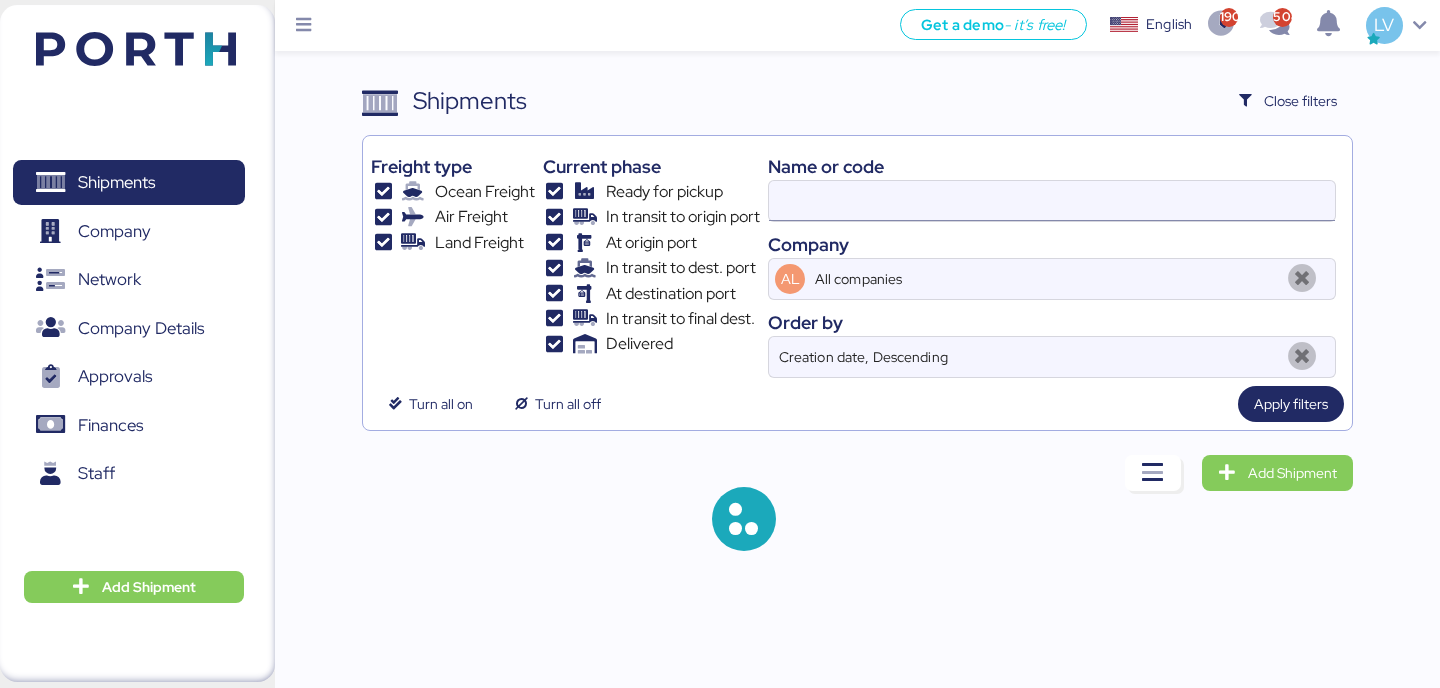 click at bounding box center [1052, 201] 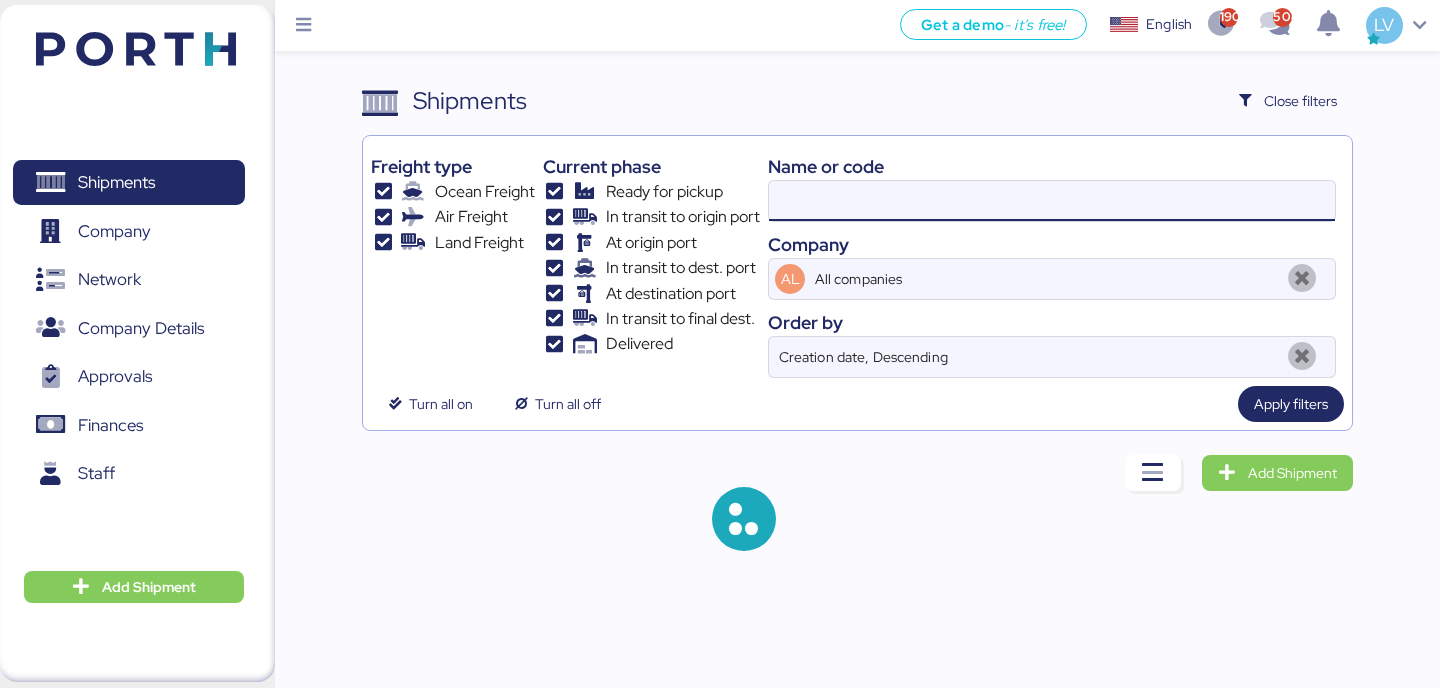 click at bounding box center (1052, 201) 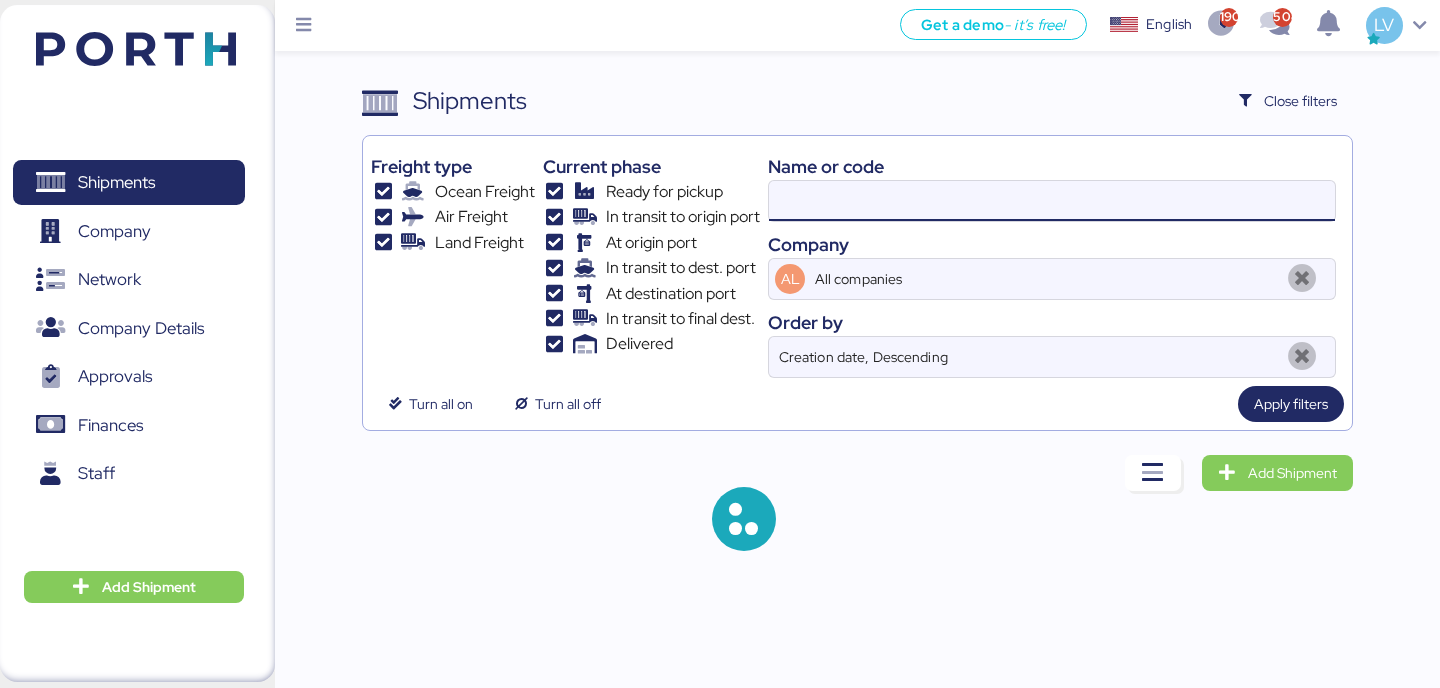 paste on "O0051813" 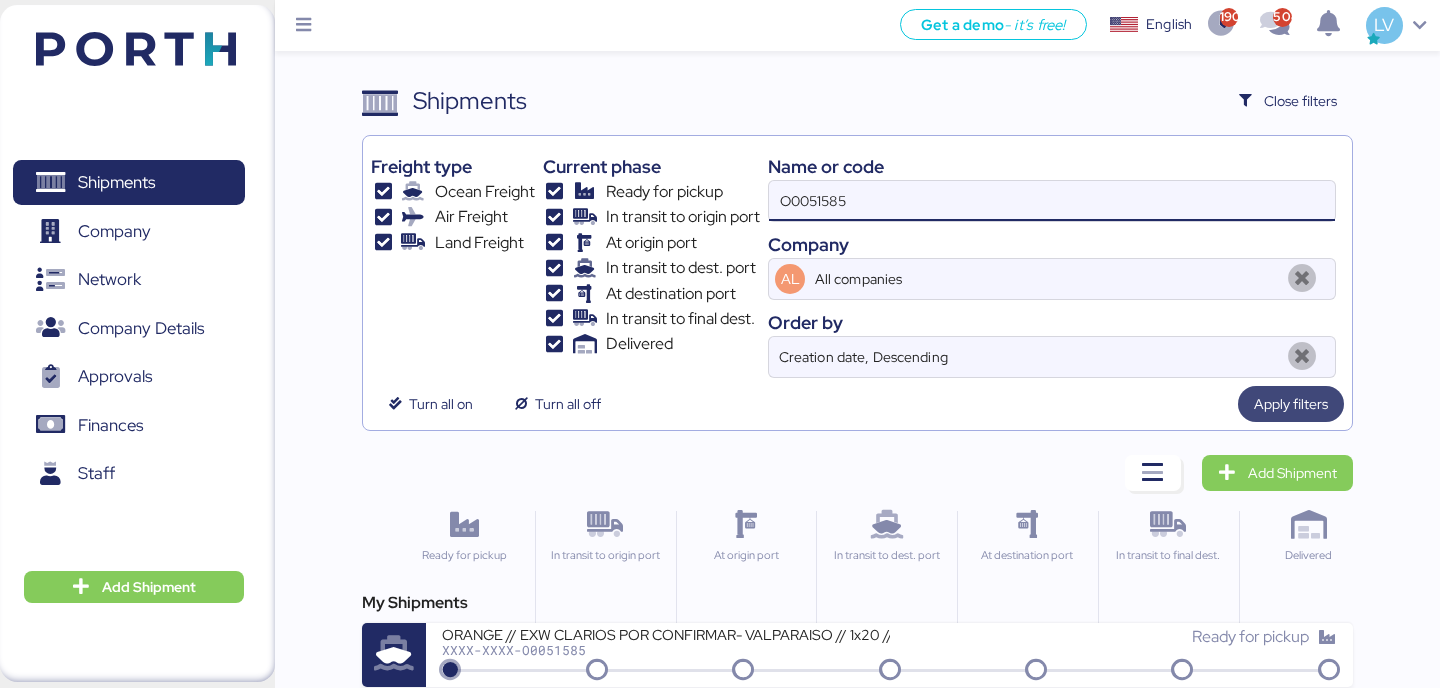 type on "O0051585" 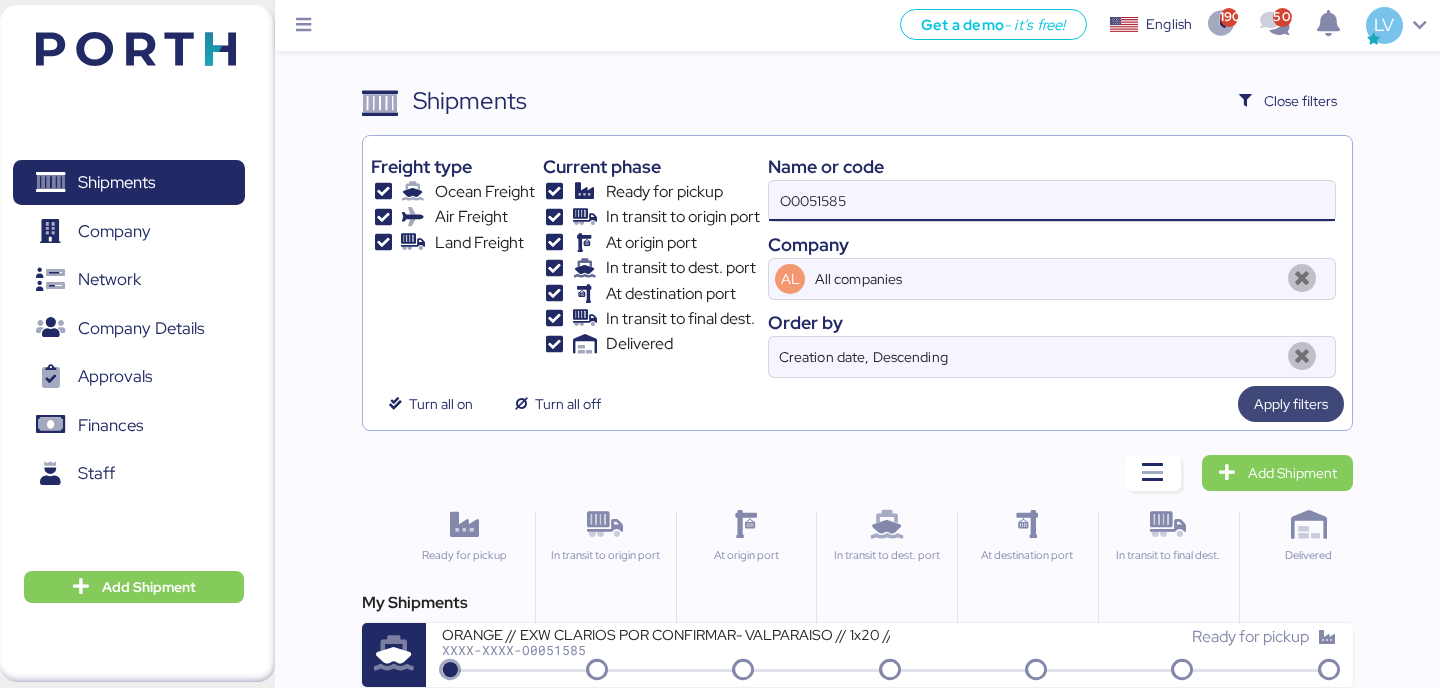 click on "Apply filters" at bounding box center (1291, 404) 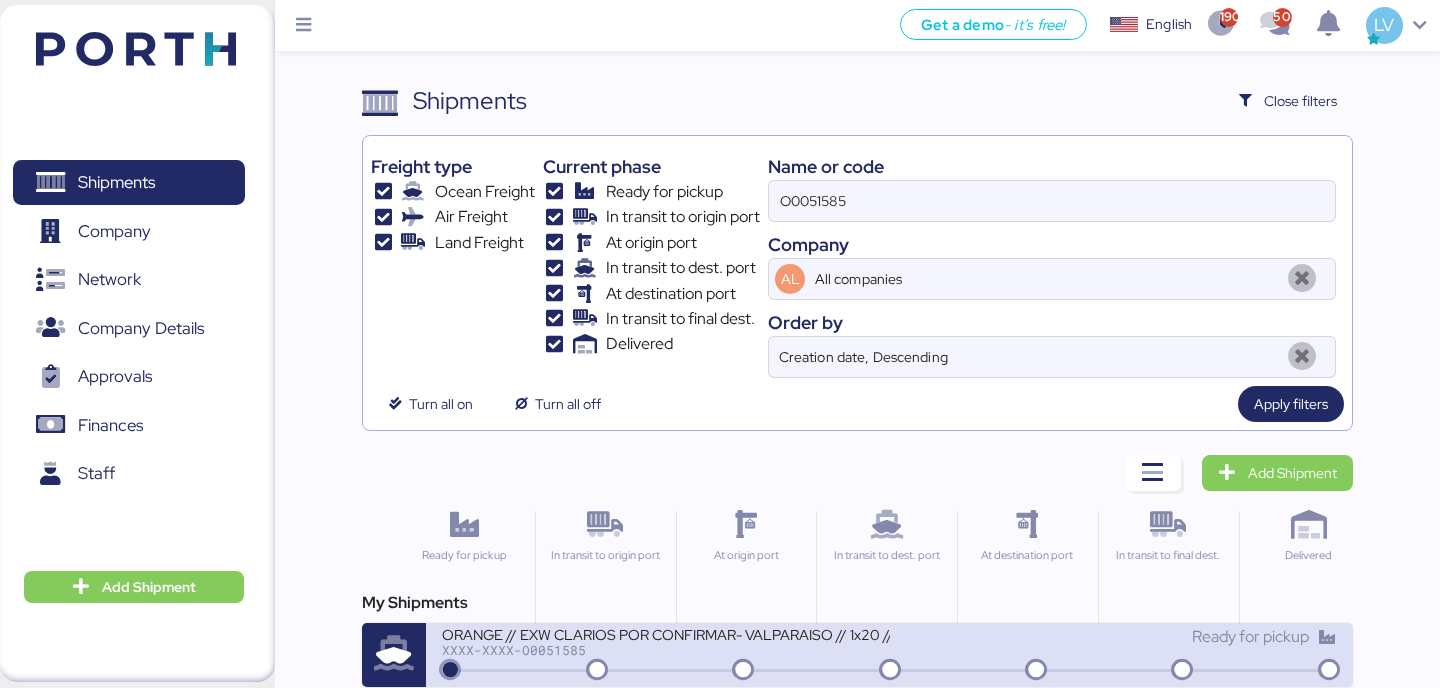 click on "XXXX-XXXX-O0051585" at bounding box center (665, 650) 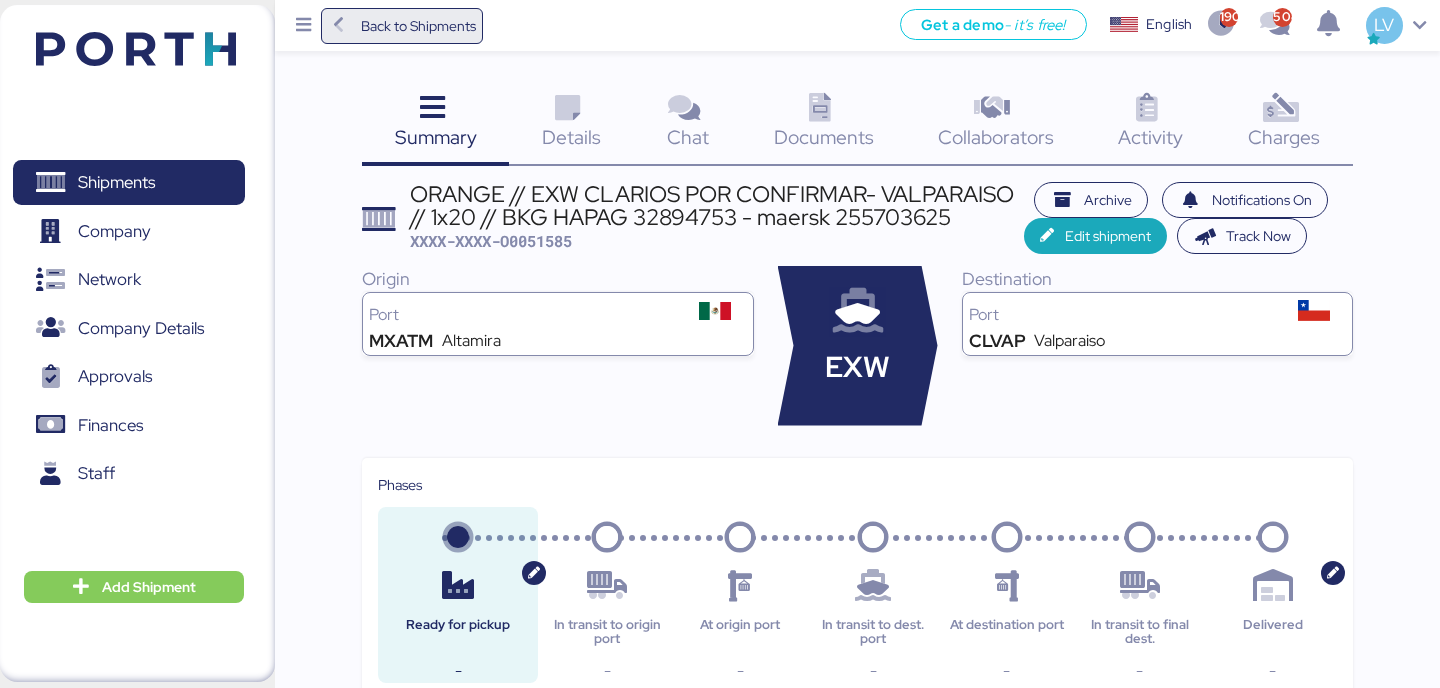 click on "Back to Shipments" at bounding box center [418, 26] 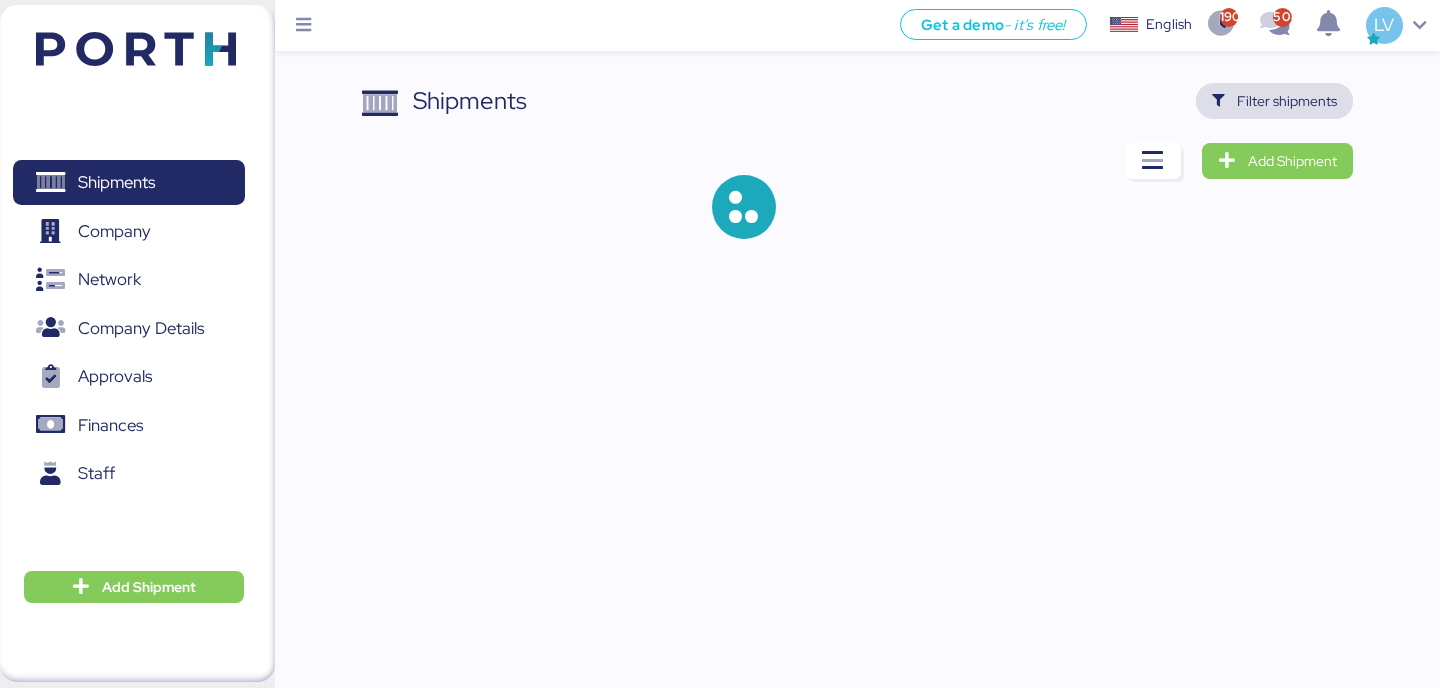 click on "Filter shipments" at bounding box center [1287, 101] 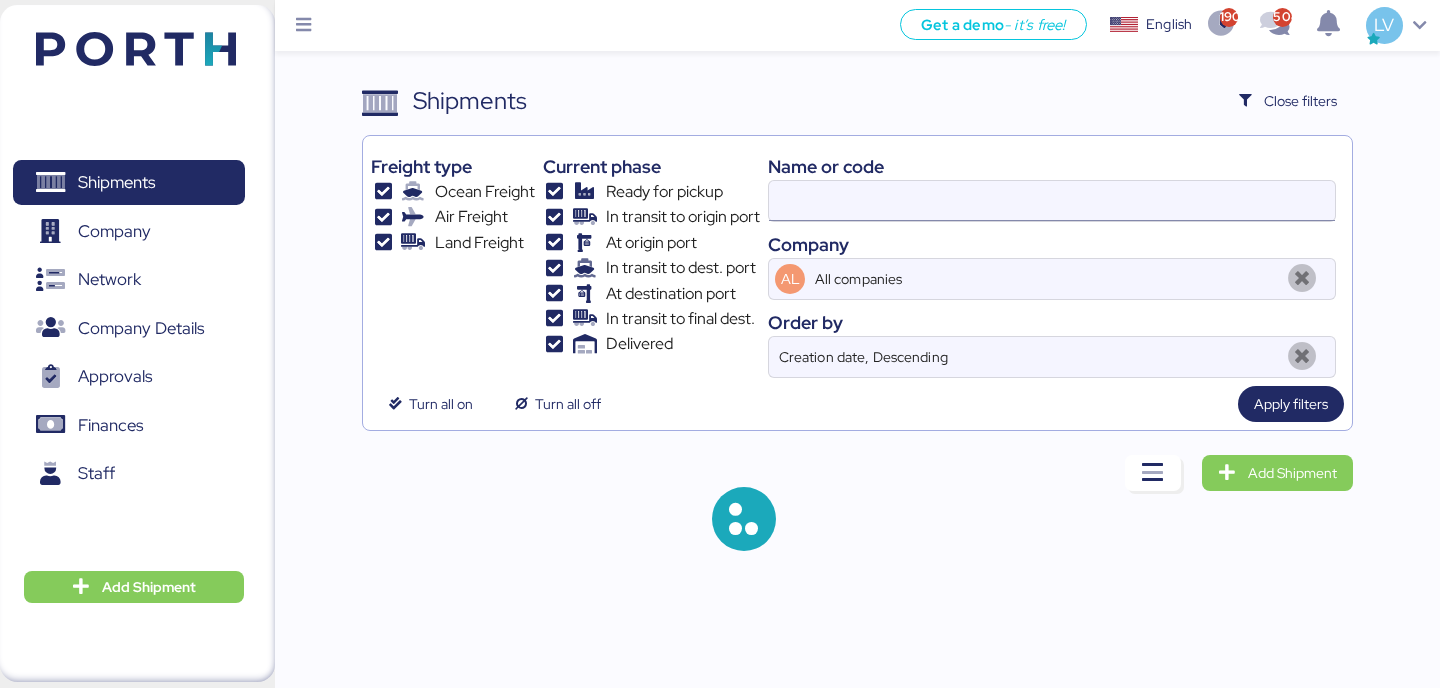 click at bounding box center [1052, 201] 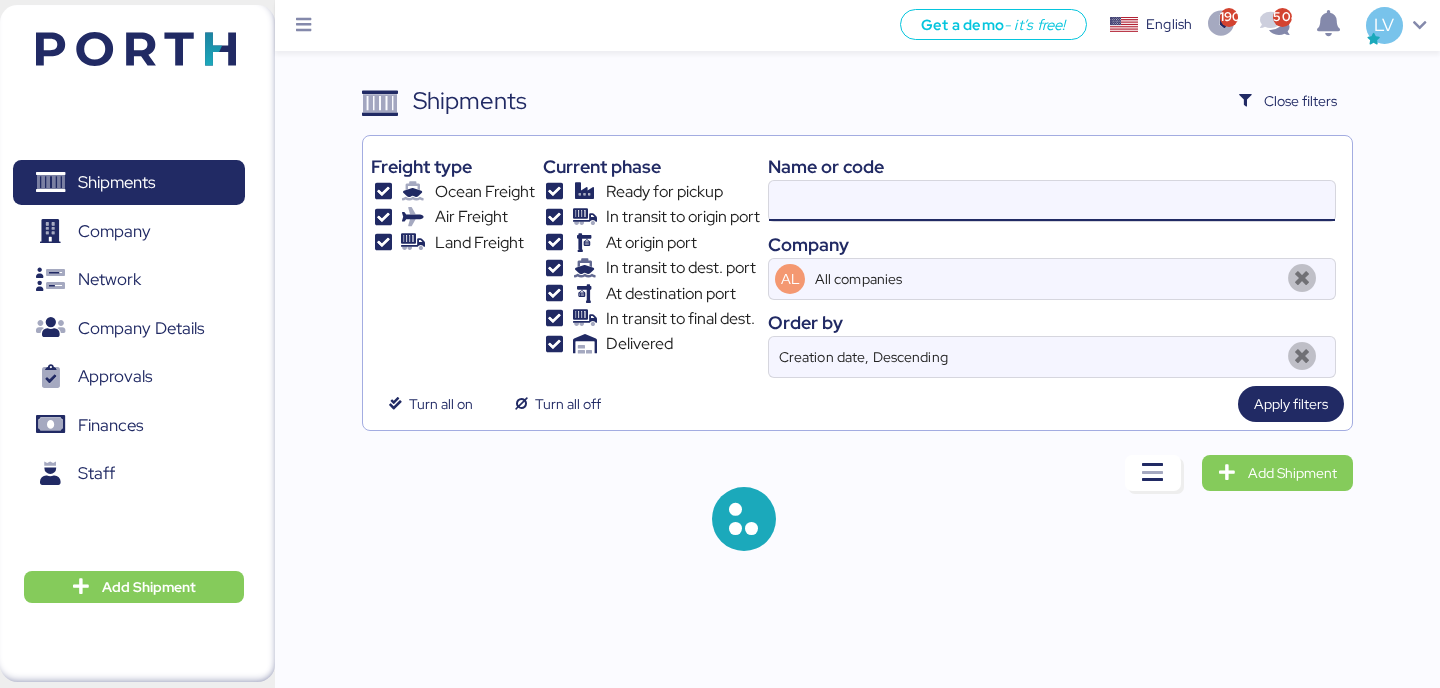 click at bounding box center [1052, 201] 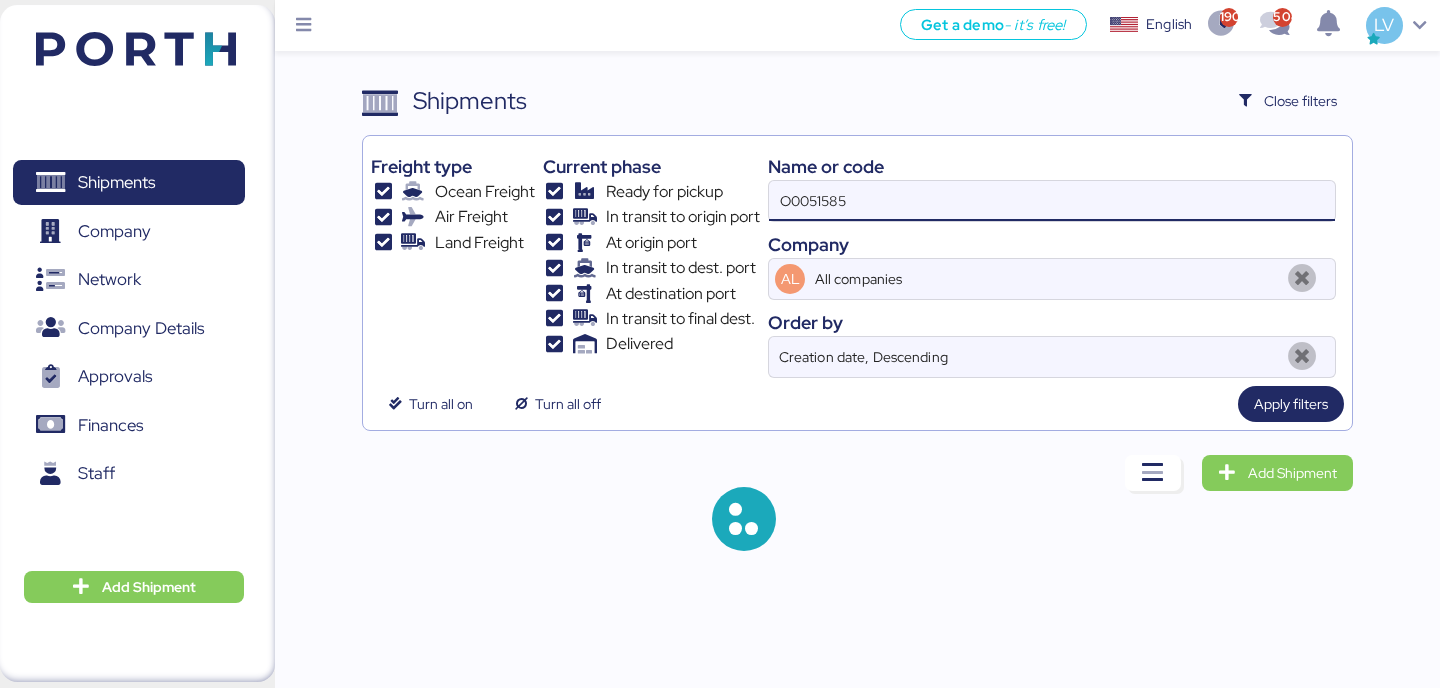 paste on "O0051813" 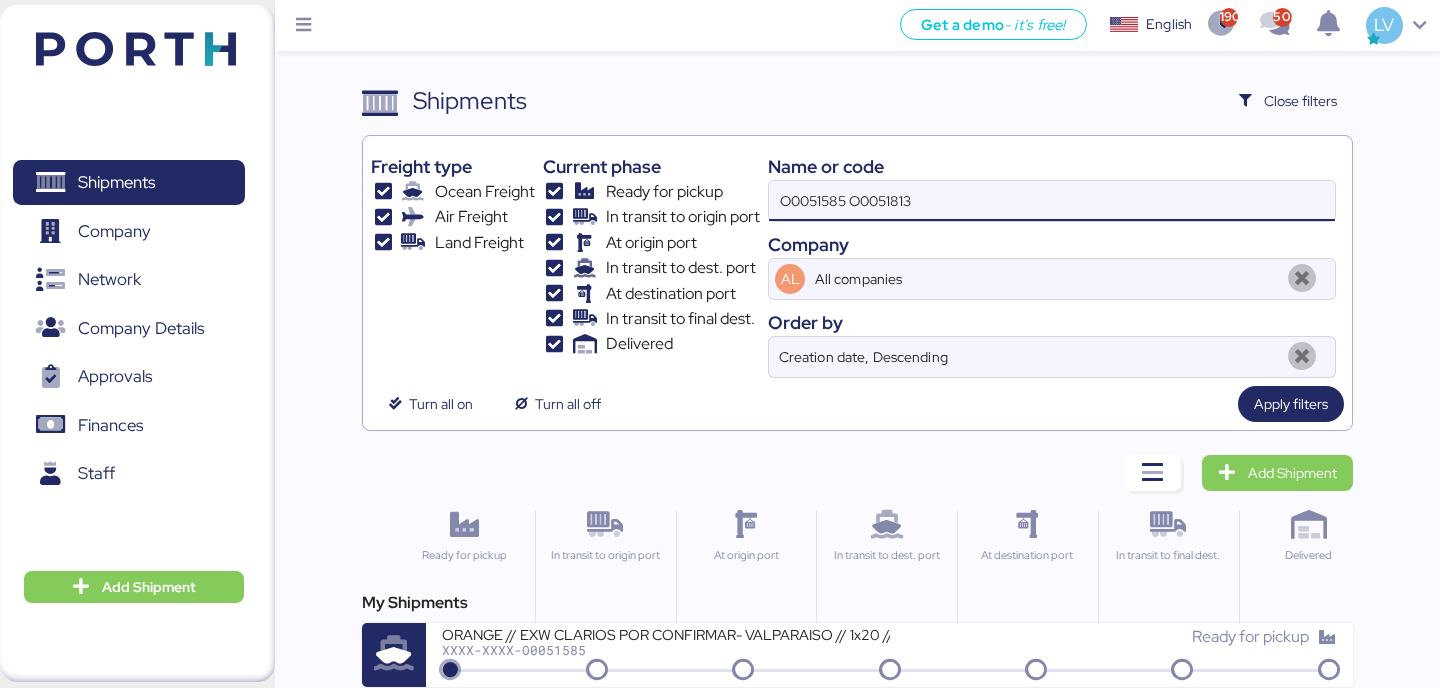 click on "O0051585 O0051813" at bounding box center (1052, 201) 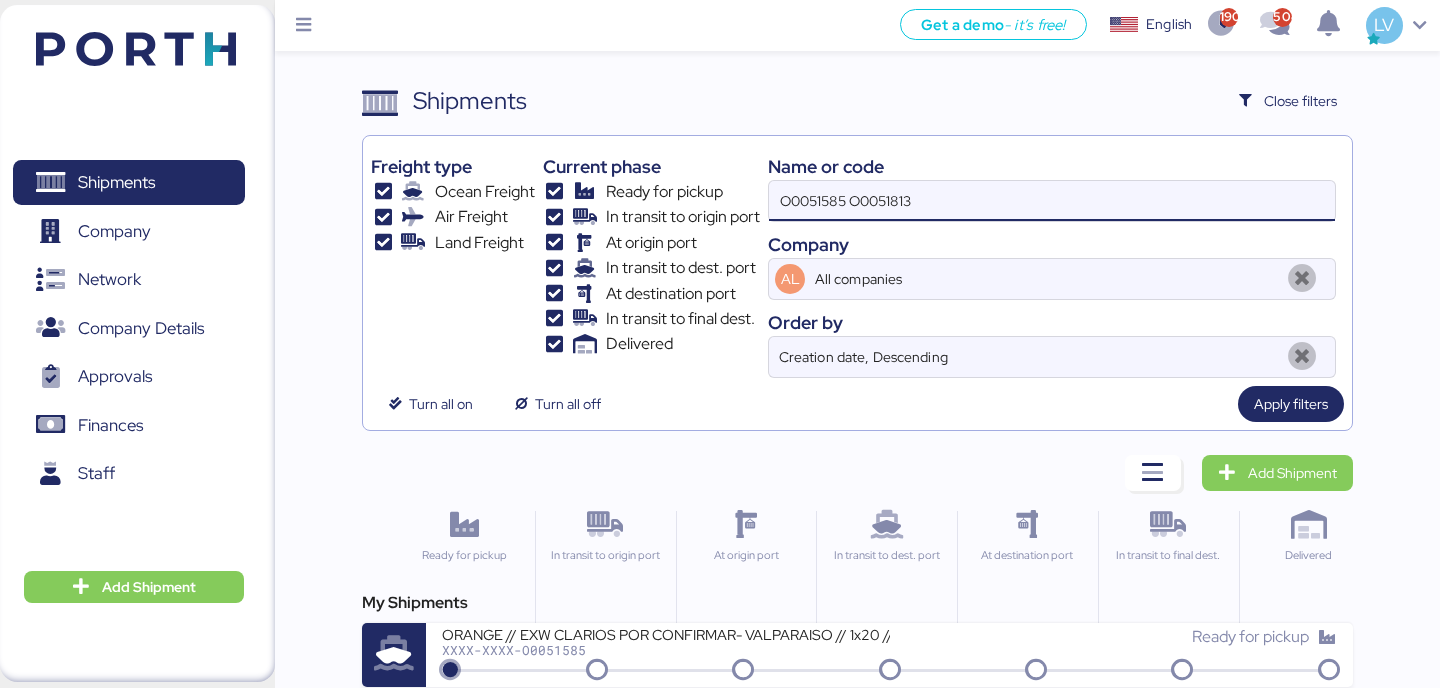 click on "O0051585 O0051813" at bounding box center (1052, 201) 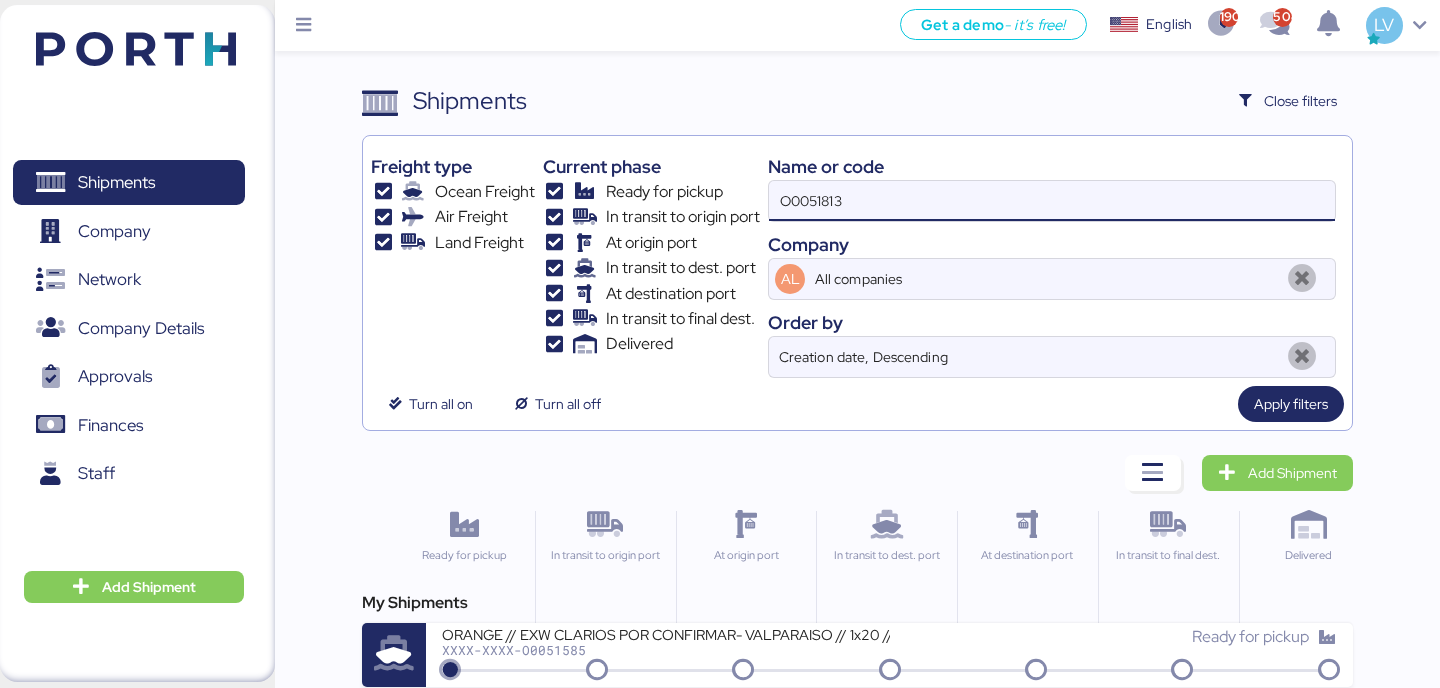 type on "O0051813" 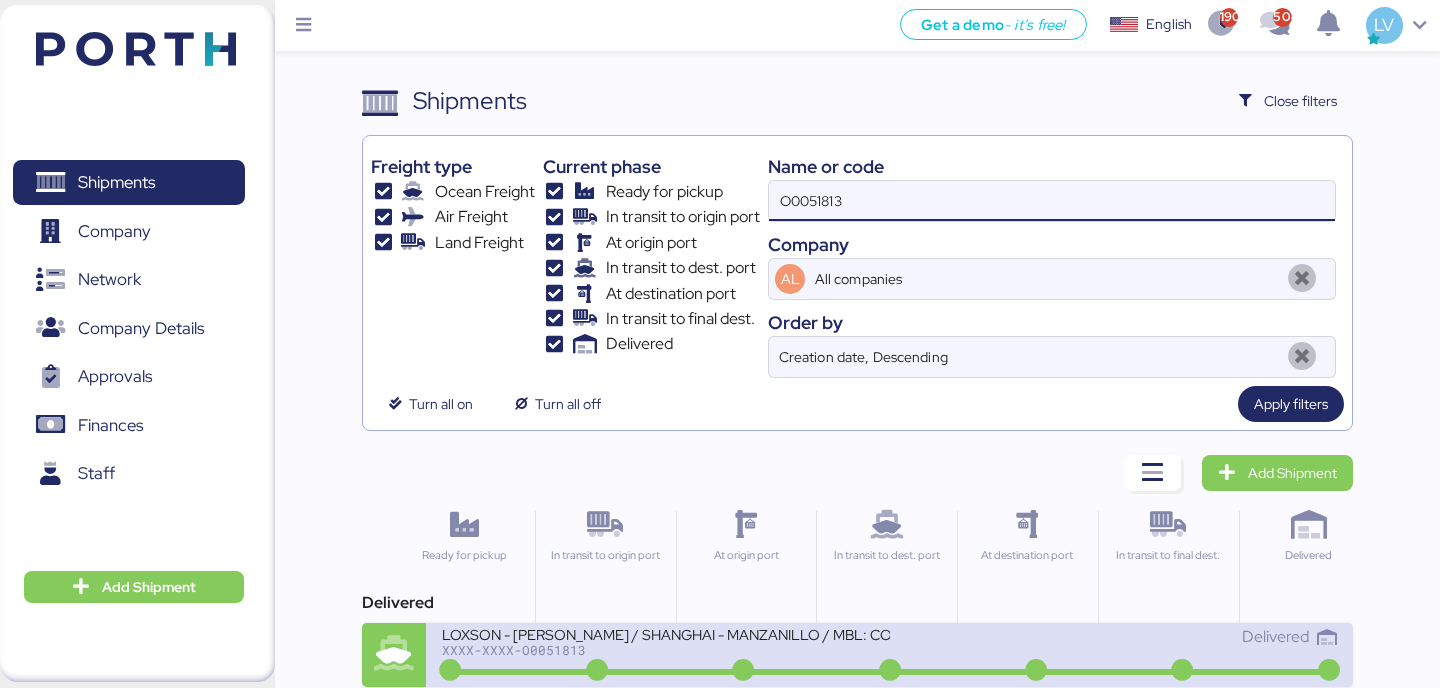click on "XXXX-XXXX-O0051813" at bounding box center [665, 650] 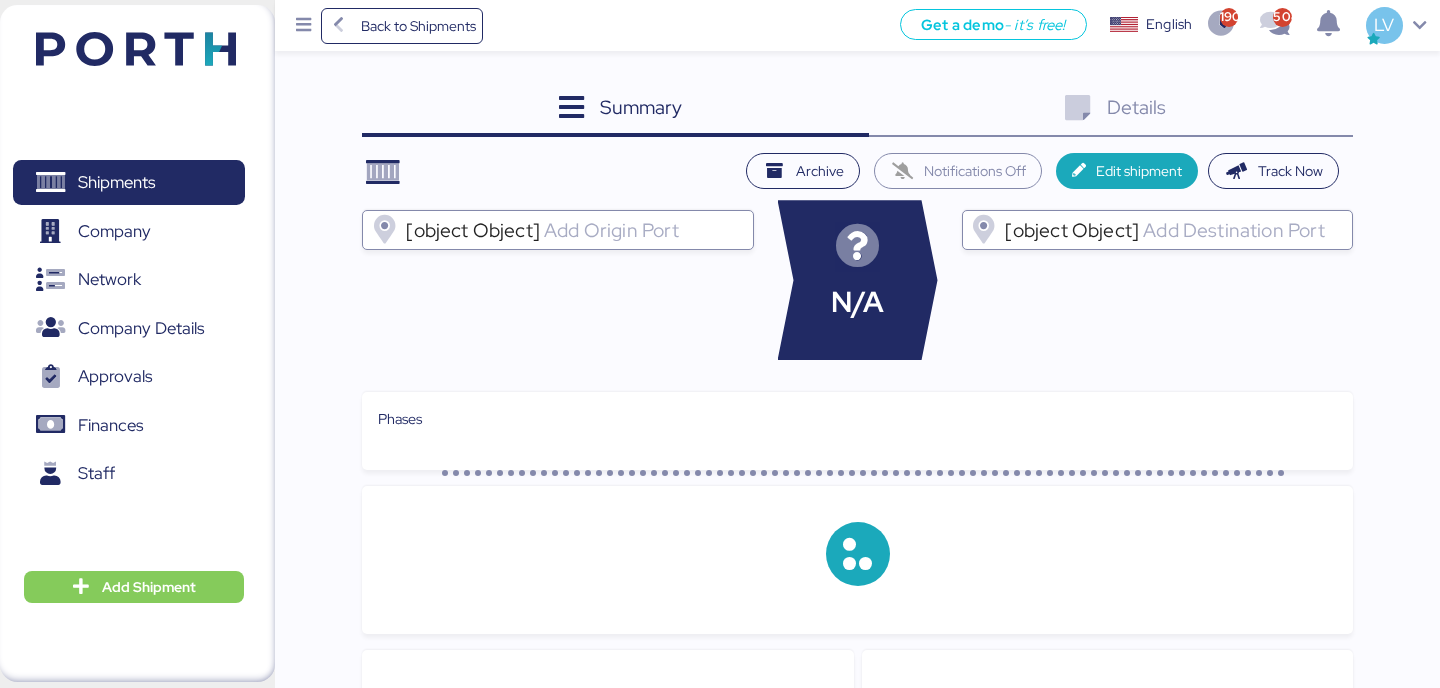 click on "Details 0" at bounding box center [1111, 110] 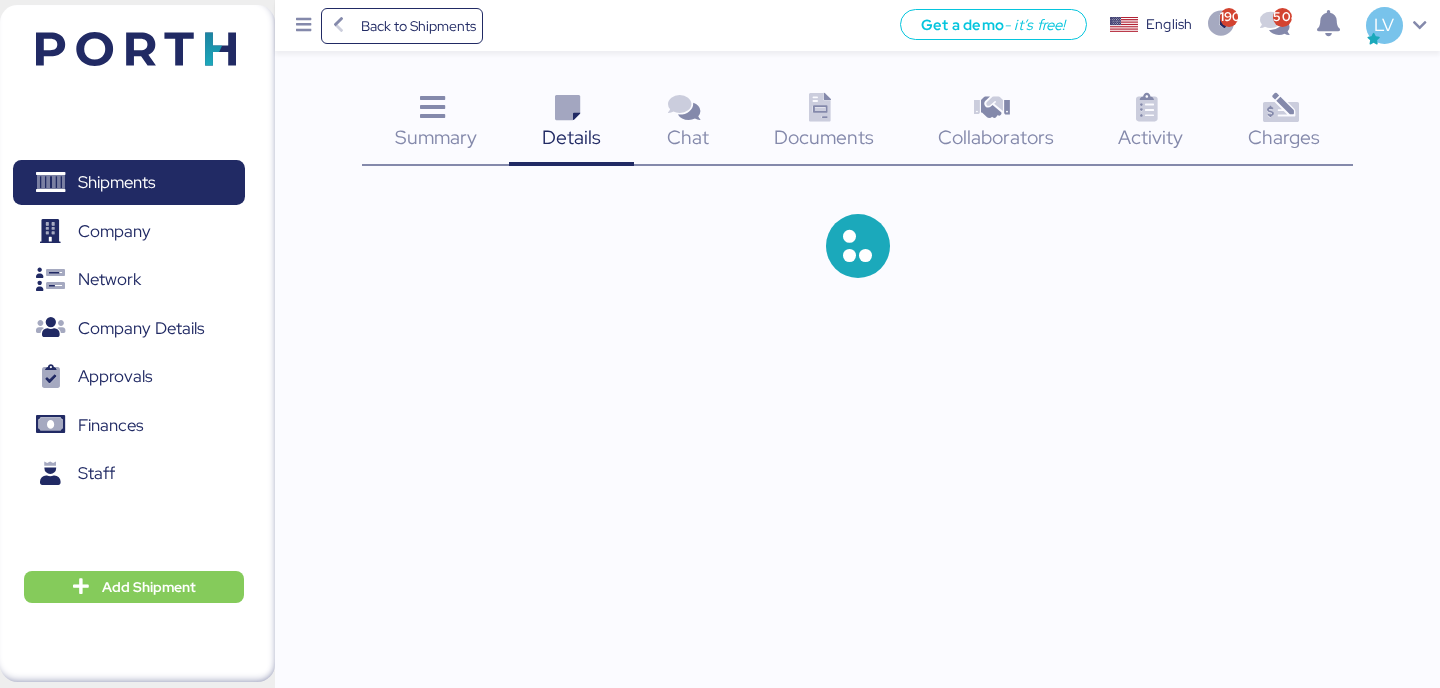 click at bounding box center (1280, 108) 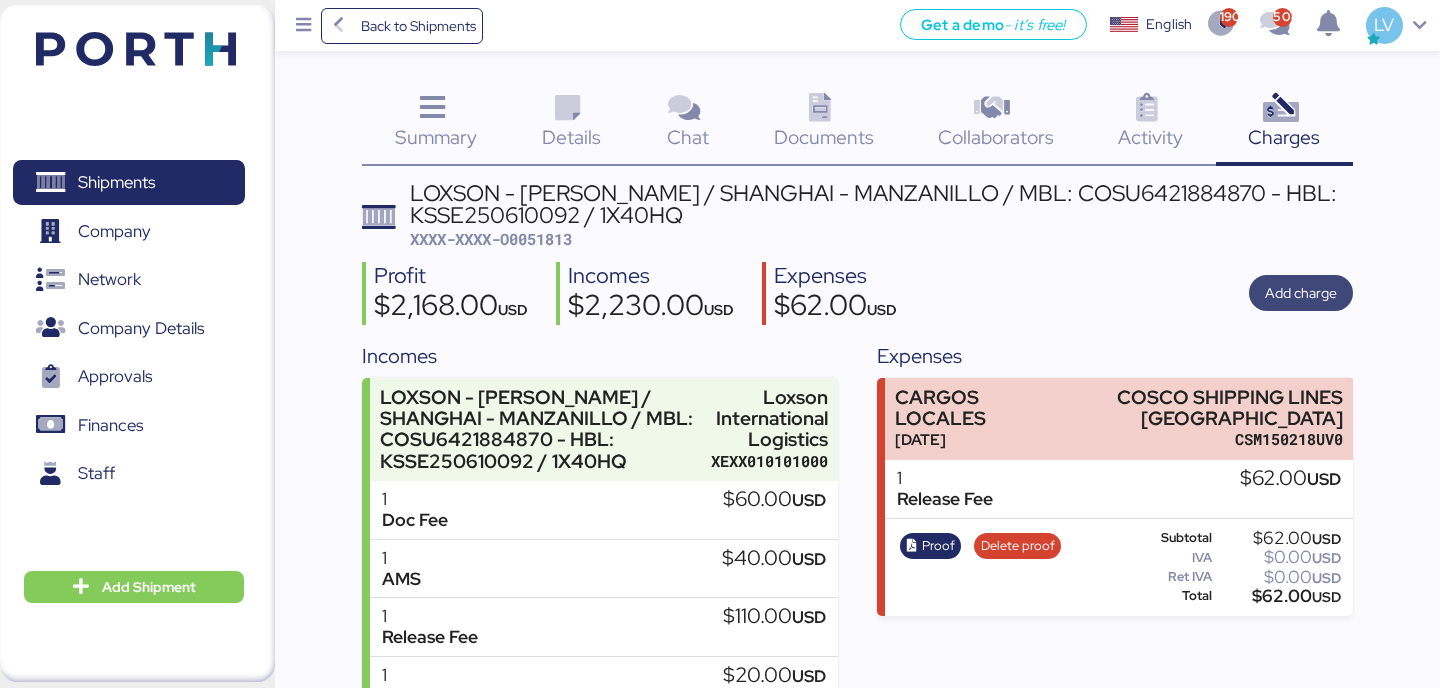click on "Add charge" at bounding box center (1301, 293) 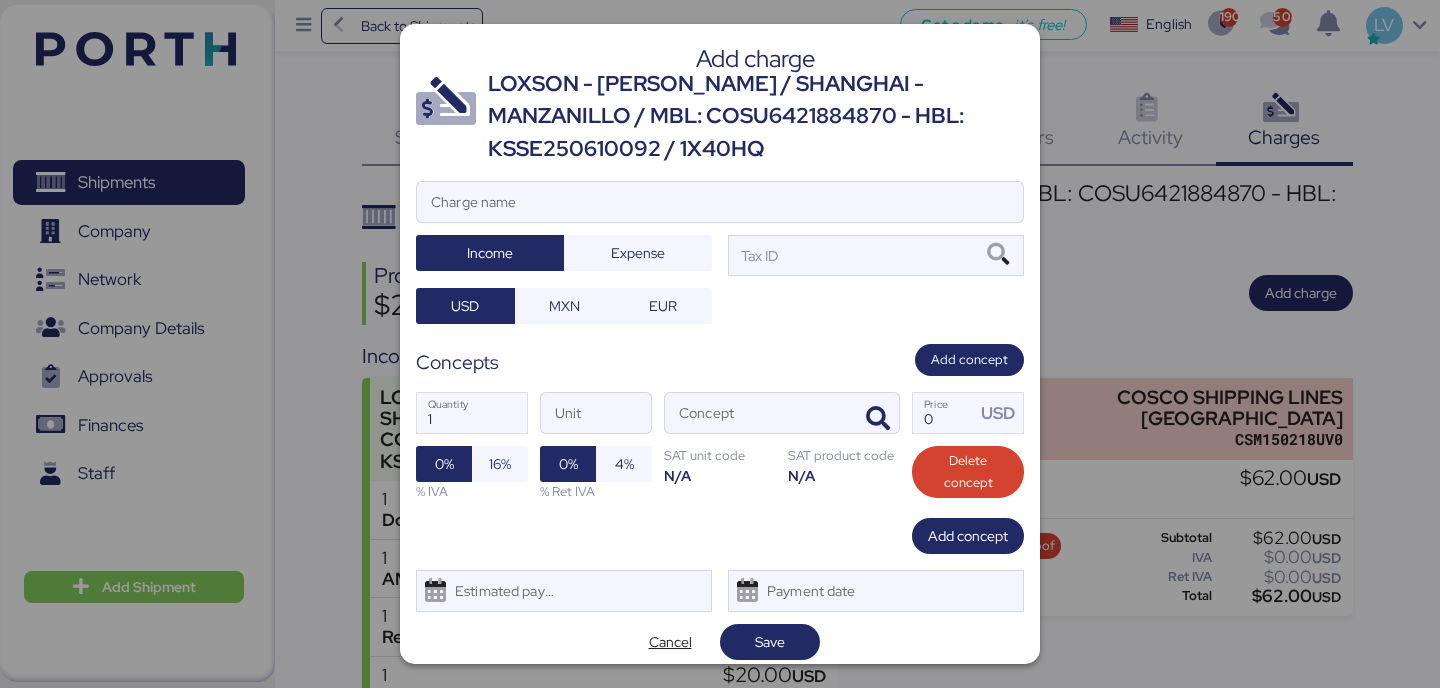 click at bounding box center [720, 232] 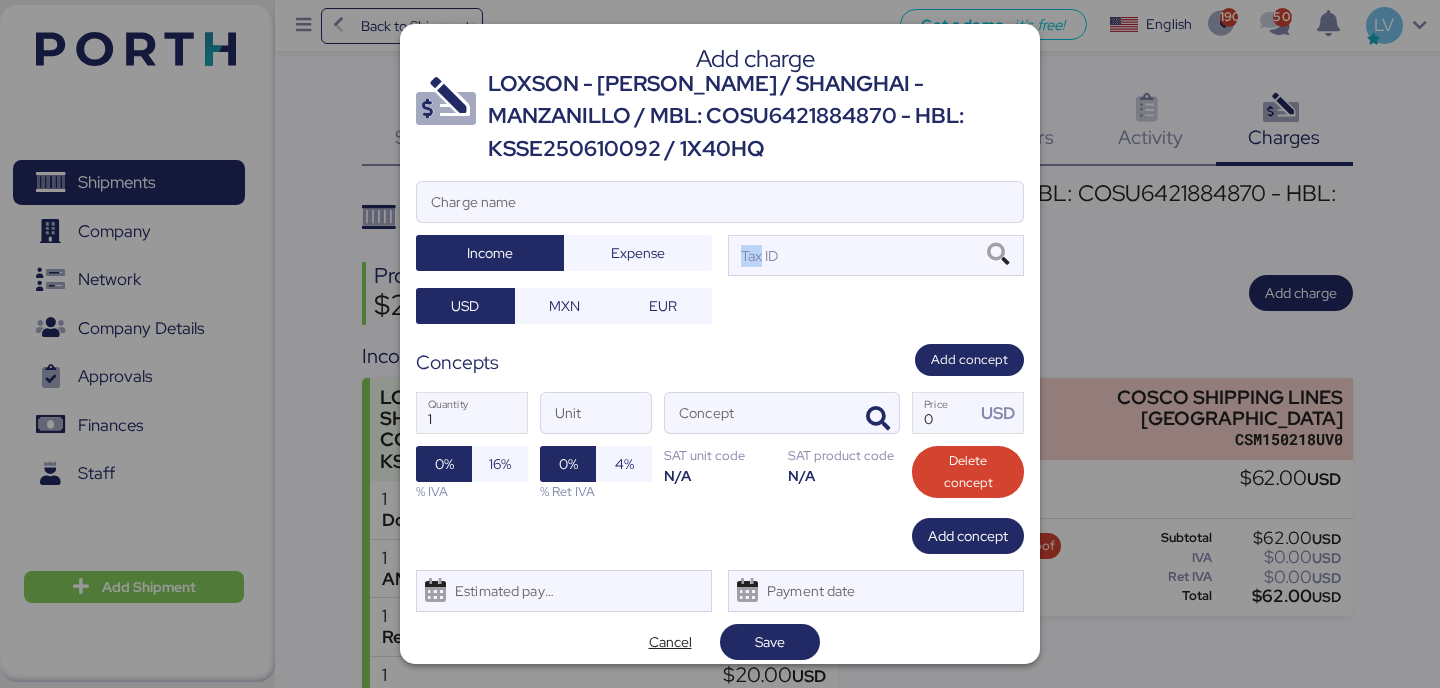 click at bounding box center [720, 232] 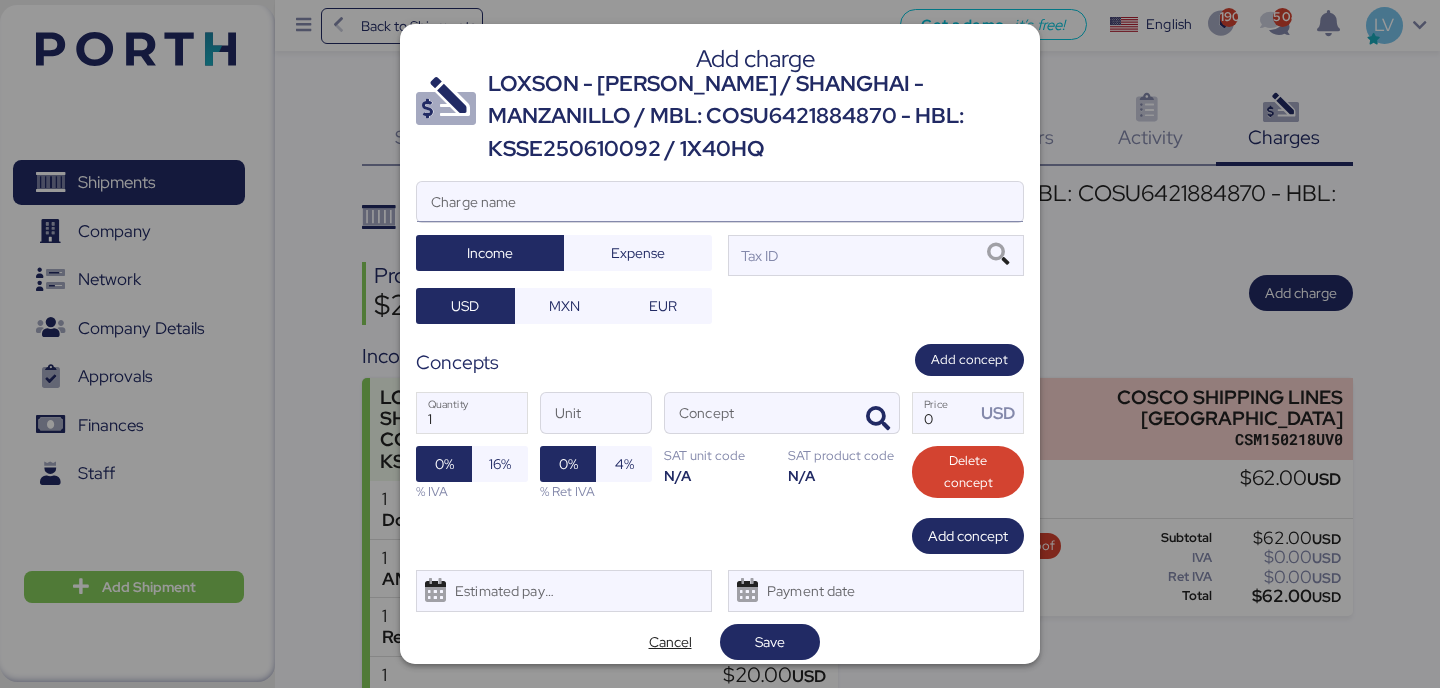 click on "Charge name" at bounding box center [720, 202] 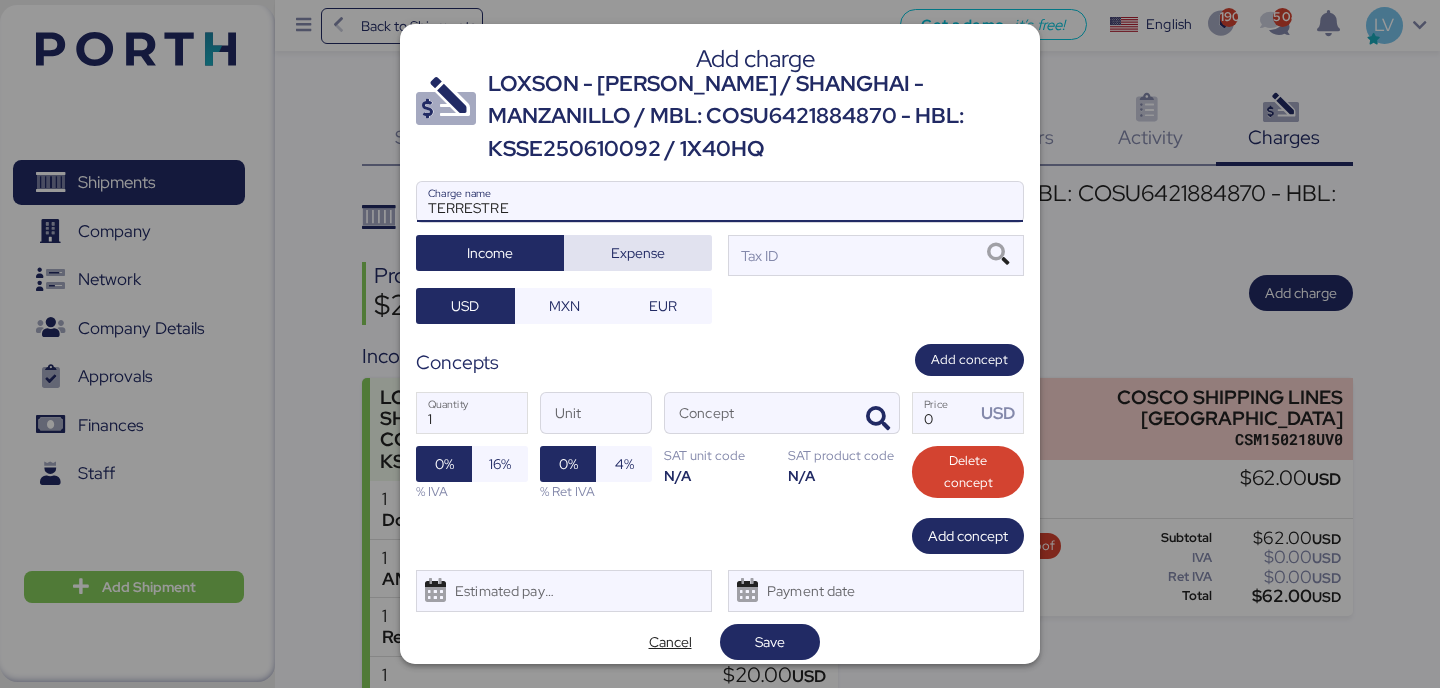 type on "TERRESTRE" 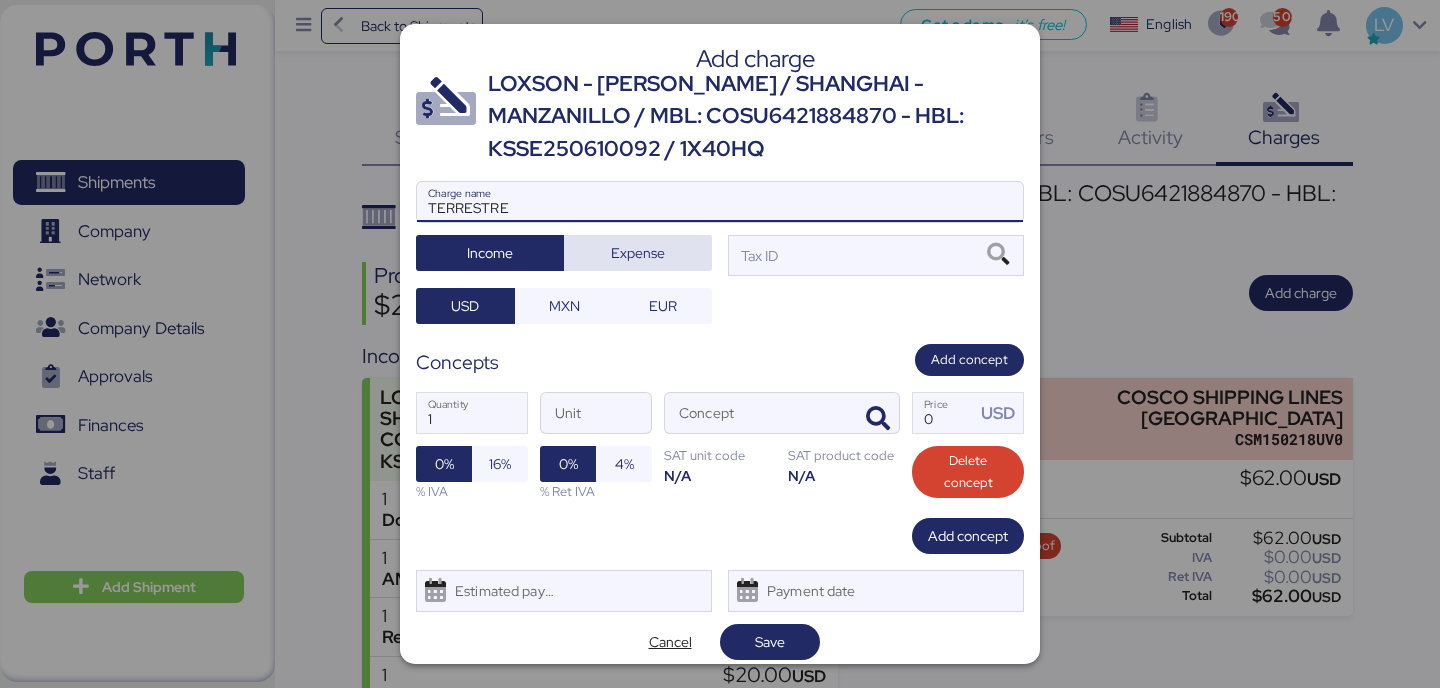 click on "Expense" at bounding box center (638, 253) 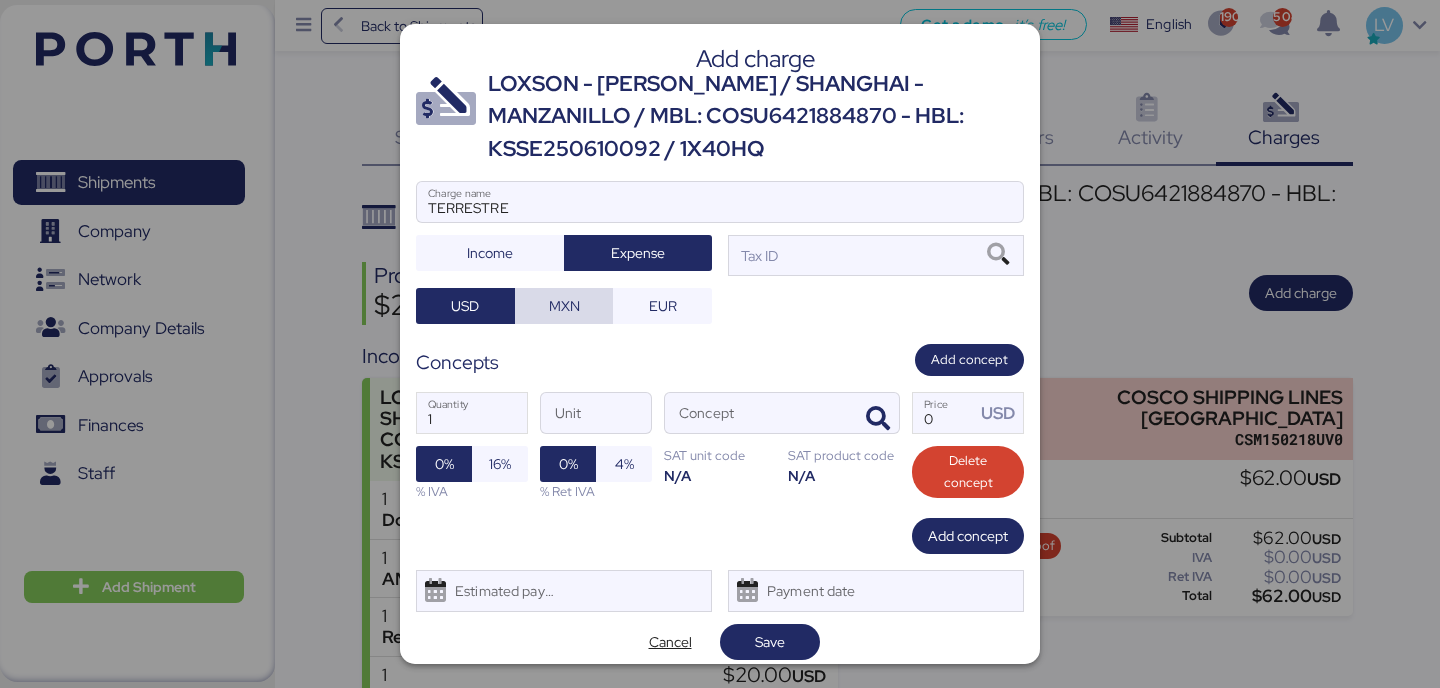 click on "MXN" at bounding box center [564, 306] 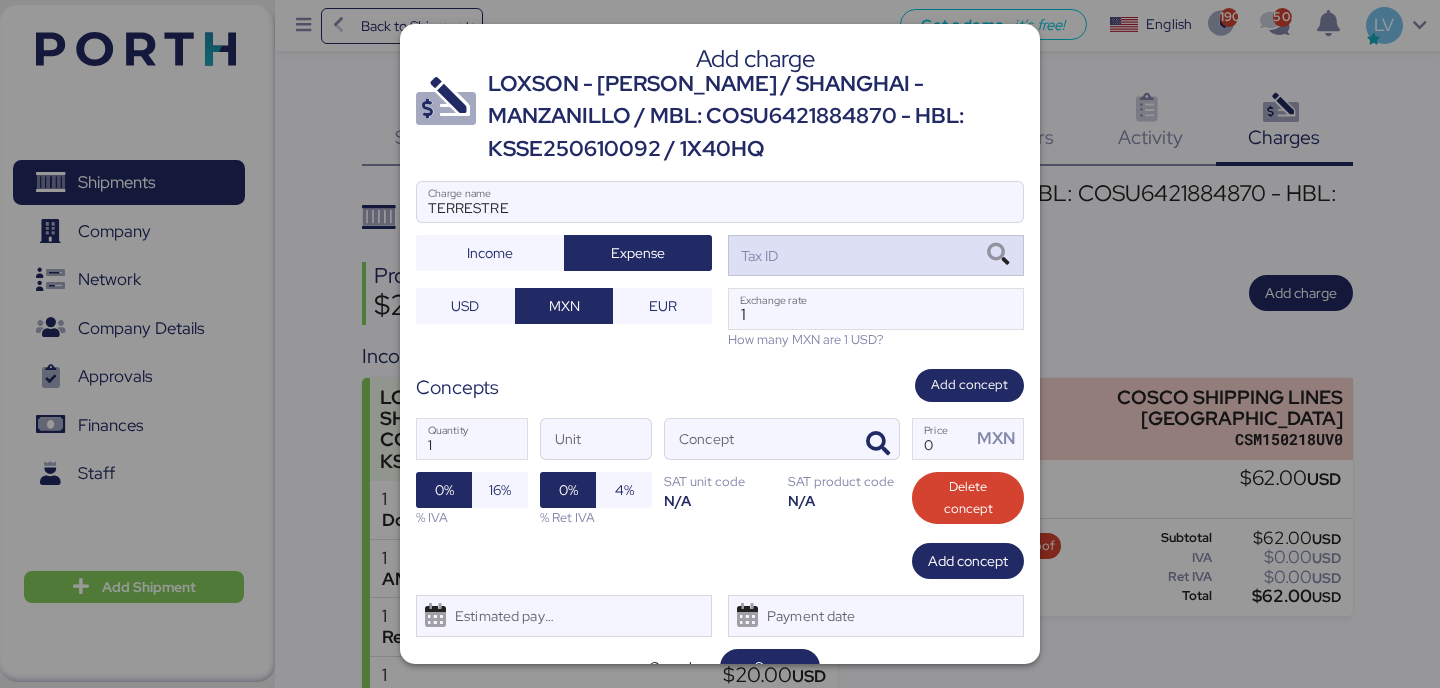 click on "Tax ID" at bounding box center [876, 255] 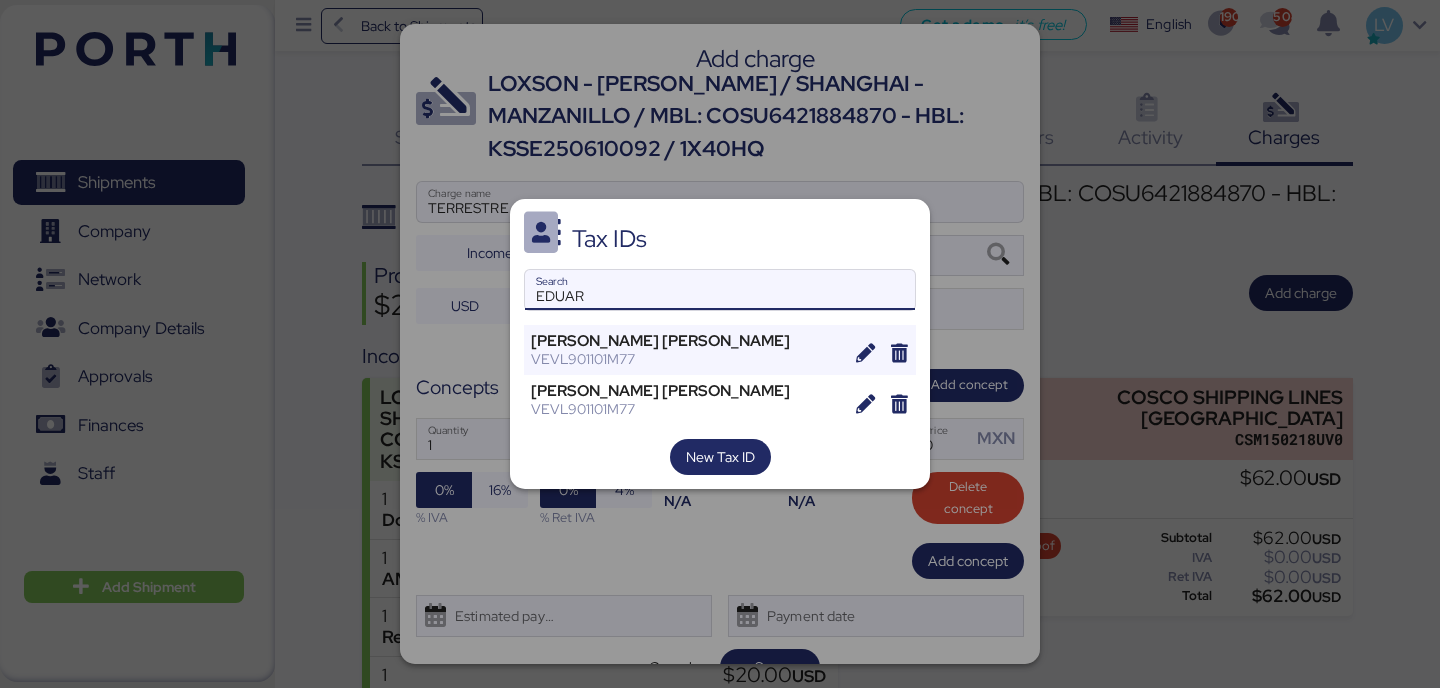type on "EDUAR" 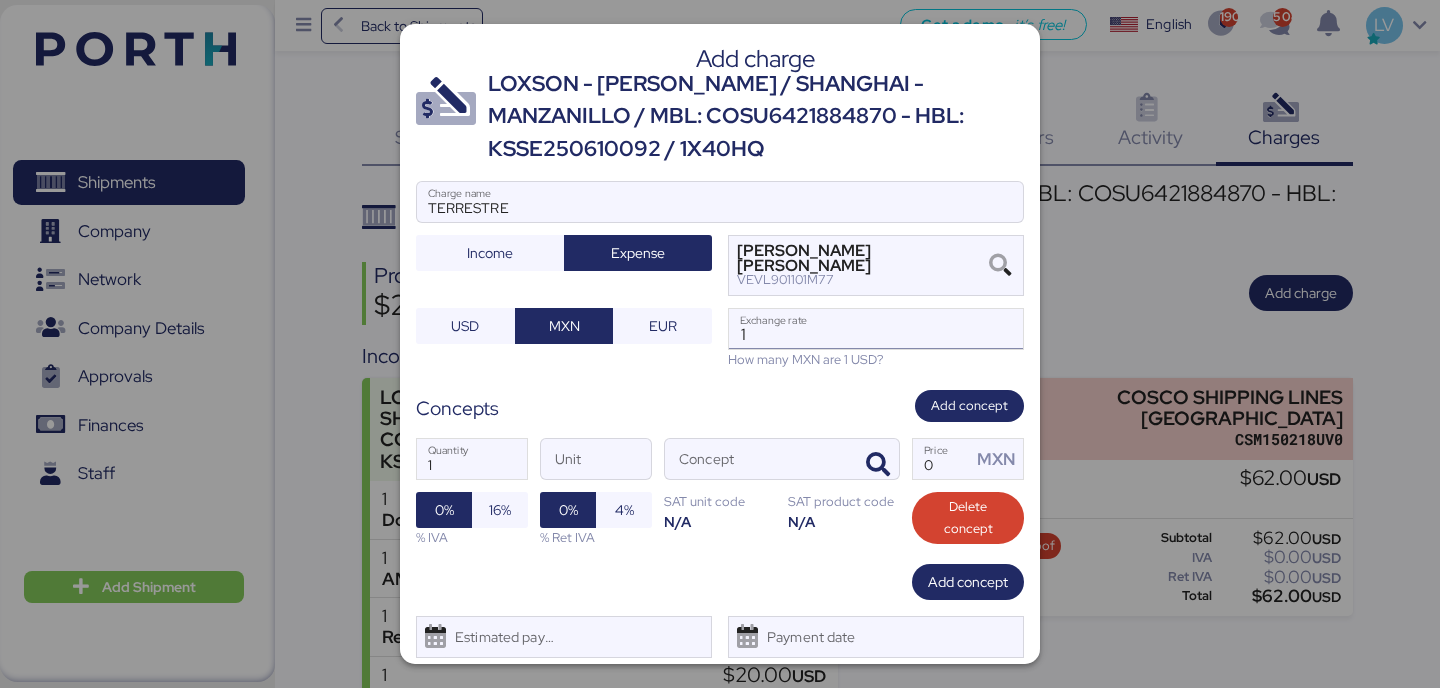 click on "1" at bounding box center [876, 329] 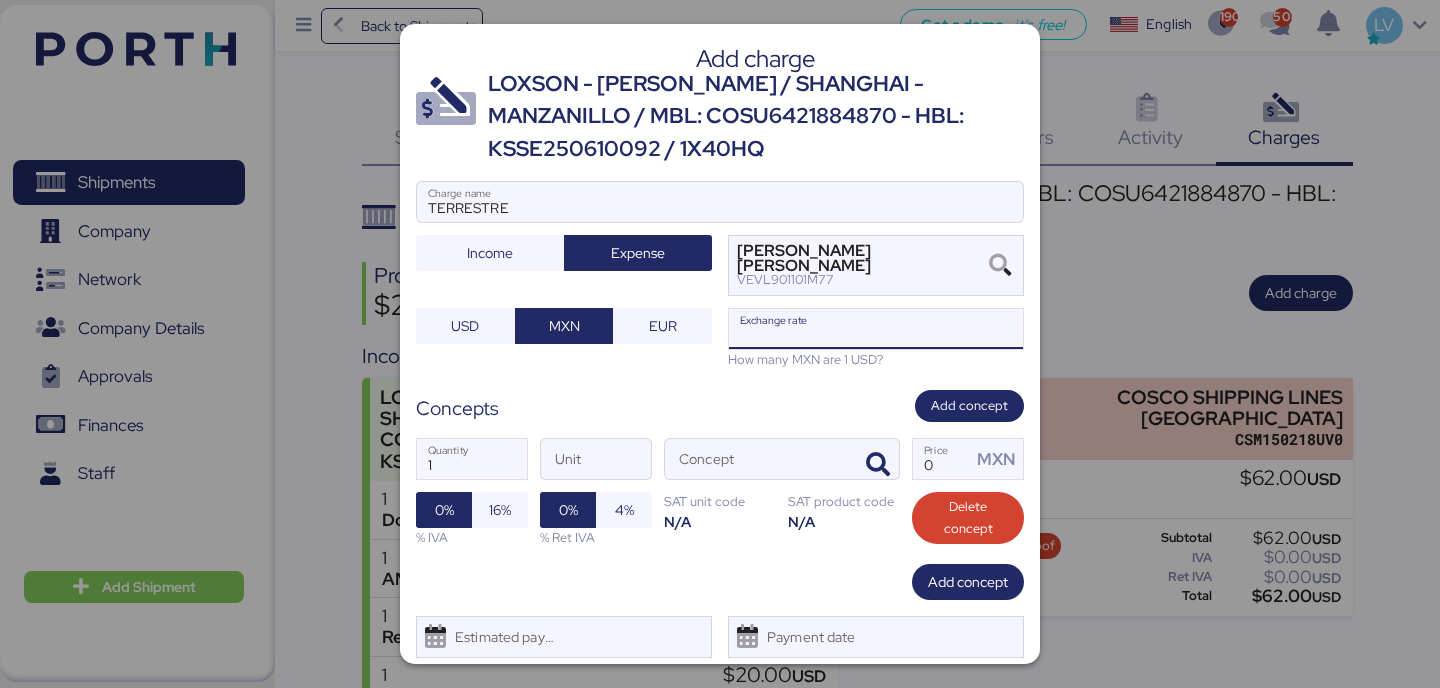 paste on "18.6617" 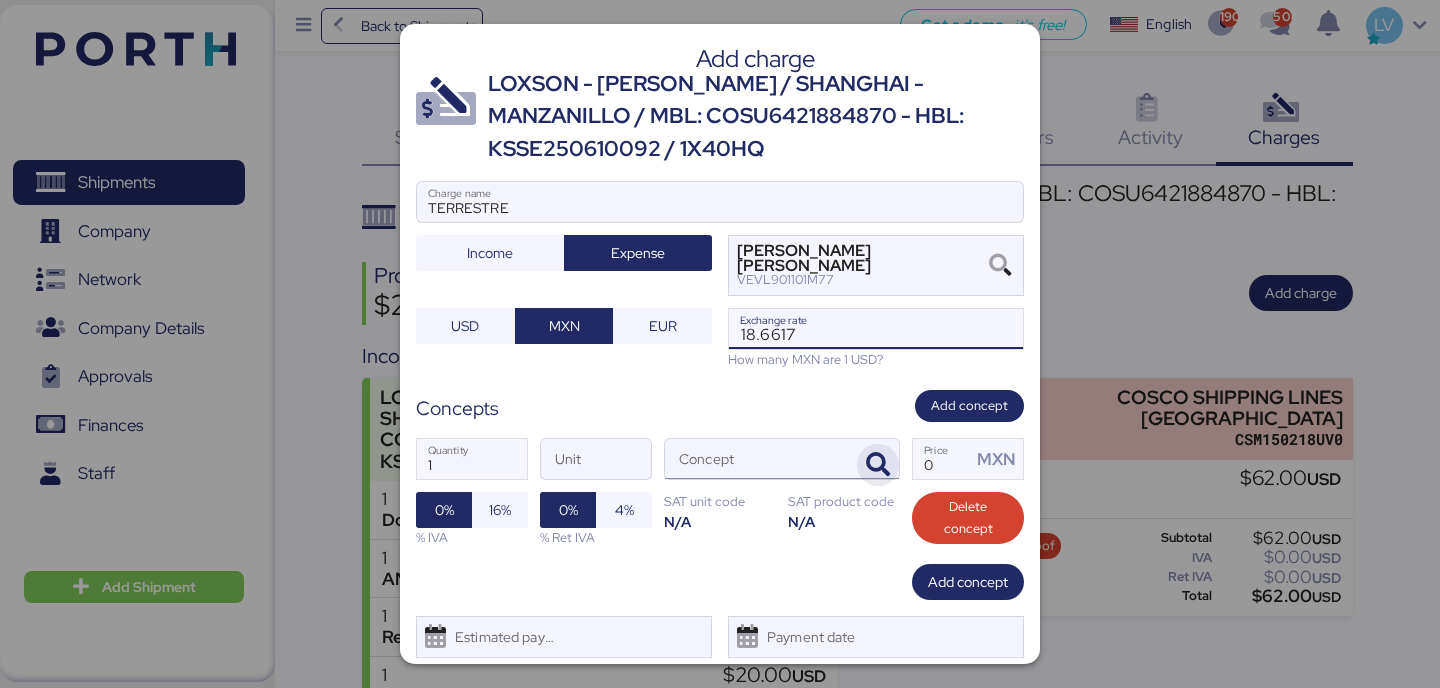 type on "18.6617" 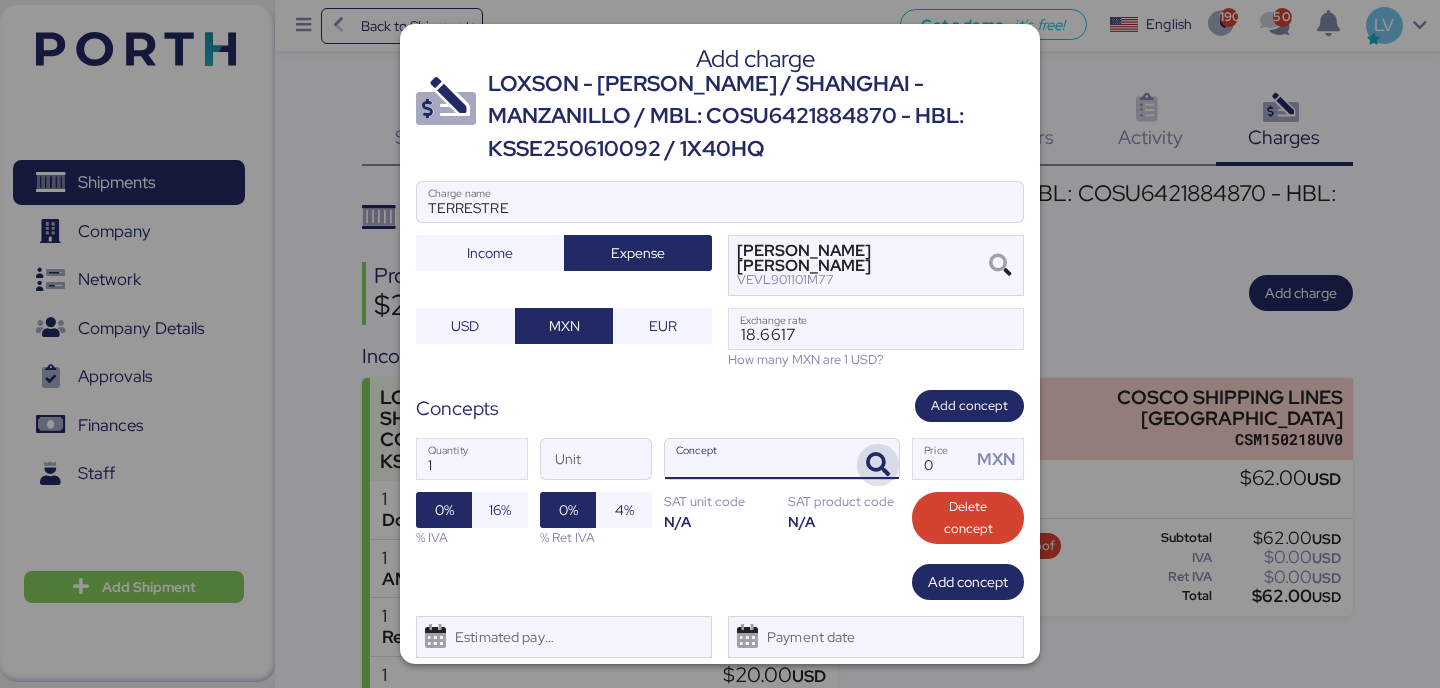 click at bounding box center (878, 465) 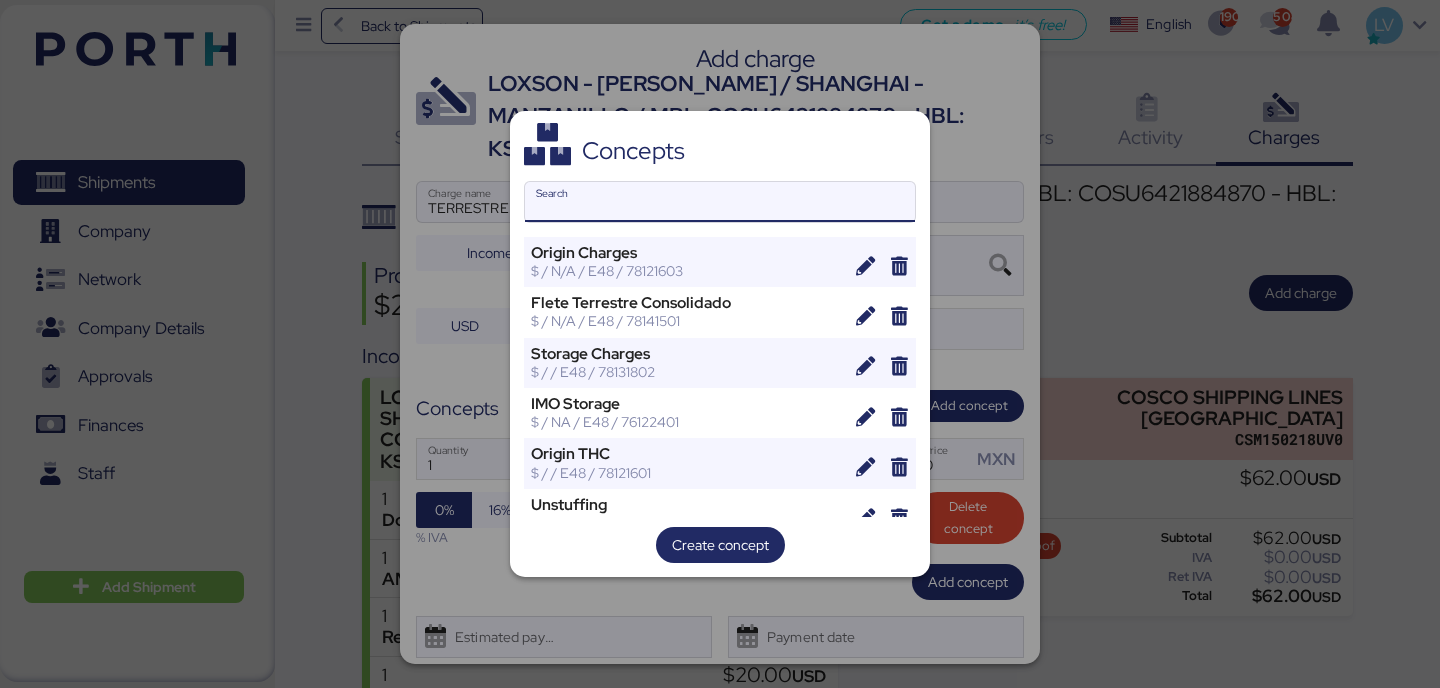 click on "Search" at bounding box center (720, 202) 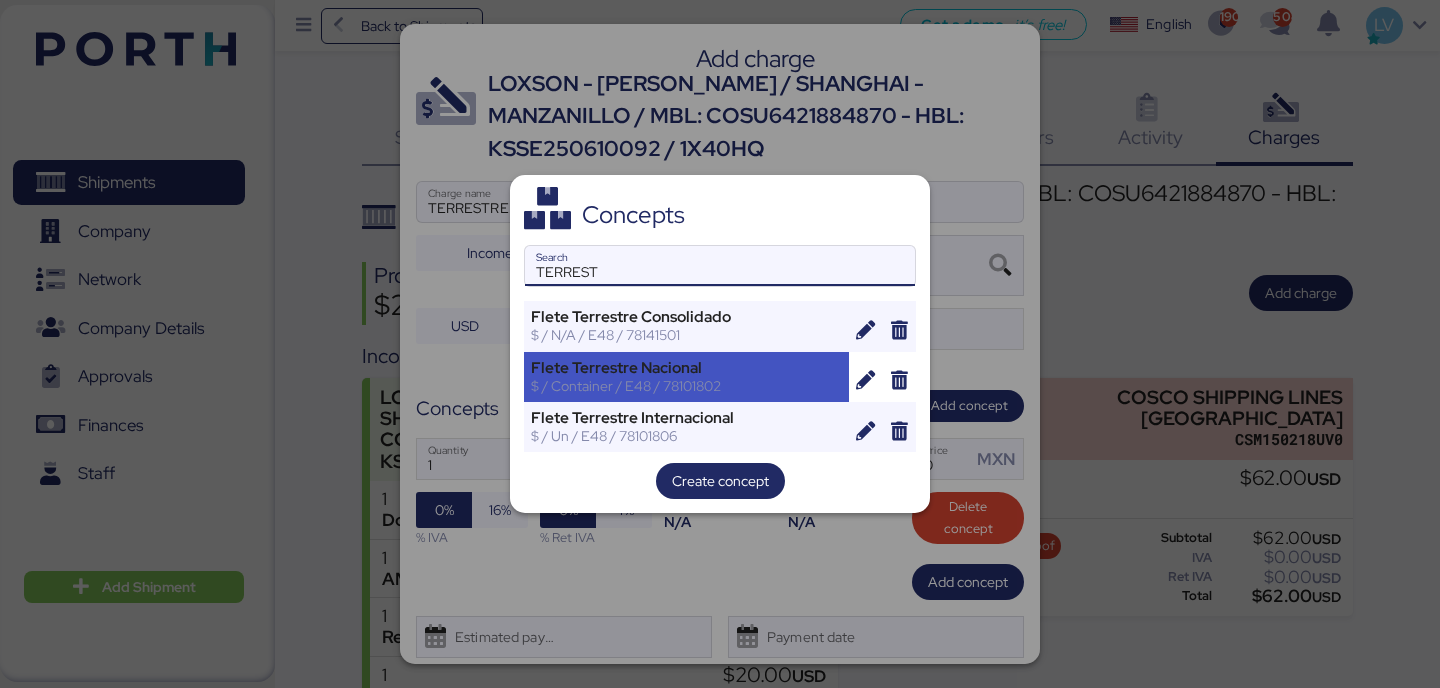 type on "TERREST" 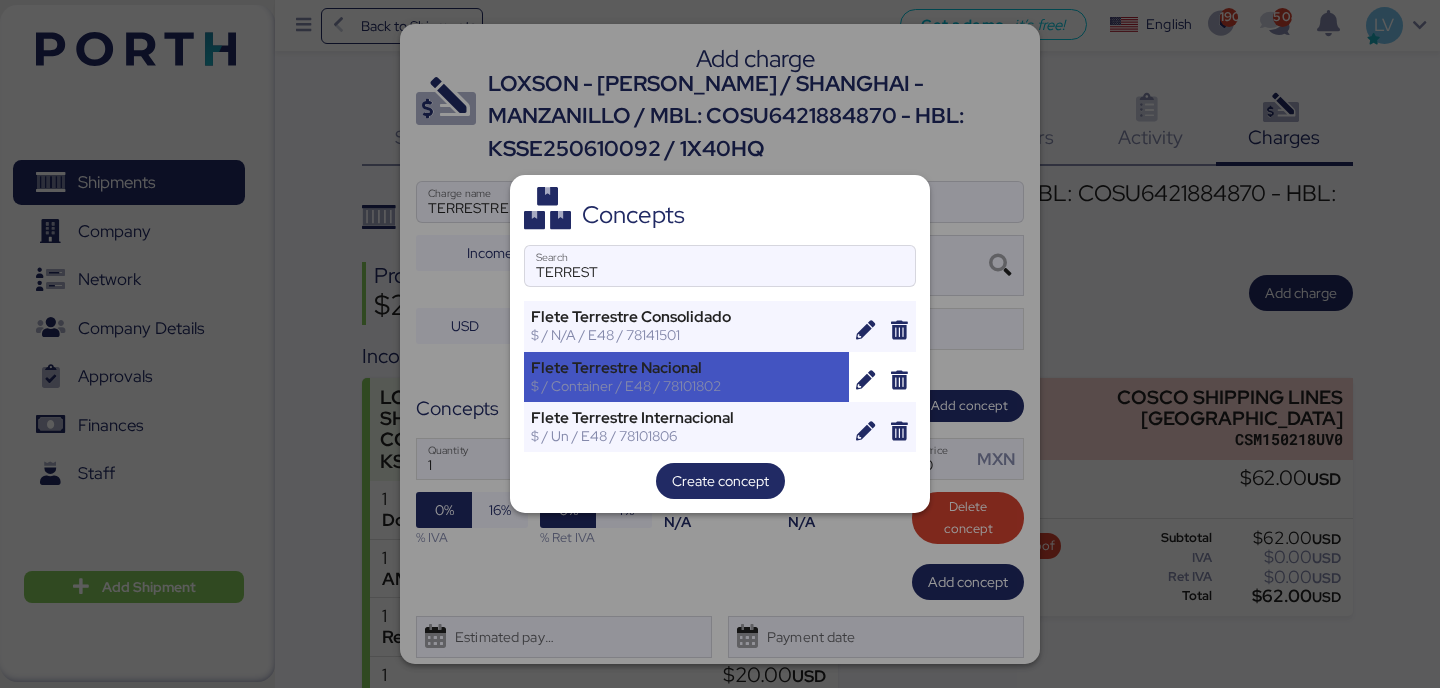 click on "Flete Terrestre Nacional" at bounding box center [686, 368] 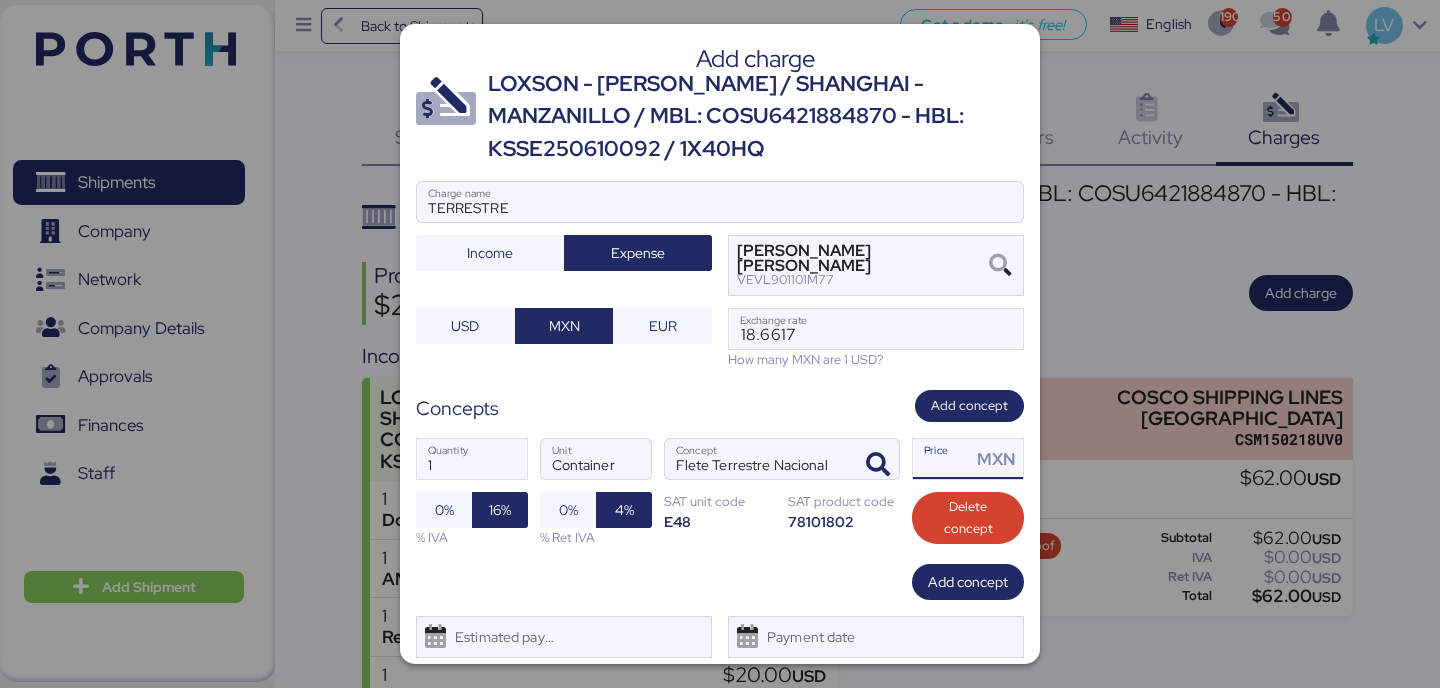click on "Price MXN" at bounding box center [942, 459] 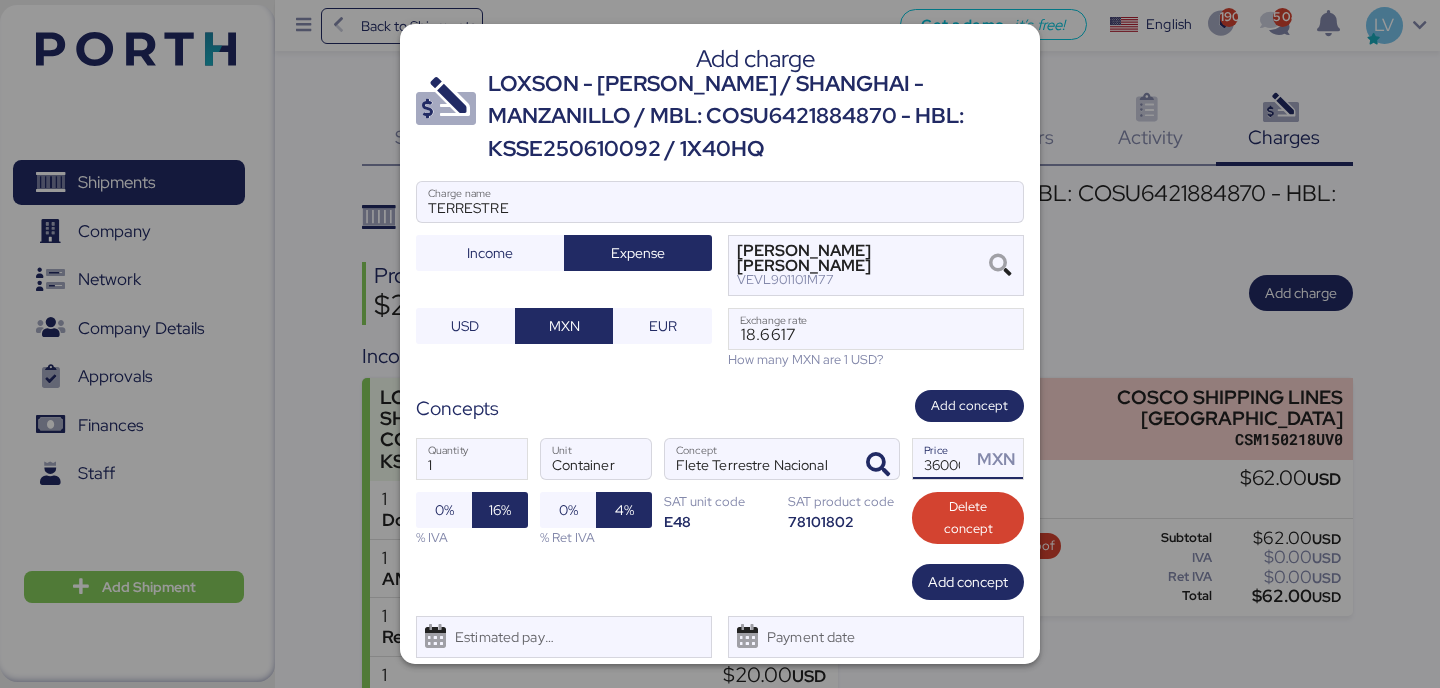 scroll, scrollTop: 0, scrollLeft: 8, axis: horizontal 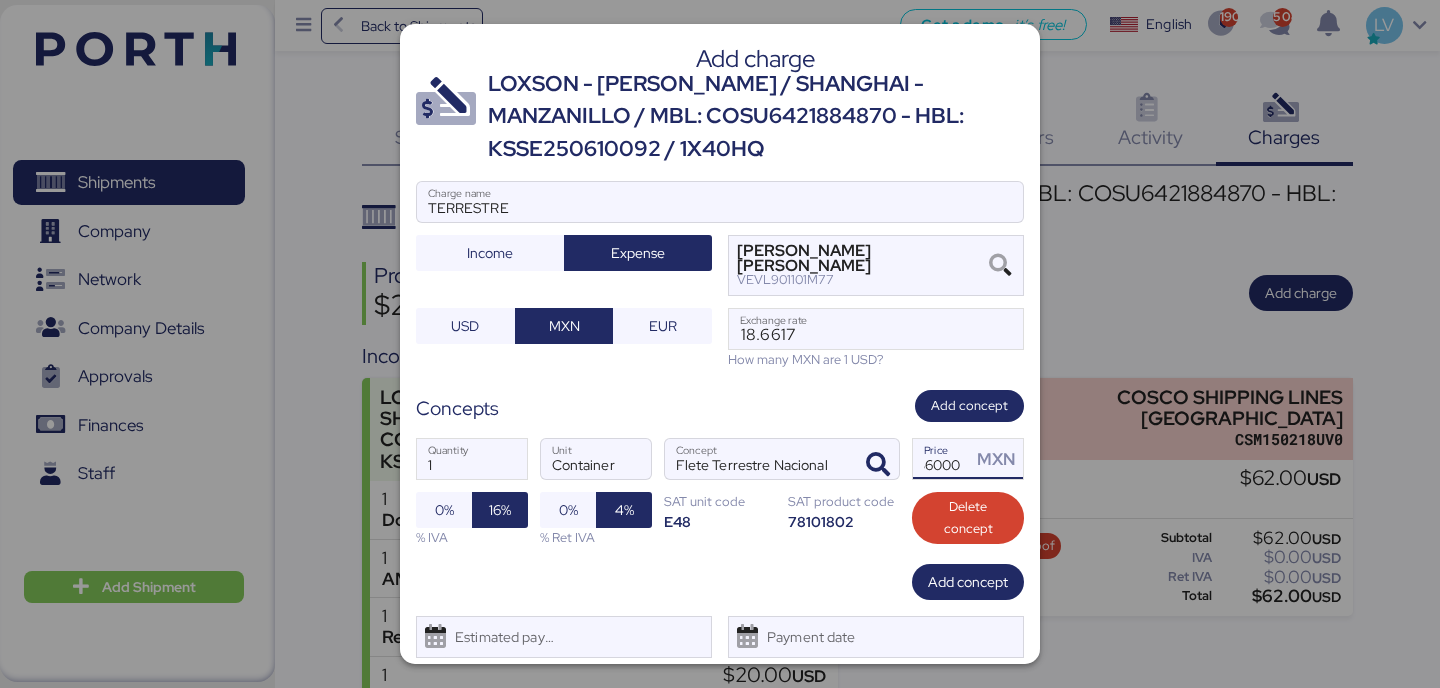 type on "36000" 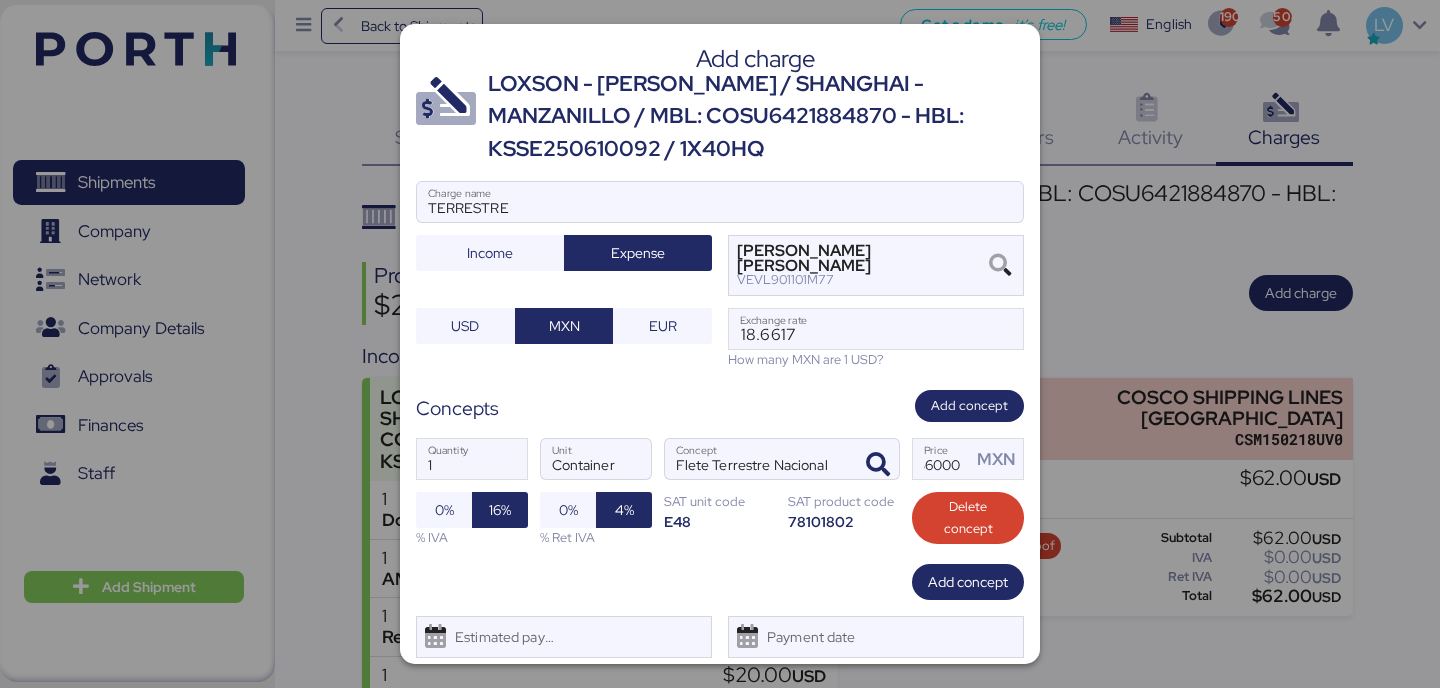 scroll, scrollTop: 0, scrollLeft: 0, axis: both 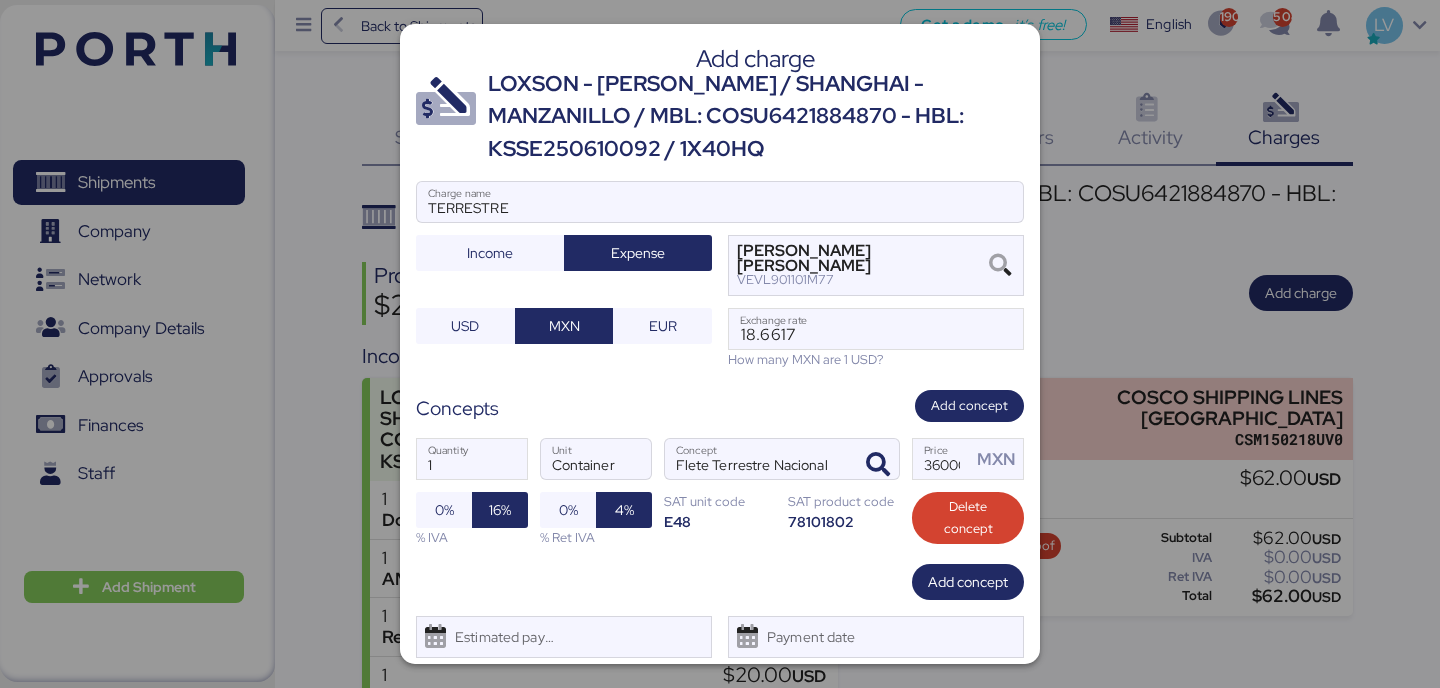 click on "1 Quantity Container Unit [PERSON_NAME] Terrestre Nacional Concept   36000 Price MXN 0% 16% % IVA 0% 4% % Ret IVA SAT unit code E48 SAT product code 78101802 Delete concept" at bounding box center (720, 492) 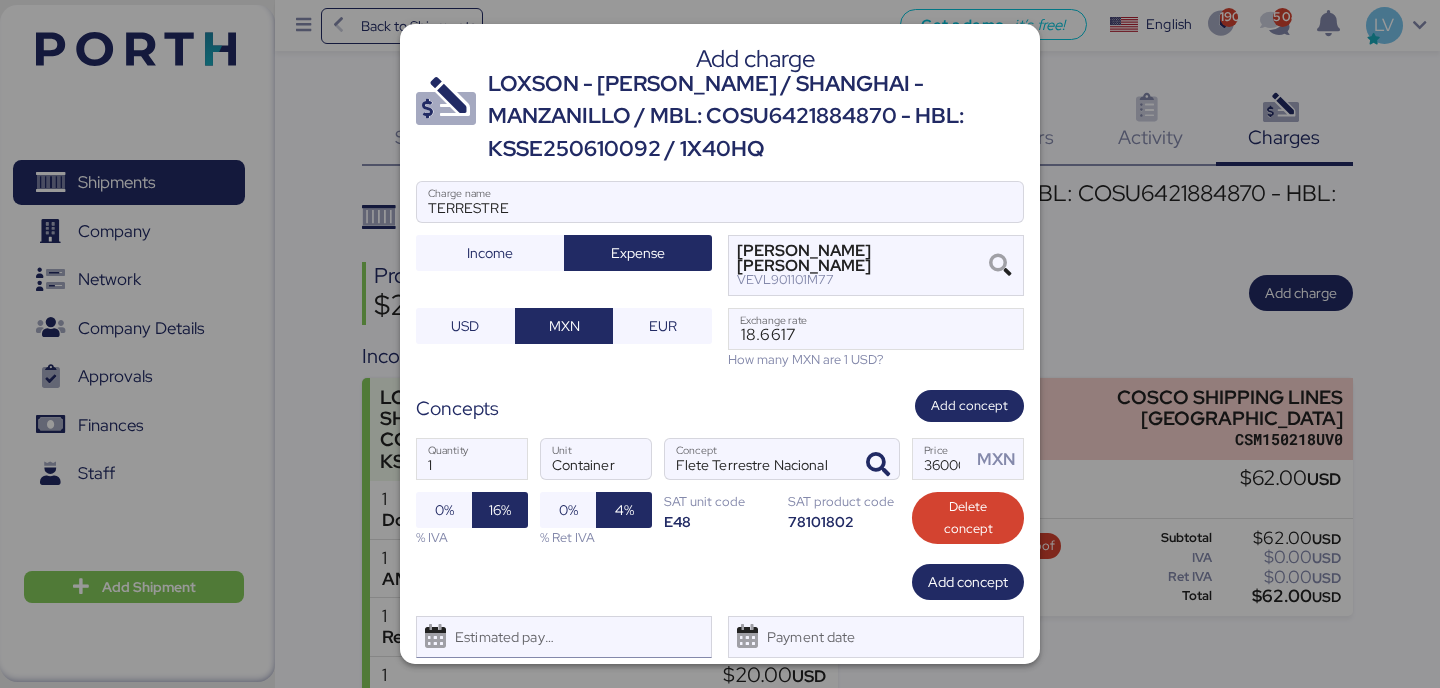 click on "Estimated payment date" at bounding box center (500, 637) 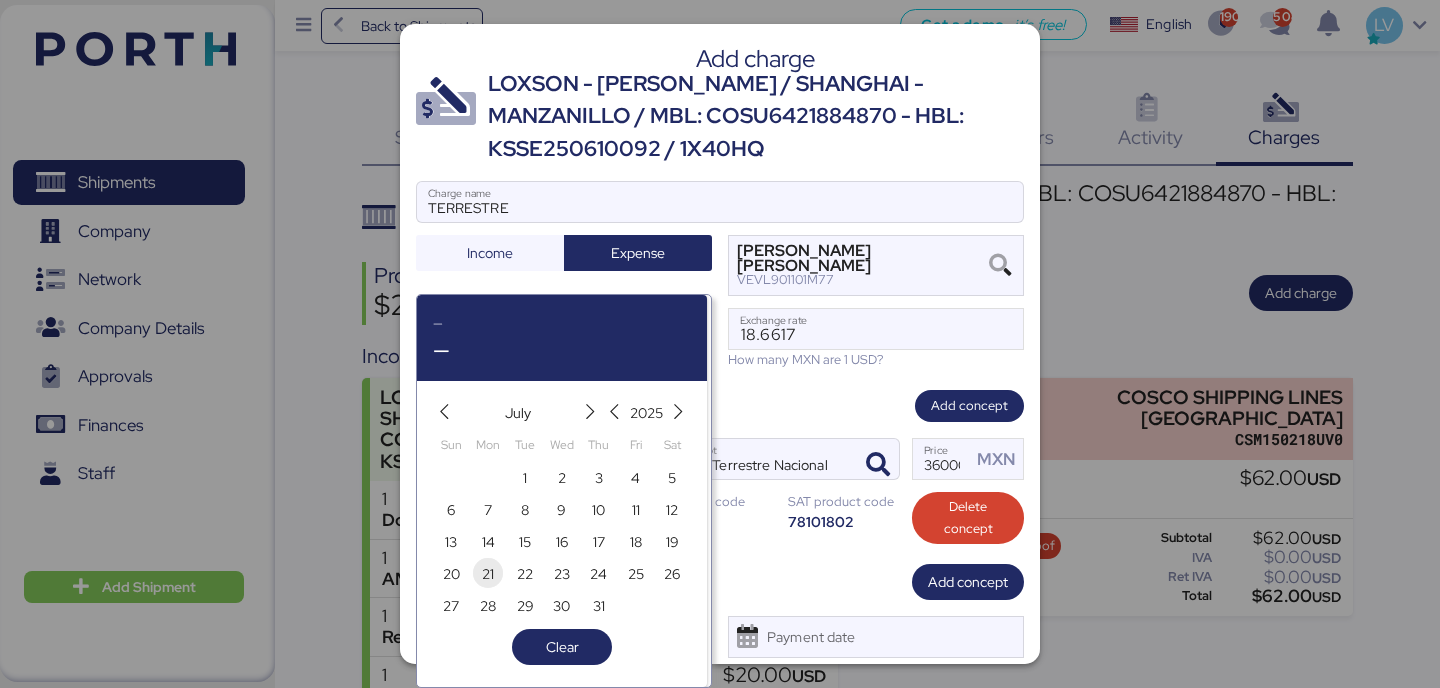 click on "21" at bounding box center [488, 573] 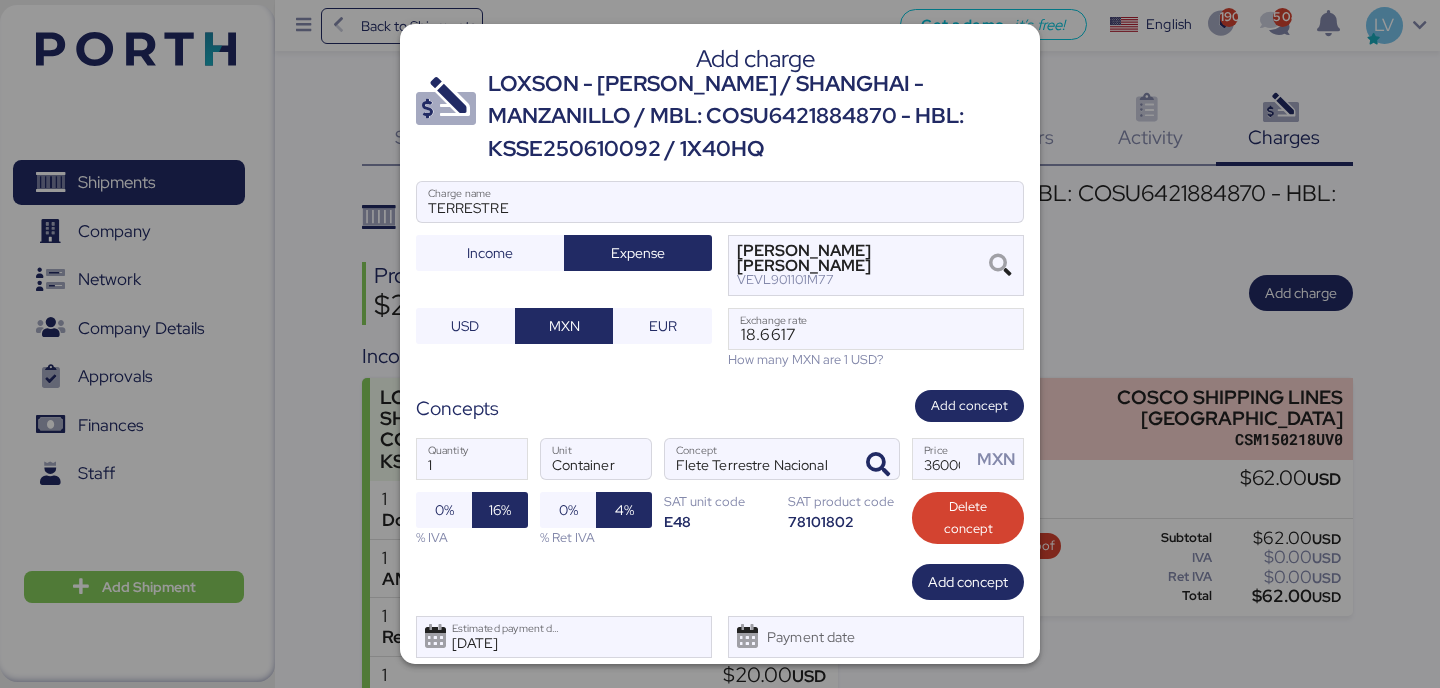 click on "1 Quantity Container Unit [PERSON_NAME] Terrestre Nacional Concept   36000 Price MXN 0% 16% % IVA 0% 4% % Ret IVA SAT unit code E48 SAT product code 78101802 Delete concept" at bounding box center [720, 492] 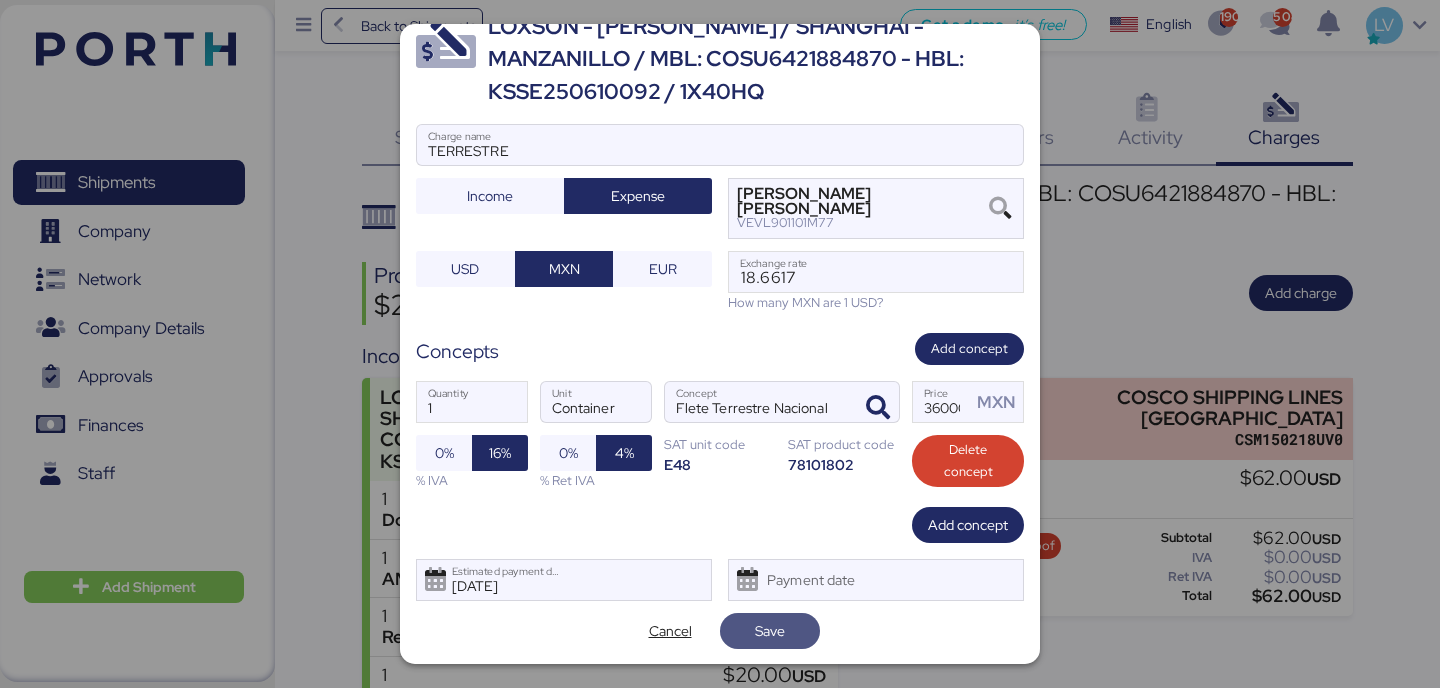 click on "Save" at bounding box center (770, 631) 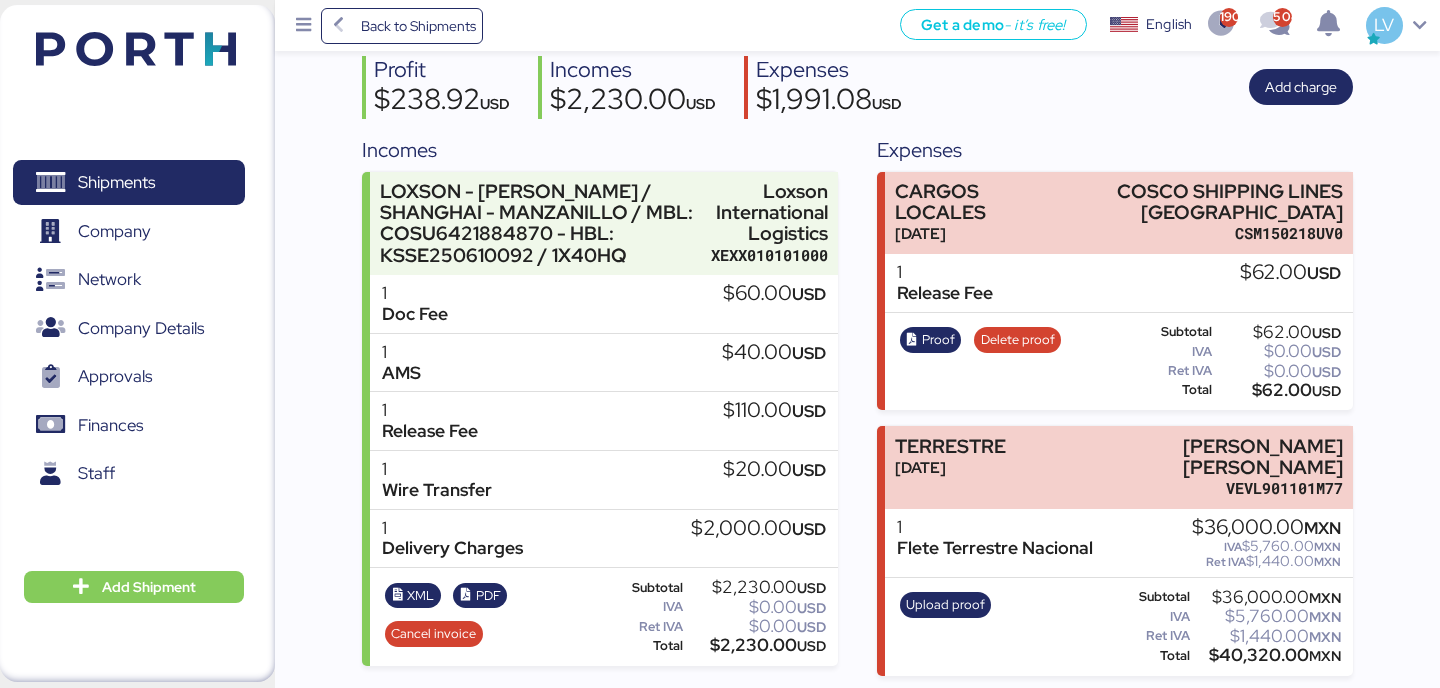 scroll, scrollTop: 208, scrollLeft: 0, axis: vertical 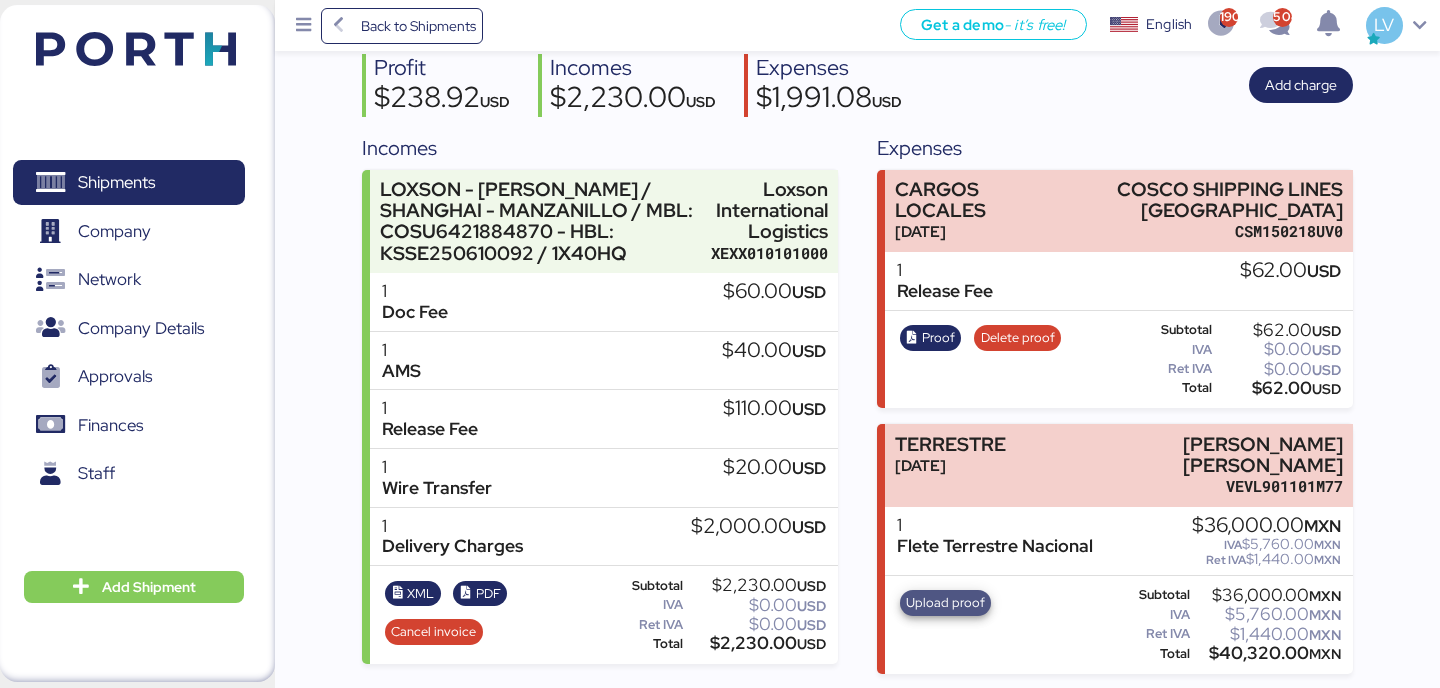 click on "Upload proof" at bounding box center (945, 603) 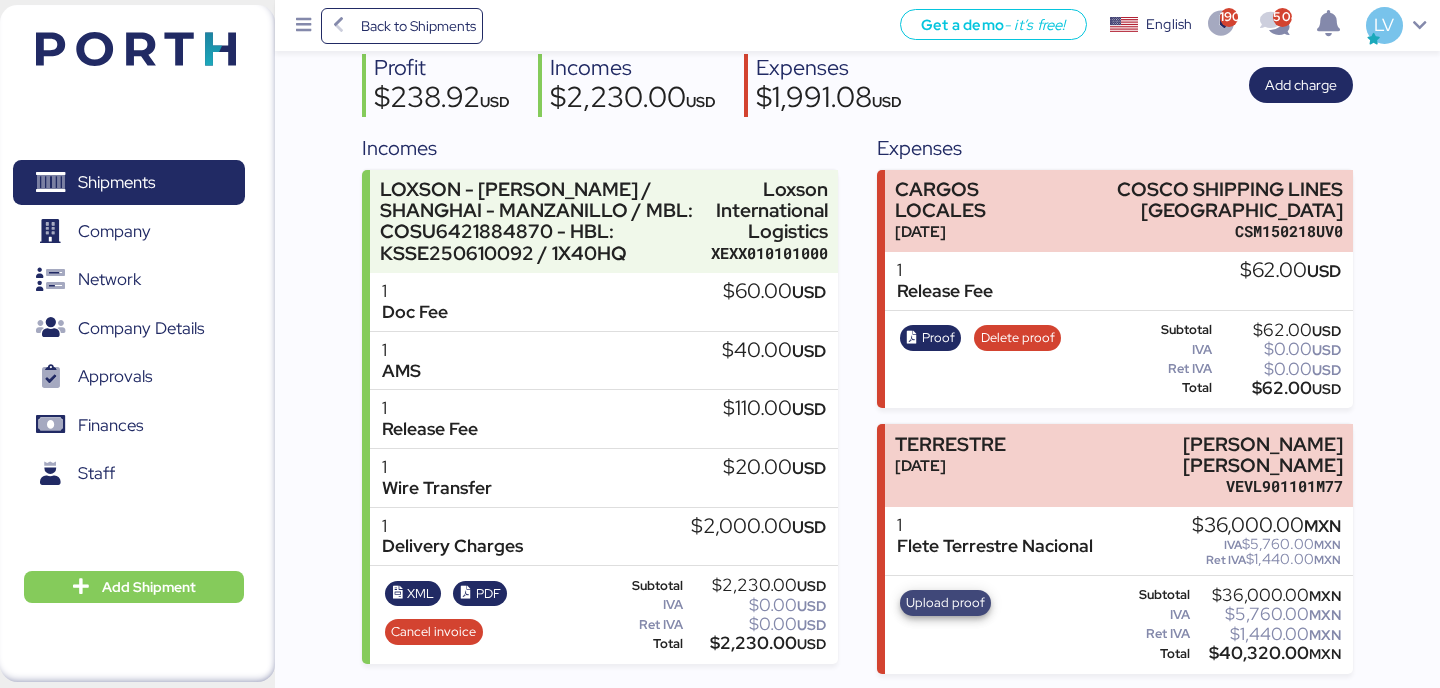 scroll, scrollTop: 0, scrollLeft: 0, axis: both 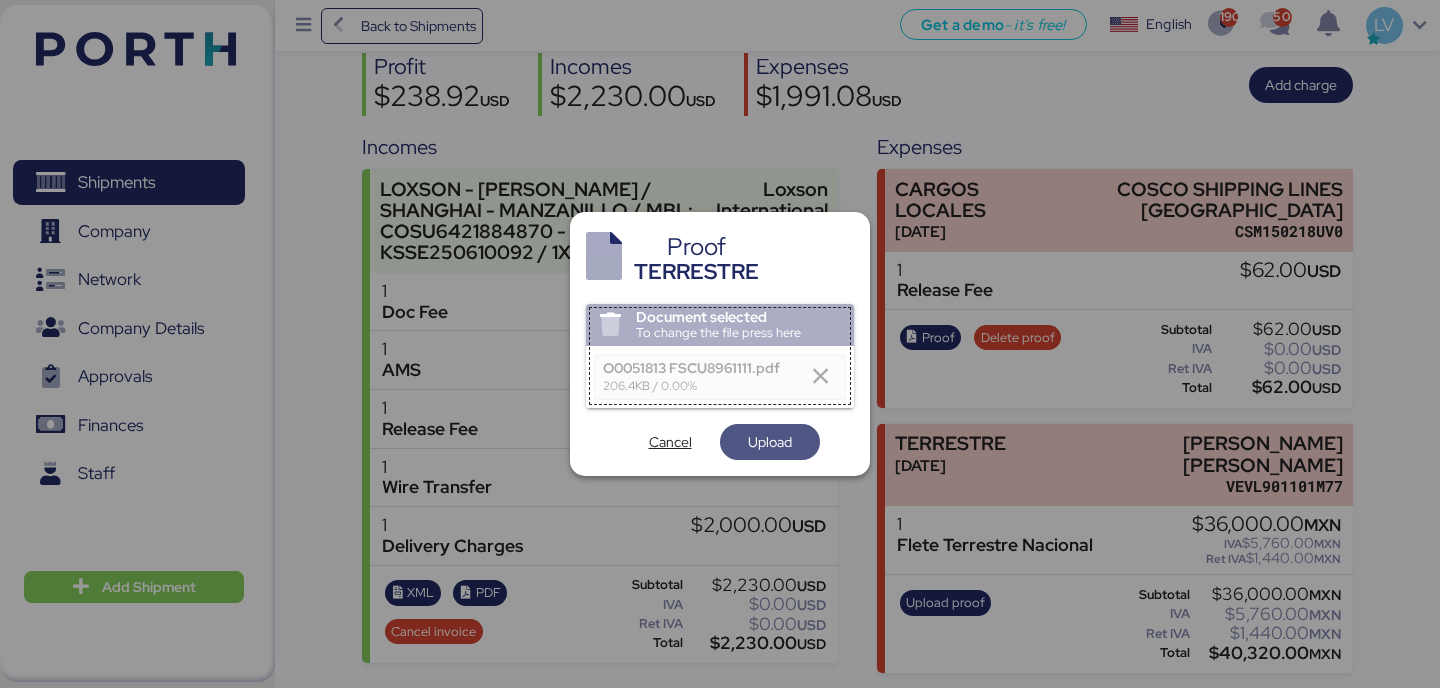 click on "Upload" at bounding box center [770, 442] 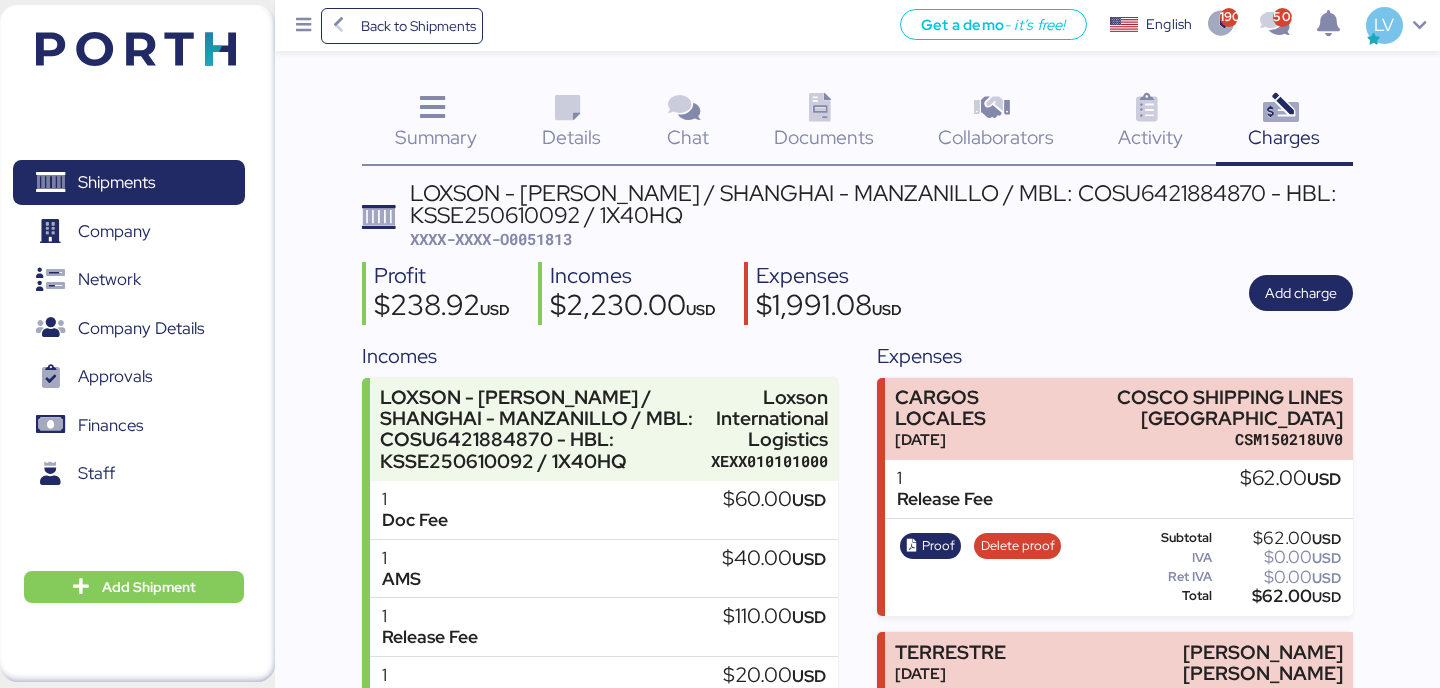 click on "XXXX-XXXX-O0051813" at bounding box center (491, 239) 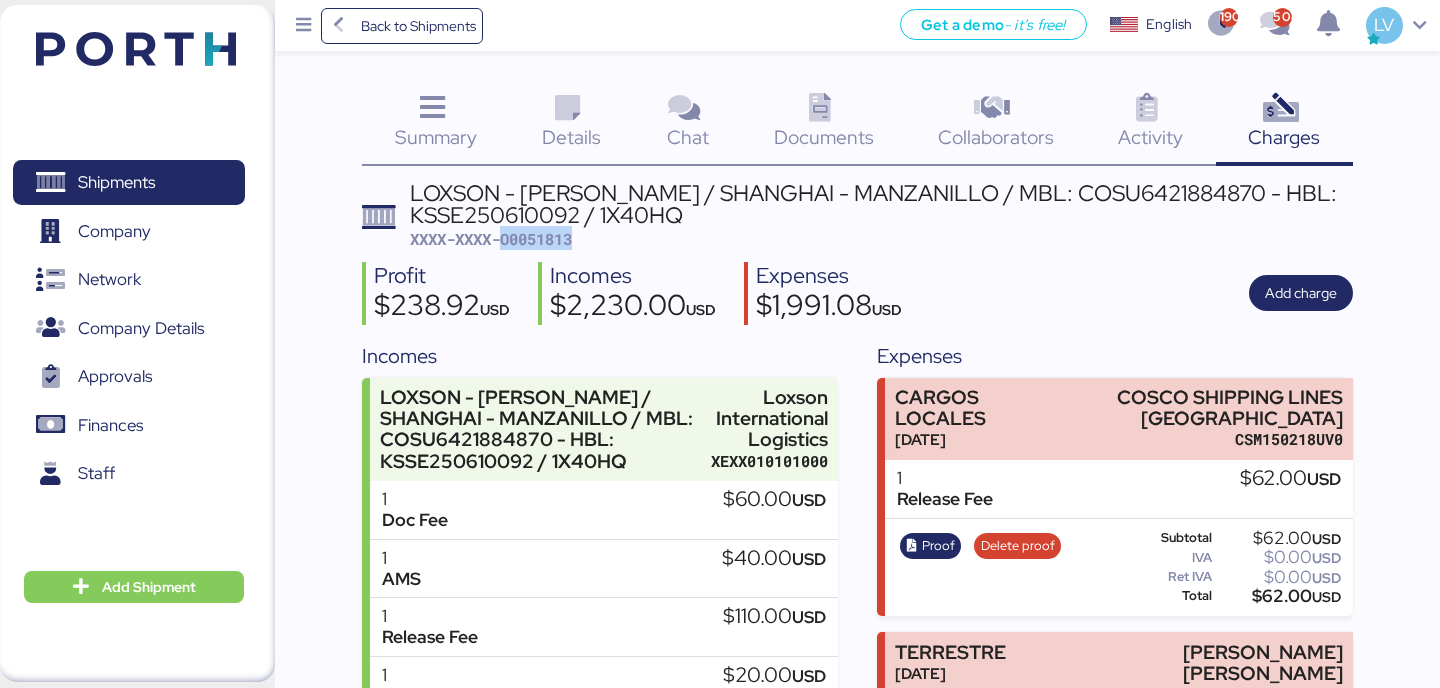 click on "XXXX-XXXX-O0051813" at bounding box center (491, 239) 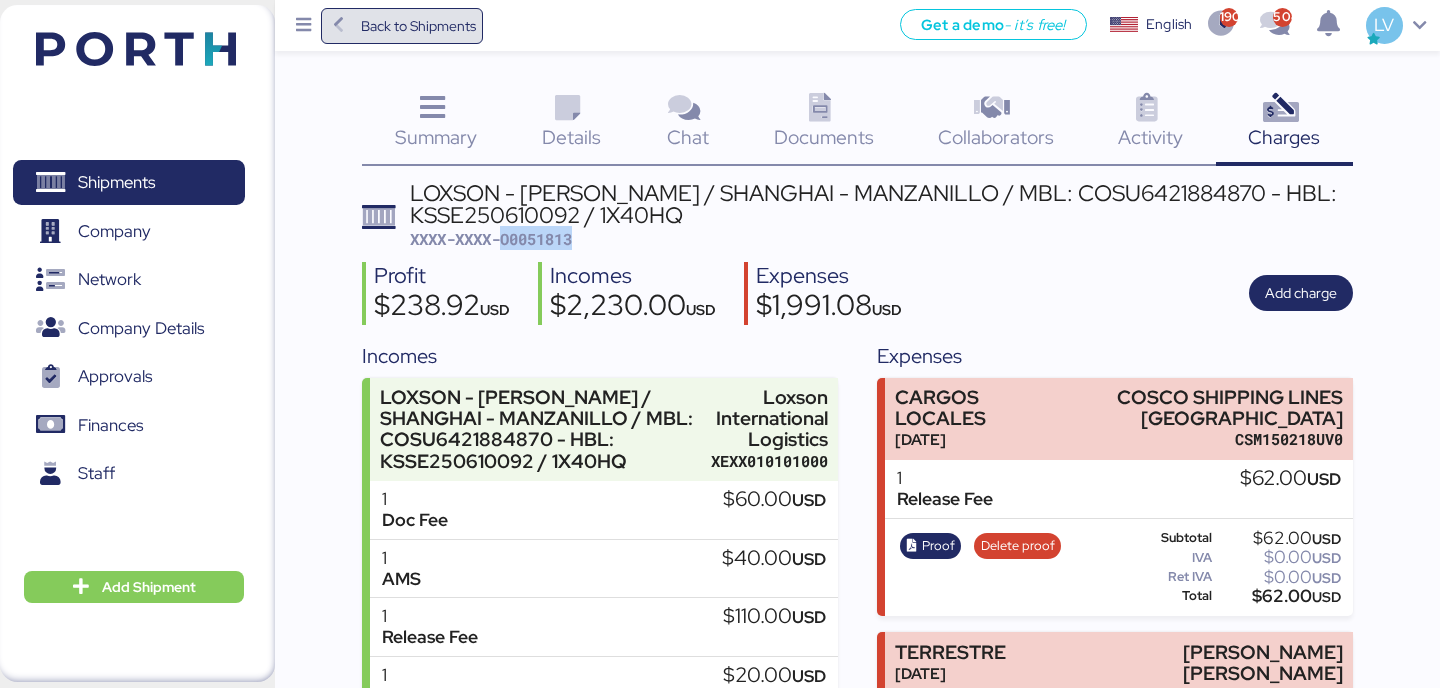 click on "Back to Shipments" at bounding box center [402, 26] 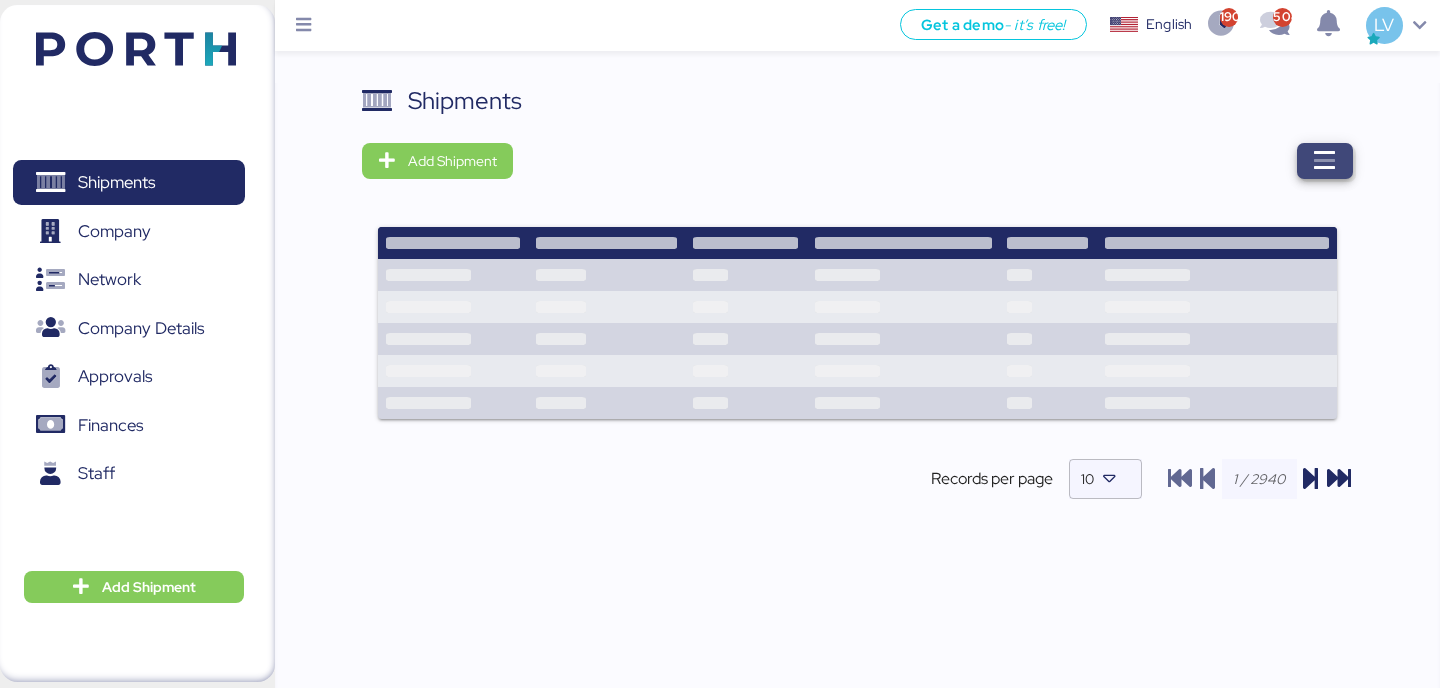 click at bounding box center (1325, 161) 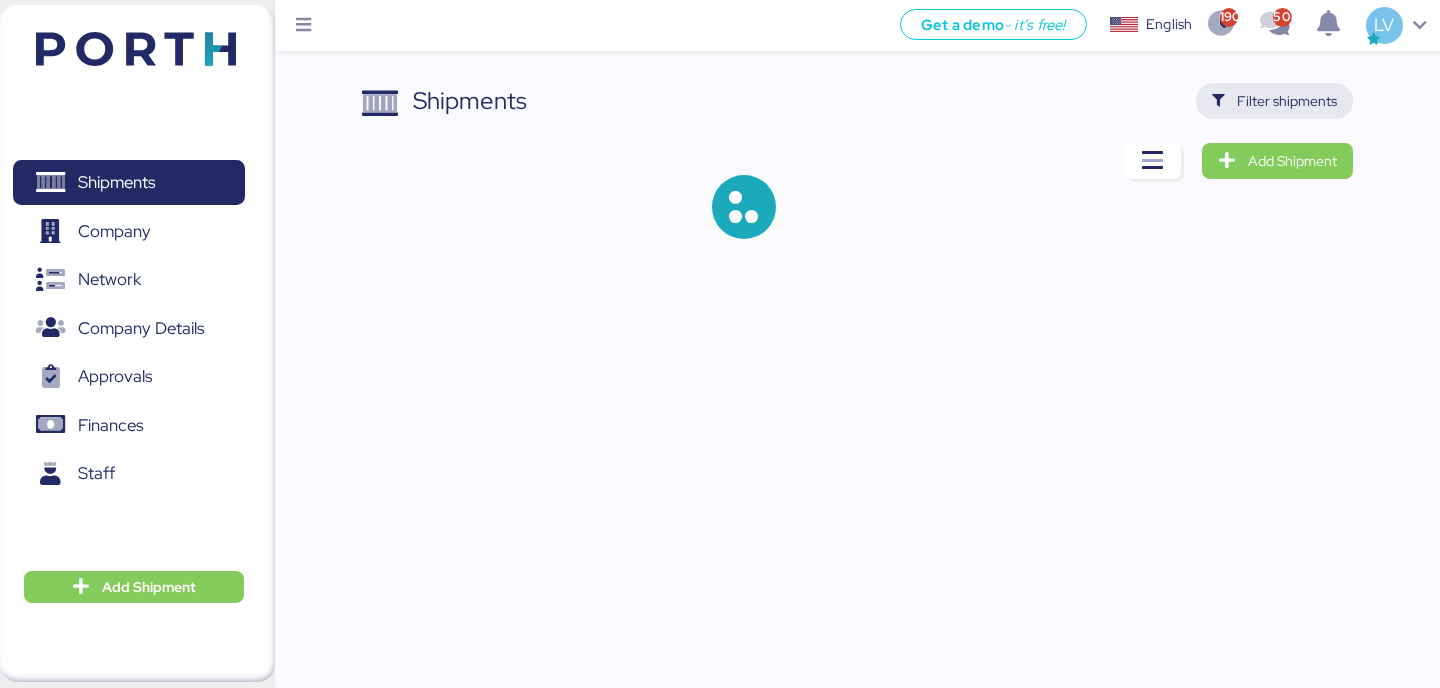 click on "Filter shipments" at bounding box center [1287, 101] 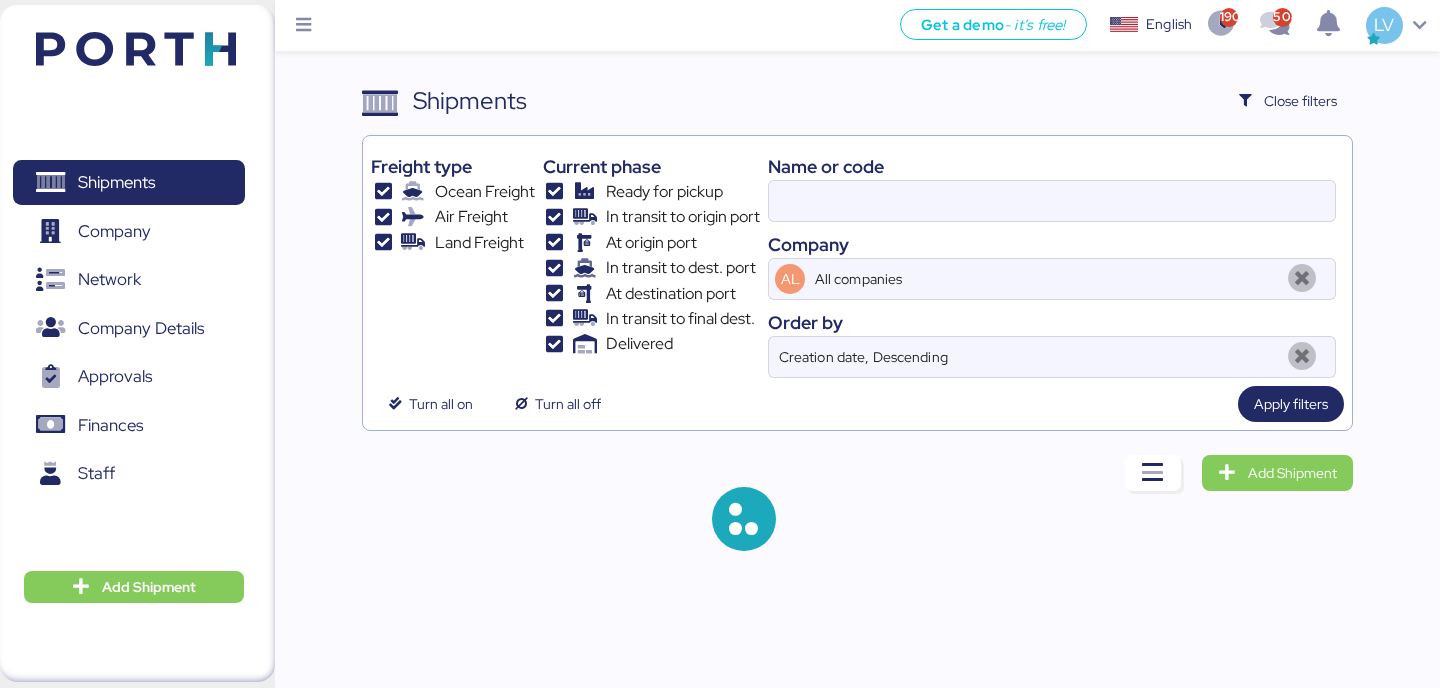 click on "Name or code Company AL All companies   Order by Creation date, Descending" at bounding box center (1052, 261) 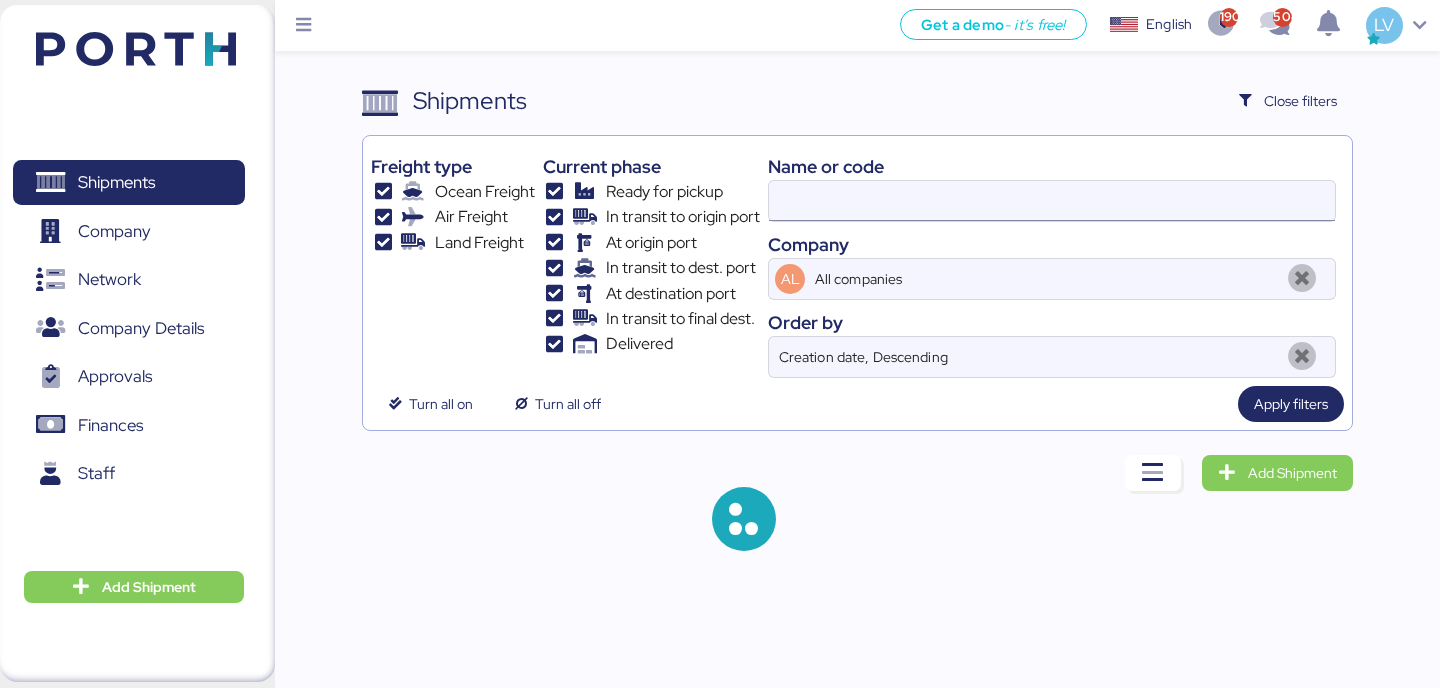 click at bounding box center (1052, 201) 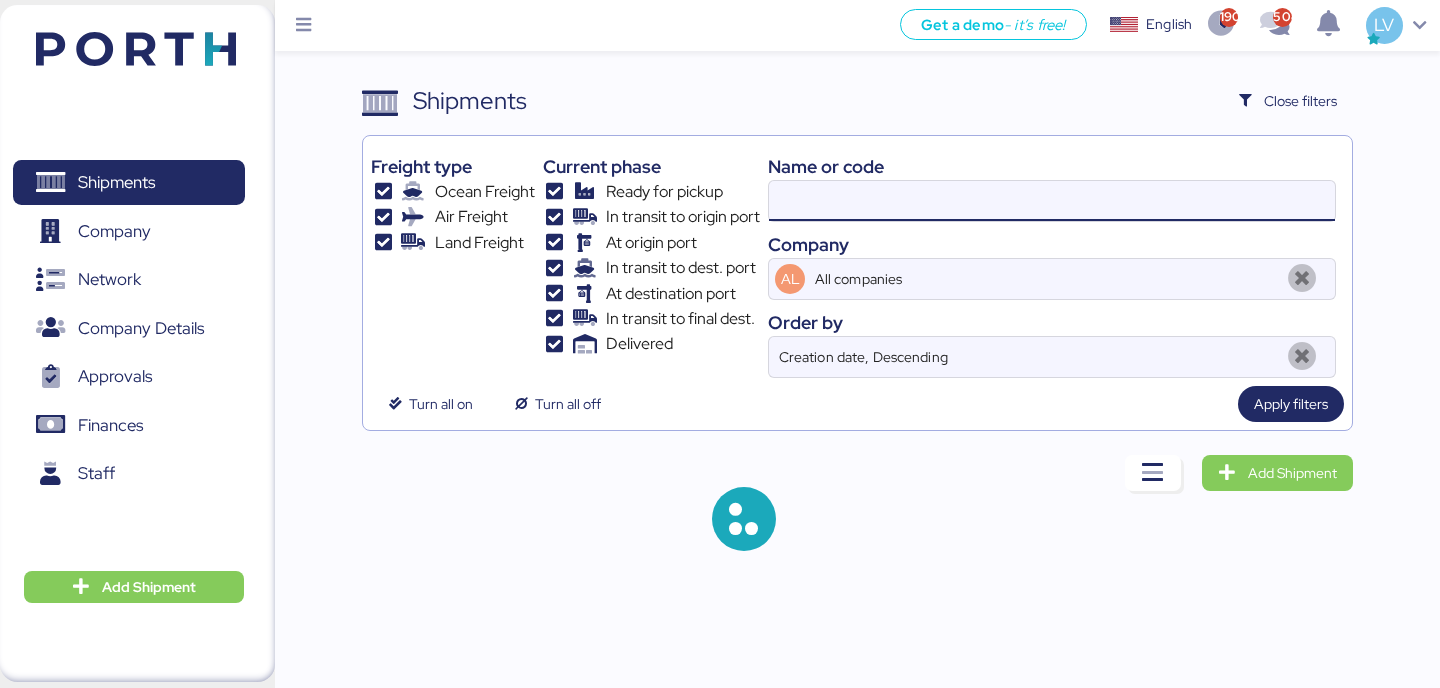 click at bounding box center [1052, 201] 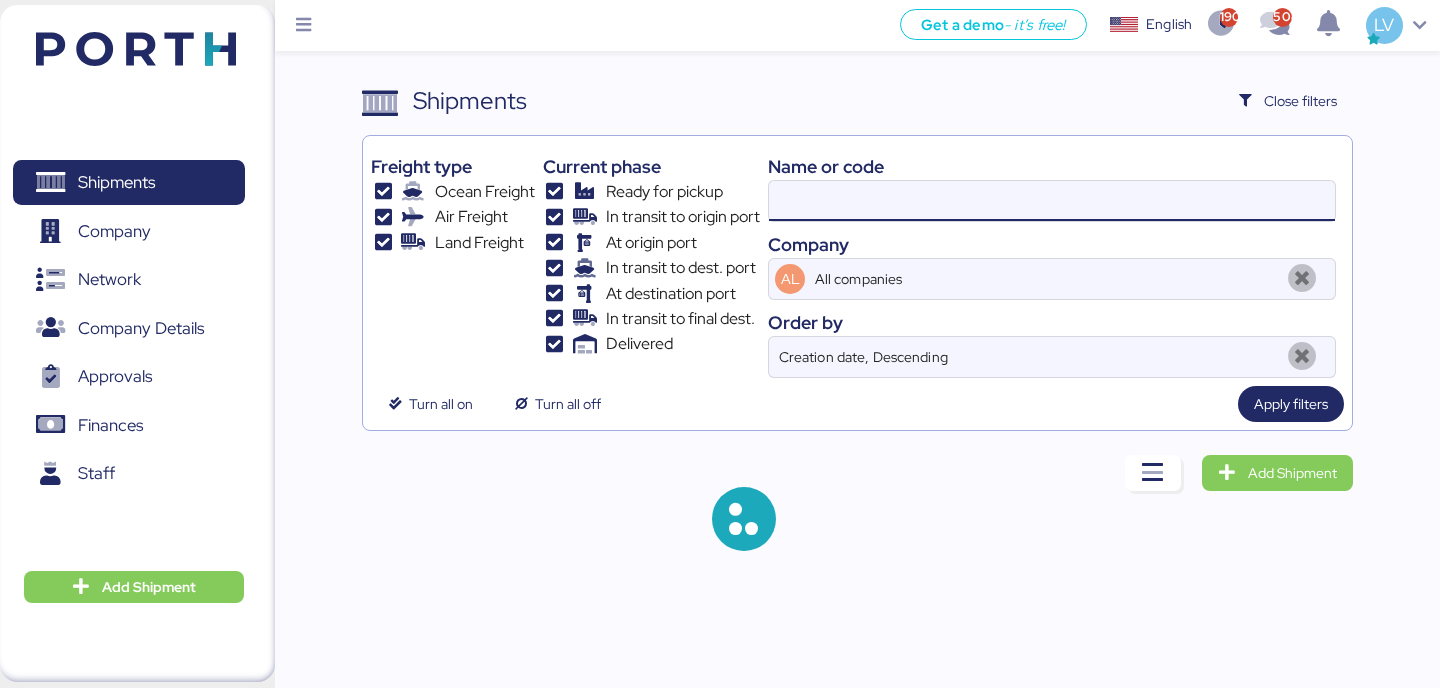 click at bounding box center (1052, 201) 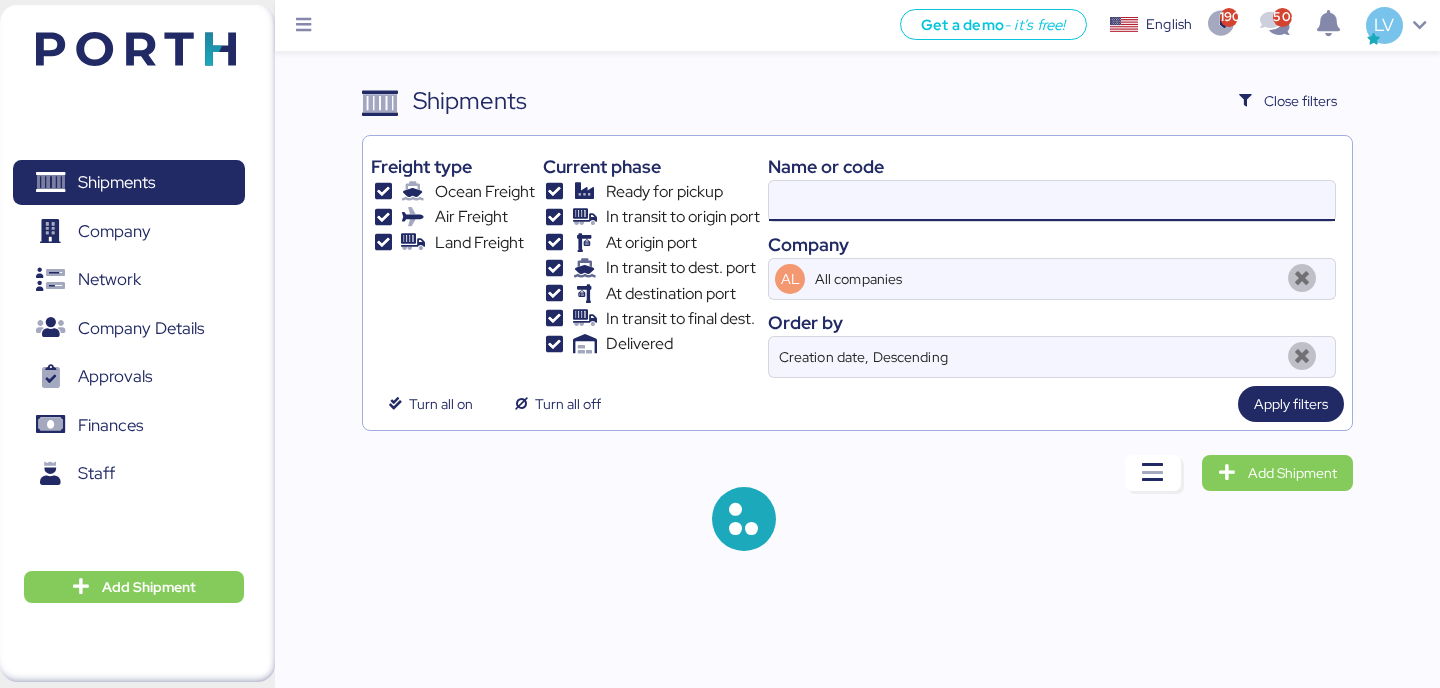 paste on "O0051597" 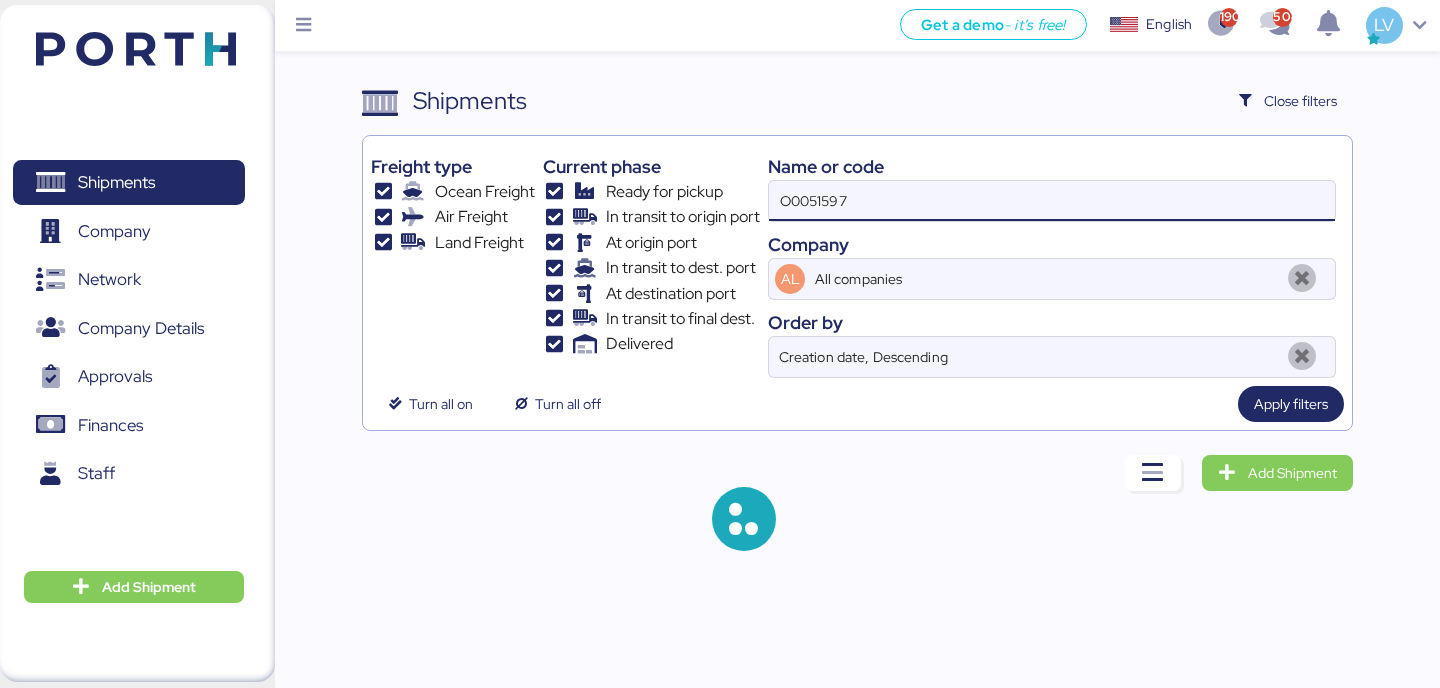 type on "O0051597" 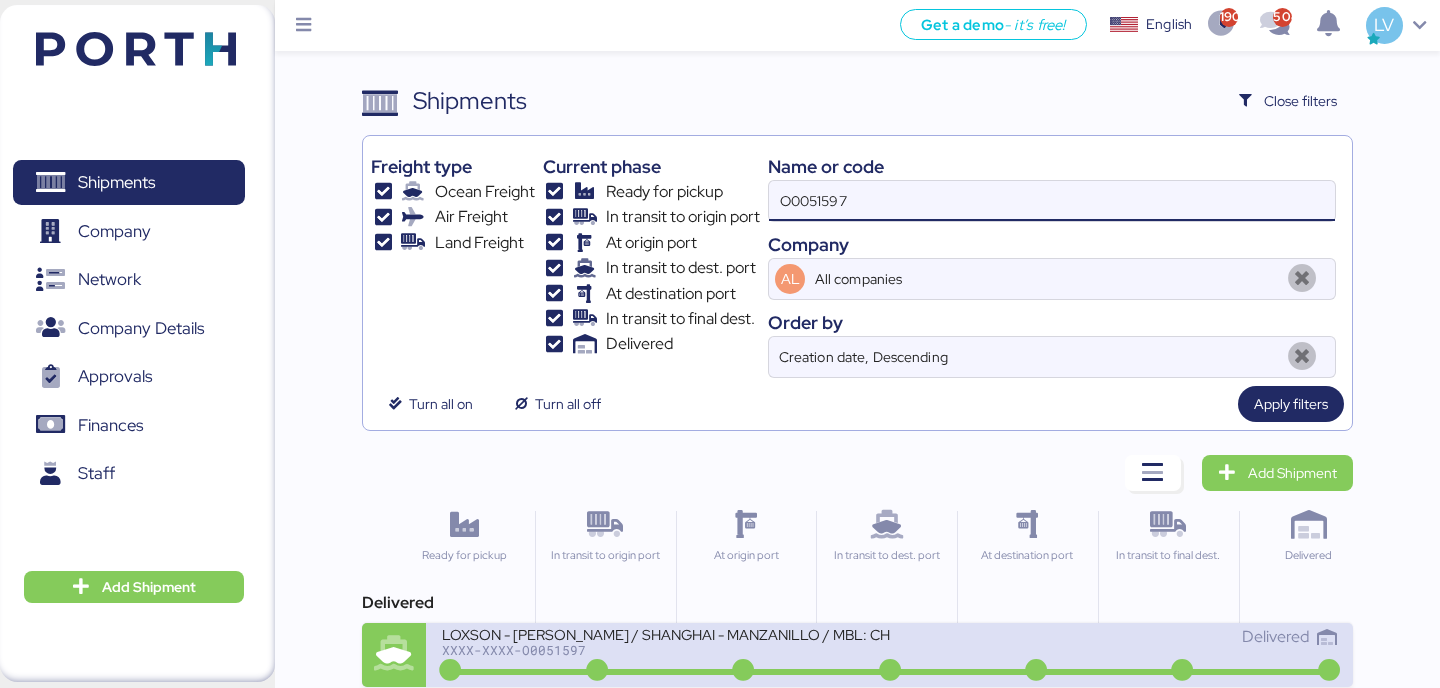 click on "LOXSON - [PERSON_NAME] / SHANGHAI - MANZANILLO / MBL: CHN2347044 - HBL: KSSE250513247 / 3X20OT & 1X40FR" at bounding box center [665, 633] 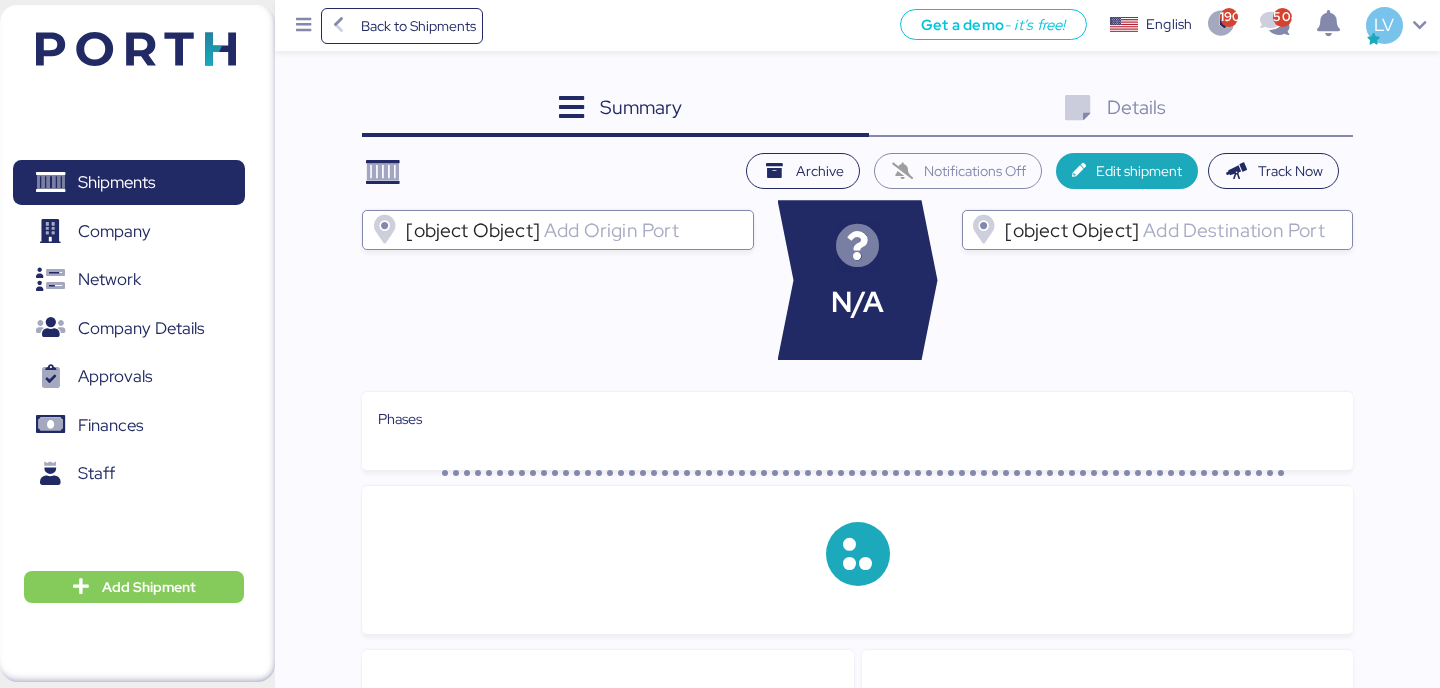 click on "Details 0" at bounding box center (1111, 110) 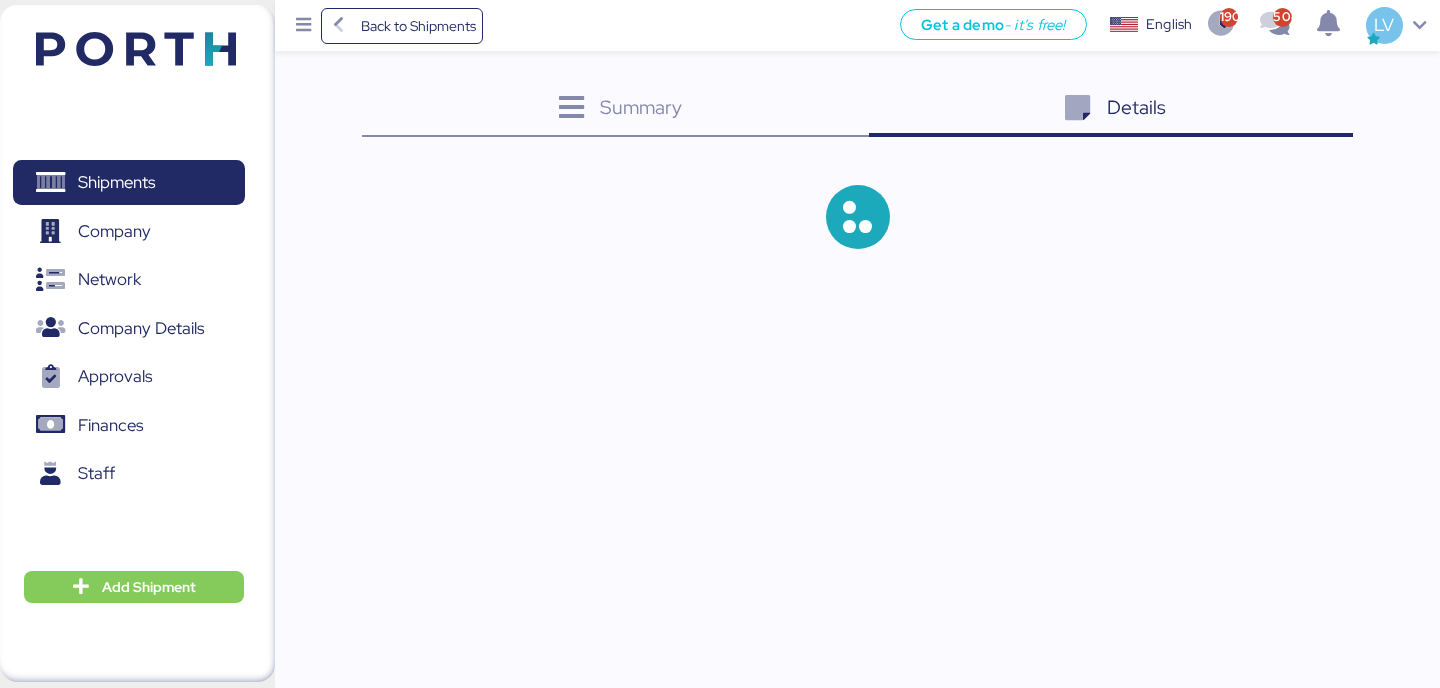 click on "Details 0" at bounding box center (1111, 110) 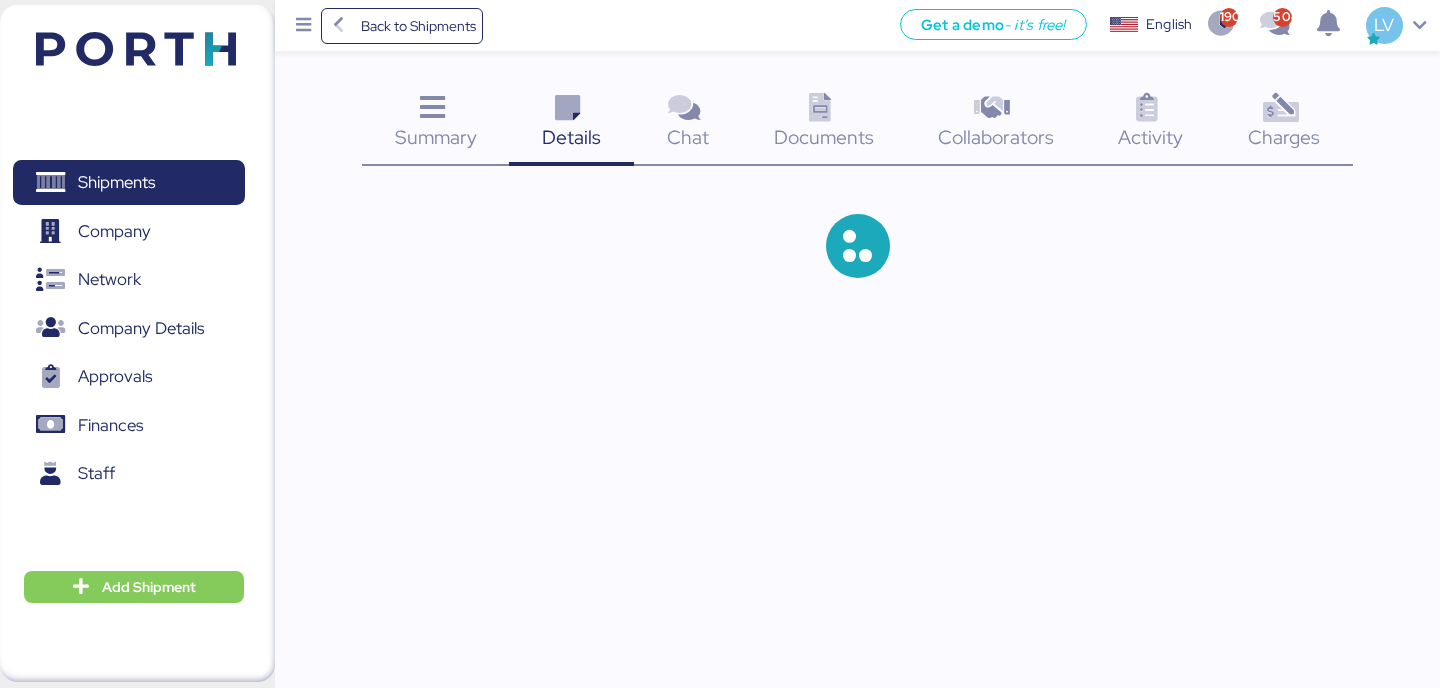 click on "Charges" at bounding box center (1284, 137) 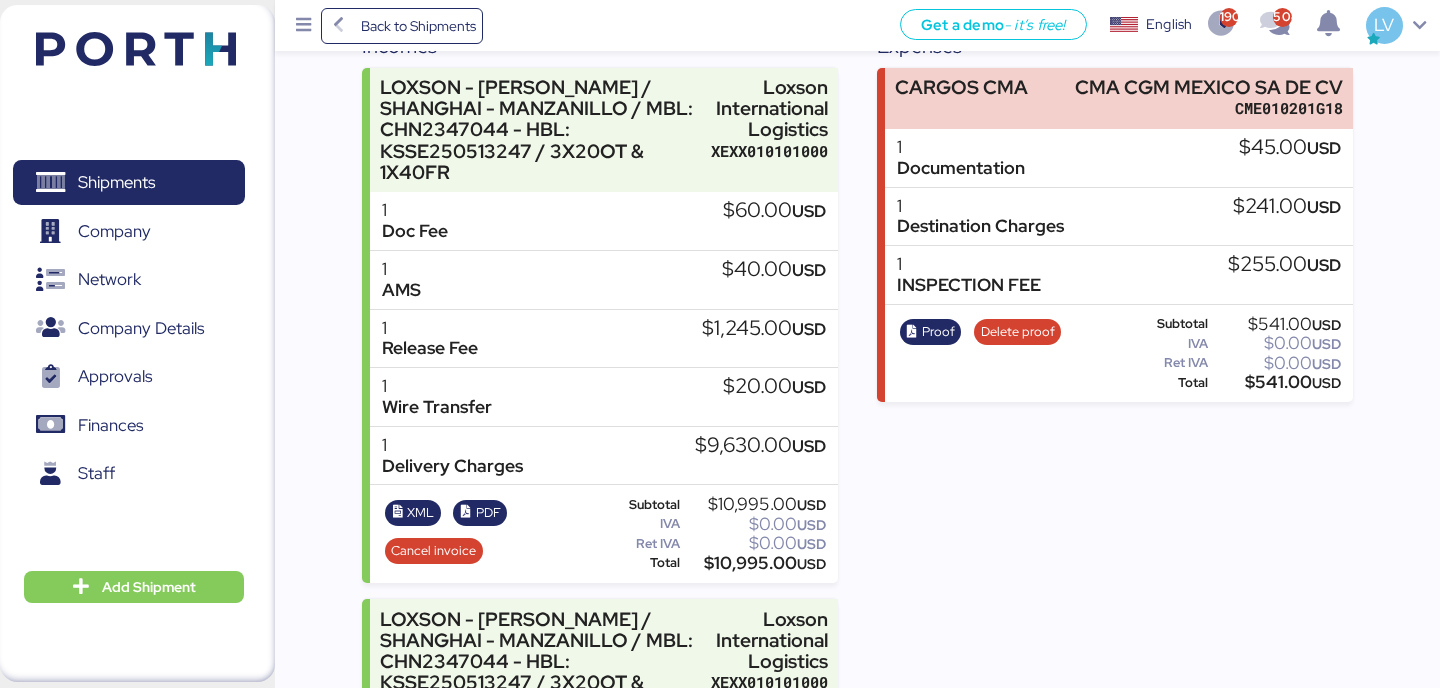 scroll, scrollTop: 0, scrollLeft: 0, axis: both 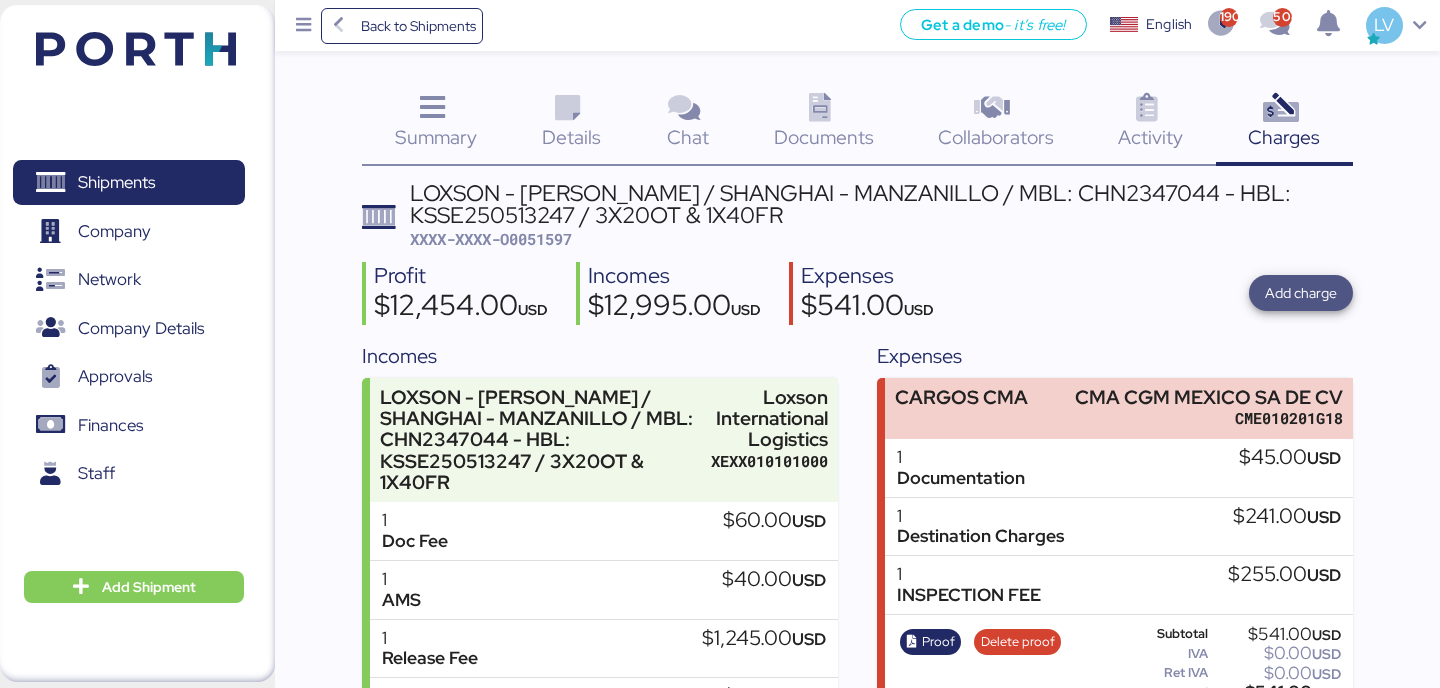 click on "Add charge" at bounding box center [1301, 293] 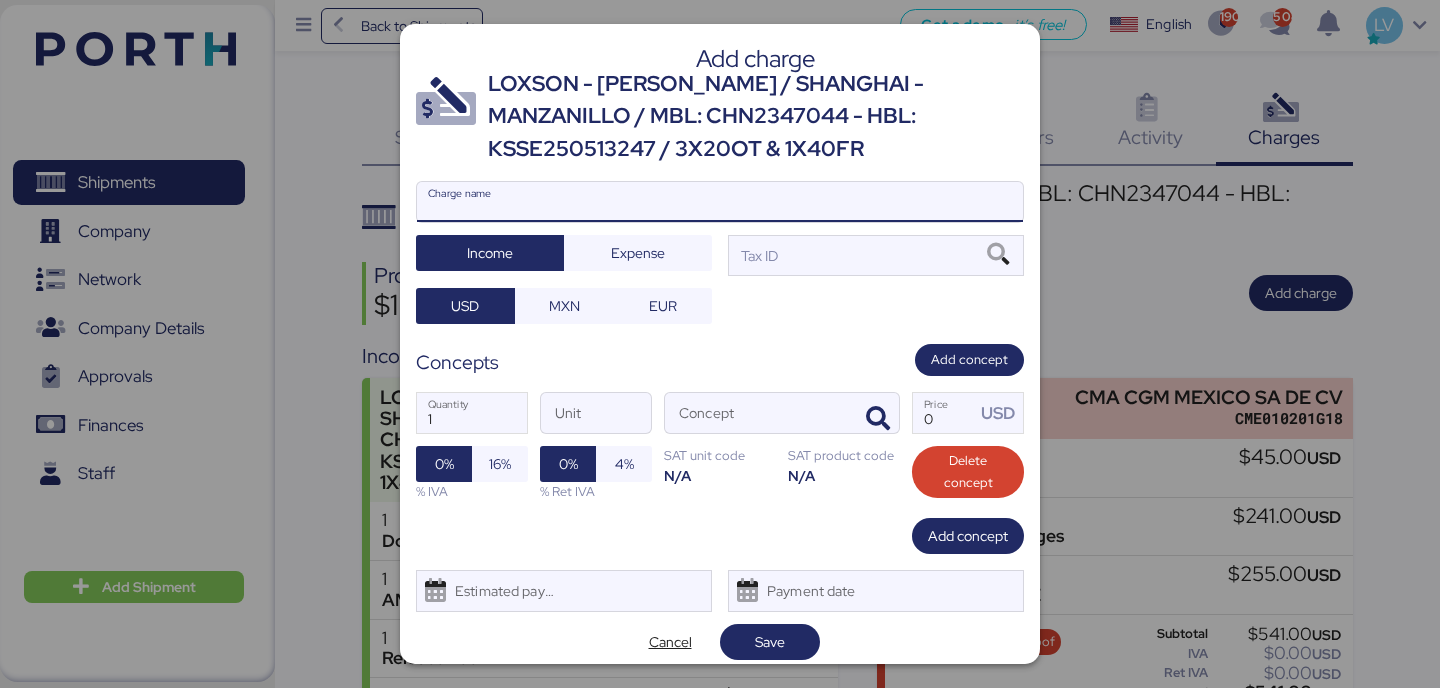 click on "Charge name" at bounding box center (720, 202) 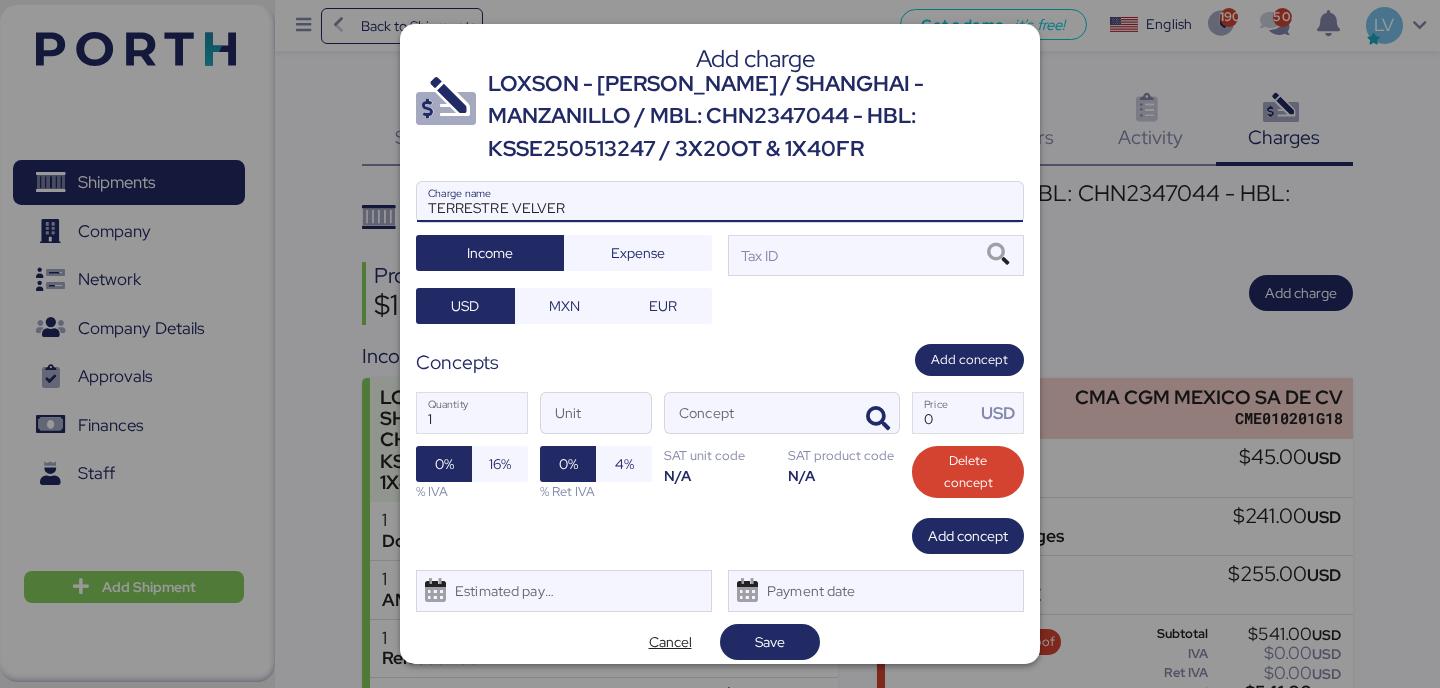 type on "TERRESTRE VELVER" 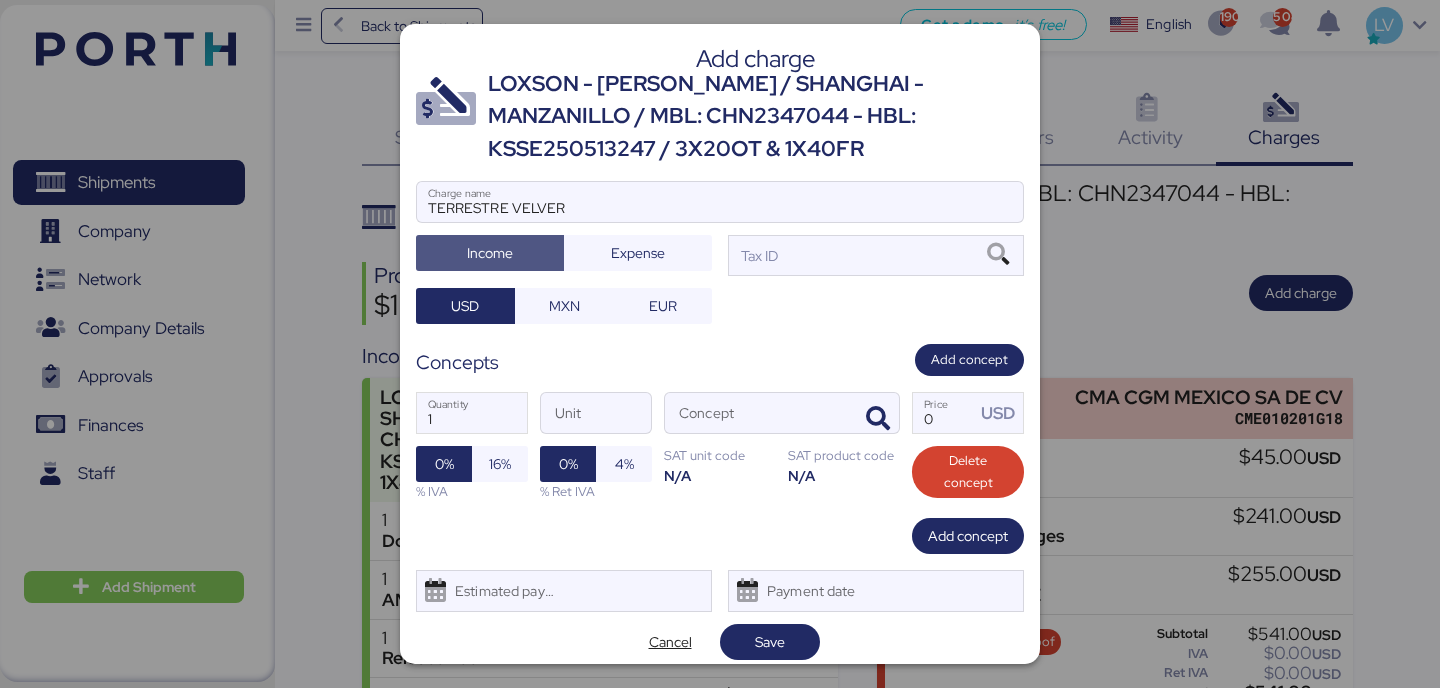 type 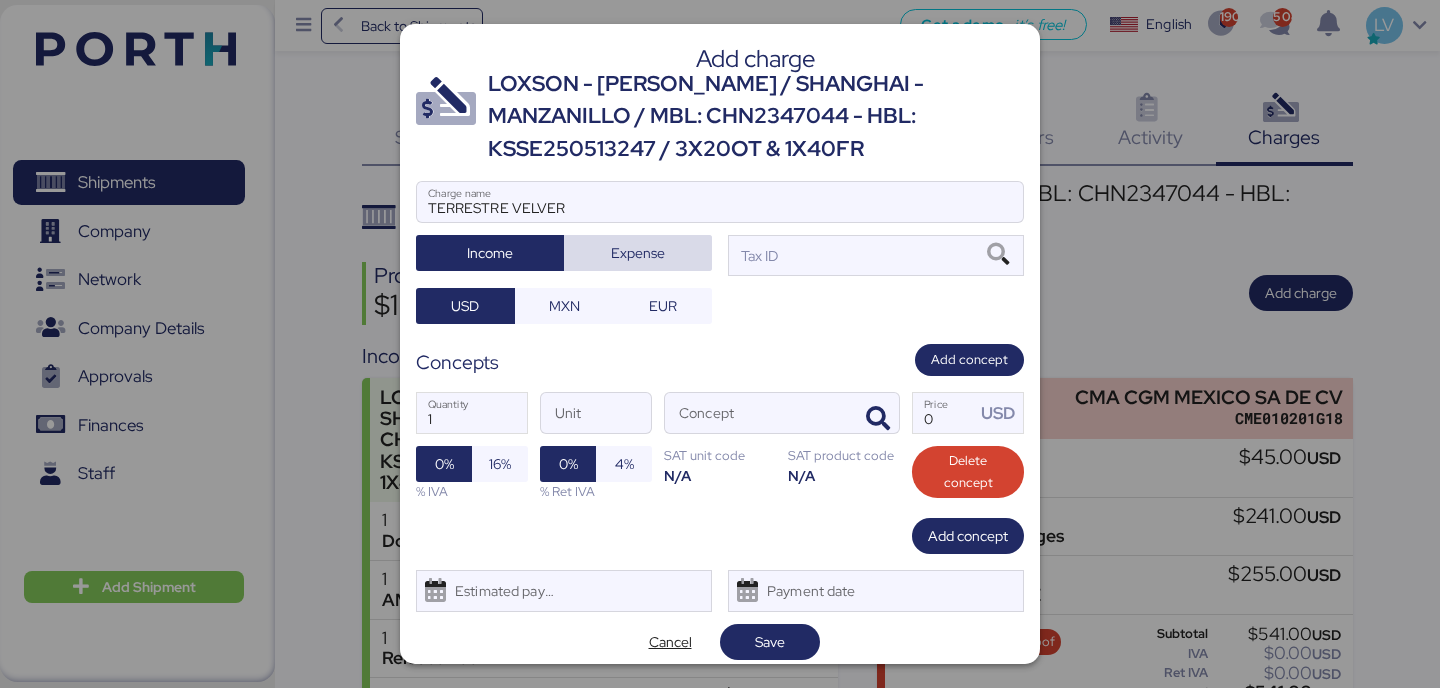 type 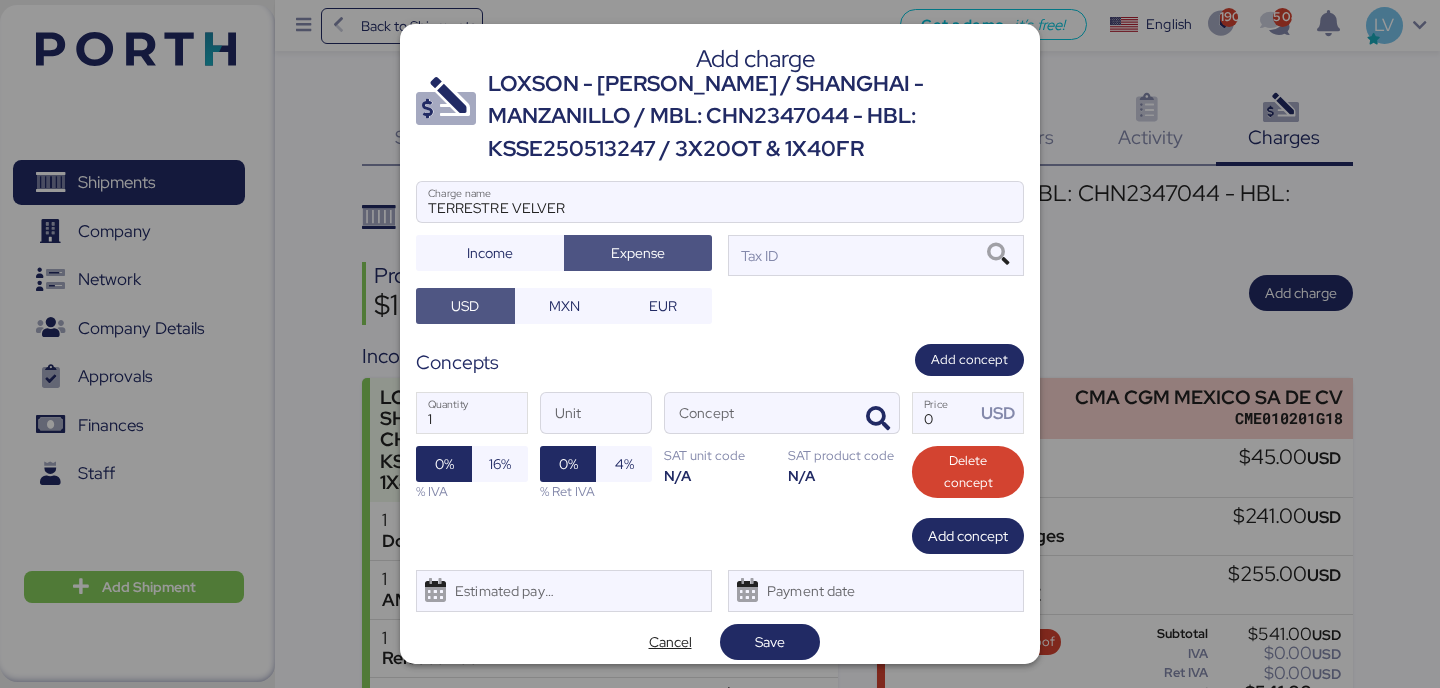 type 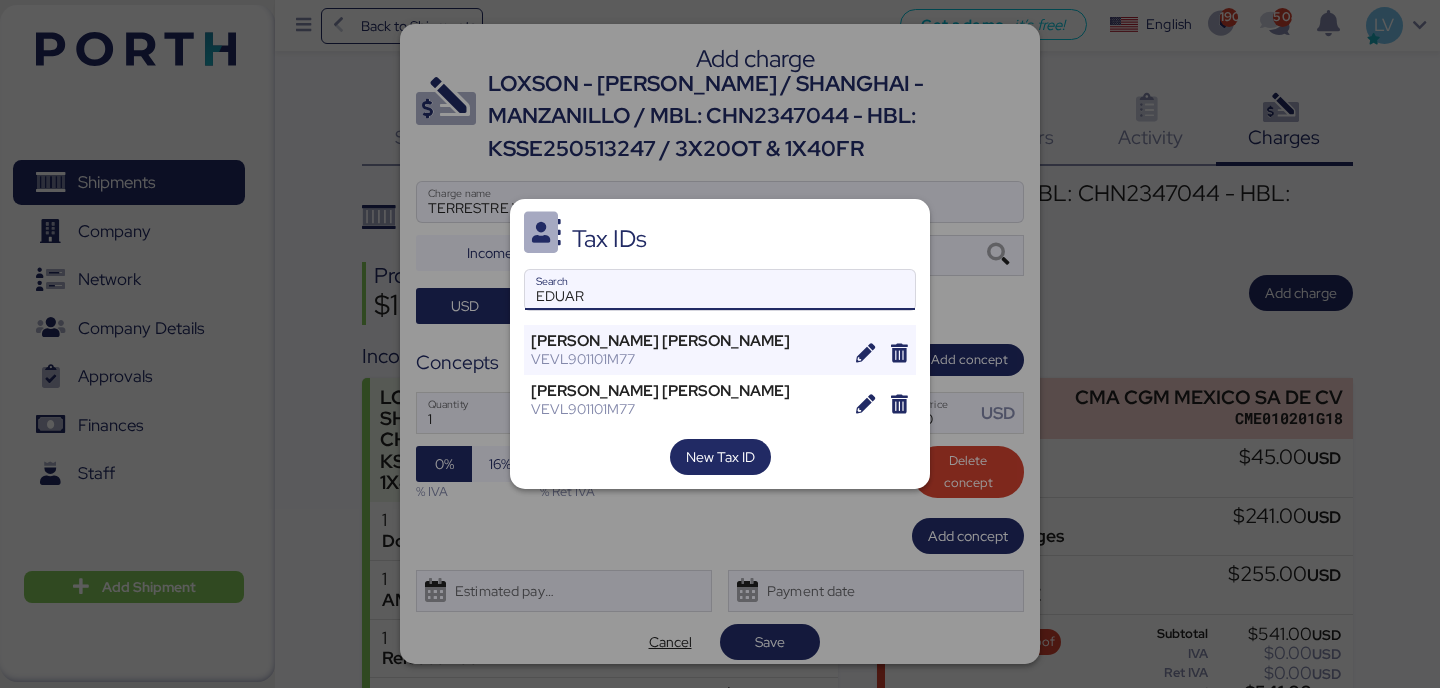 type on "EDUAR" 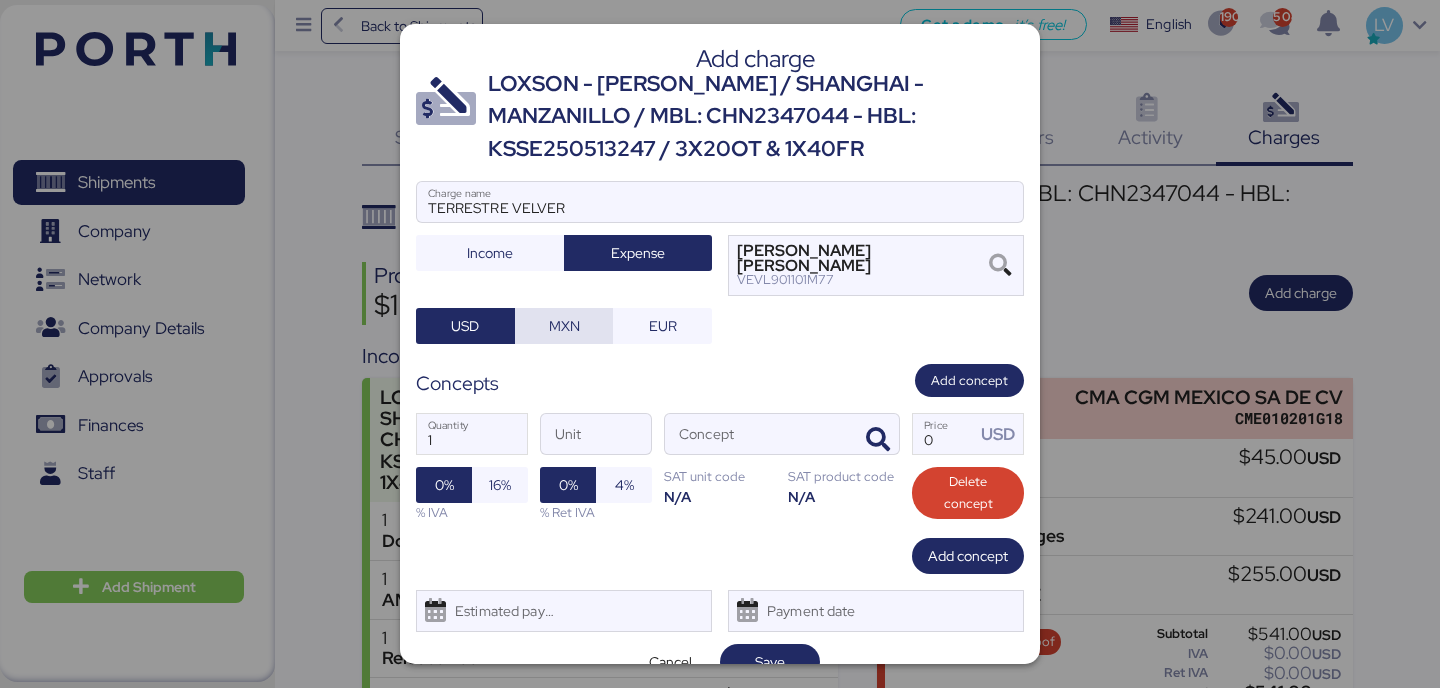click on "MXN" at bounding box center (564, 326) 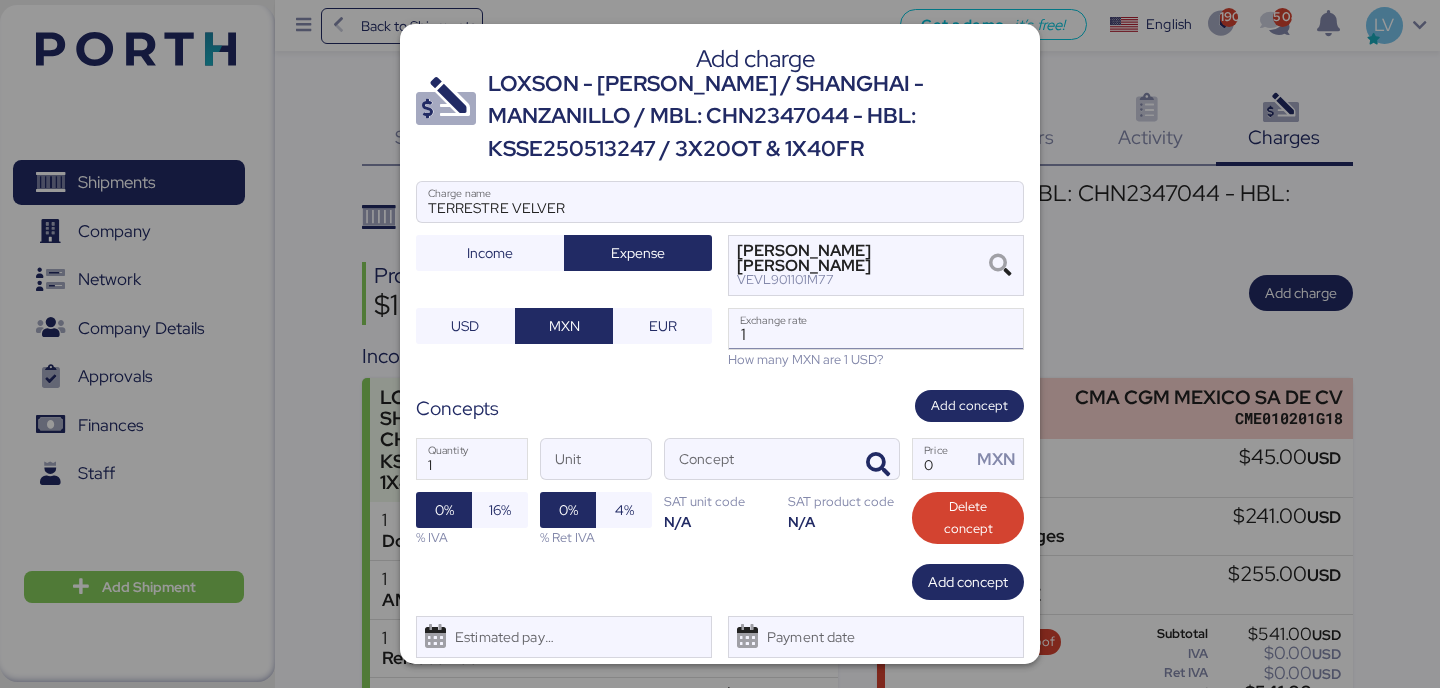 click on "1" at bounding box center [876, 329] 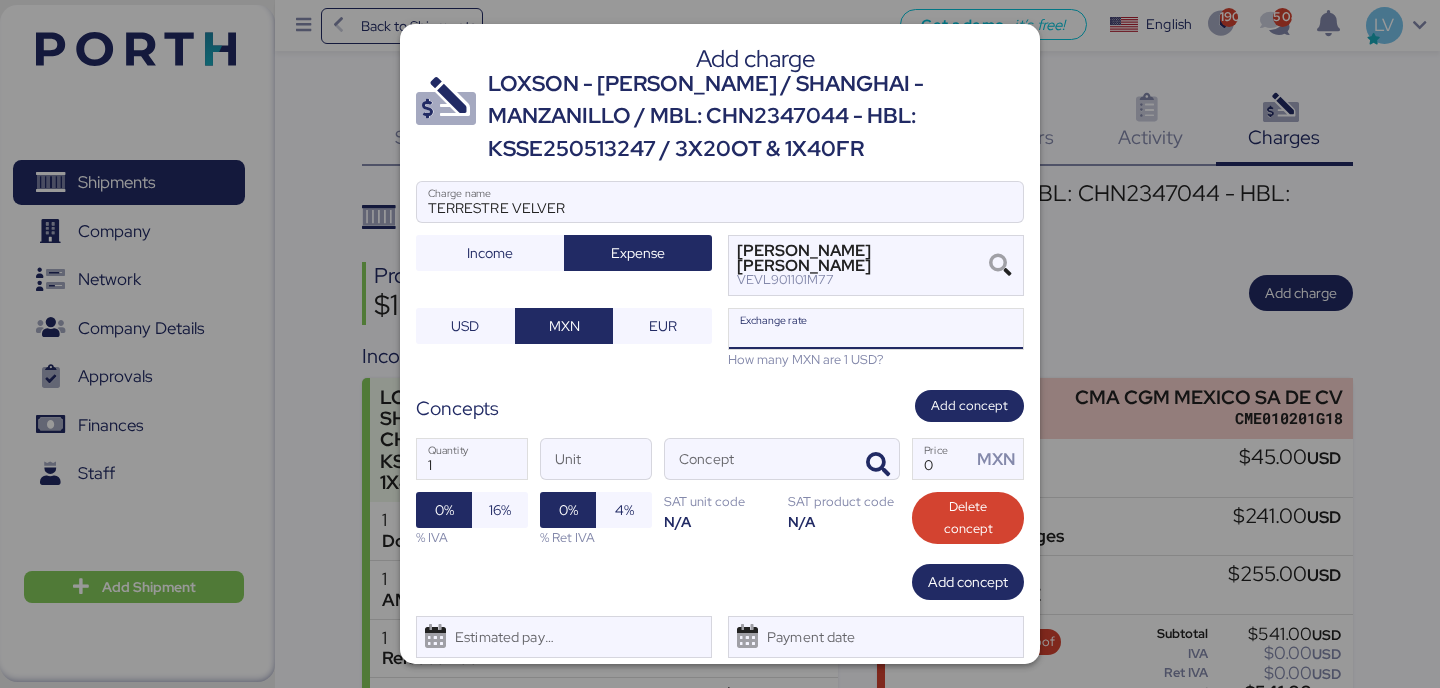 paste on "18.6617" 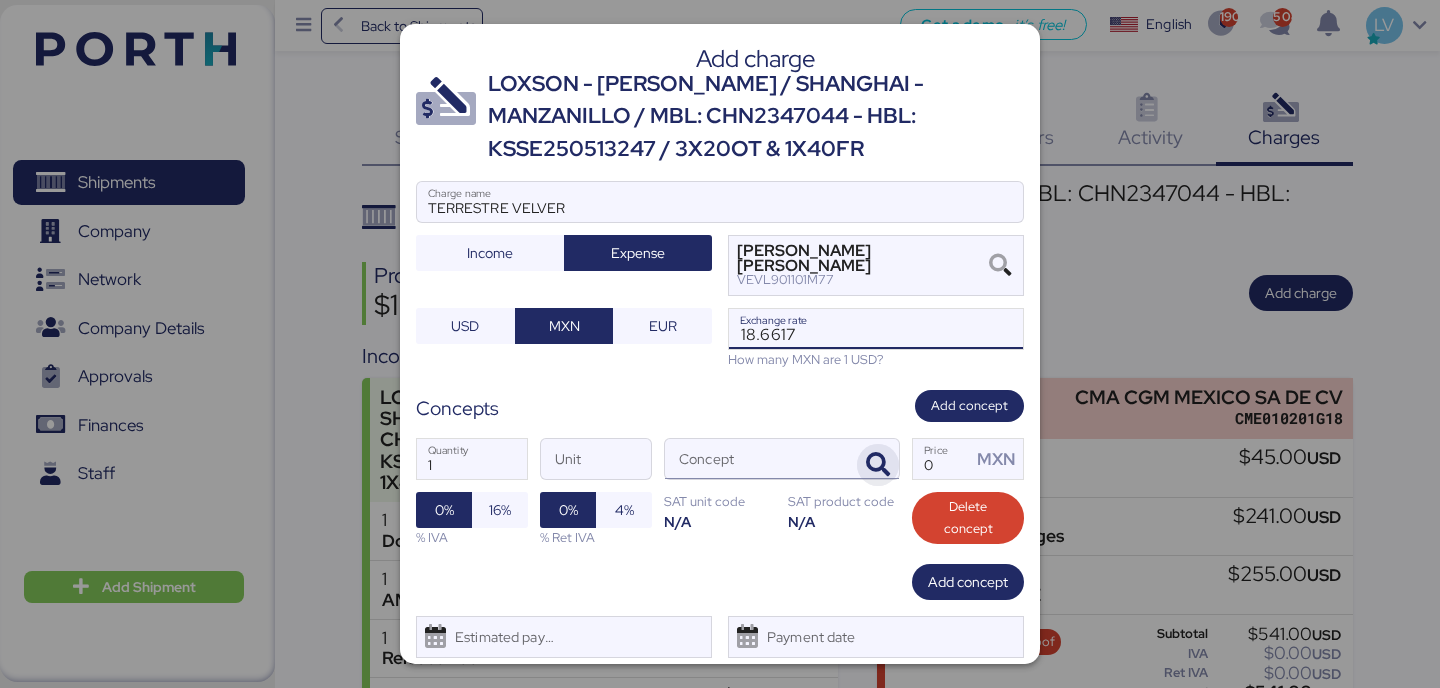 type on "18.6617" 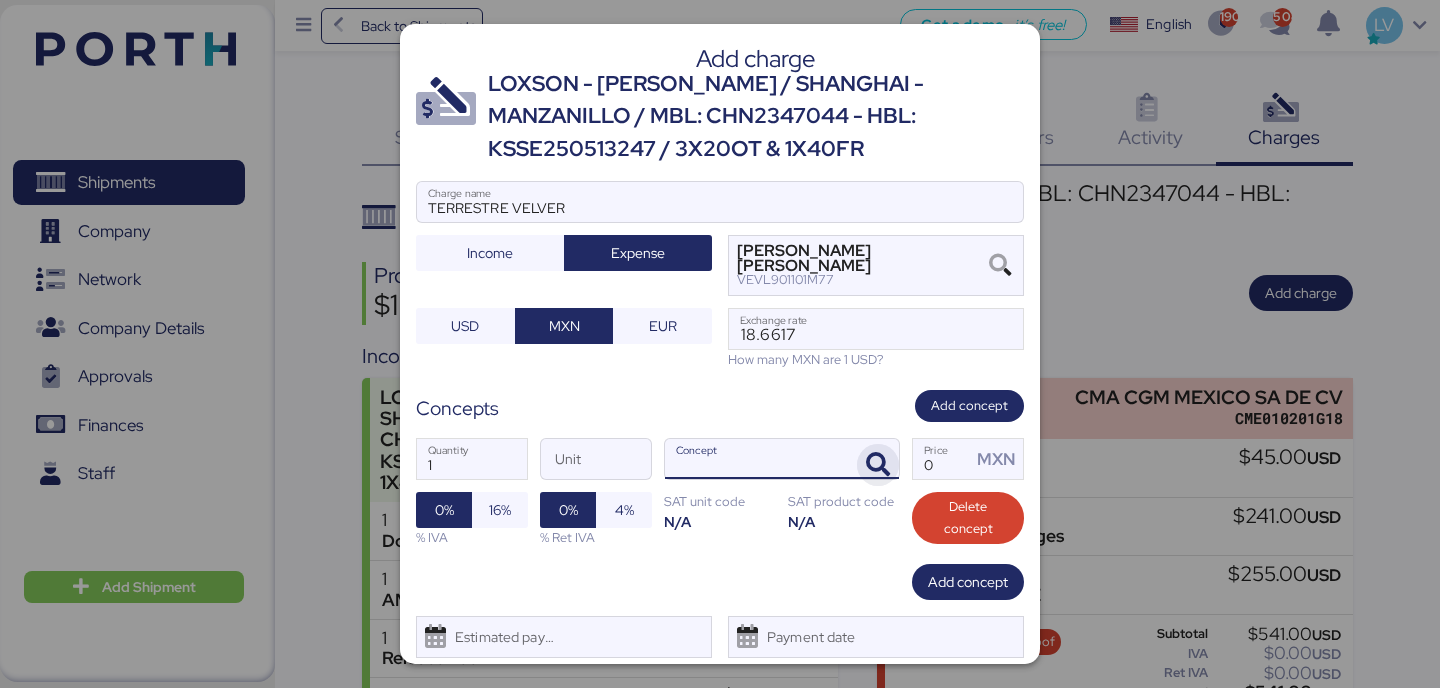 click at bounding box center (878, 465) 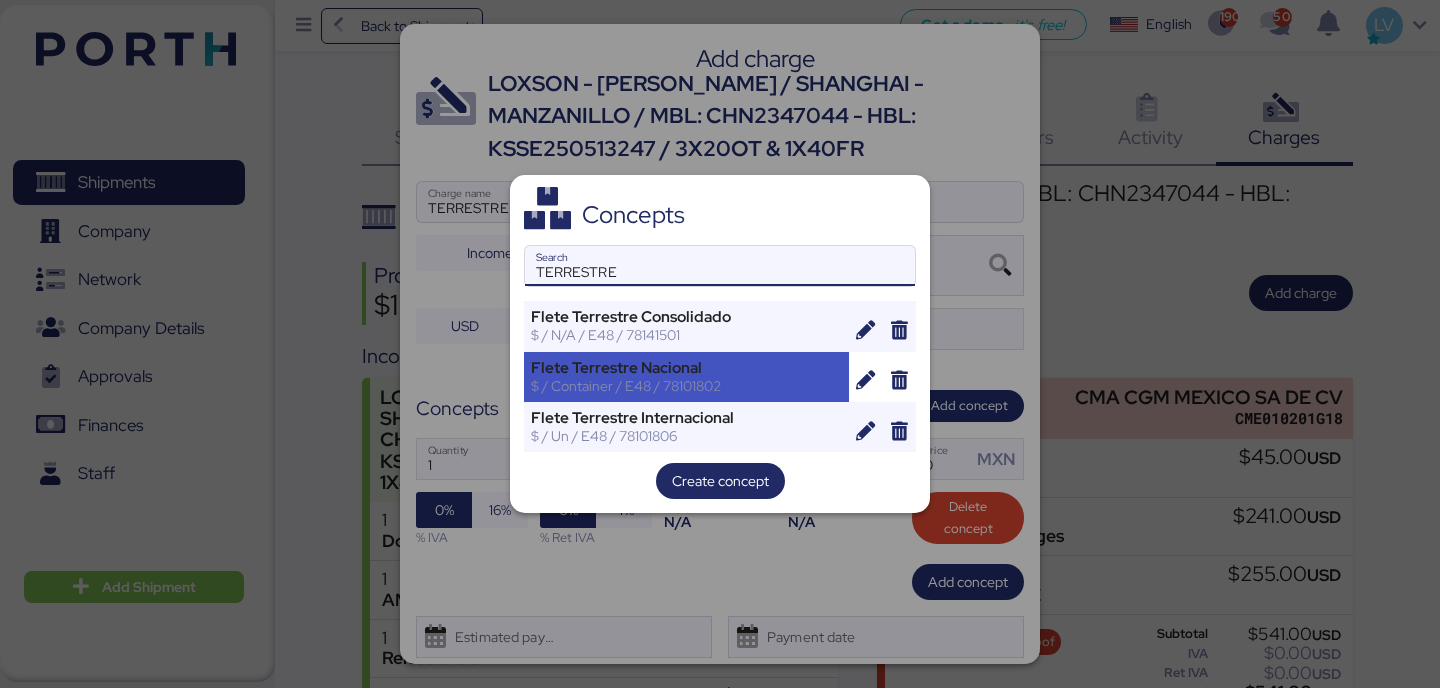 type on "TERRESTRE" 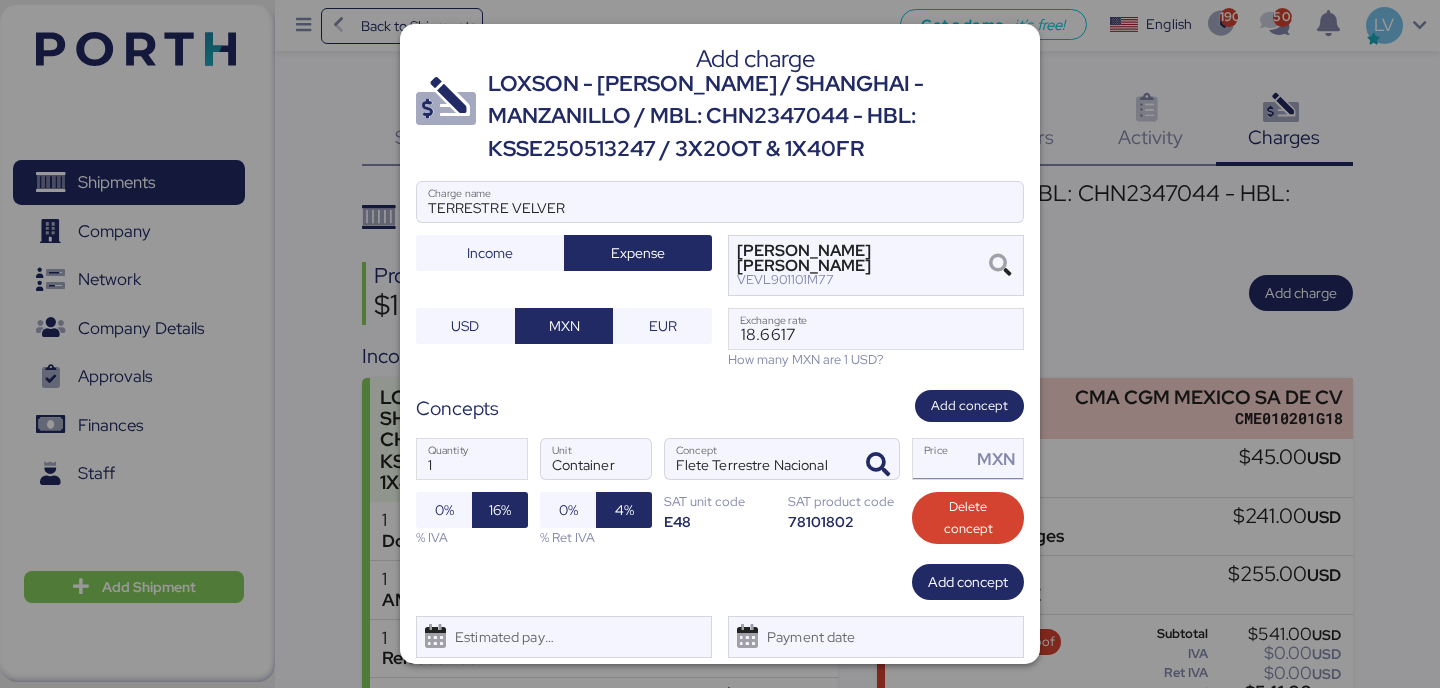click on "Price MXN" at bounding box center (942, 459) 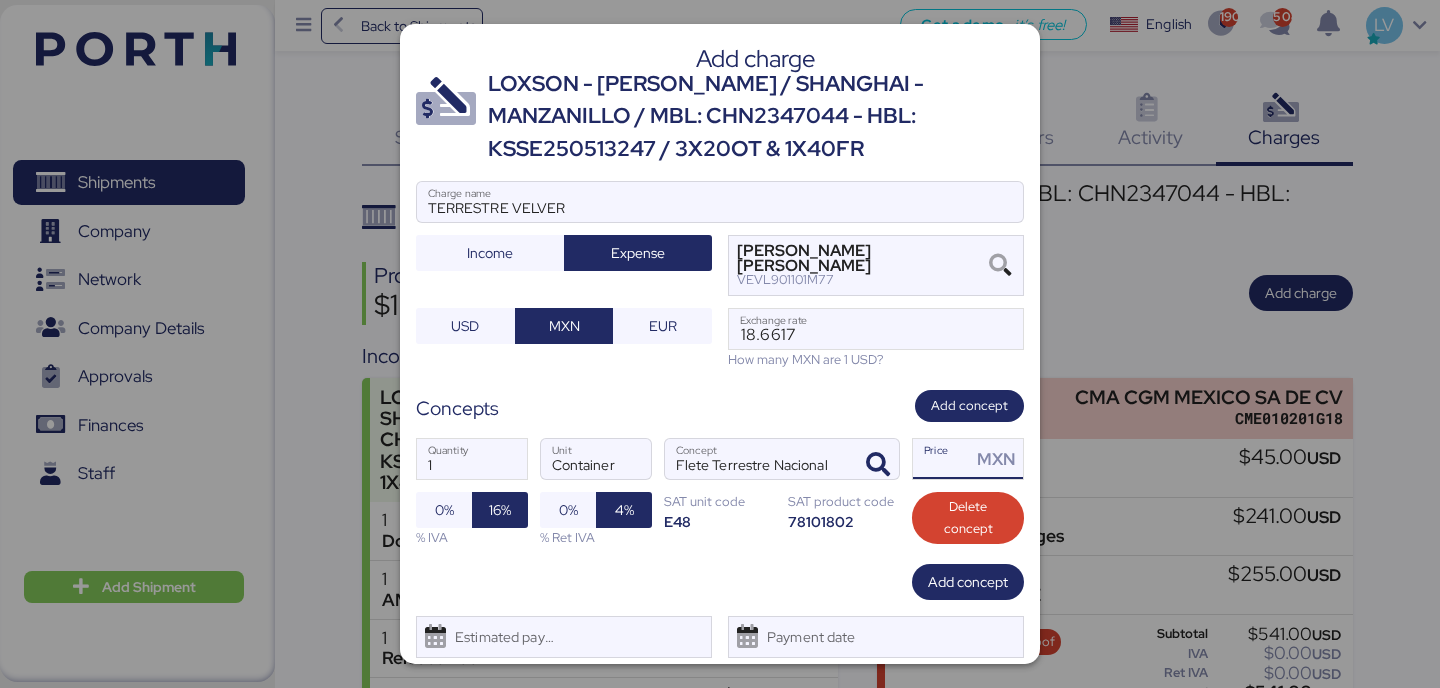 paste on "59" 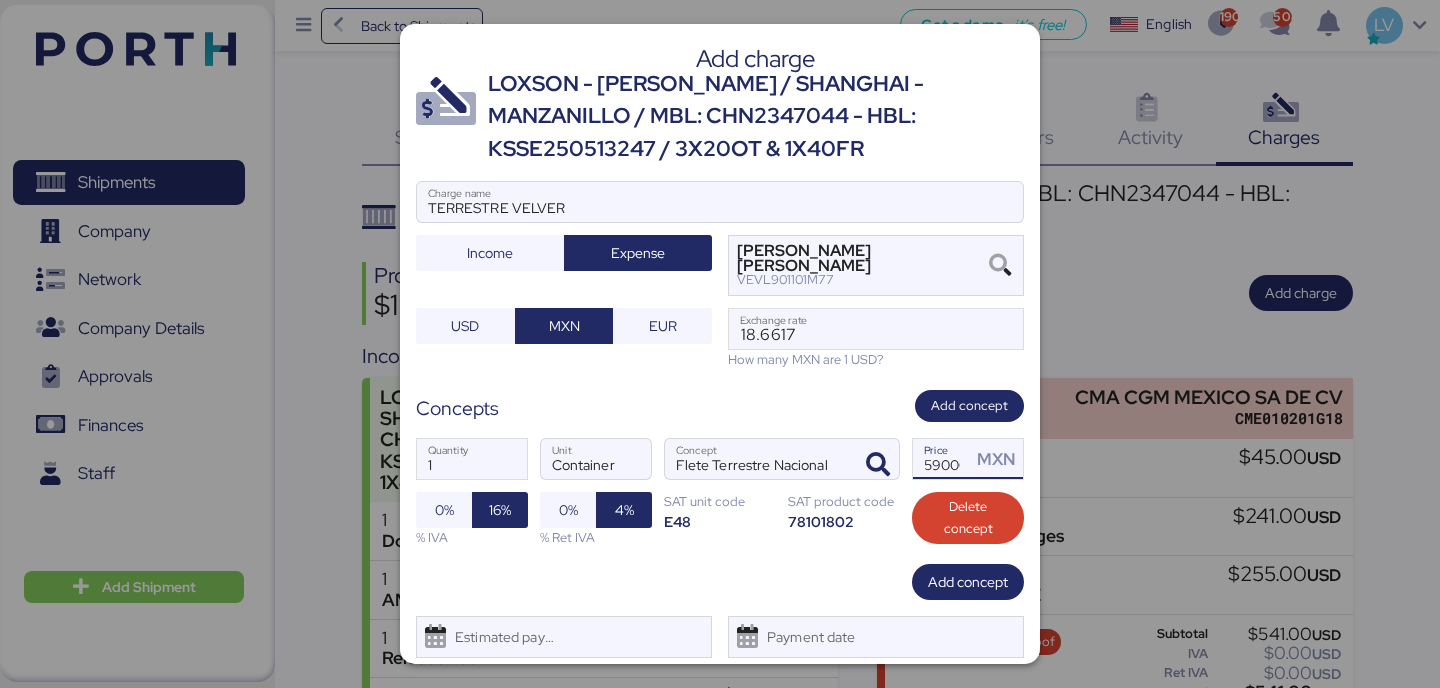 scroll, scrollTop: 0, scrollLeft: 8, axis: horizontal 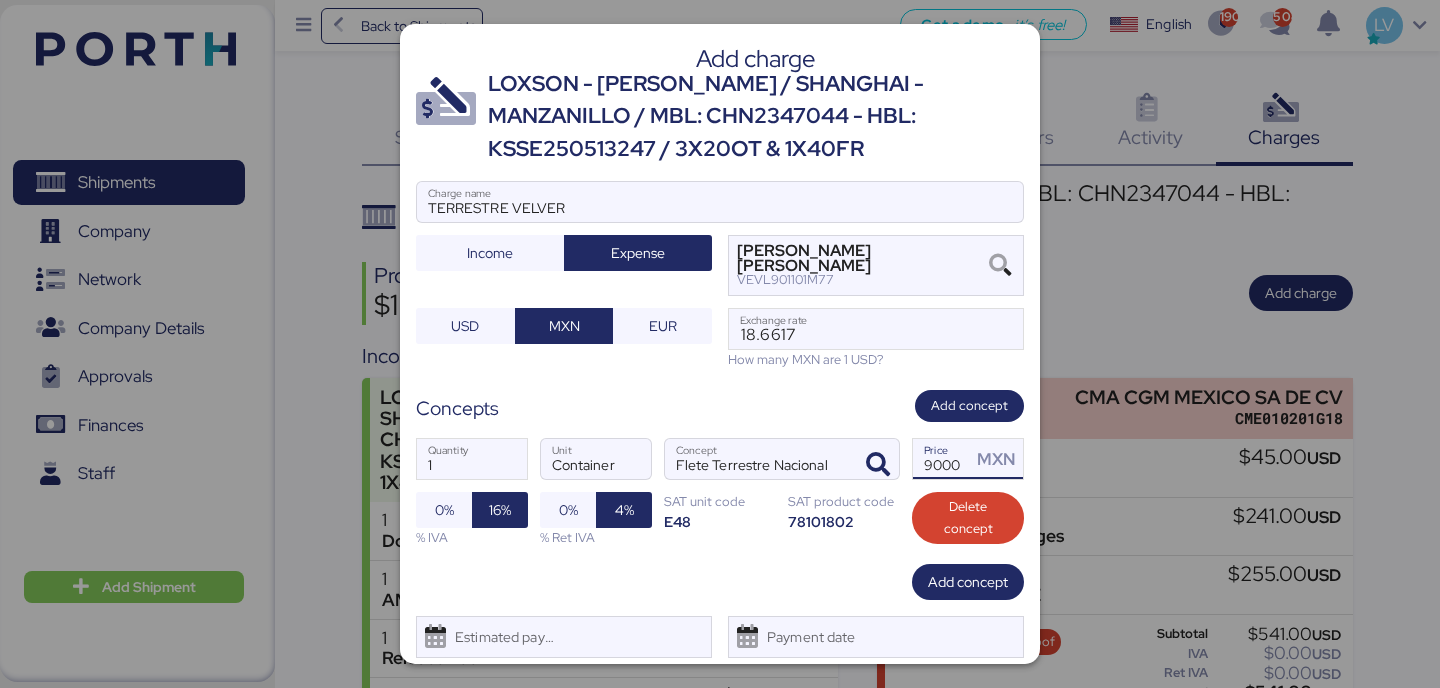 type on "59000" 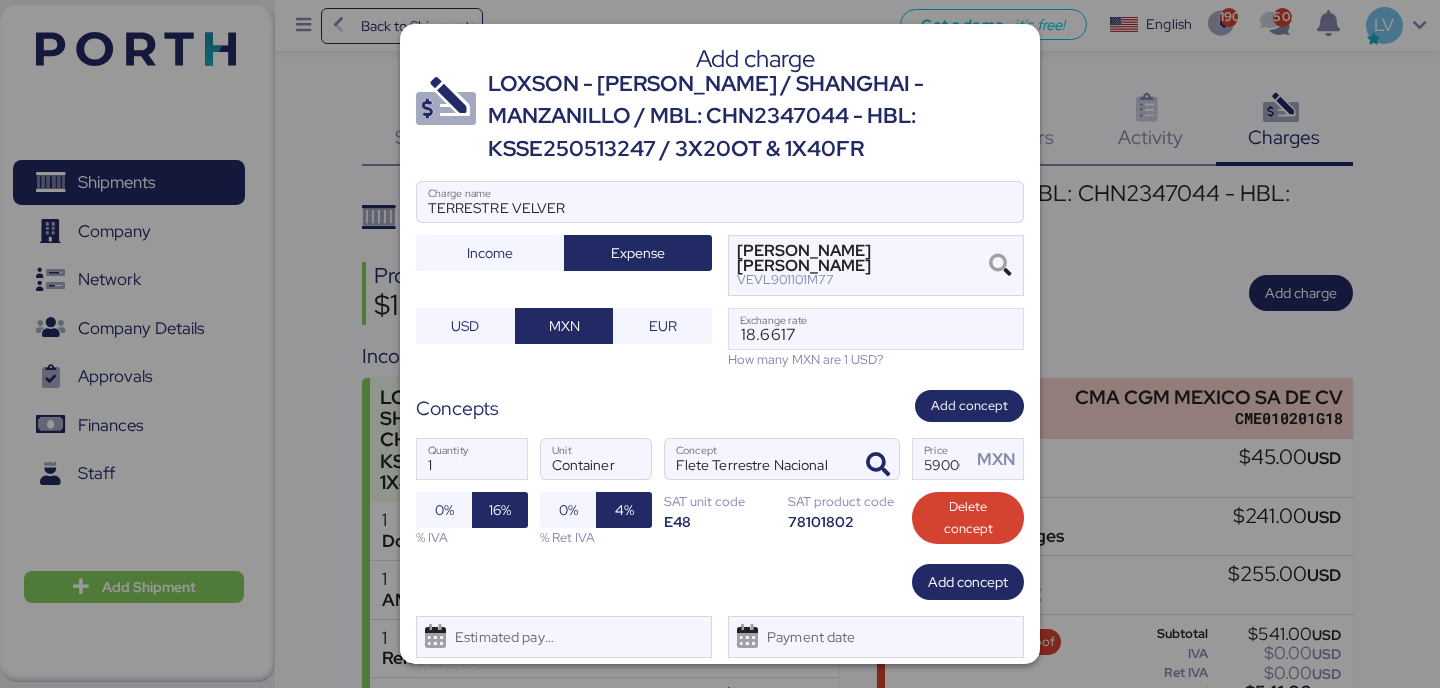 scroll, scrollTop: 57, scrollLeft: 0, axis: vertical 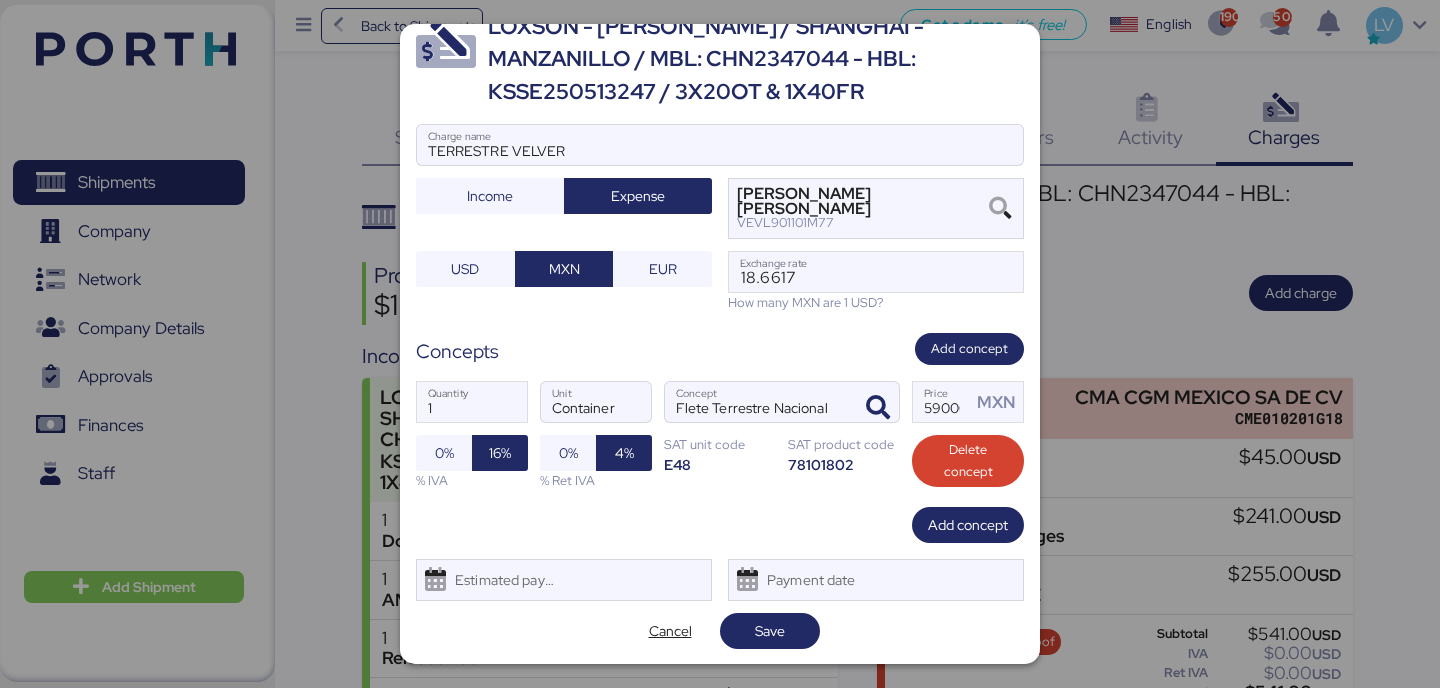 click on "Add charge LOXSON - [PERSON_NAME] / [GEOGRAPHIC_DATA] - MANZANILLO / MBL: CHN2347044 - HBL: KSSE250513247 / 3X20OT & 1X40FR  TERRESTRE VELVER Charge name Income Expense [PERSON_NAME] [PERSON_NAME] VEVL901101M77   USD MXN EUR 18.6617 Exchange rate
How many
MXN
are 1 USD?
Concepts Add concept 1 Quantity Container Unit [PERSON_NAME] Terrestre Nacional Concept   59000 Price MXN 0% 16% % IVA 0% 4% % Ret IVA SAT unit code E48 SAT product code 78101802 Delete concept Add concept   Estimated payment date   Payment date Cancel Save" at bounding box center (720, 344) 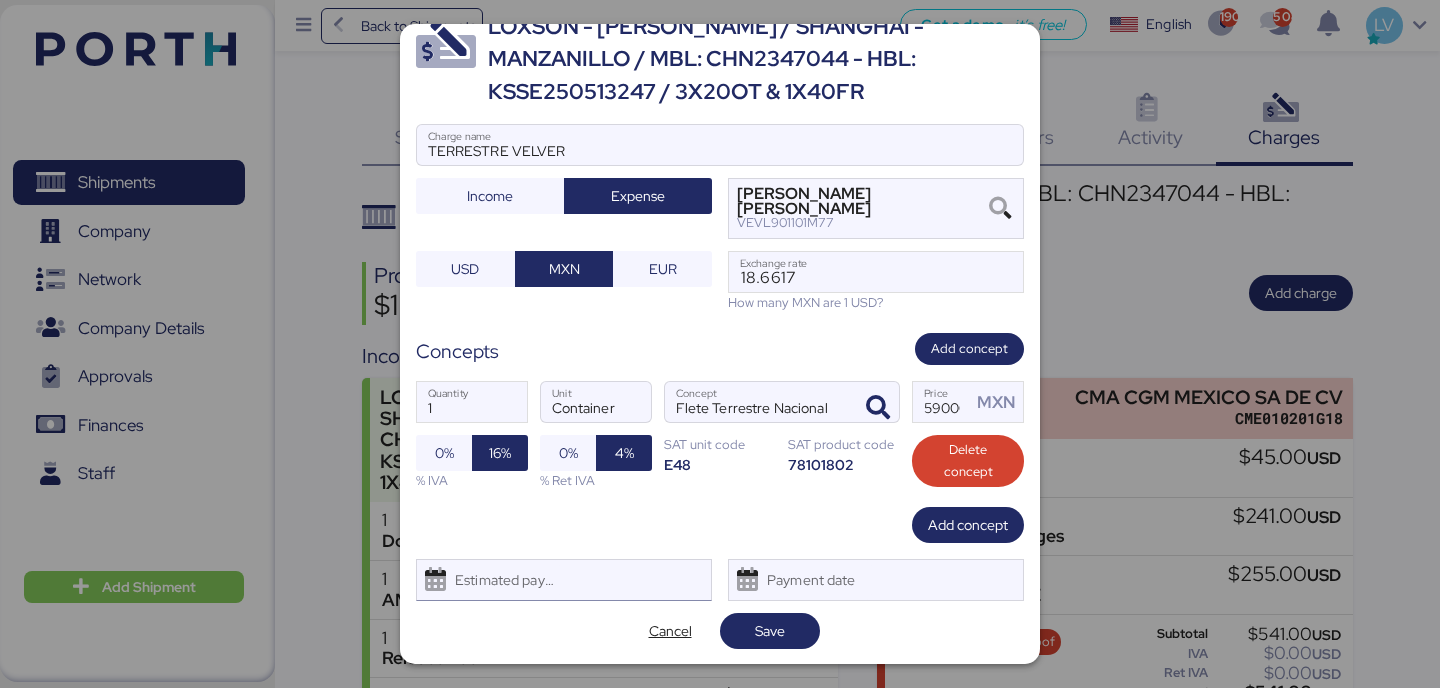 click on "Estimated payment date" at bounding box center (564, 580) 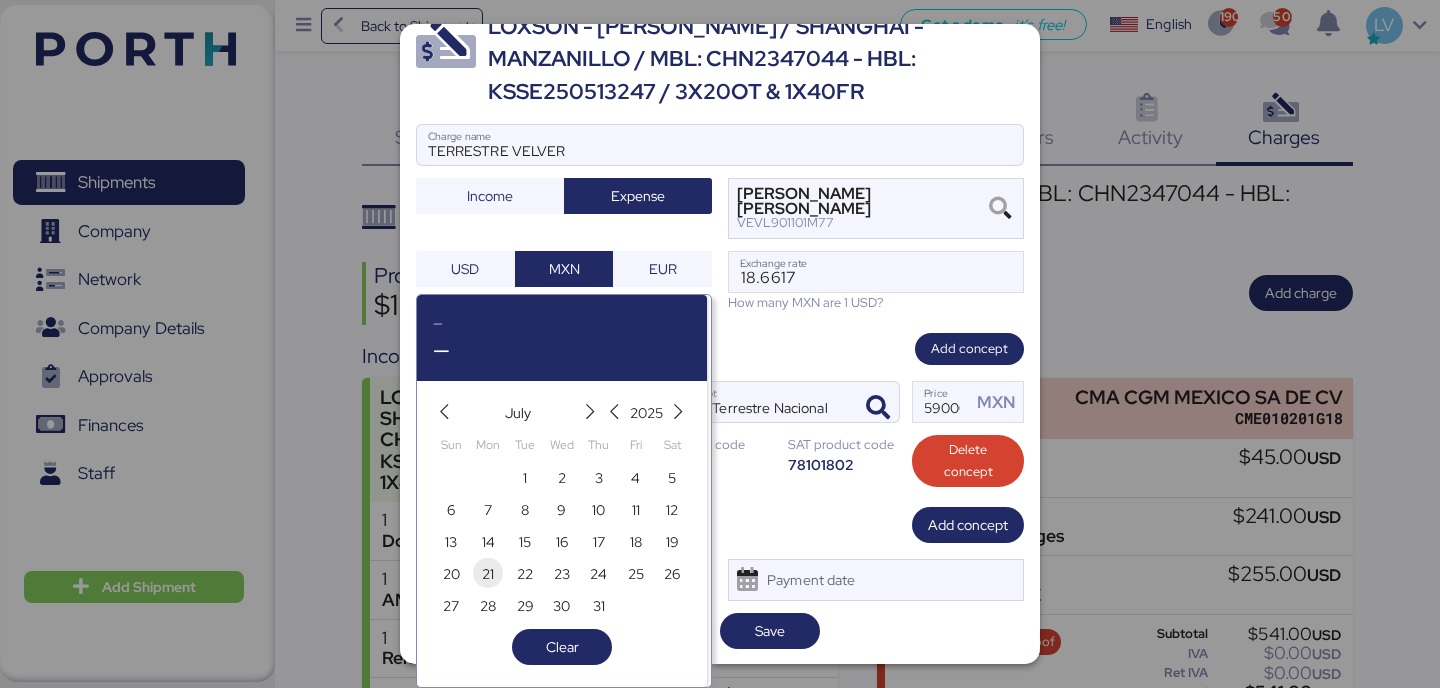 click on "21" at bounding box center (488, 574) 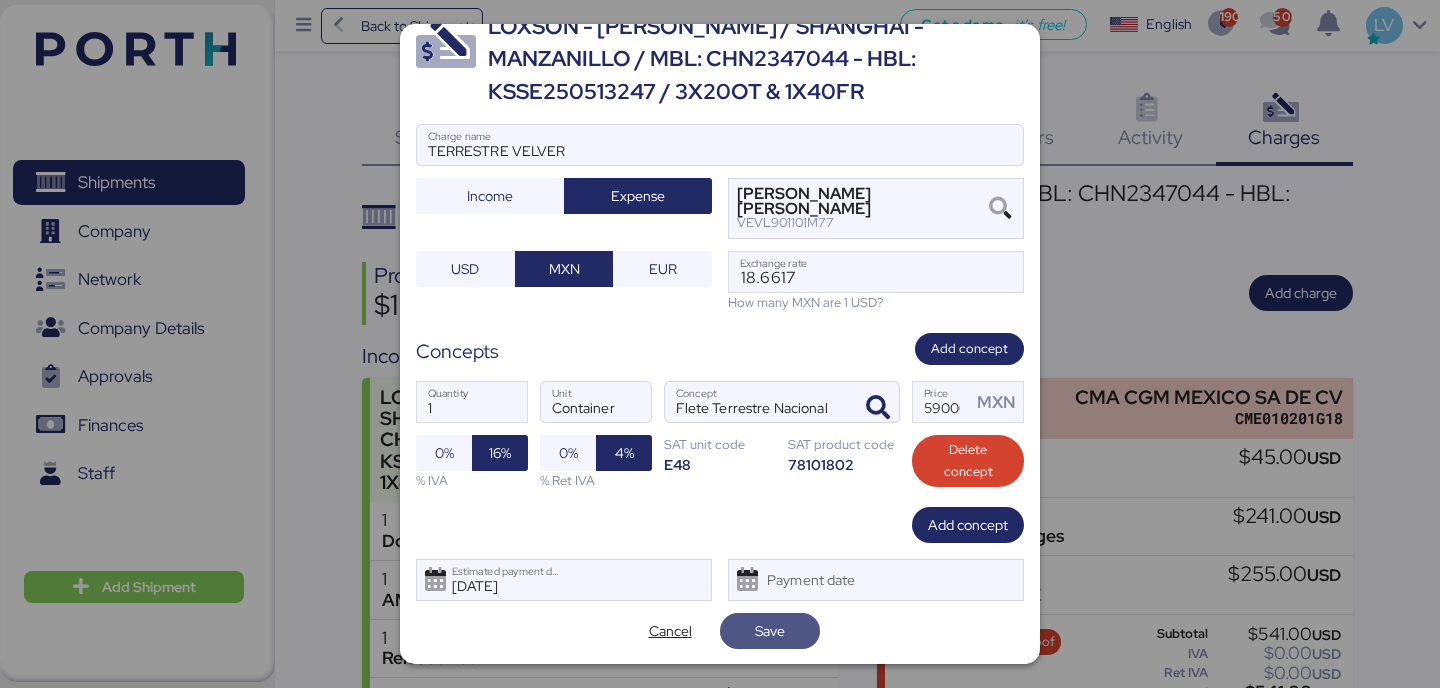 click on "Save" at bounding box center [770, 631] 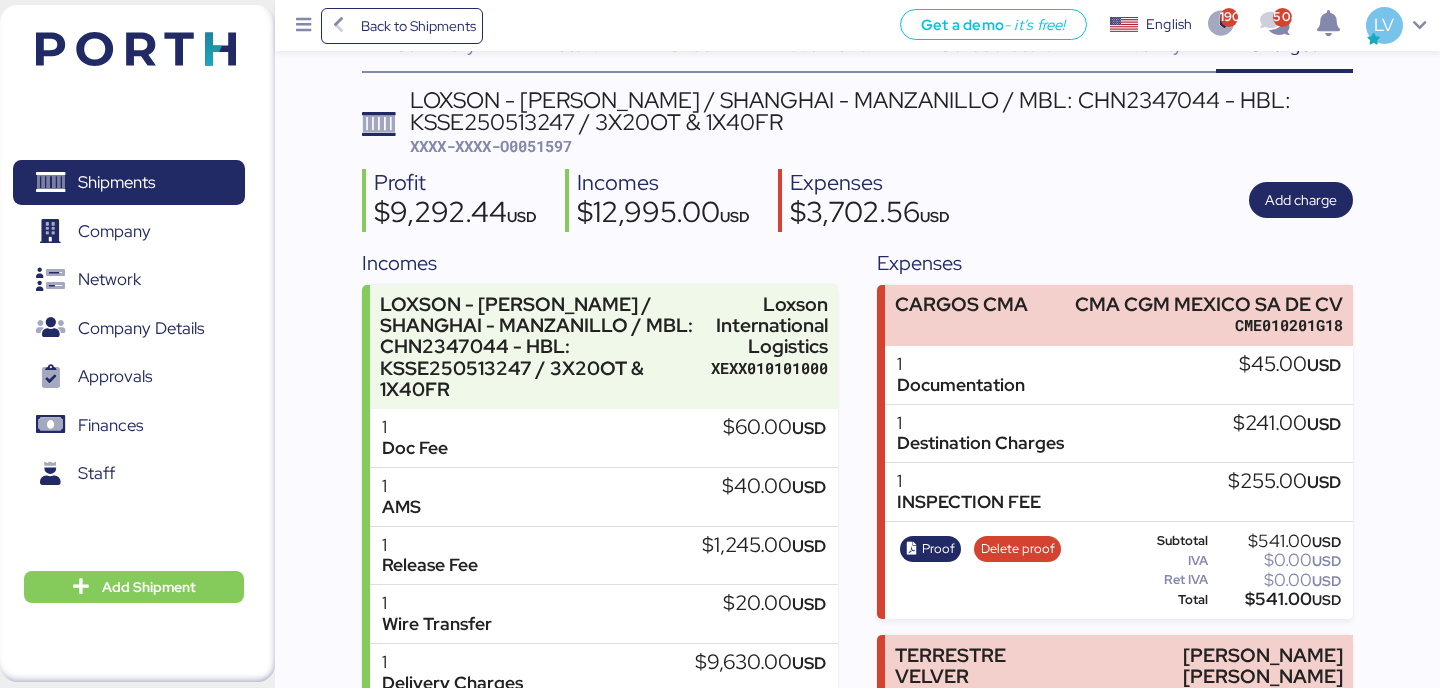 scroll, scrollTop: 518, scrollLeft: 0, axis: vertical 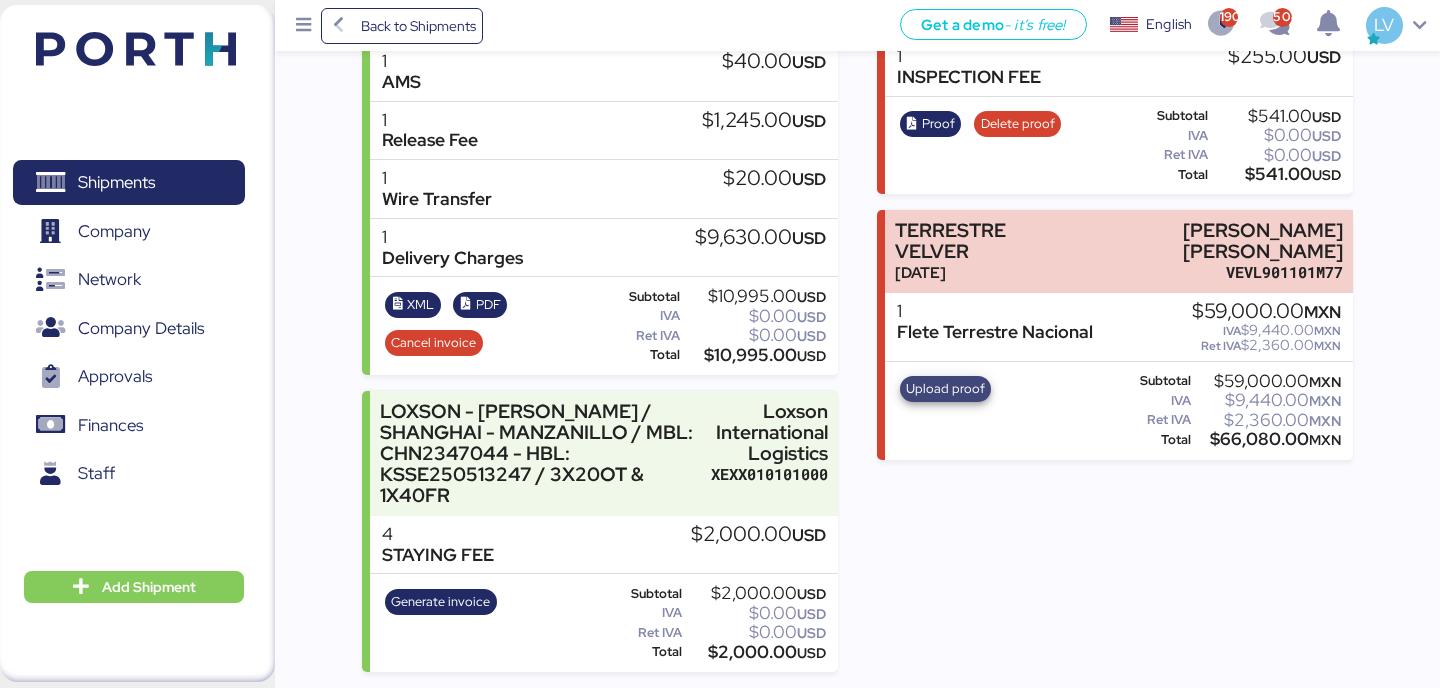 click on "Upload proof" at bounding box center (945, 389) 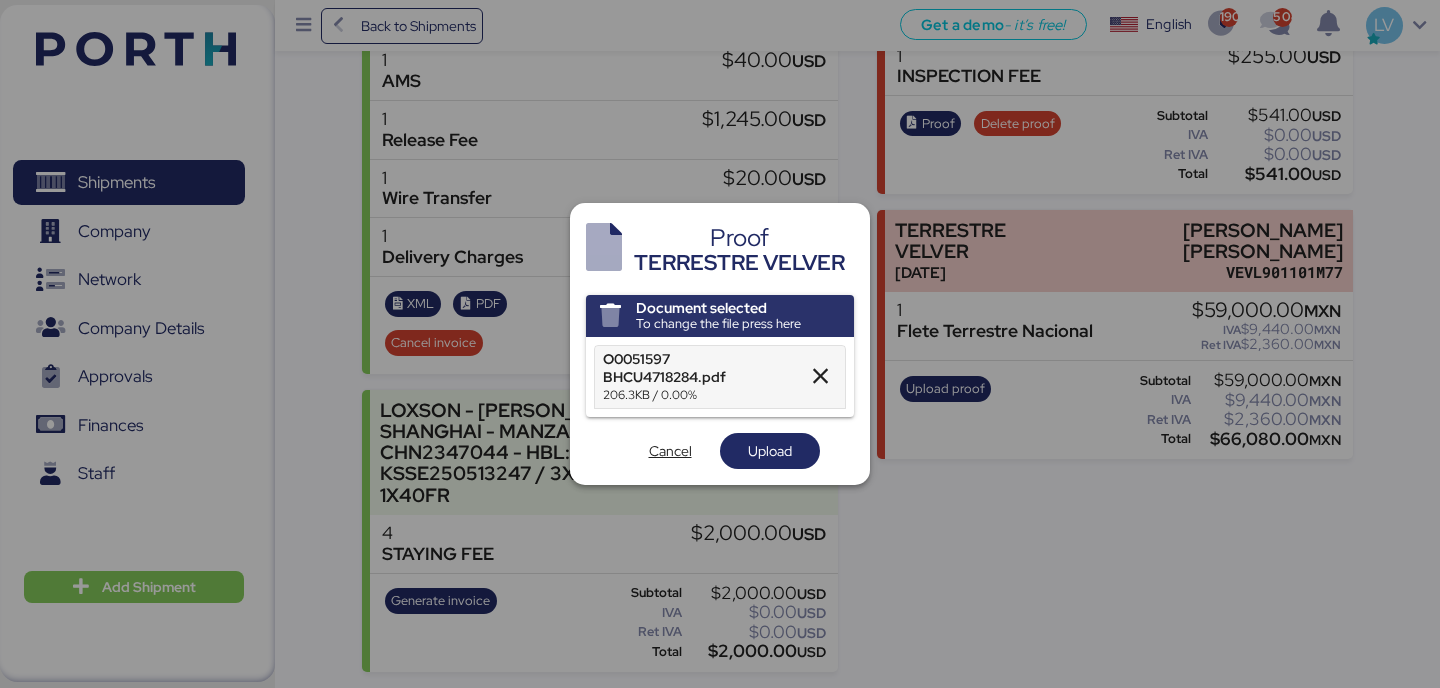 click on "Proof TERRESTRE VELVER    Document selected To change the file press here O0051597 BHCU4718284.pdf 206.3KB / 0.00%   Cancel Upload" at bounding box center (720, 344) 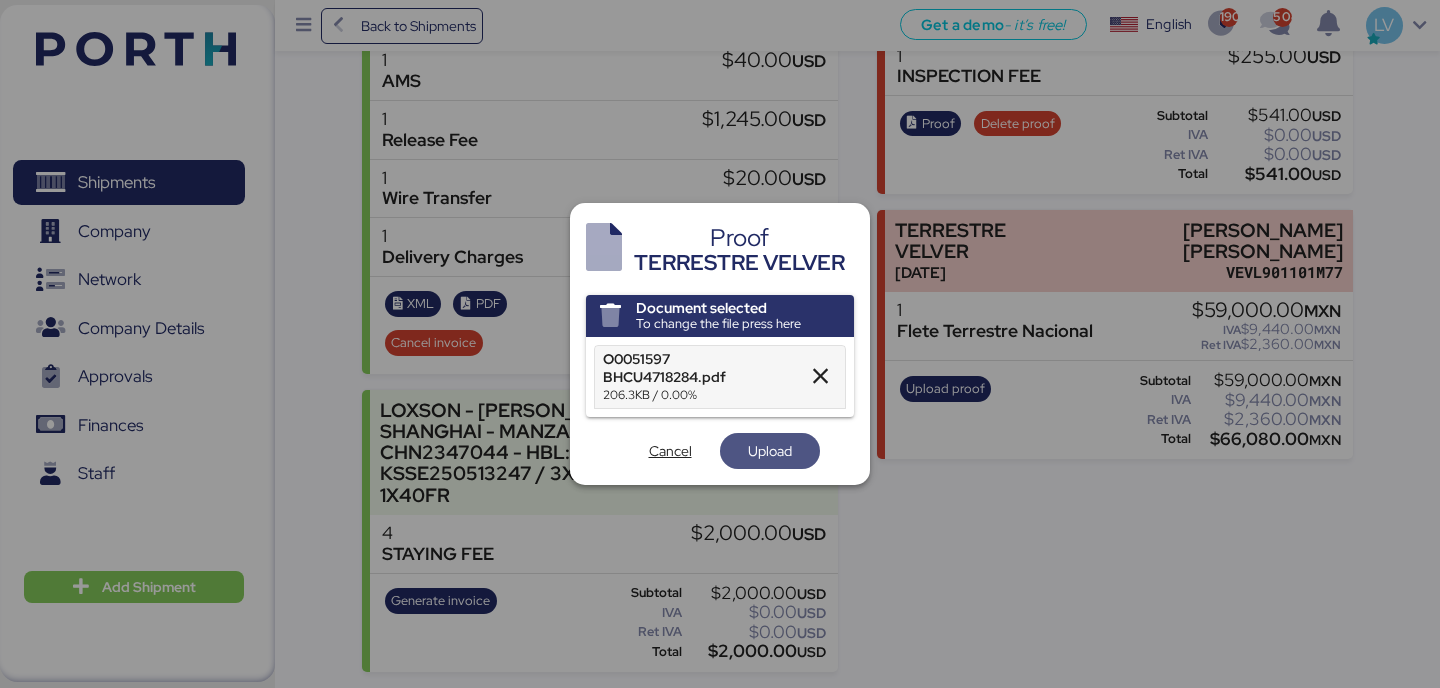 click on "Upload" at bounding box center (770, 451) 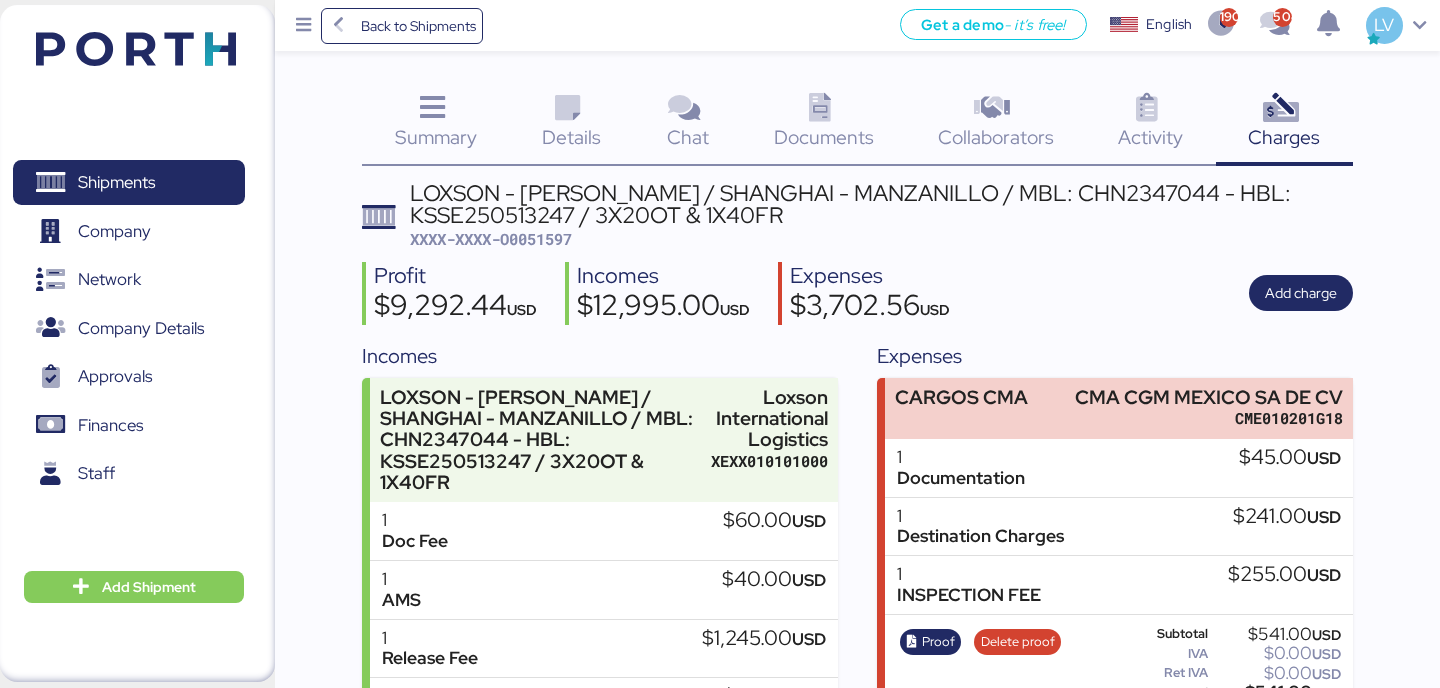 click on "LOXSON - [PERSON_NAME] / SHANGHAI - MANZANILLO / MBL: CHN2347044 - HBL: KSSE250513247 / 3X20OT & 1X40FR  XXXX-XXXX-O0051597" at bounding box center [881, 216] 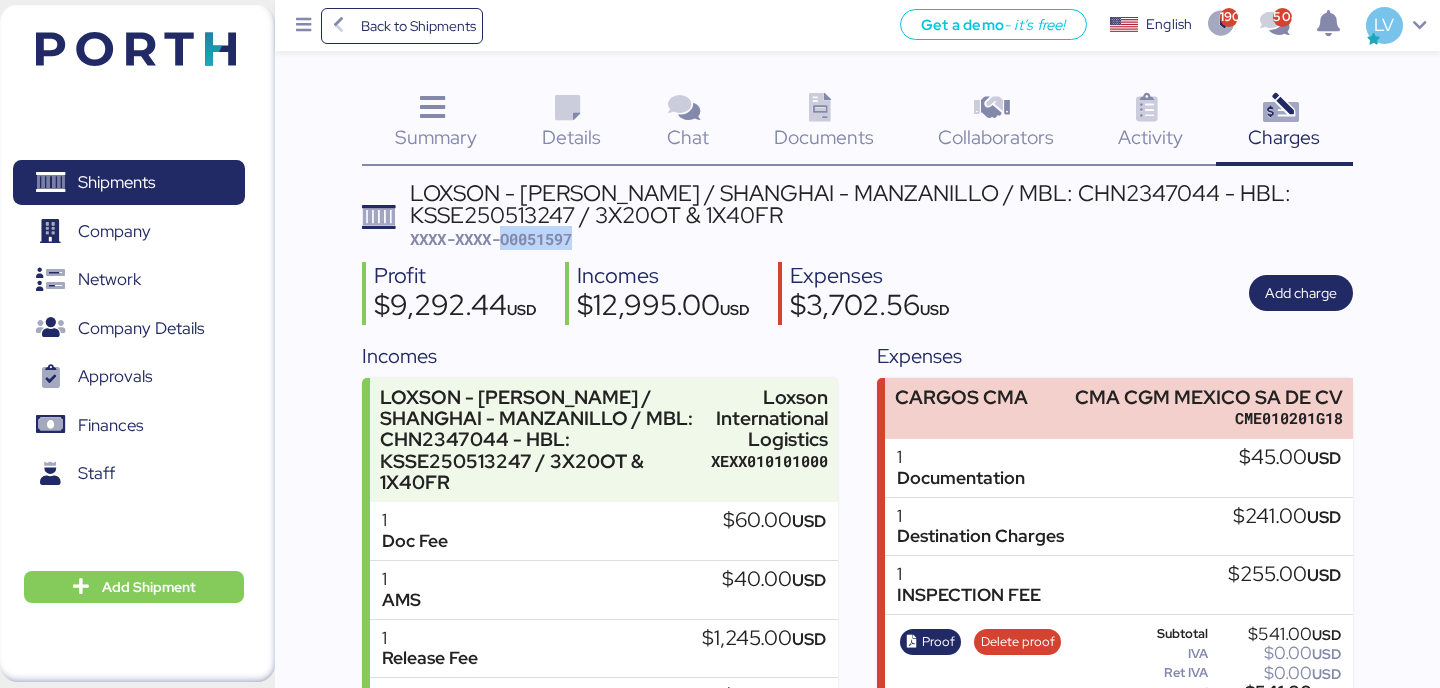 click on "LOXSON - [PERSON_NAME] / SHANGHAI - MANZANILLO / MBL: CHN2347044 - HBL: KSSE250513247 / 3X20OT & 1X40FR  XXXX-XXXX-O0051597" at bounding box center (881, 216) 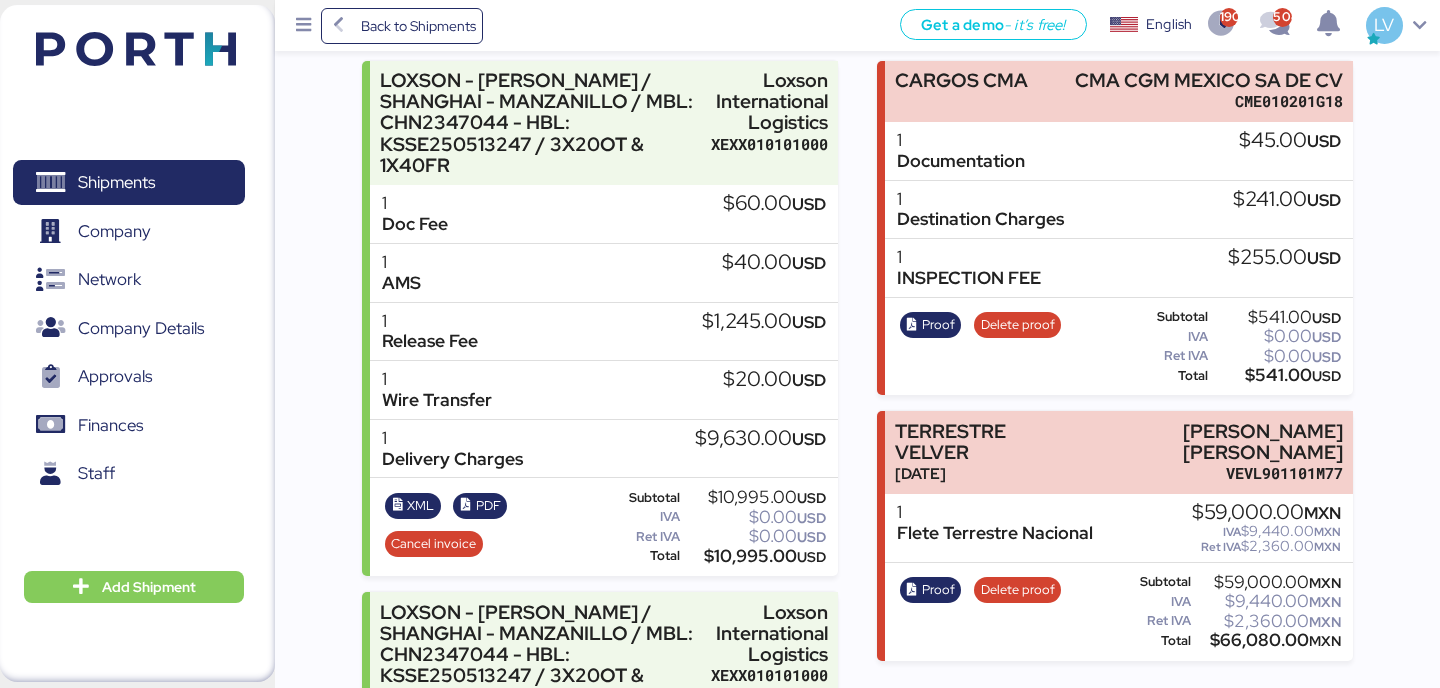 scroll, scrollTop: 0, scrollLeft: 0, axis: both 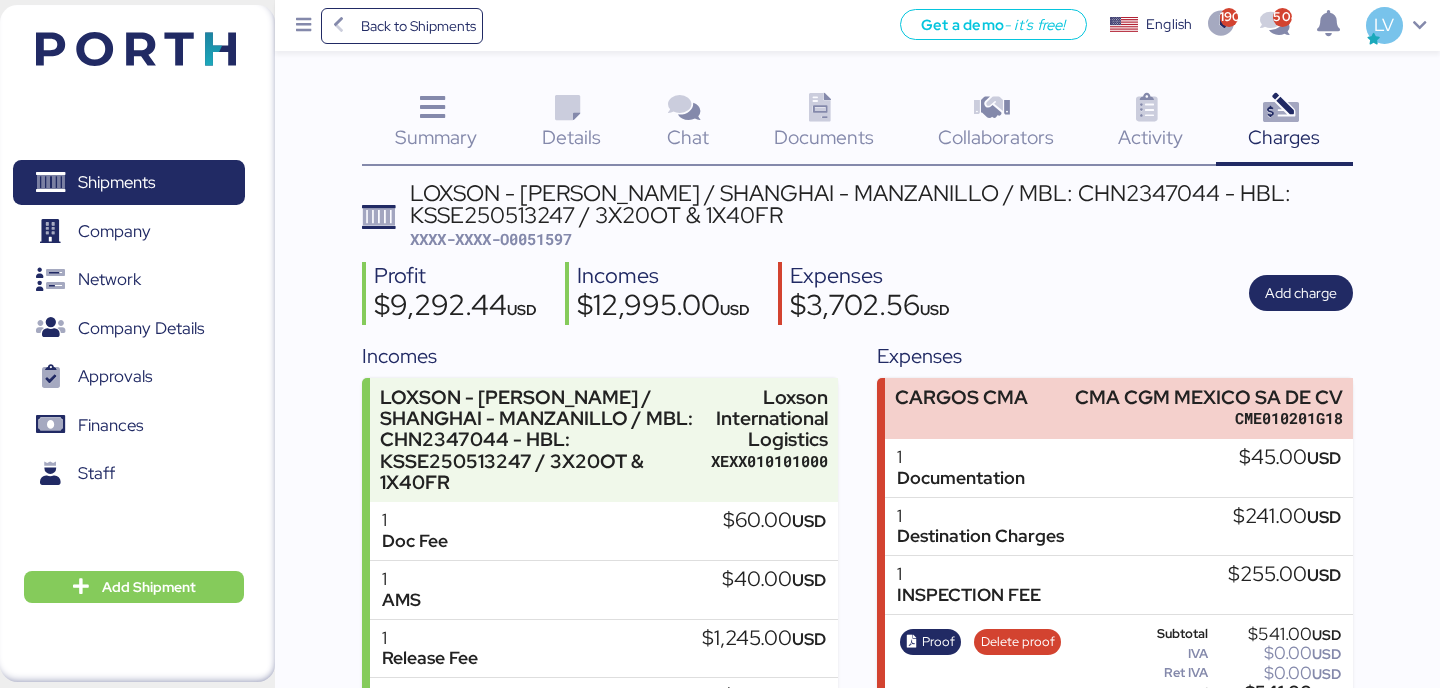 click on "LOXSON - [PERSON_NAME] / [GEOGRAPHIC_DATA] - MANZANILLO / MBL: CHN2347044 - HBL: KSSE250513247 / 3X20OT & 1X40FR  XXXX-XXXX-O0051597 Profit $9,292.44  USD Incomes $12,995.00  USD Expenses $3,702.56  USD Add charge Incomes LOXSON - [PERSON_NAME] / SHANGHAI - MANZANILLO / MBL: CHN2347044 - HBL: KSSE250513247 / 3X20OT & 1X40FR Loxson International Logistics  XEXX010101000 1  Doc Fee
$60.00  USD 1  AMS
$40.00  USD 1  Release Fee
$1,245.00  USD 1  Wire Transfer
$20.00  USD 1  Delivery Charges
$9,630.00  USD   XML   PDF Cancel invoice Subtotal
$10,995.00  USD IVA
$0.00  USD Ret IVA
$0.00  USD Total
$10,995.00  USD LOXSON - [PERSON_NAME] / [GEOGRAPHIC_DATA] - MANZANILLO / MBL: CHN2347044 - HBL: KSSE250513247 / 3X20OT & 1X40FR Loxson International Logistics  XEXX010101000 4  STAYING FEE
$2,000.00  USD Generate invoice Subtotal
$2,000.00  USD IVA
$0.00  USD Ret IVA
$0.00  USD Total
$2,000.00  USD Expenses CARGOS CMA  CME010201G18 1  USD" at bounding box center (857, 686) 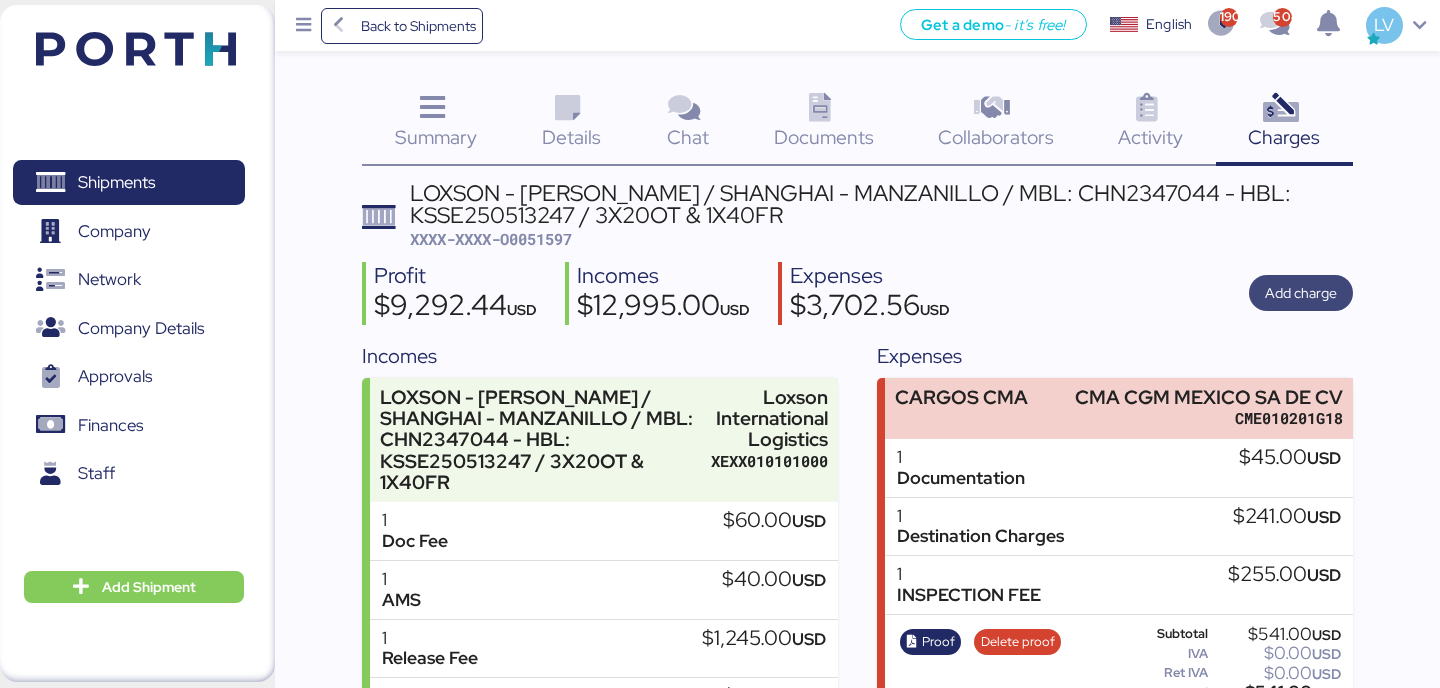 click on "Add charge" at bounding box center (1301, 293) 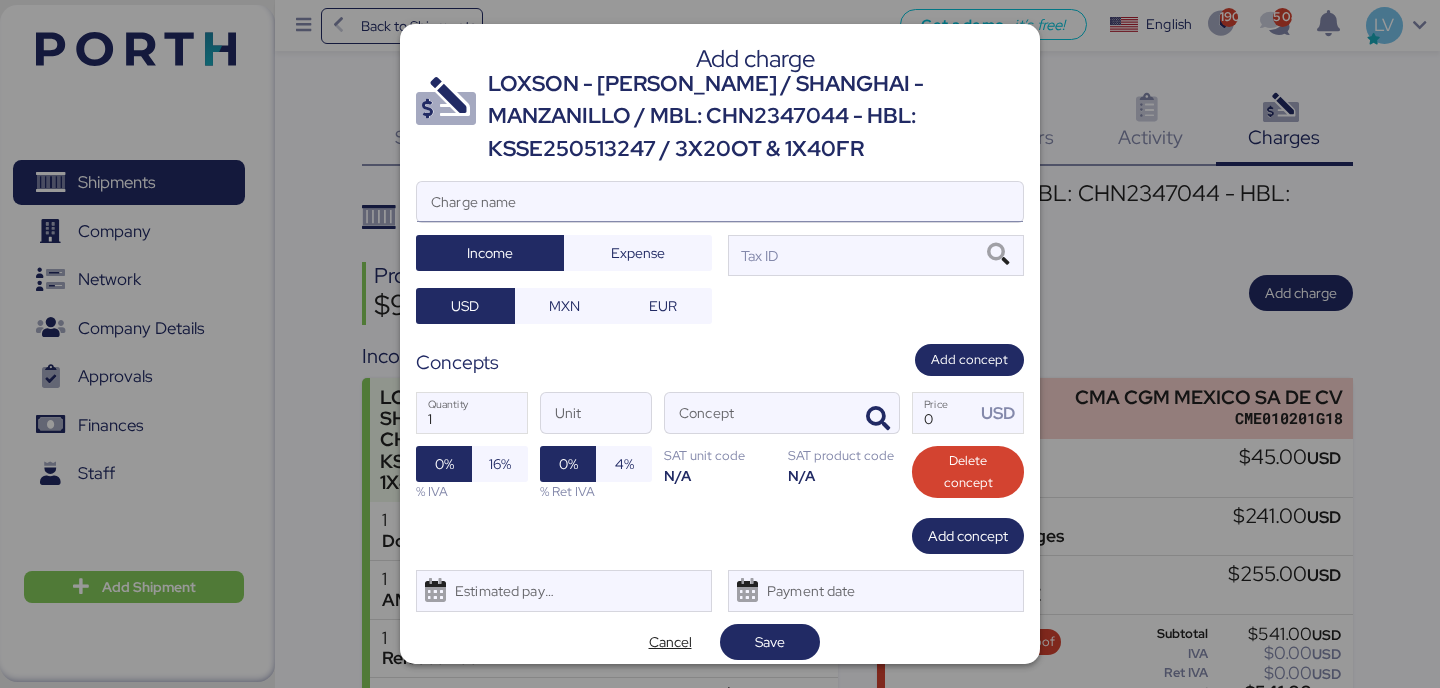 click on "Charge name" at bounding box center [720, 202] 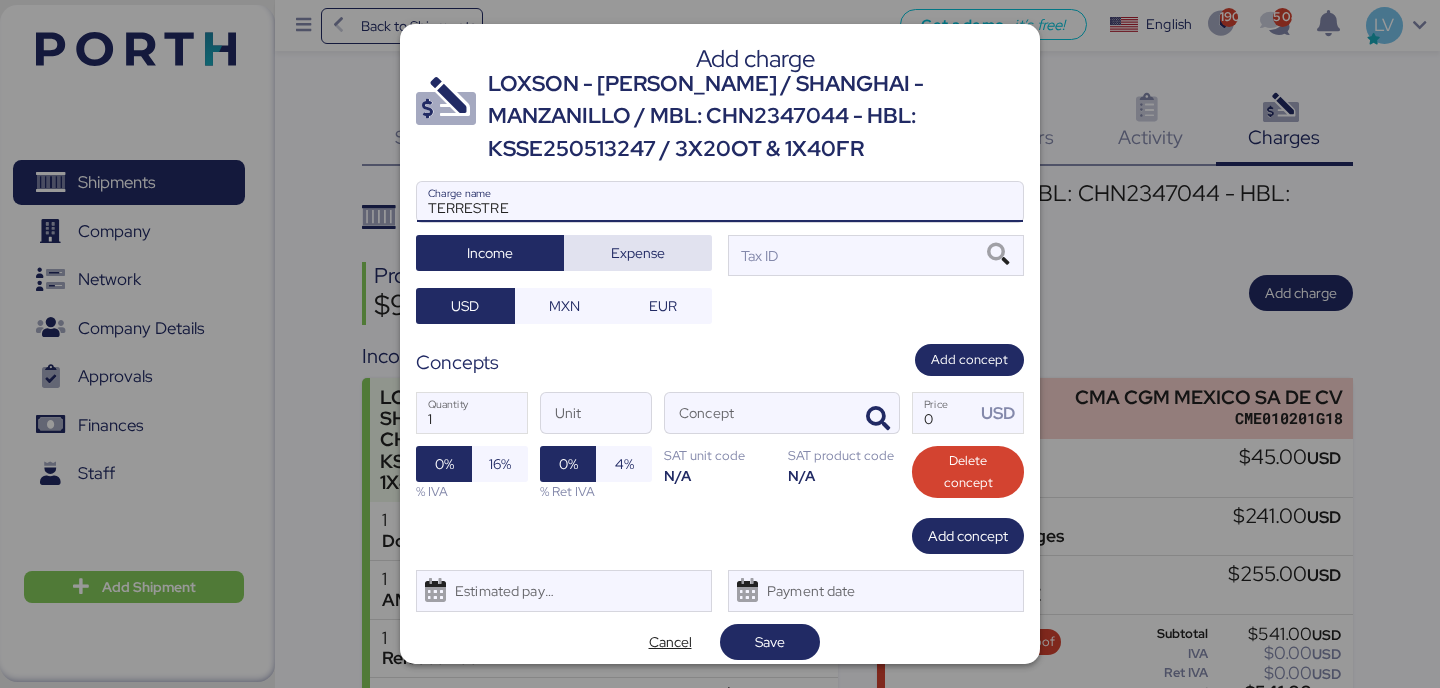 type on "TERRESTRE" 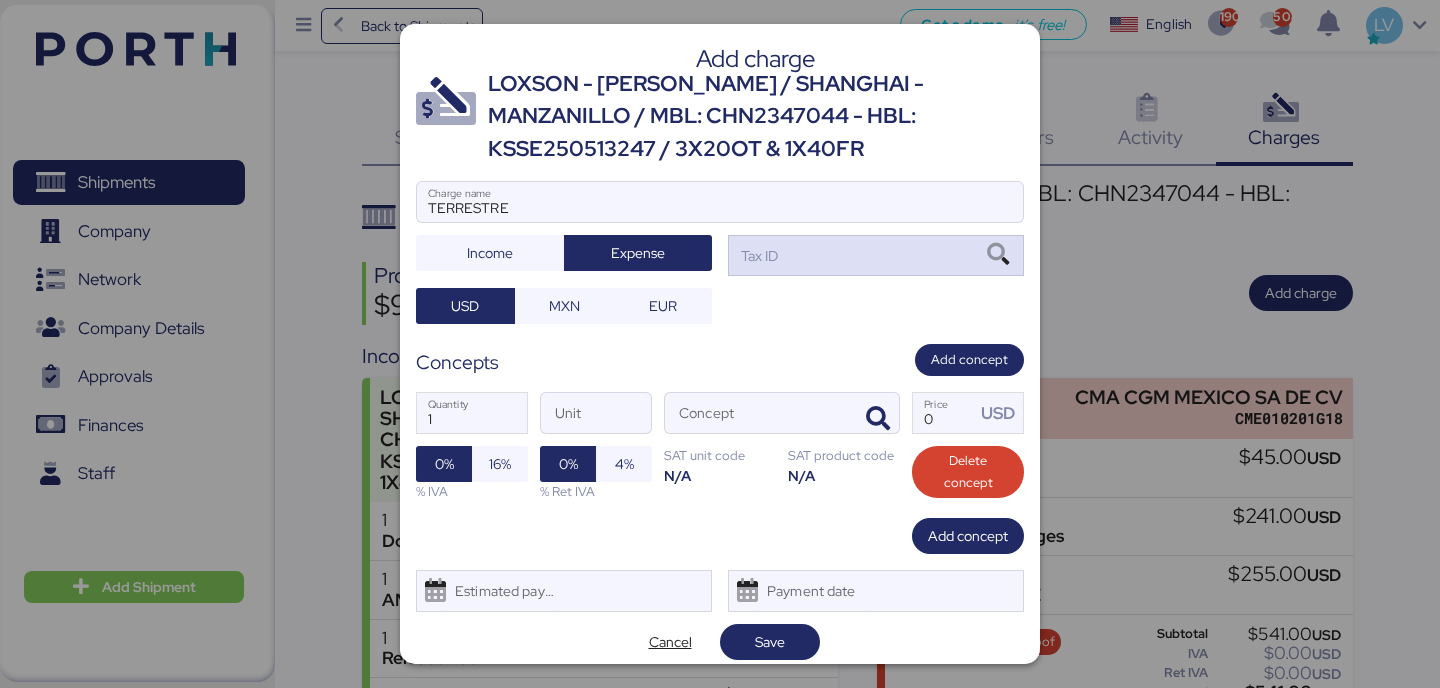 click on "Tax ID" at bounding box center (757, 256) 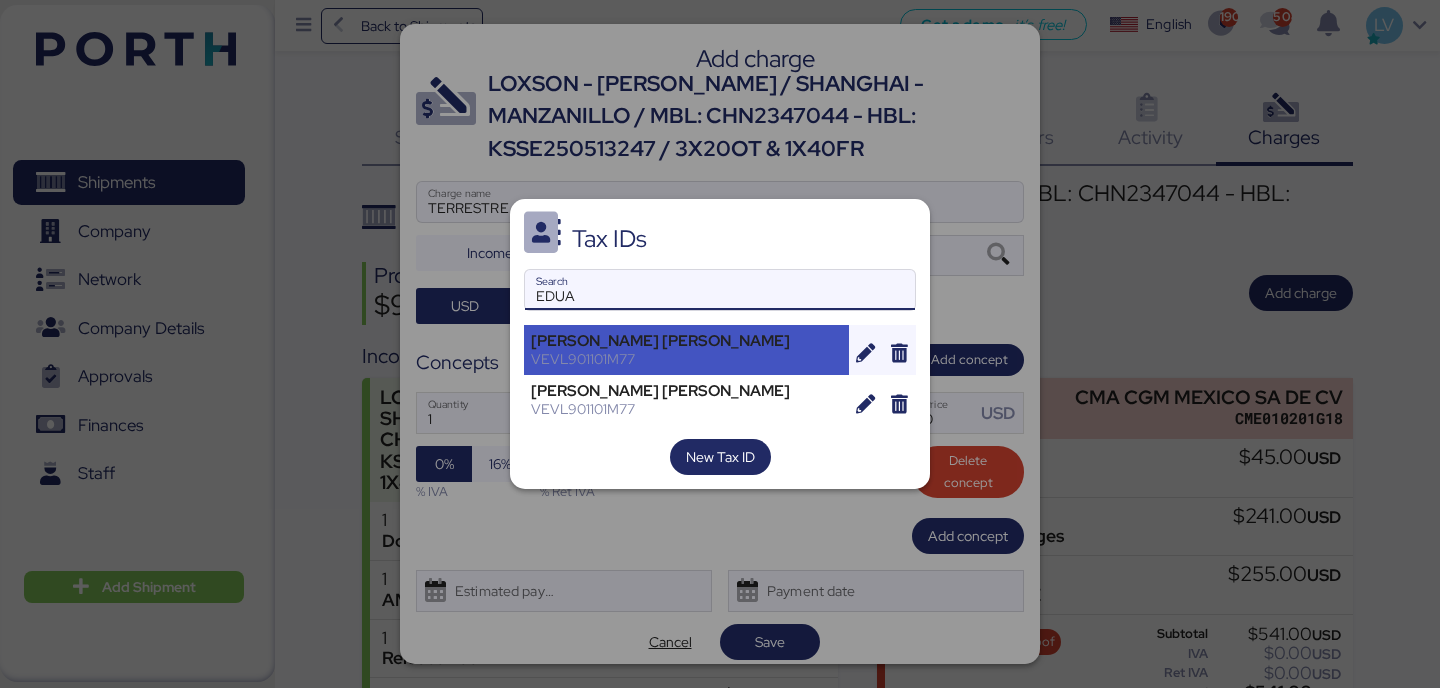 type on "EDUA" 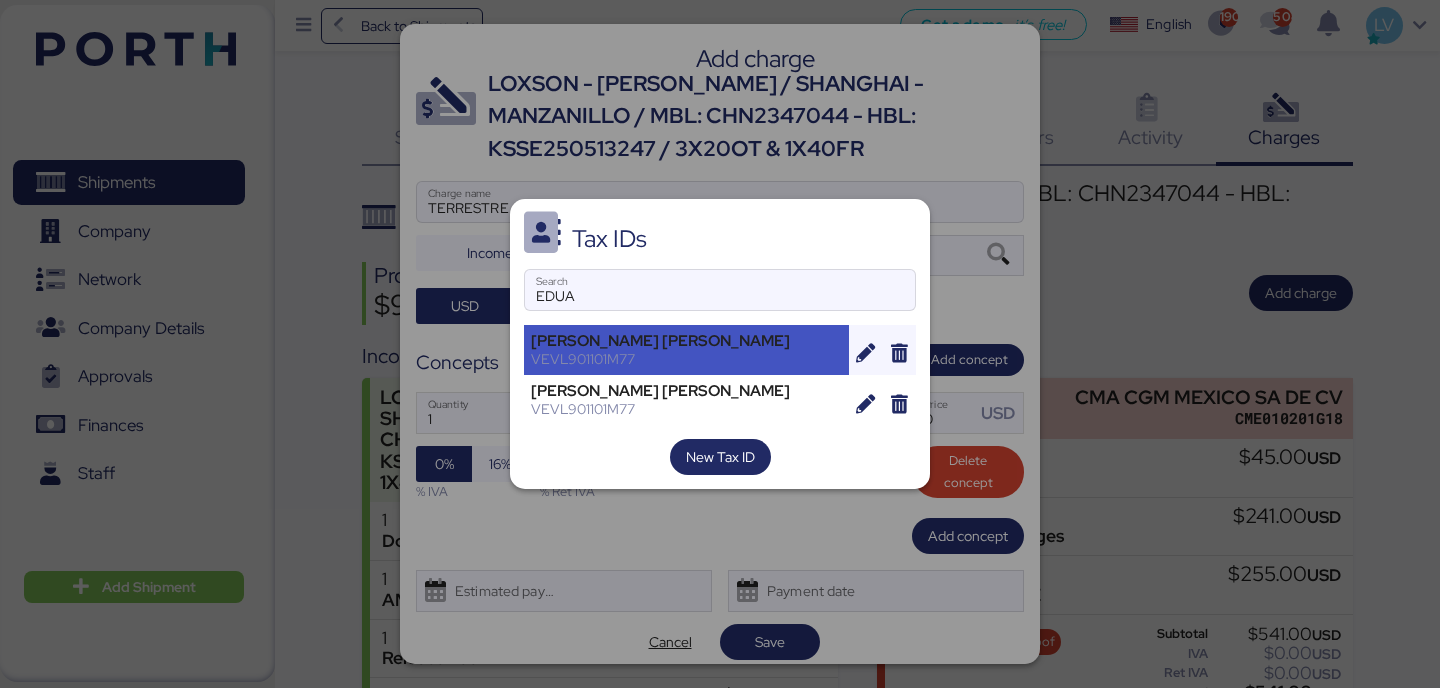 click on "VEVL901101M77" at bounding box center (686, 359) 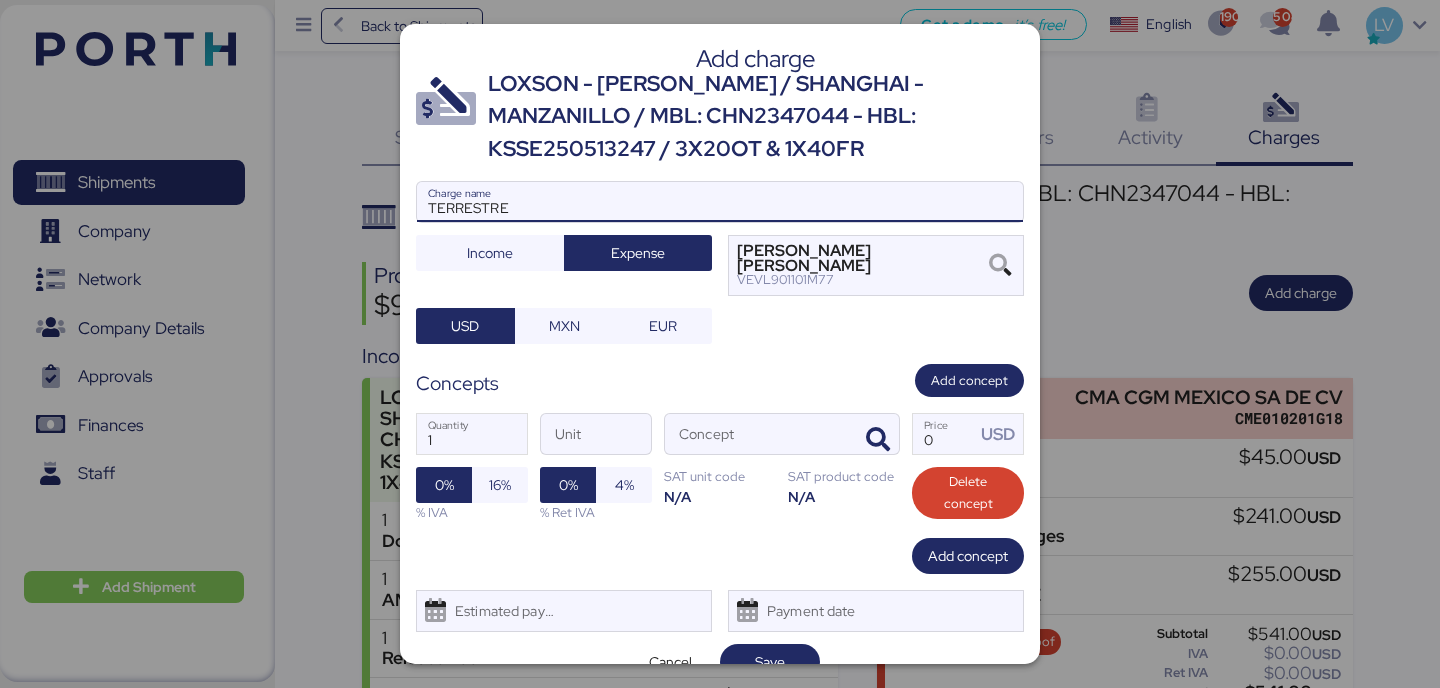 click on "TERRESTRE" at bounding box center [720, 202] 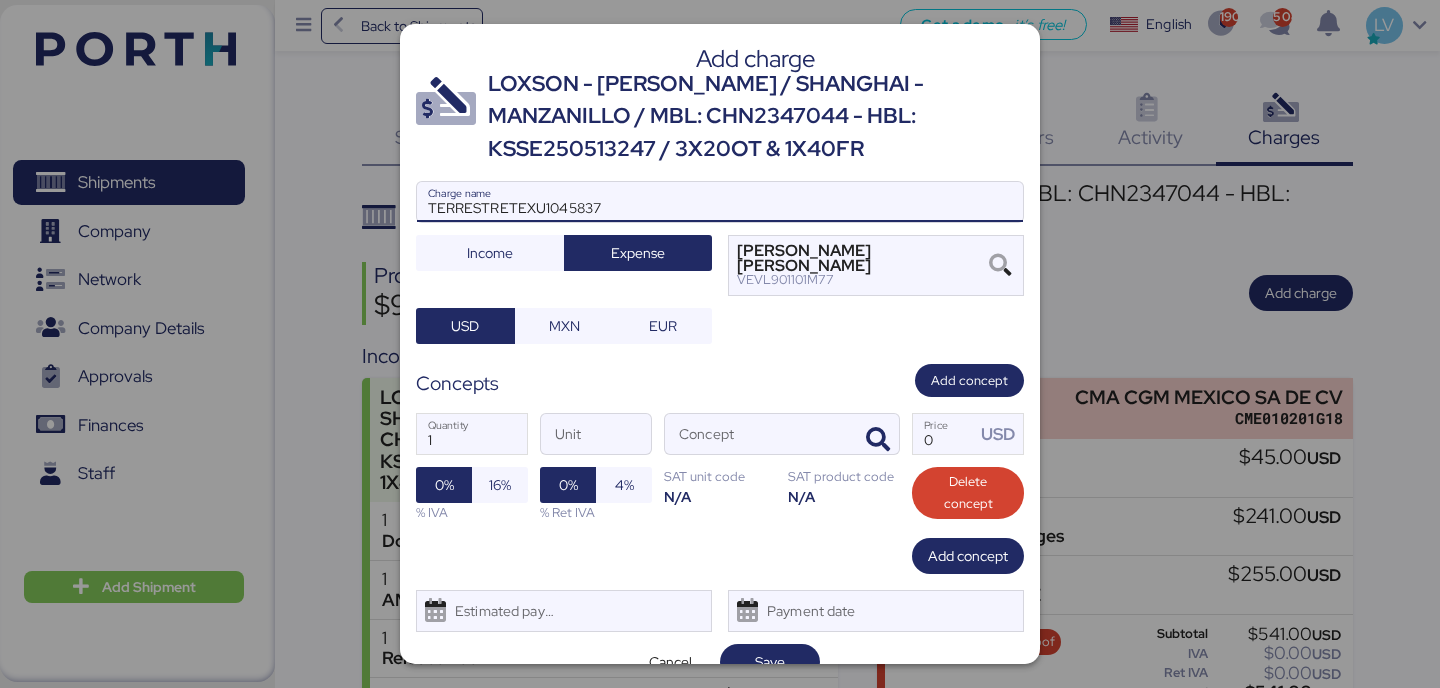click on "TERRESTRETEXU1045837" at bounding box center (720, 202) 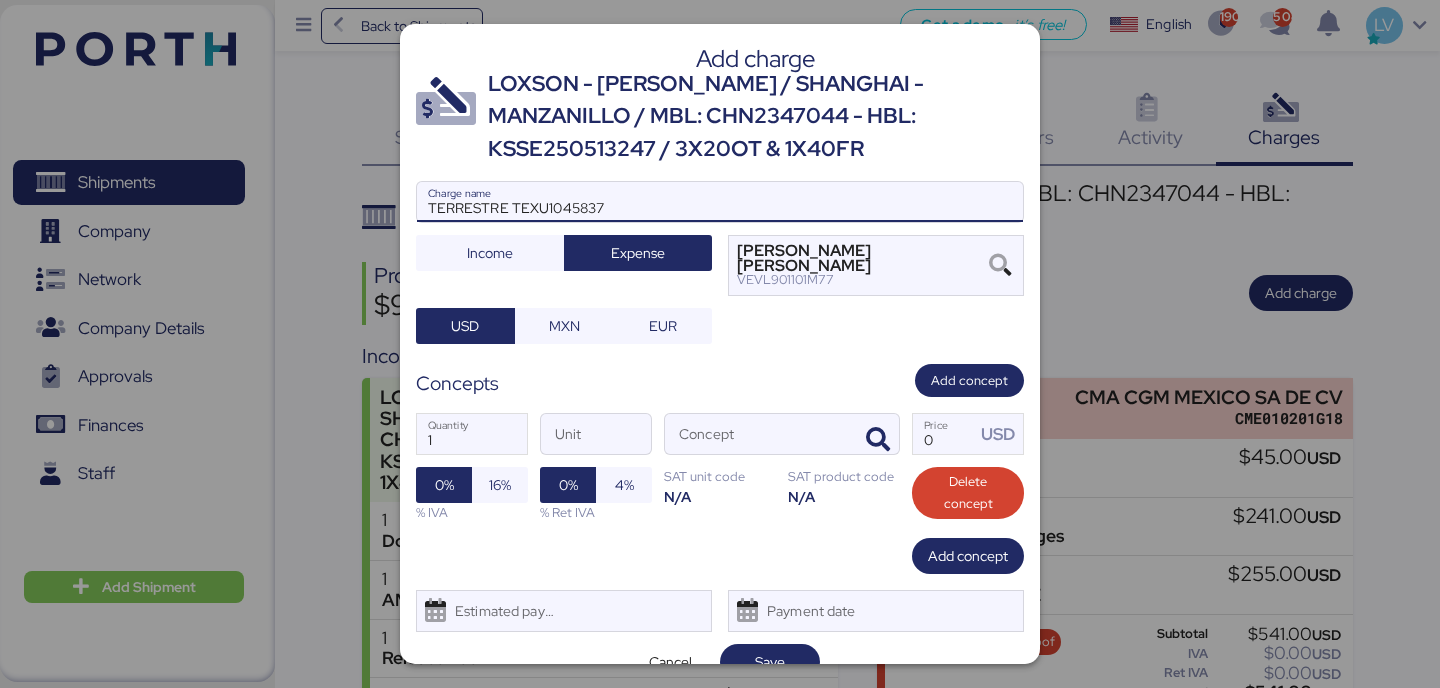 type on "TERRESTRE TEXU1045837" 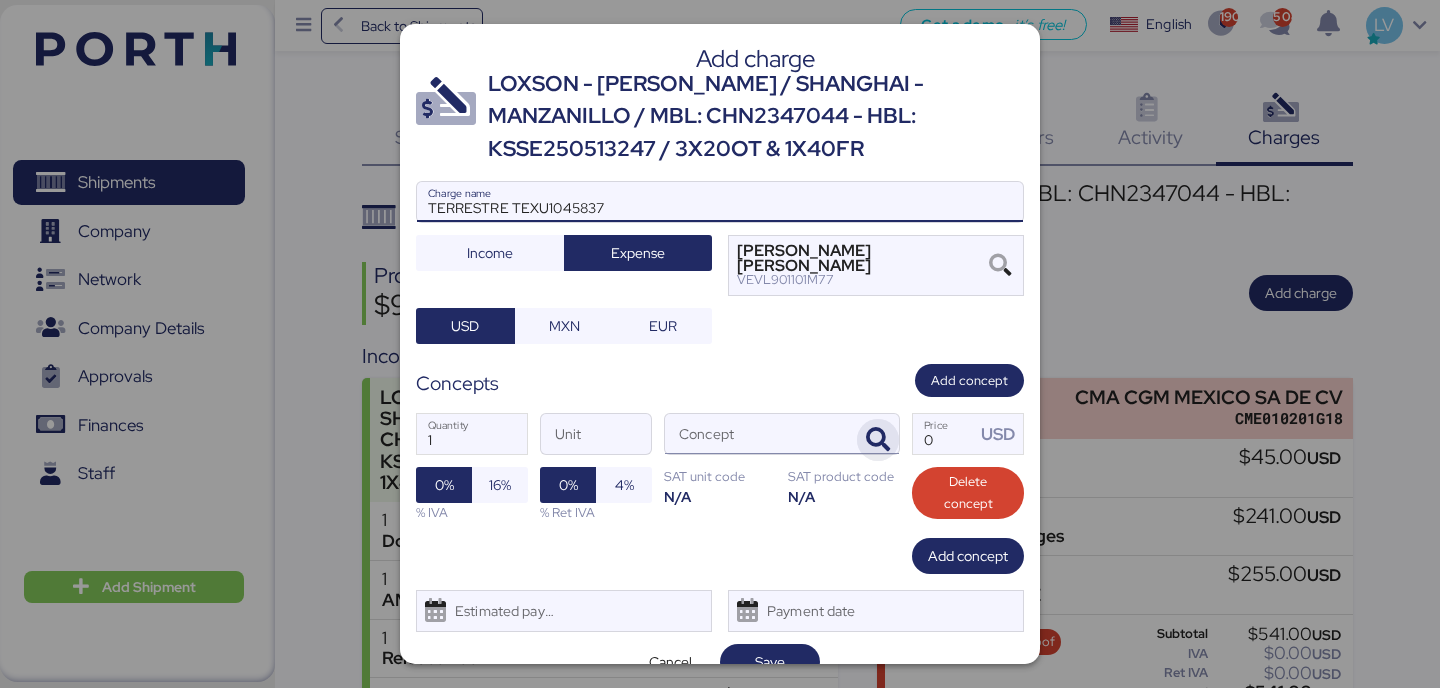 click at bounding box center [878, 440] 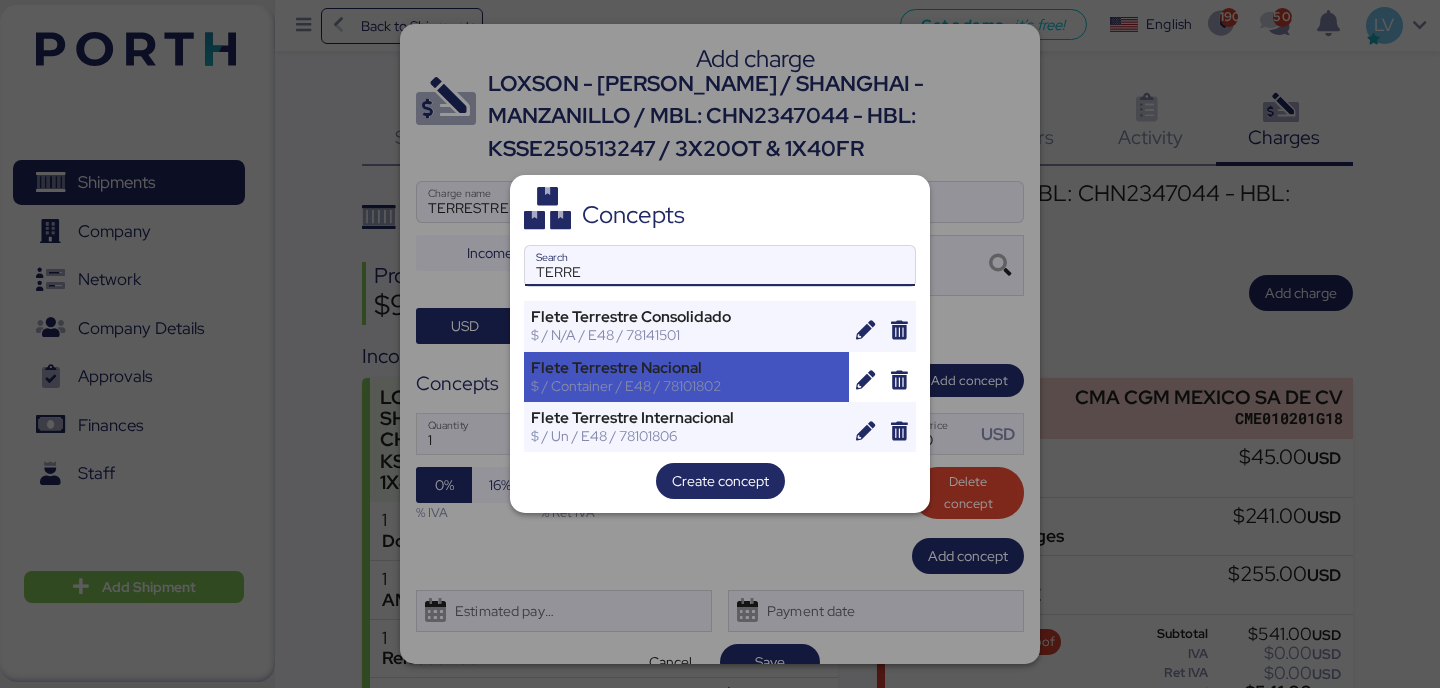 type on "TERRE" 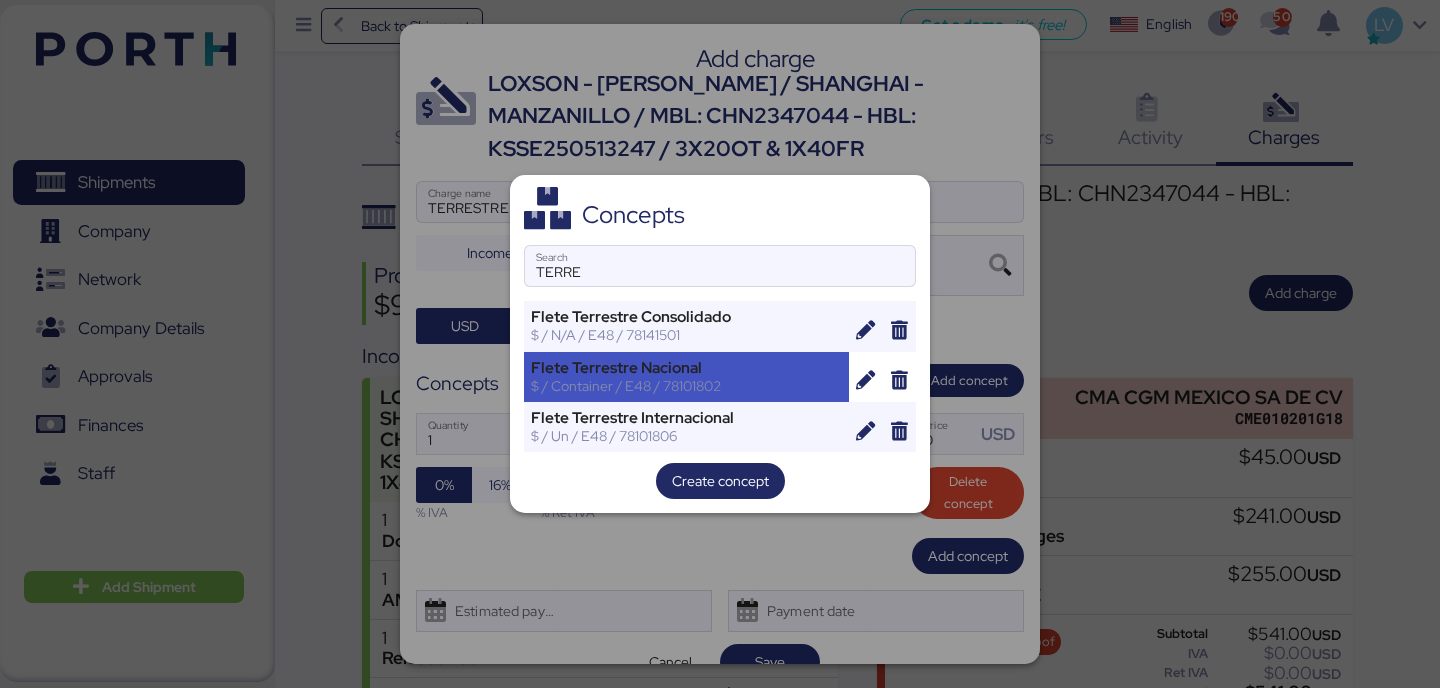 click on "$ / Container /
E48 / 78101802" at bounding box center (686, 386) 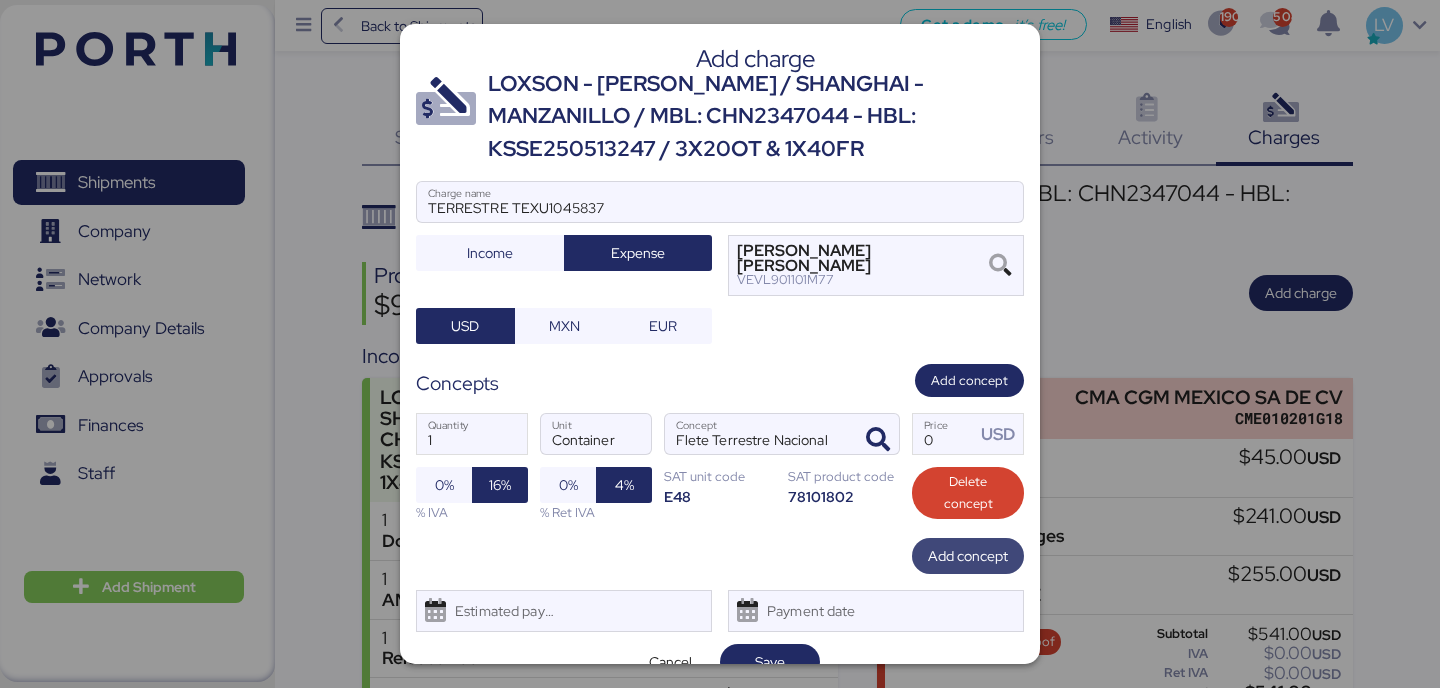 click on "Add concept" at bounding box center (968, 556) 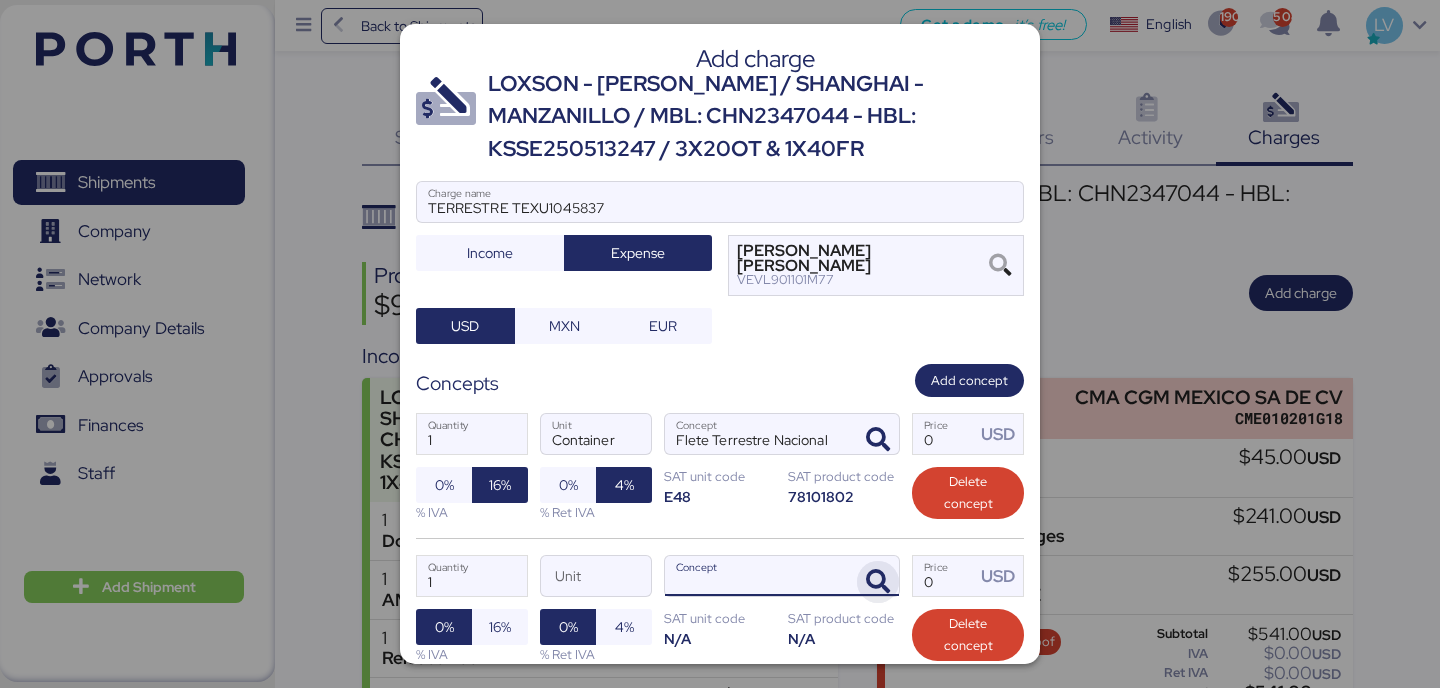 click at bounding box center [878, 582] 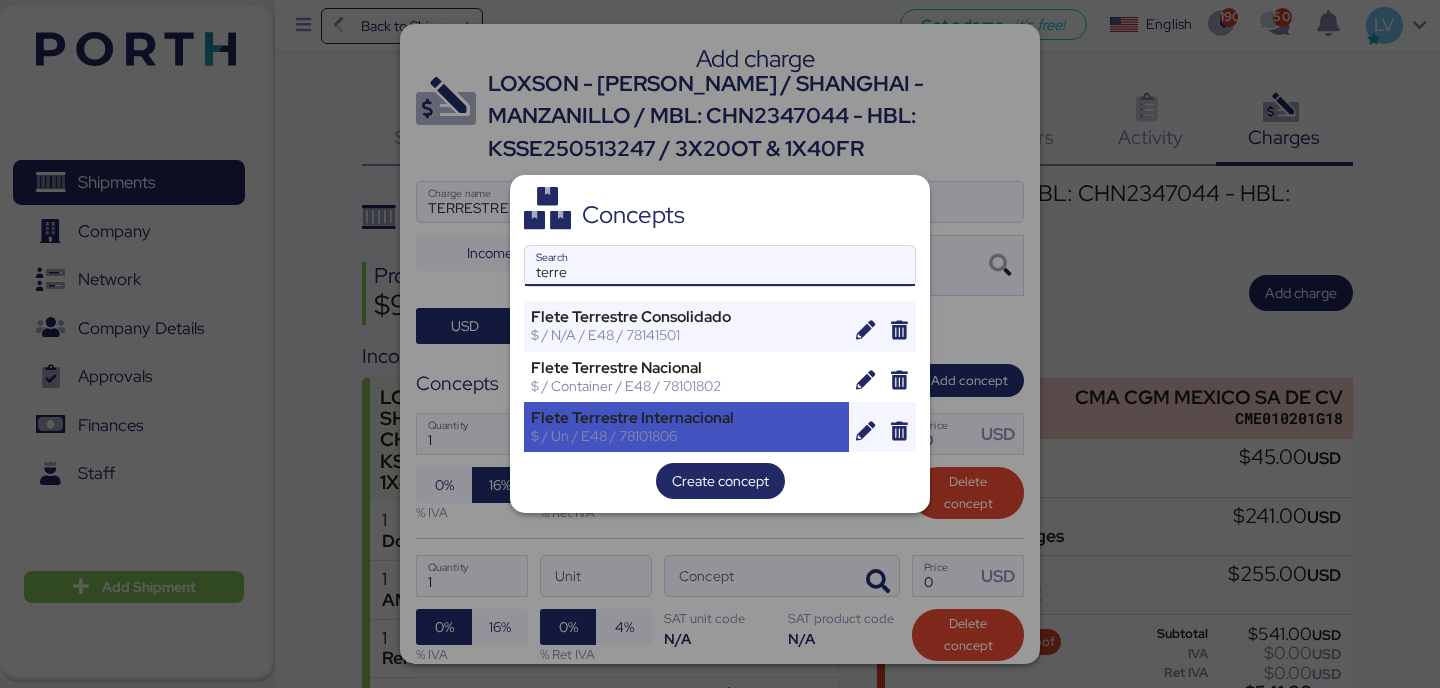 type on "terre" 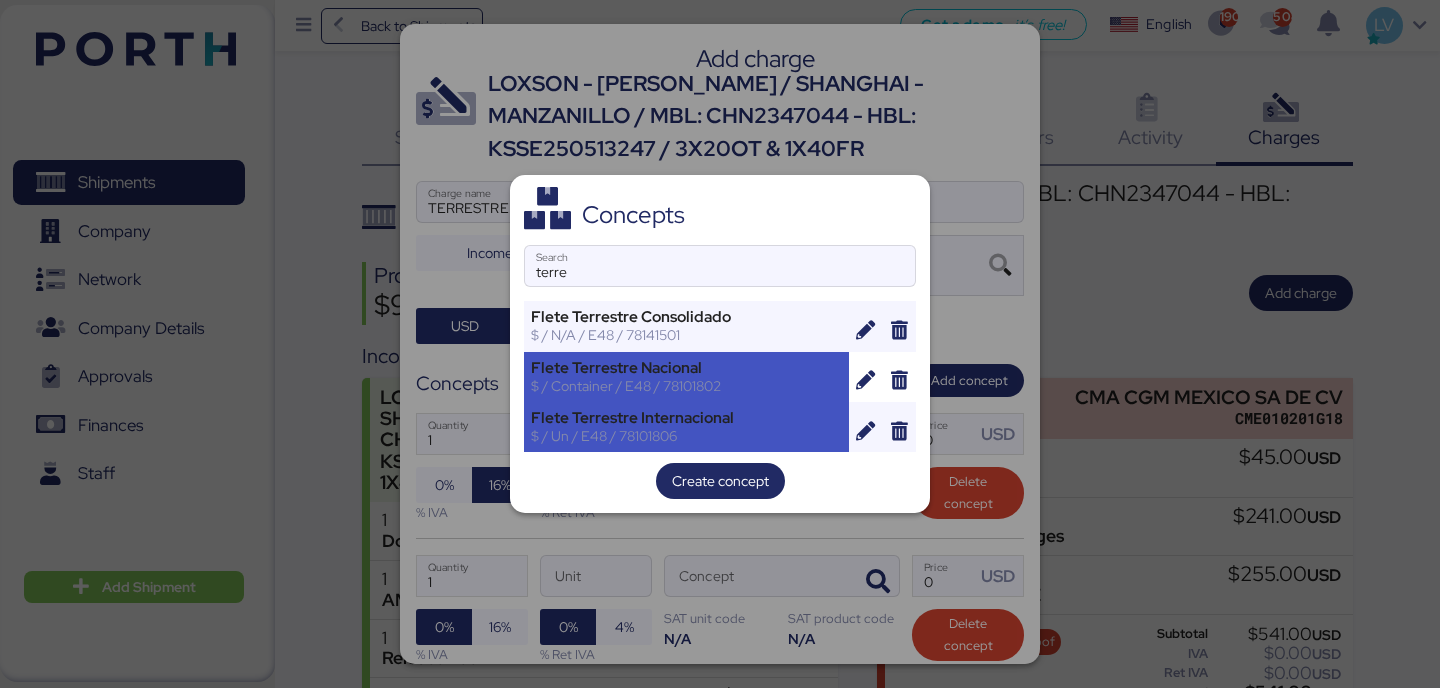 drag, startPoint x: 731, startPoint y: 431, endPoint x: 744, endPoint y: 381, distance: 51.662365 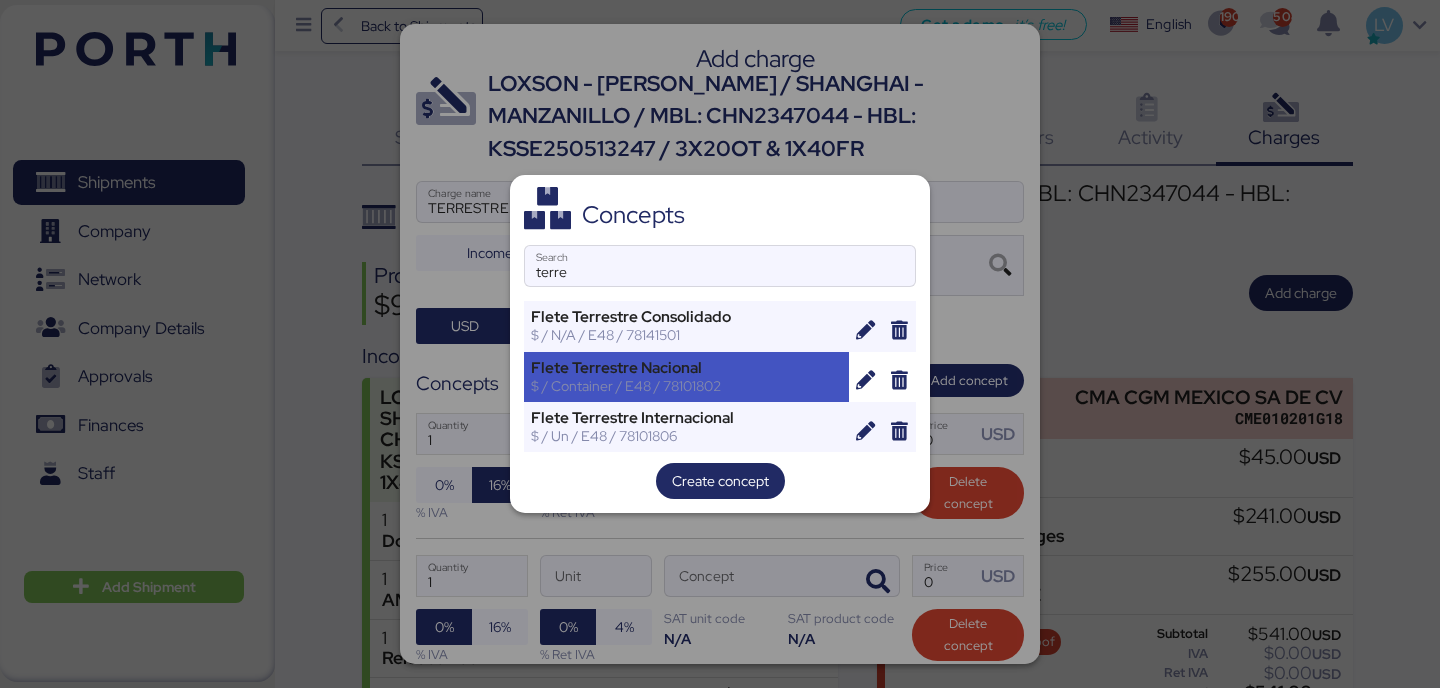 click on "$ / Container /
E48 / 78101802" at bounding box center (686, 386) 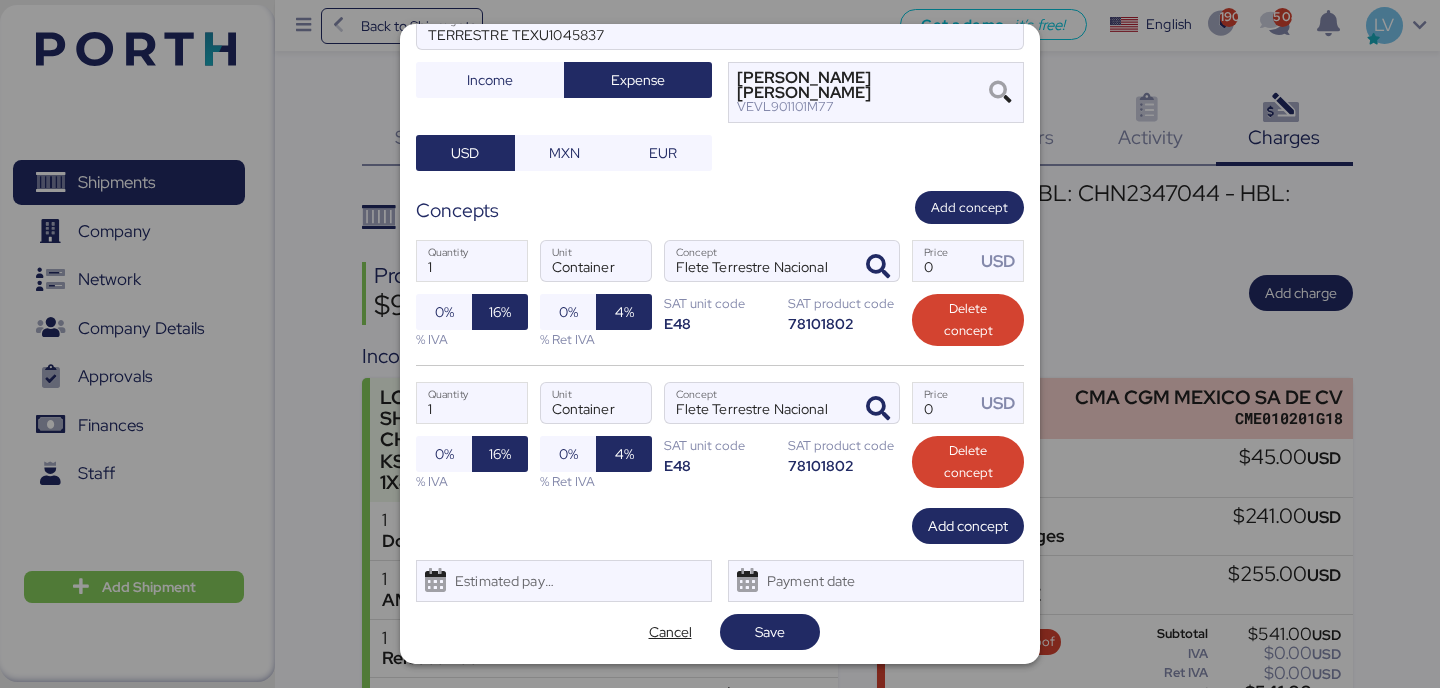 scroll, scrollTop: 174, scrollLeft: 0, axis: vertical 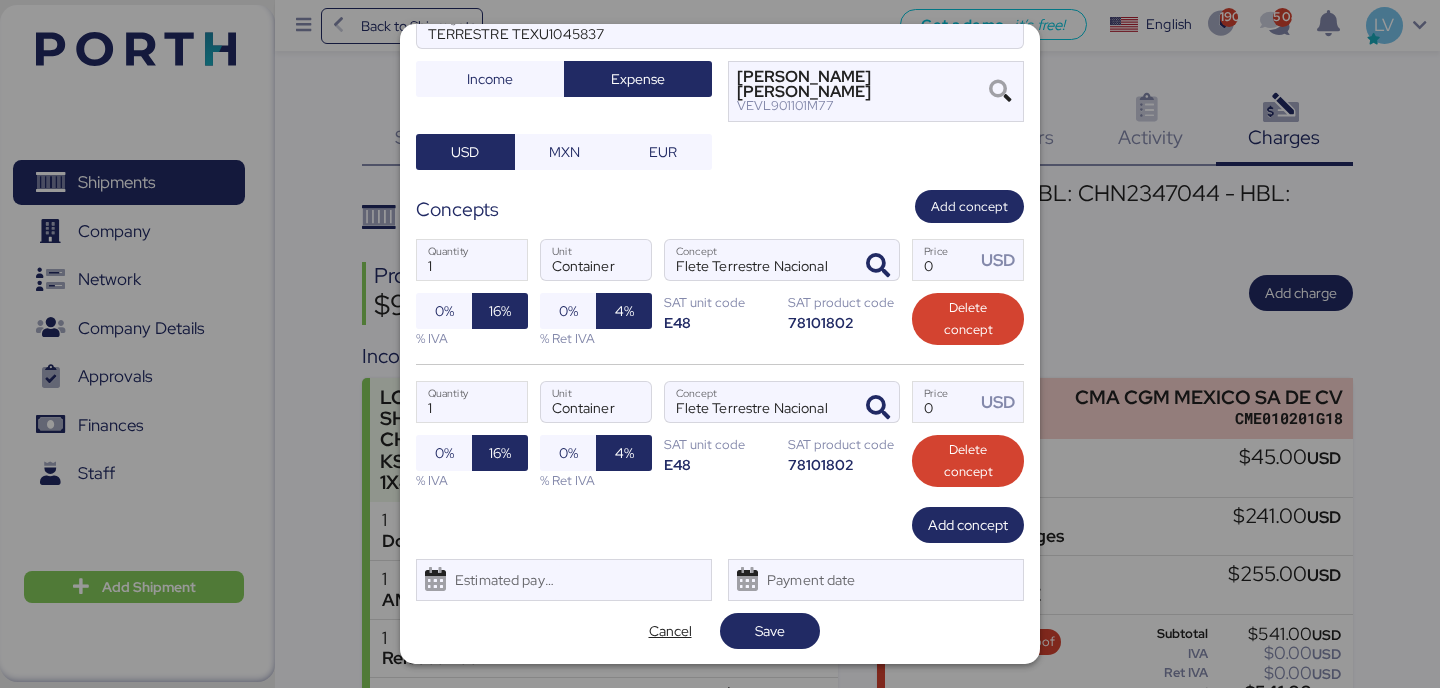 click at bounding box center [720, 58] 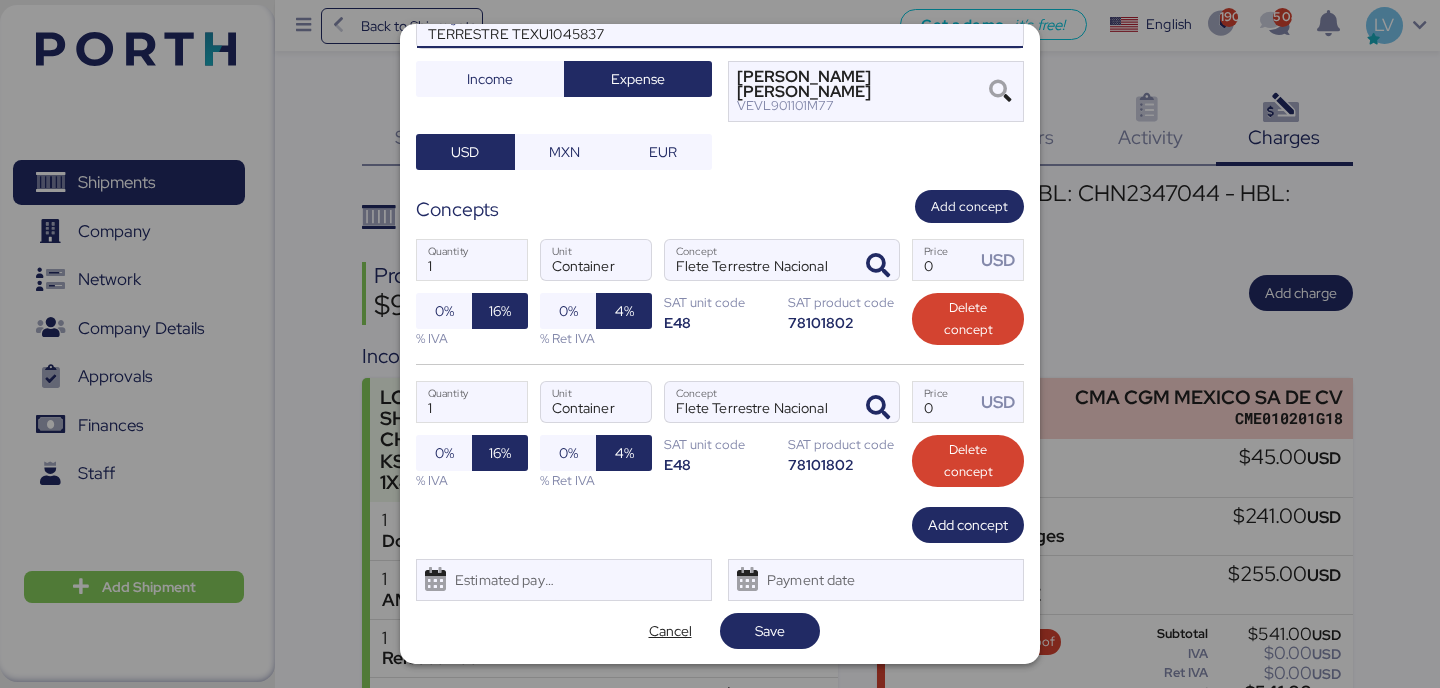 scroll, scrollTop: 158, scrollLeft: 0, axis: vertical 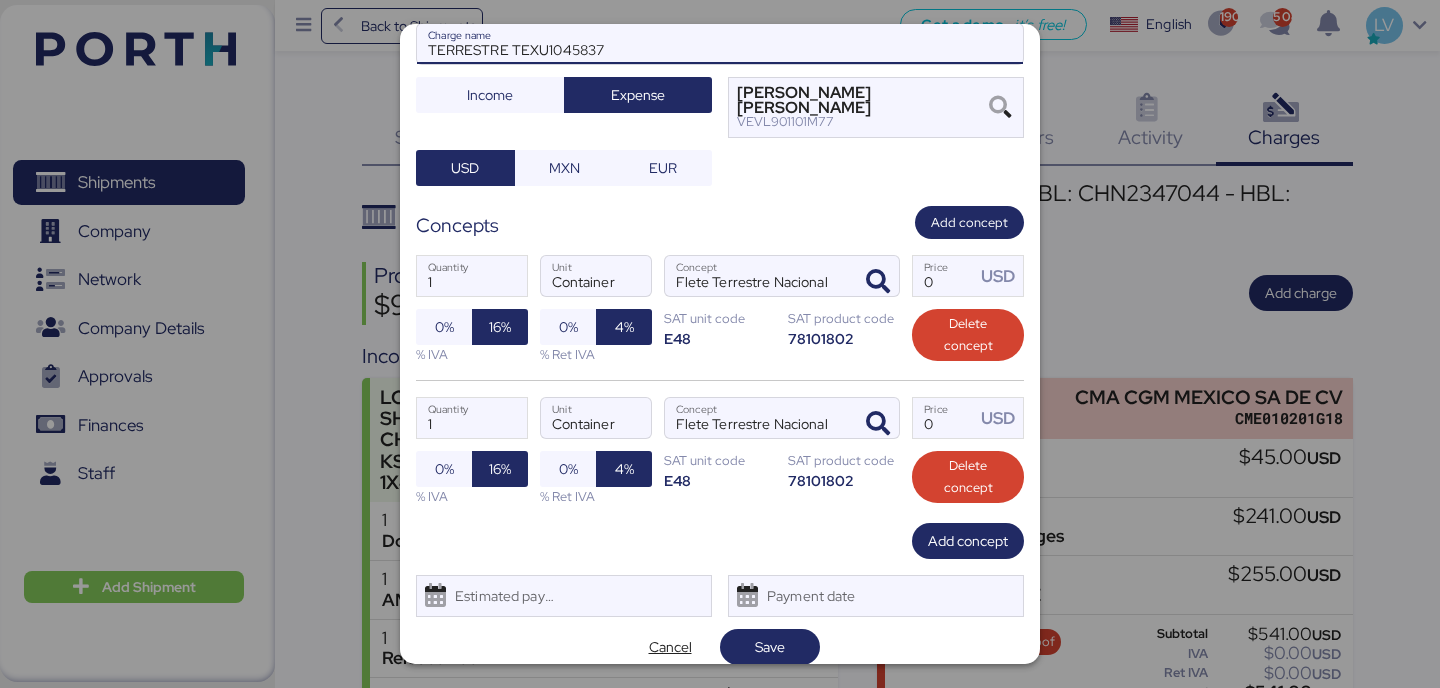 click on "TERRESTRE TEXU1045837" at bounding box center [720, 44] 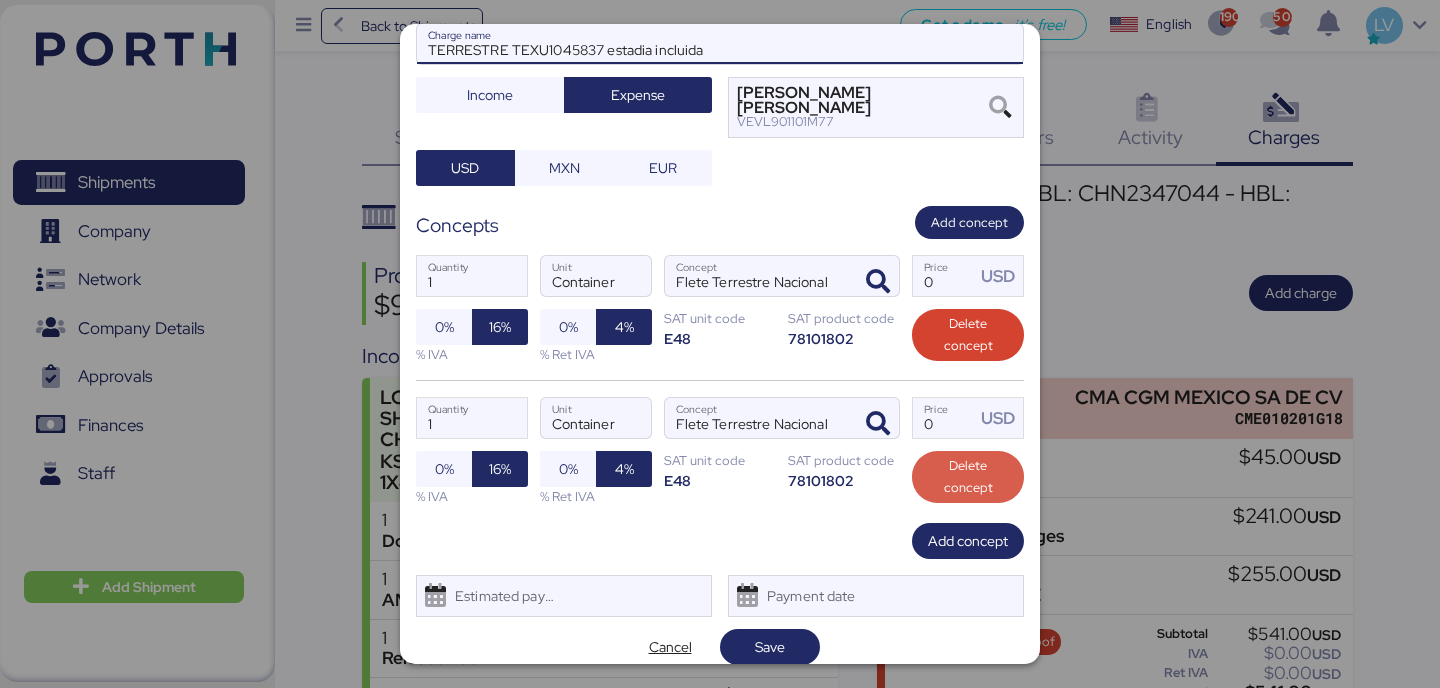 type on "TERRESTRE TEXU1045837 estadia incluida" 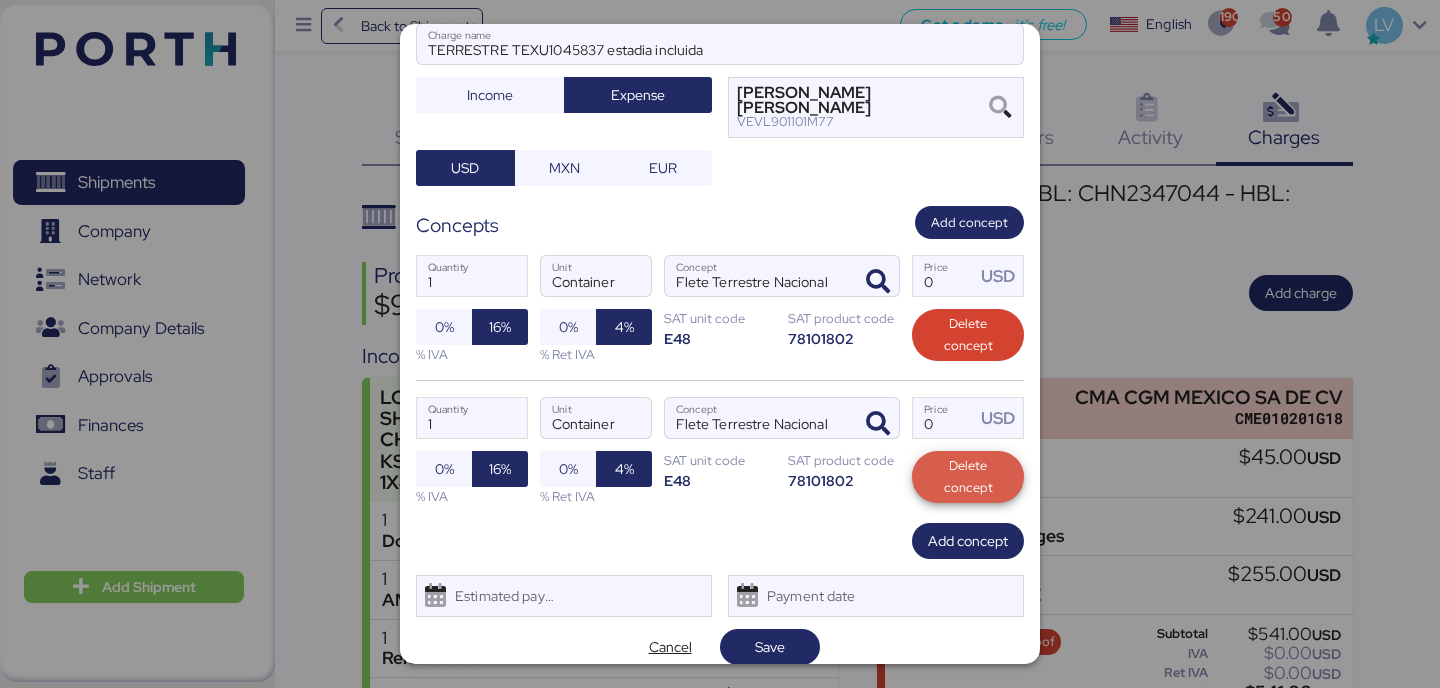 click on "Delete concept" at bounding box center (968, 477) 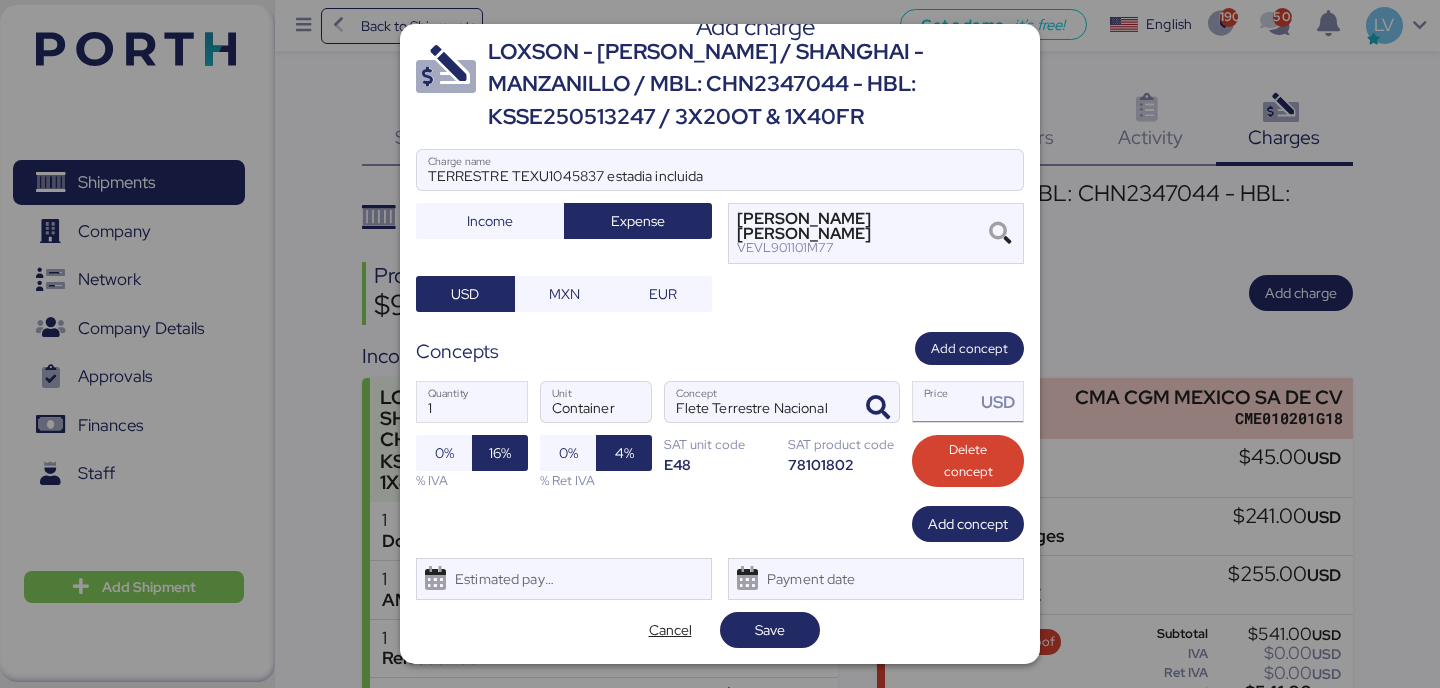 click on "Price USD" at bounding box center (944, 402) 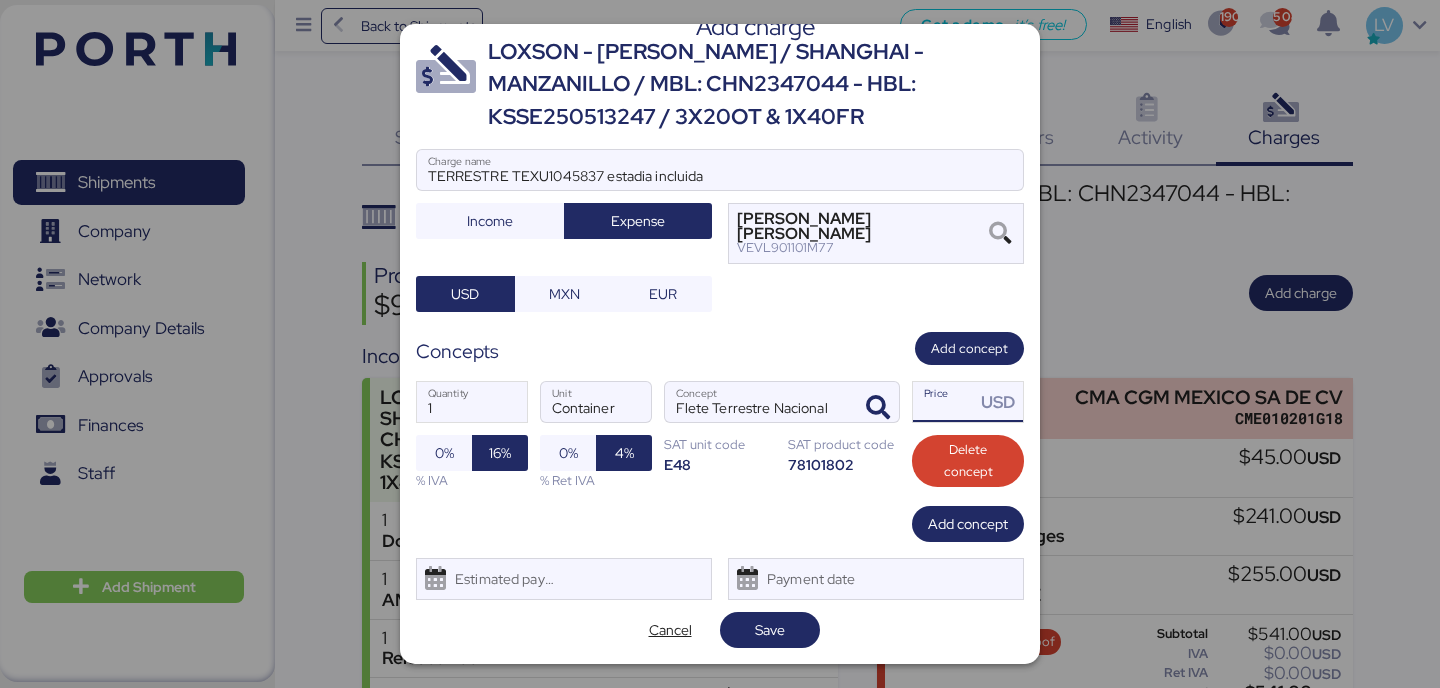 paste on "54000.00" 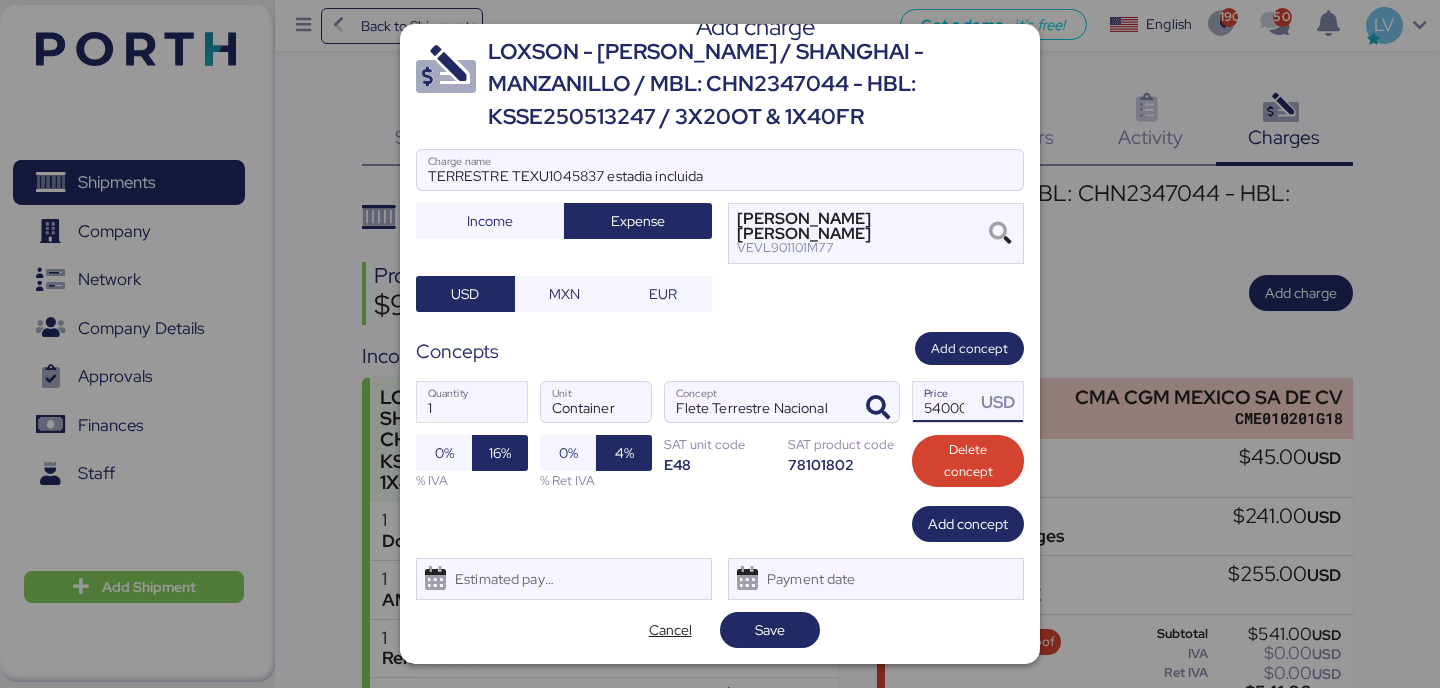scroll, scrollTop: 0, scrollLeft: 27, axis: horizontal 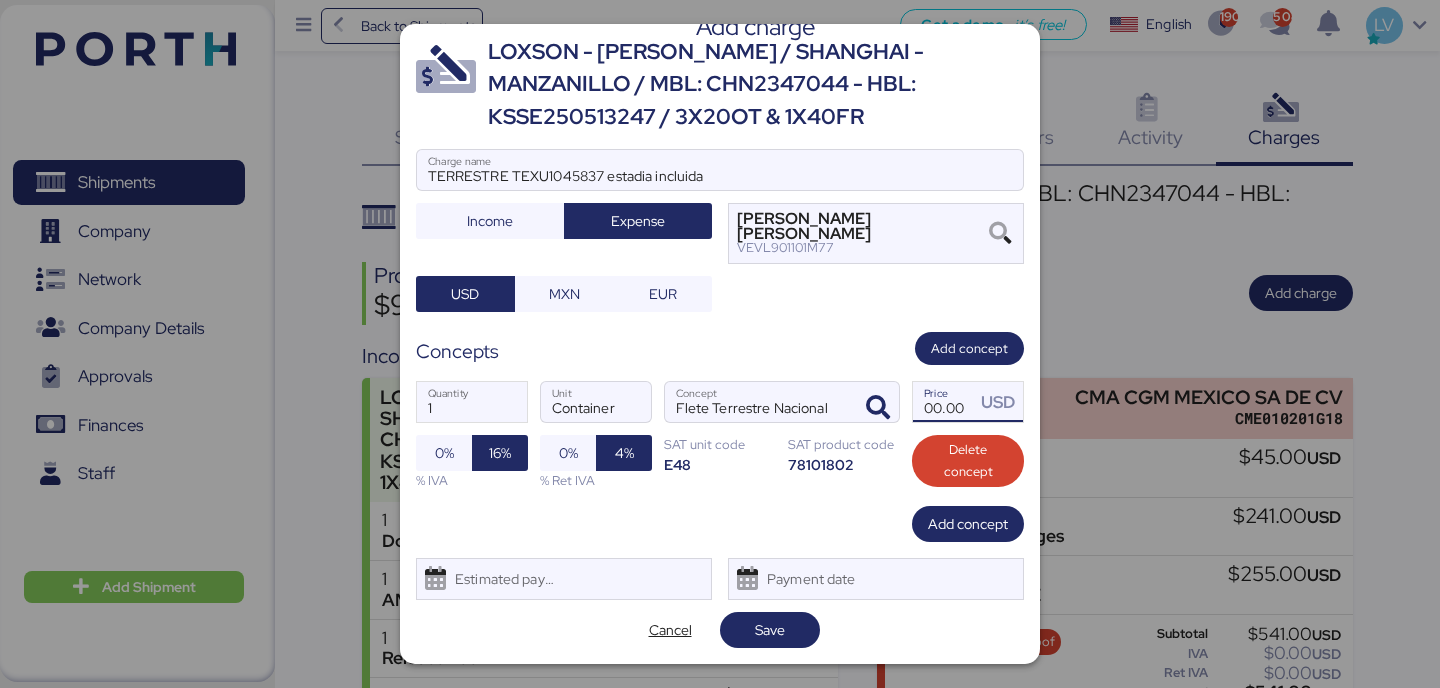 type on "54000" 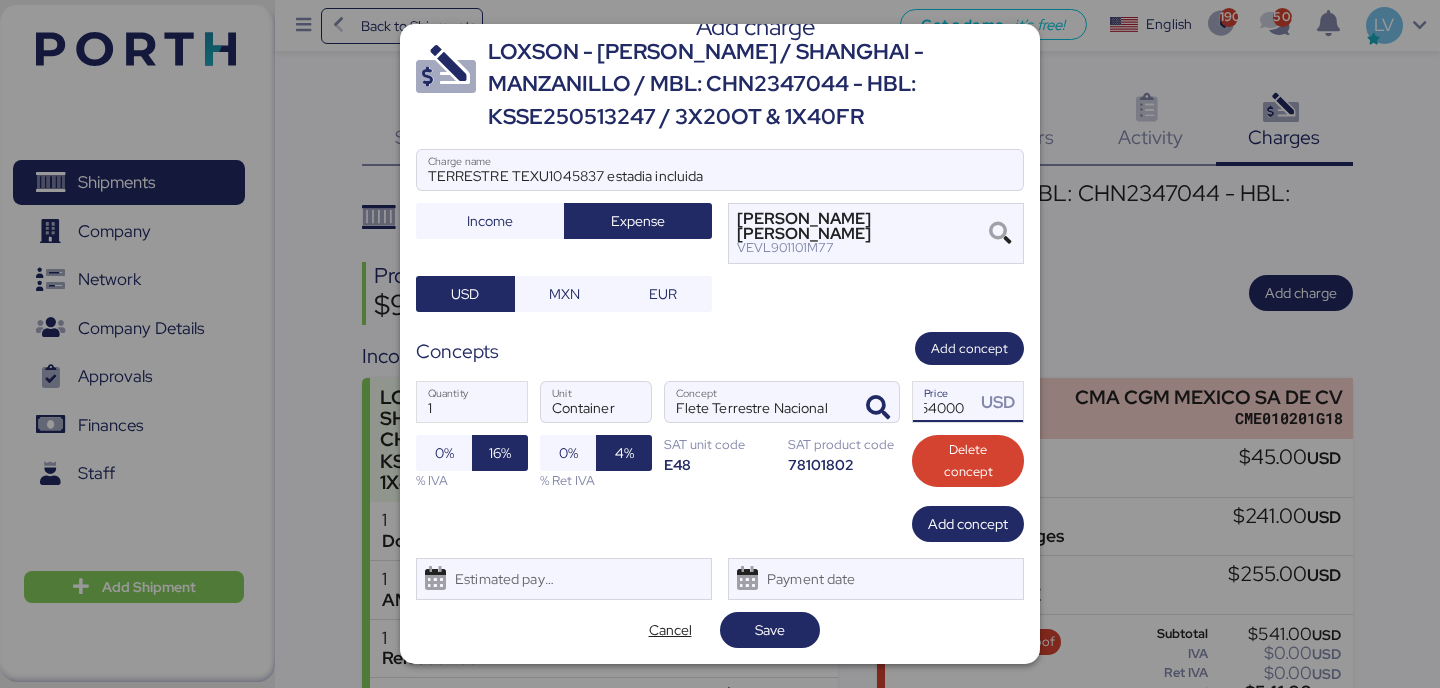 scroll, scrollTop: 0, scrollLeft: 0, axis: both 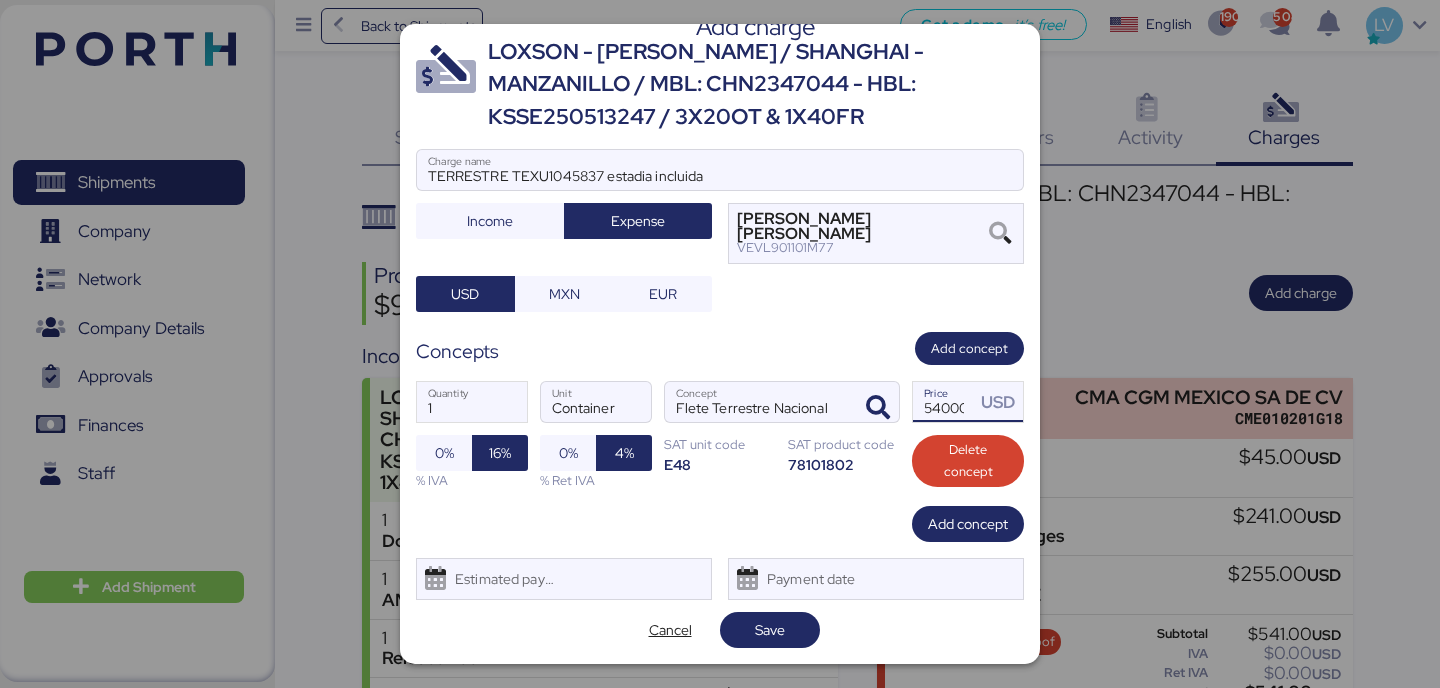 click on "1 Quantity Container Unit [PERSON_NAME] Terrestre Nacional Concept   54000 Price USD 0% 16% % IVA 0% 4% % Ret IVA SAT unit code E48 SAT product code 78101802 Delete concept" at bounding box center [720, 435] 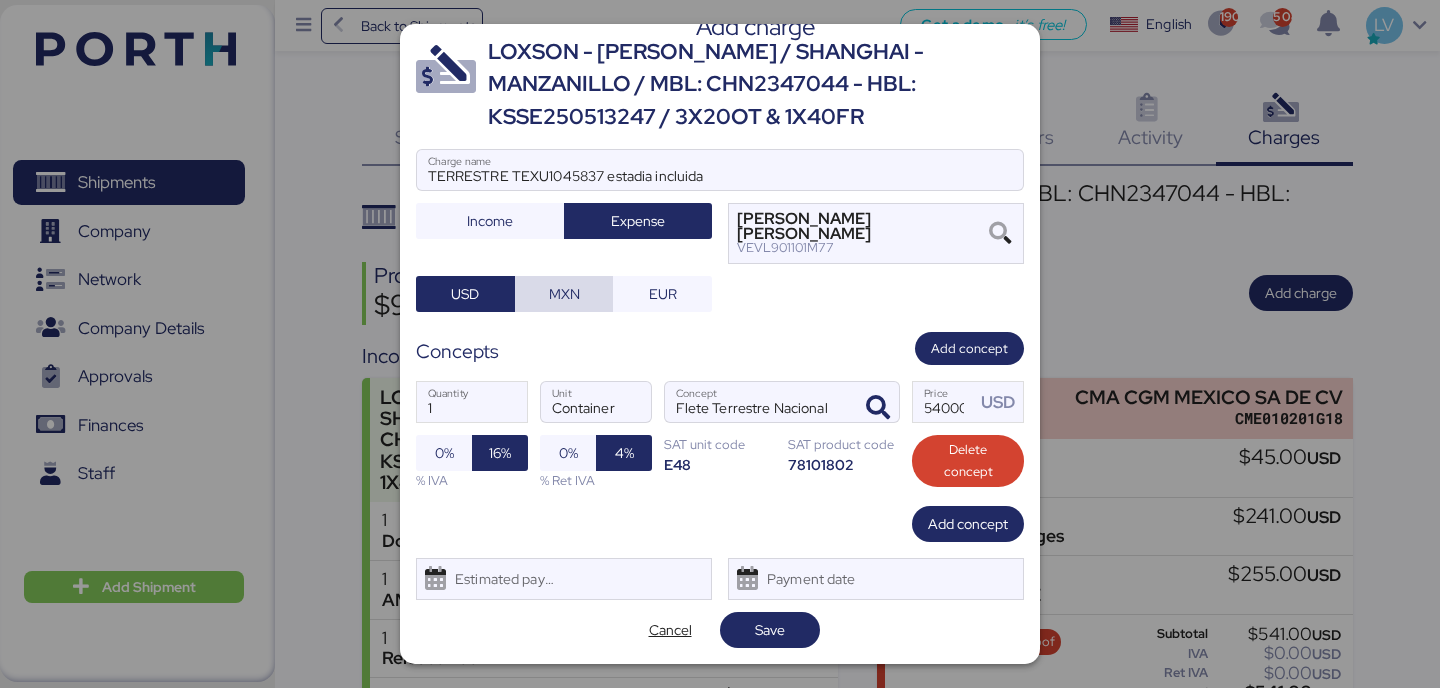 click on "MXN" at bounding box center [564, 294] 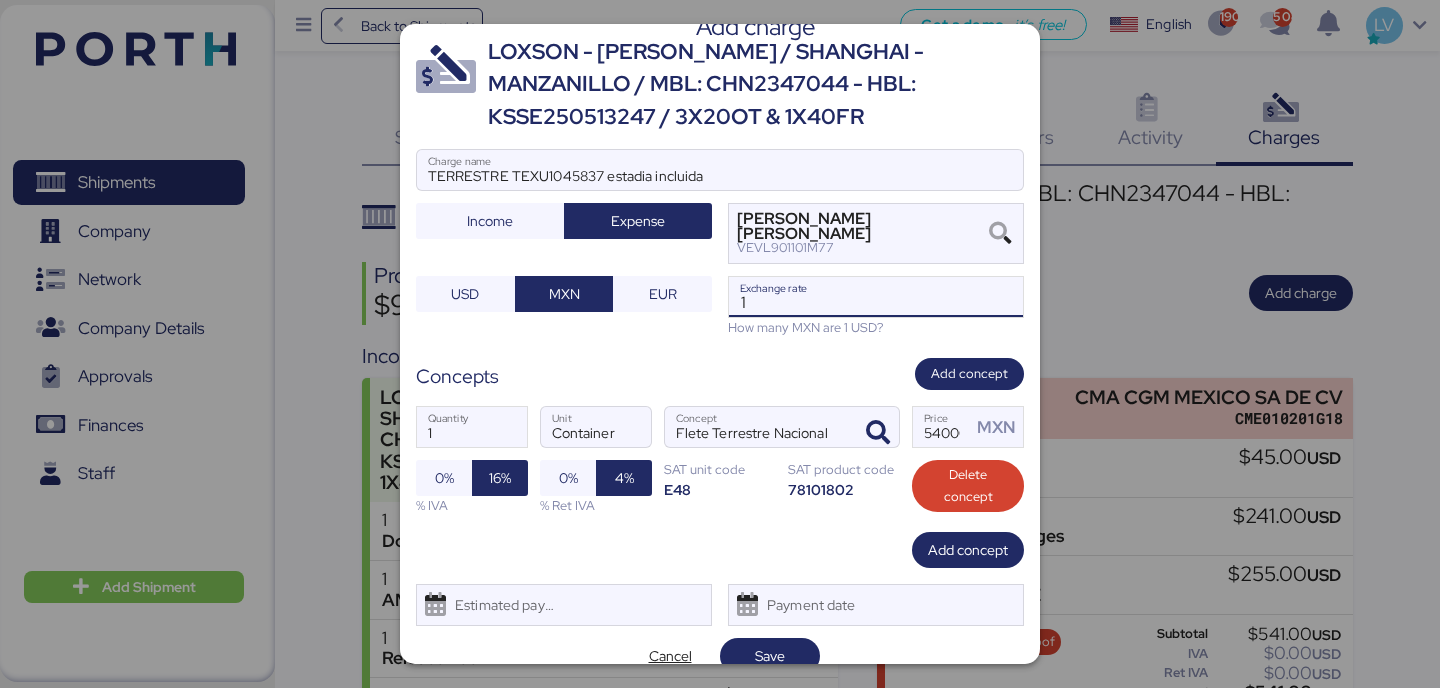 click on "1" at bounding box center (876, 297) 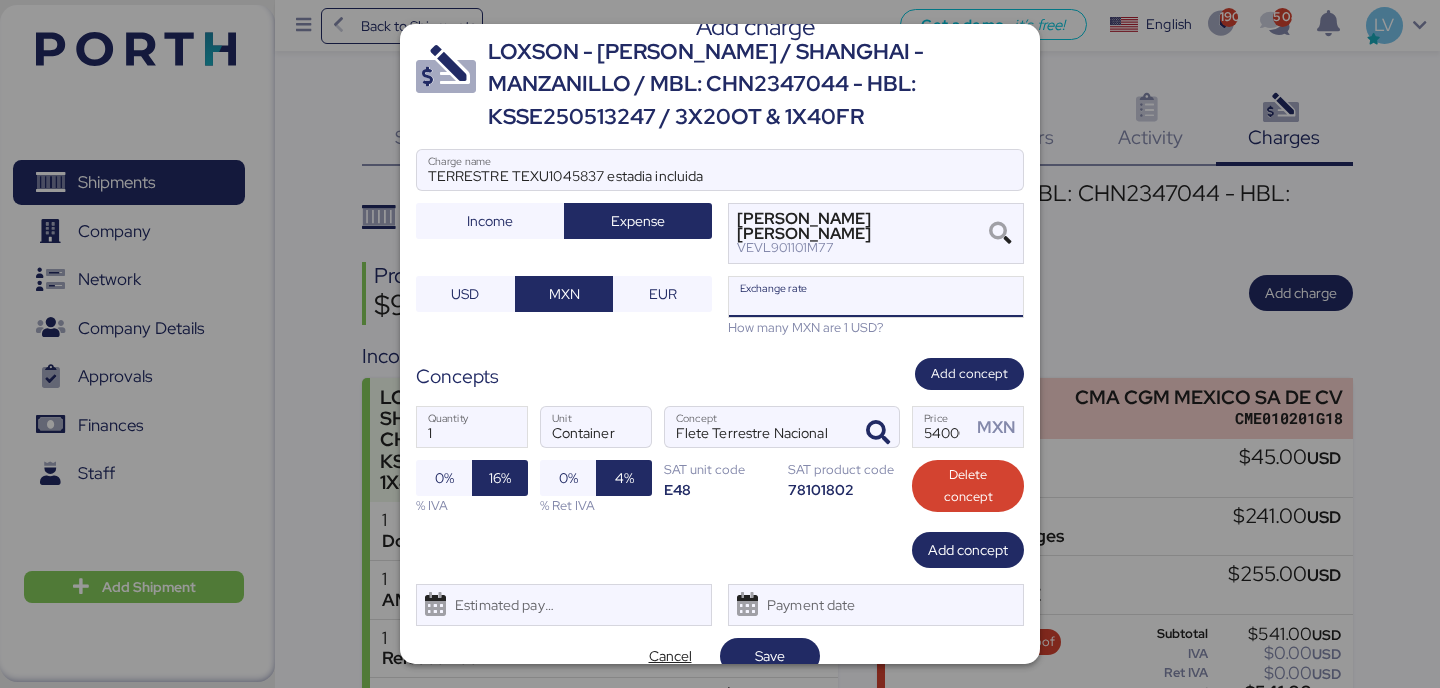 paste on "18.6617" 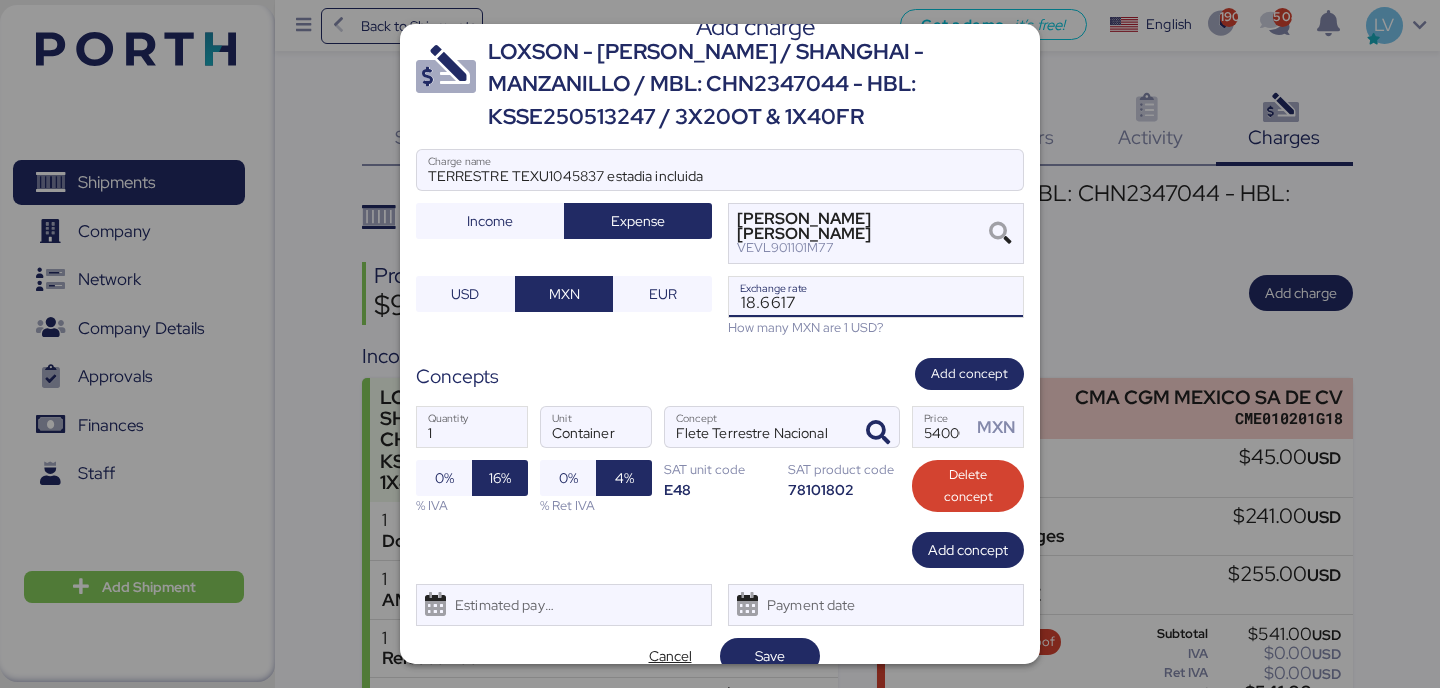 type on "18.6617" 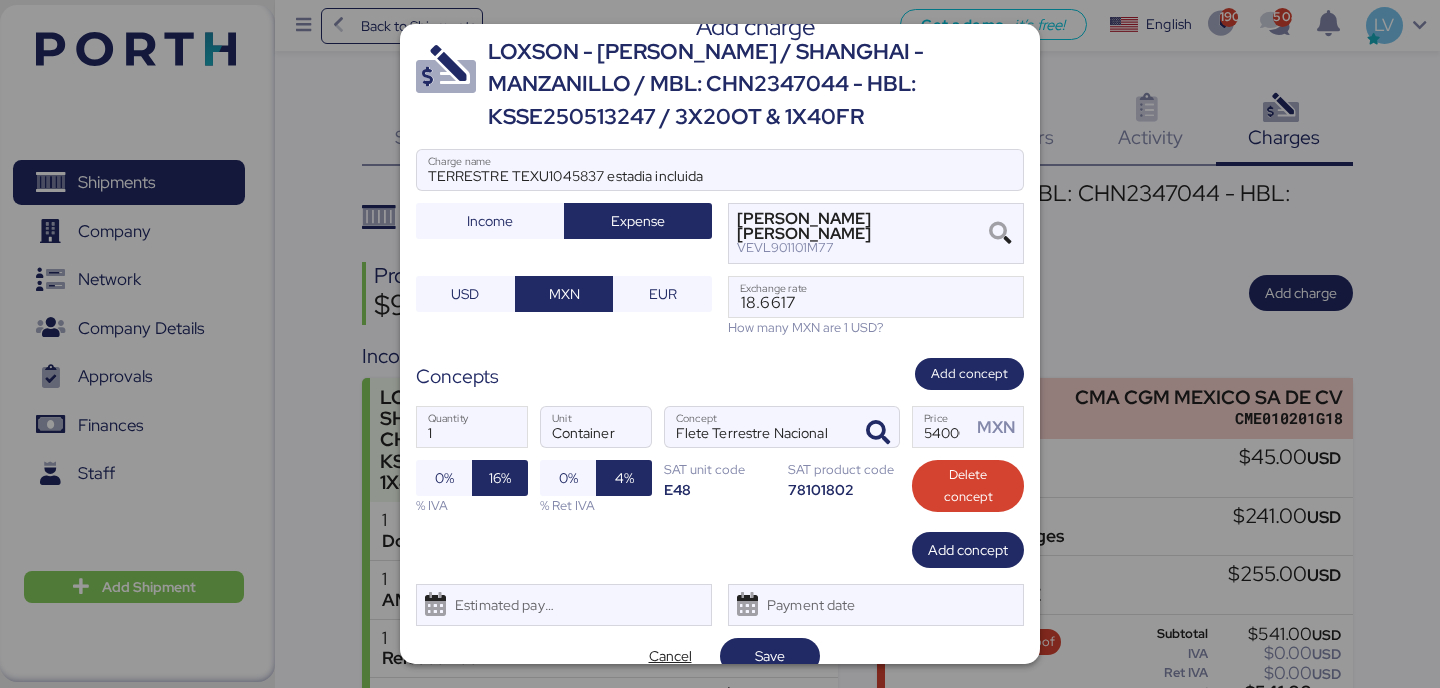click on "Add concept" at bounding box center (720, 550) 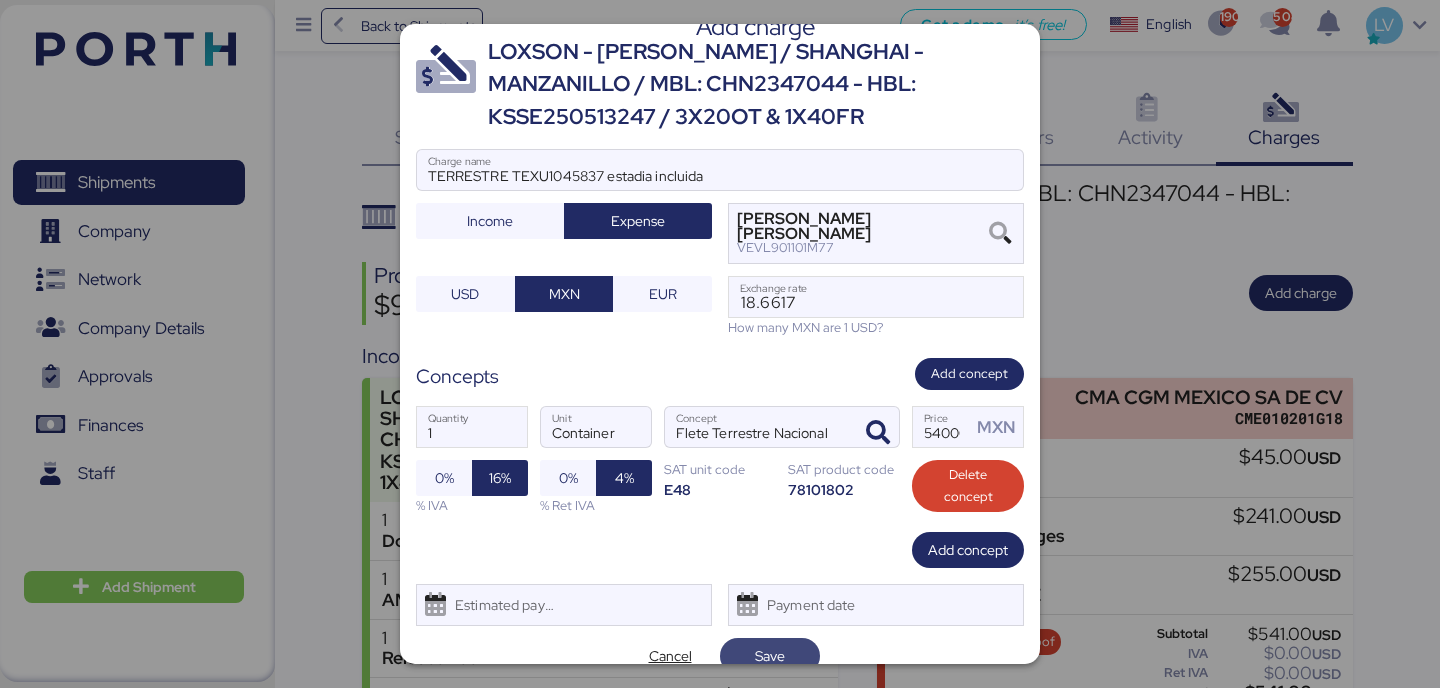 click on "Save" at bounding box center [770, 656] 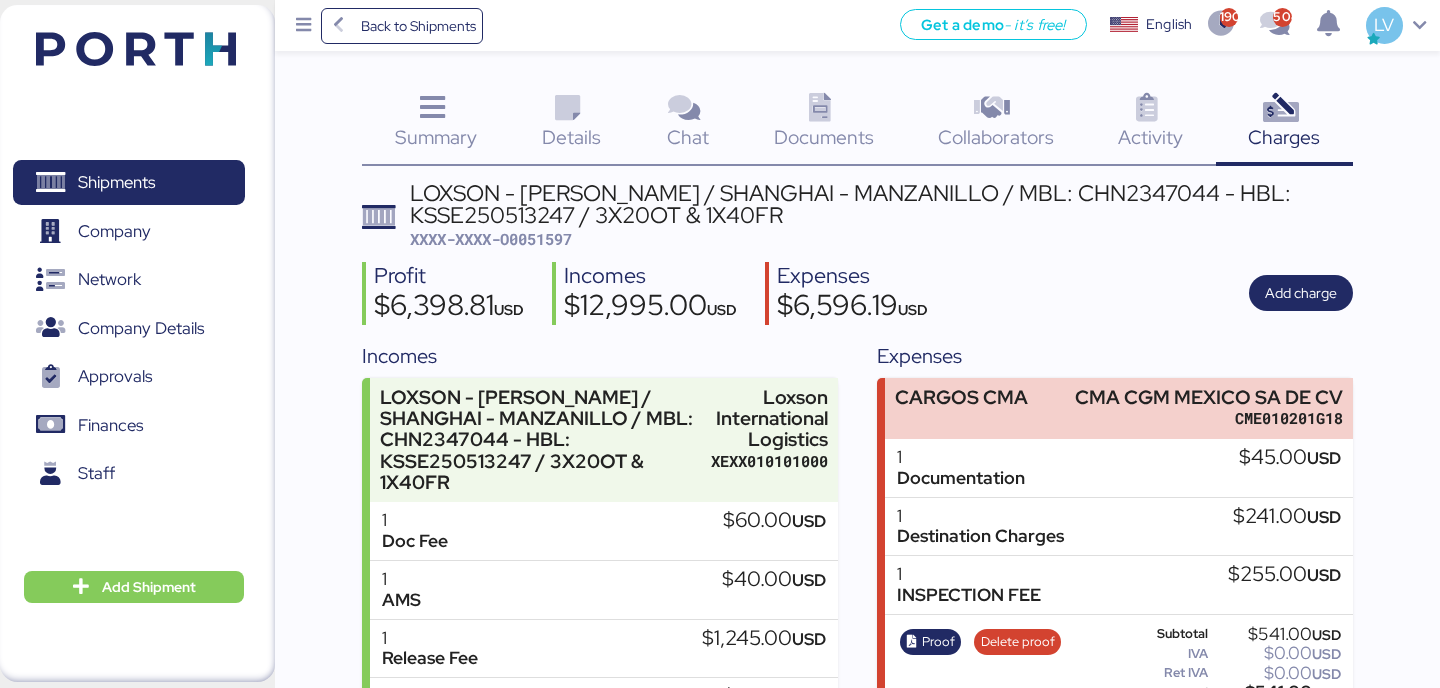 scroll, scrollTop: 568, scrollLeft: 0, axis: vertical 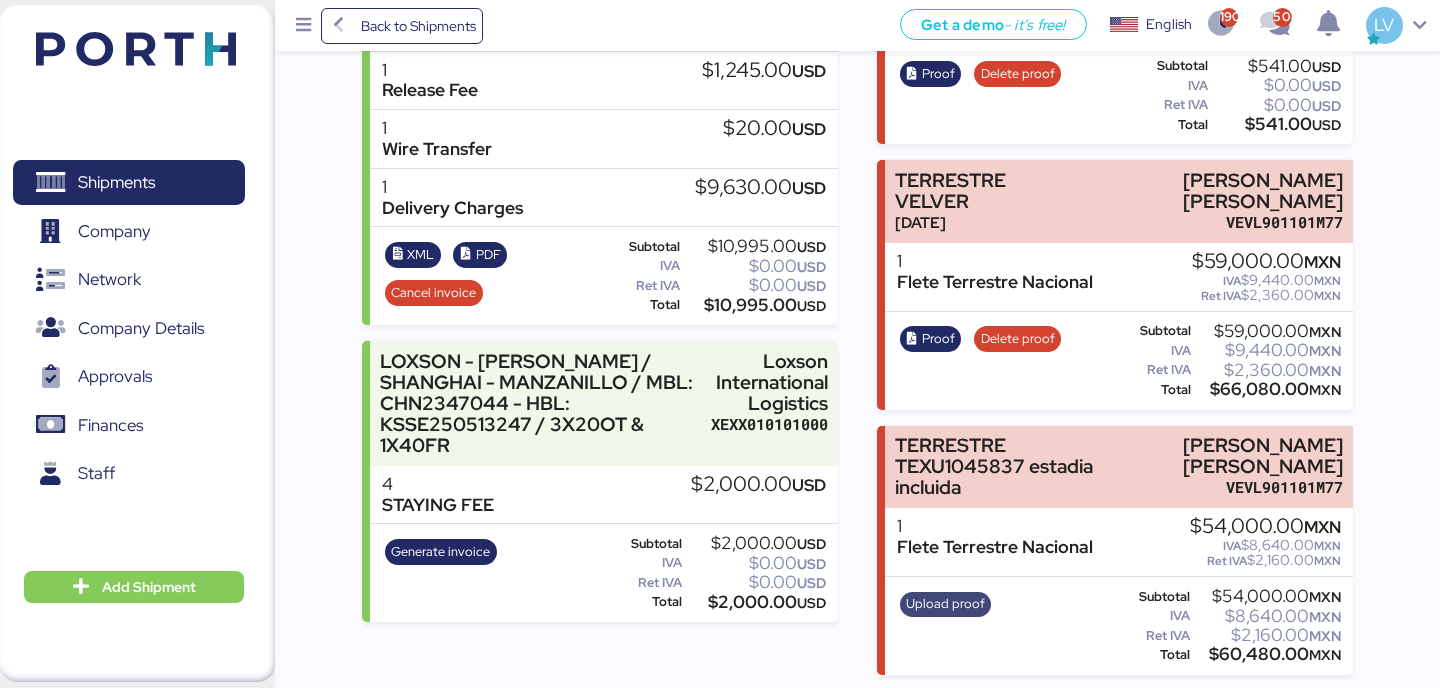 click on "Upload proof" at bounding box center [945, 604] 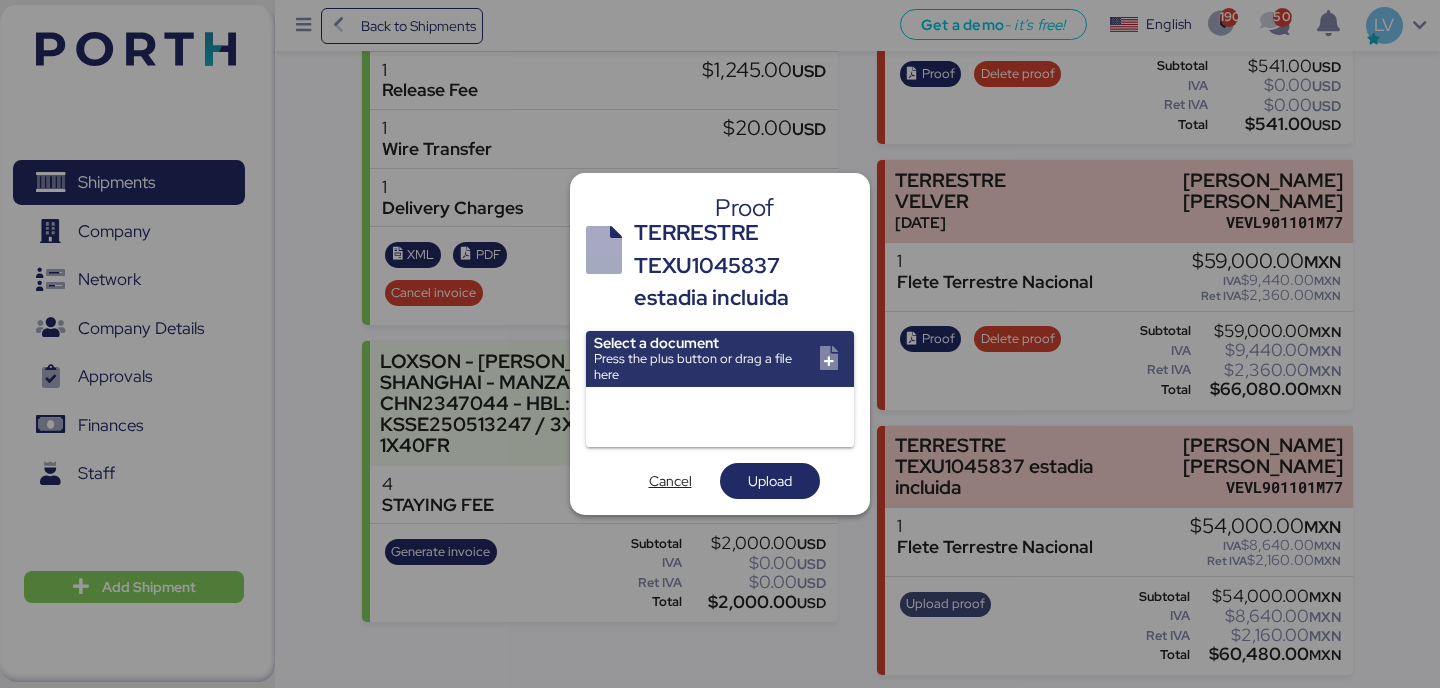 scroll, scrollTop: 0, scrollLeft: 0, axis: both 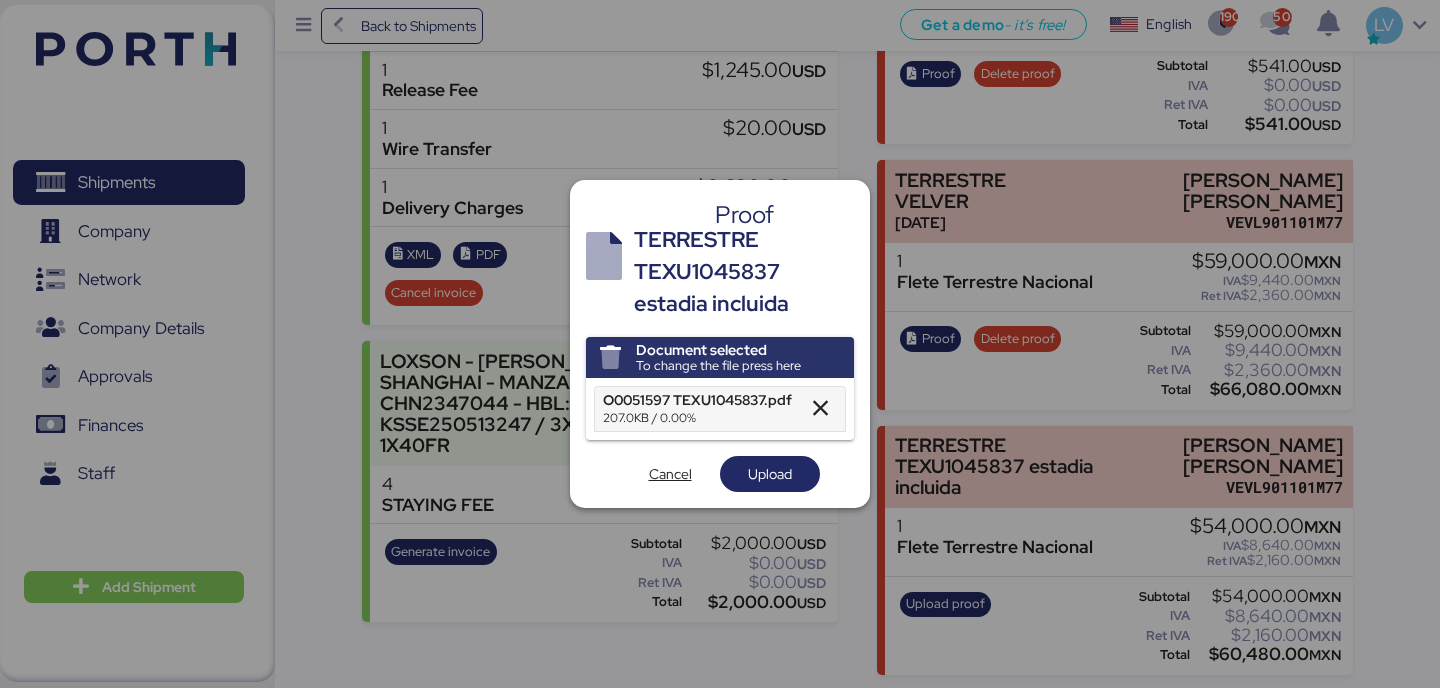 click on "Proof TERRESTRE TEXU1045837 estadia incluida   Document selected To change the file press here O0051597 TEXU1045837.pdf 207.0KB / 0.00%   Cancel Upload" at bounding box center (720, 344) 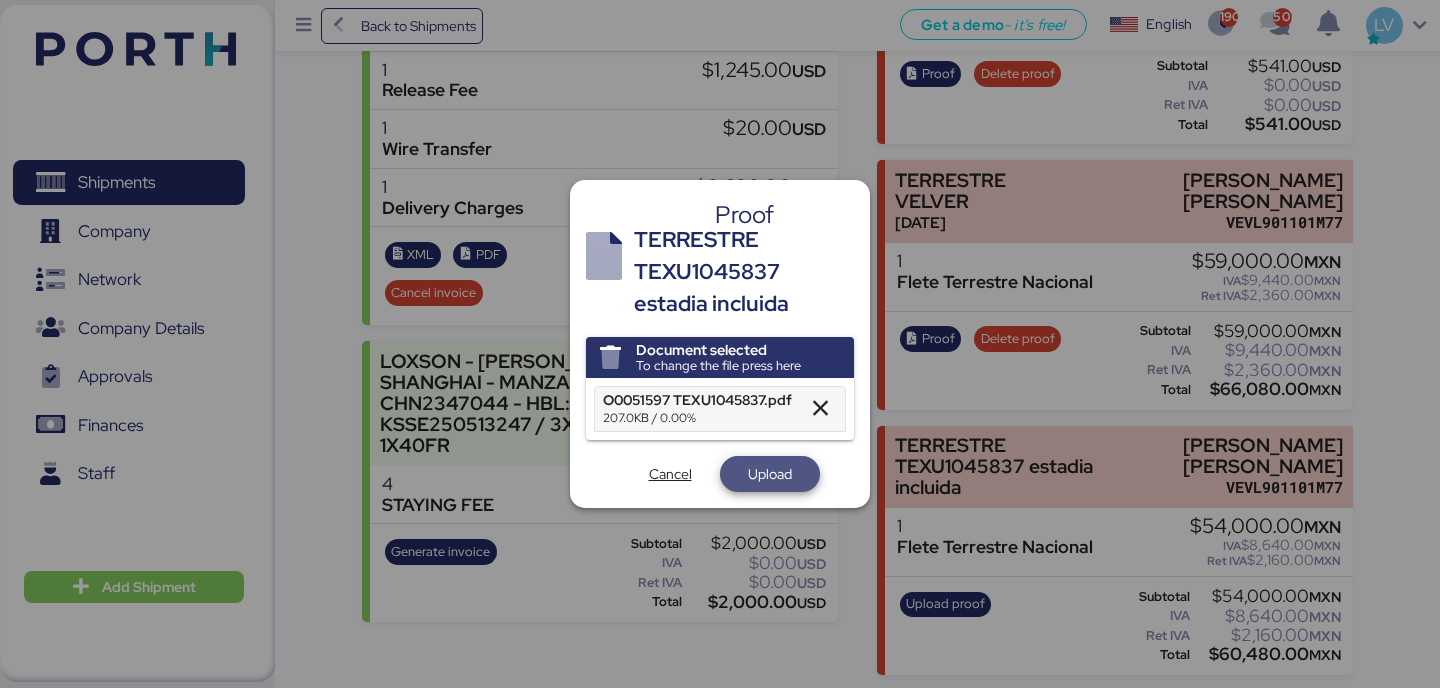 click on "Upload" at bounding box center (770, 474) 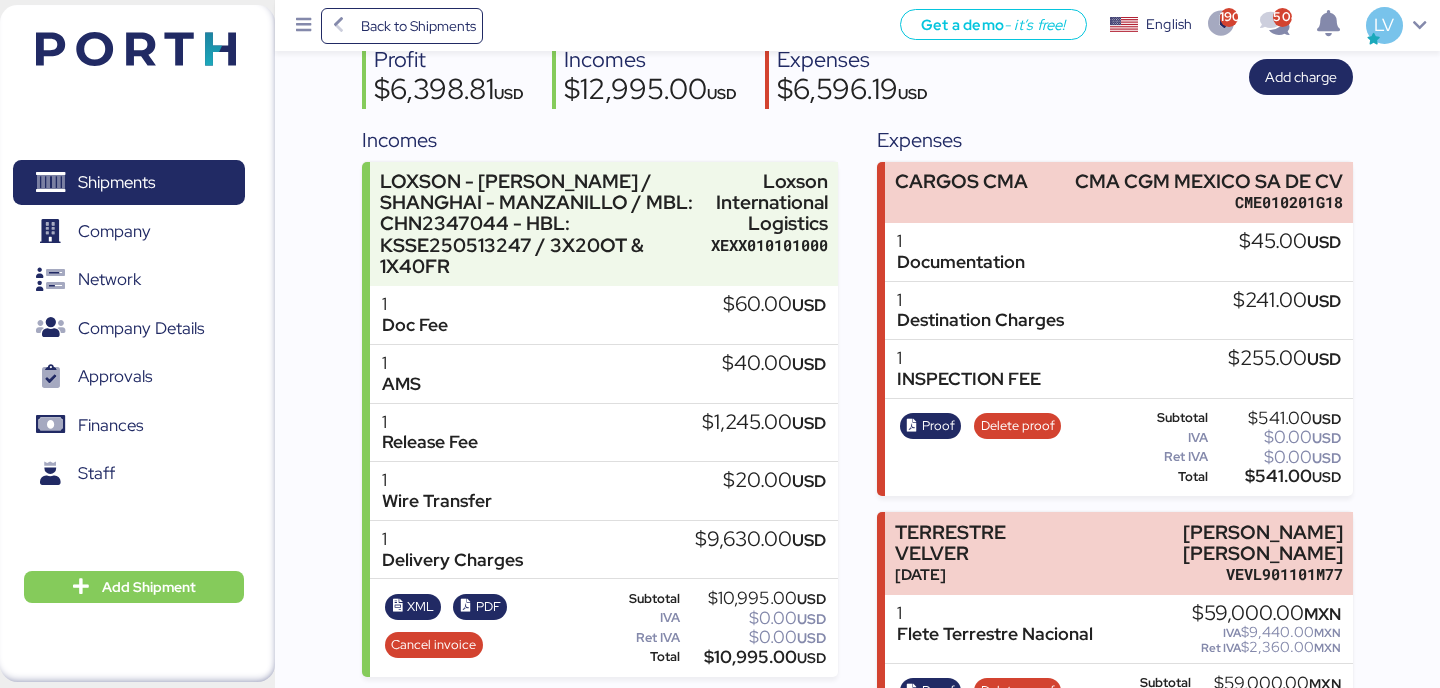 scroll, scrollTop: 0, scrollLeft: 0, axis: both 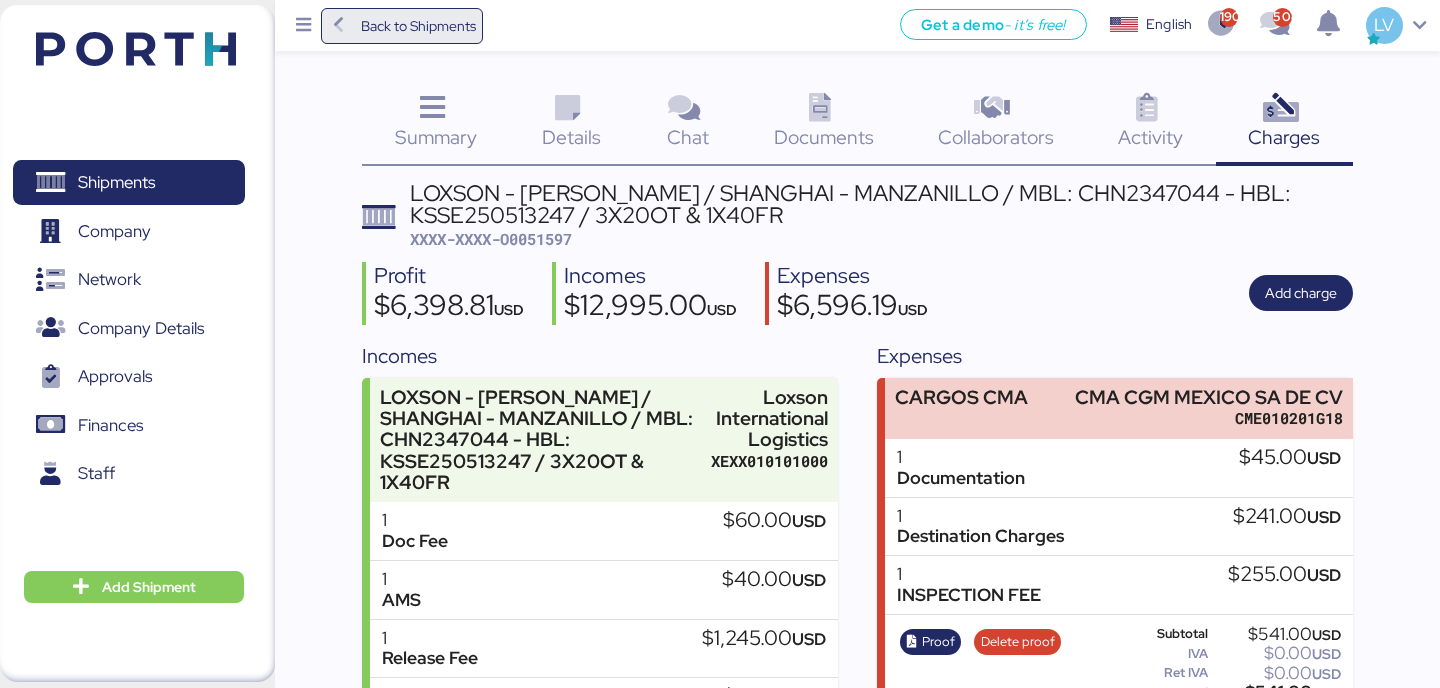 click on "Back to Shipments" at bounding box center (418, 26) 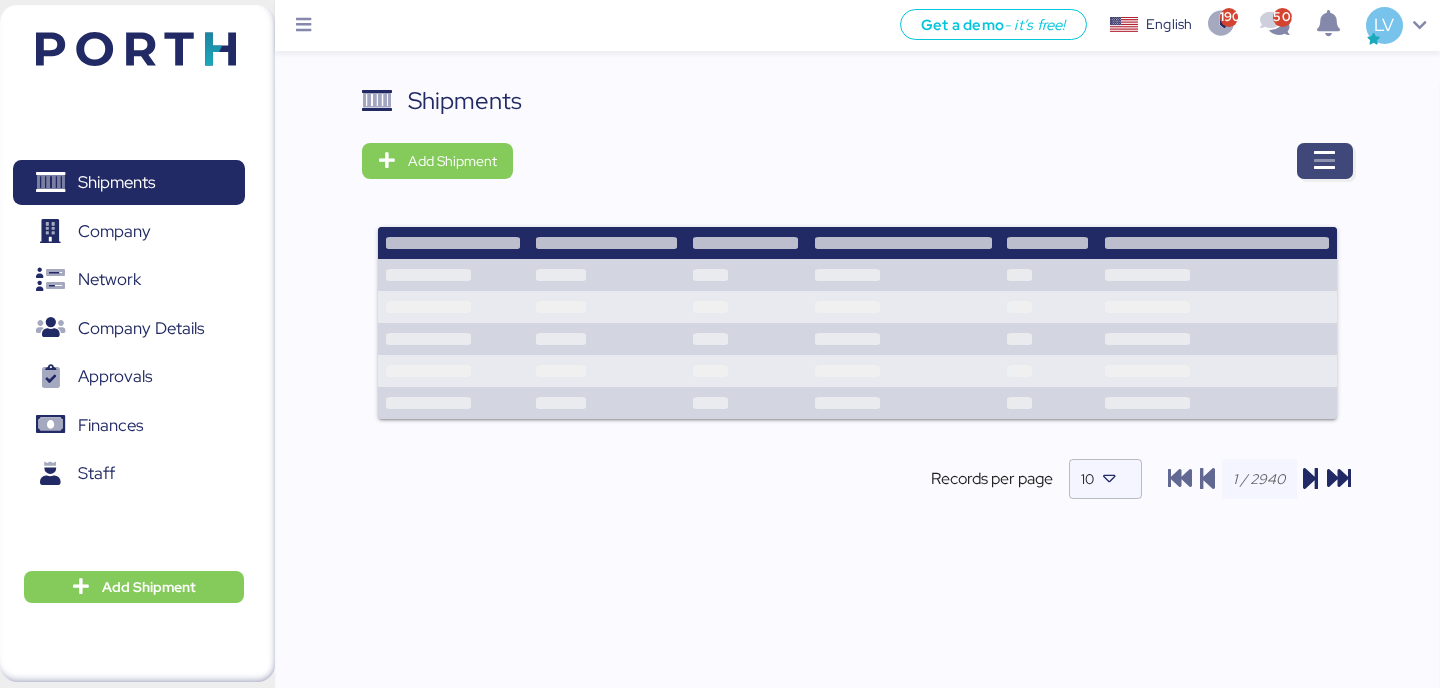 click at bounding box center [1325, 161] 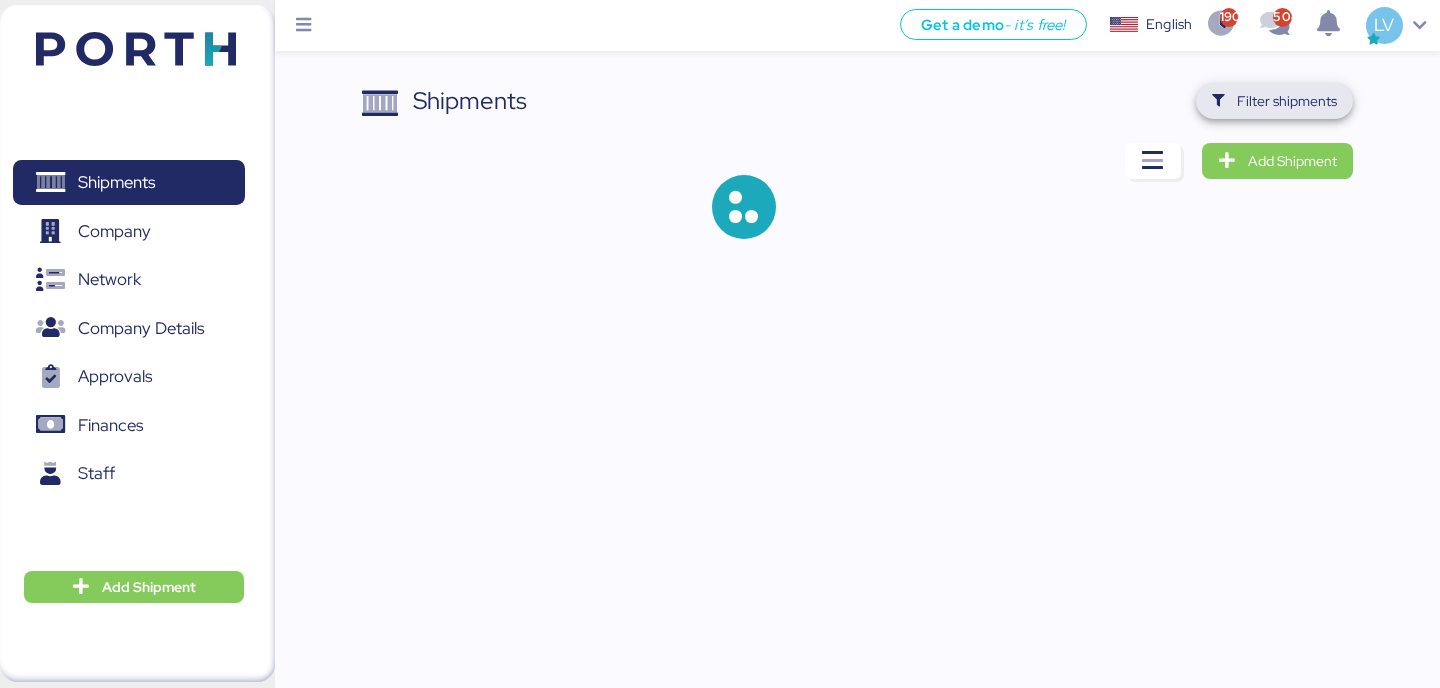click on "Filter shipments" at bounding box center [1287, 101] 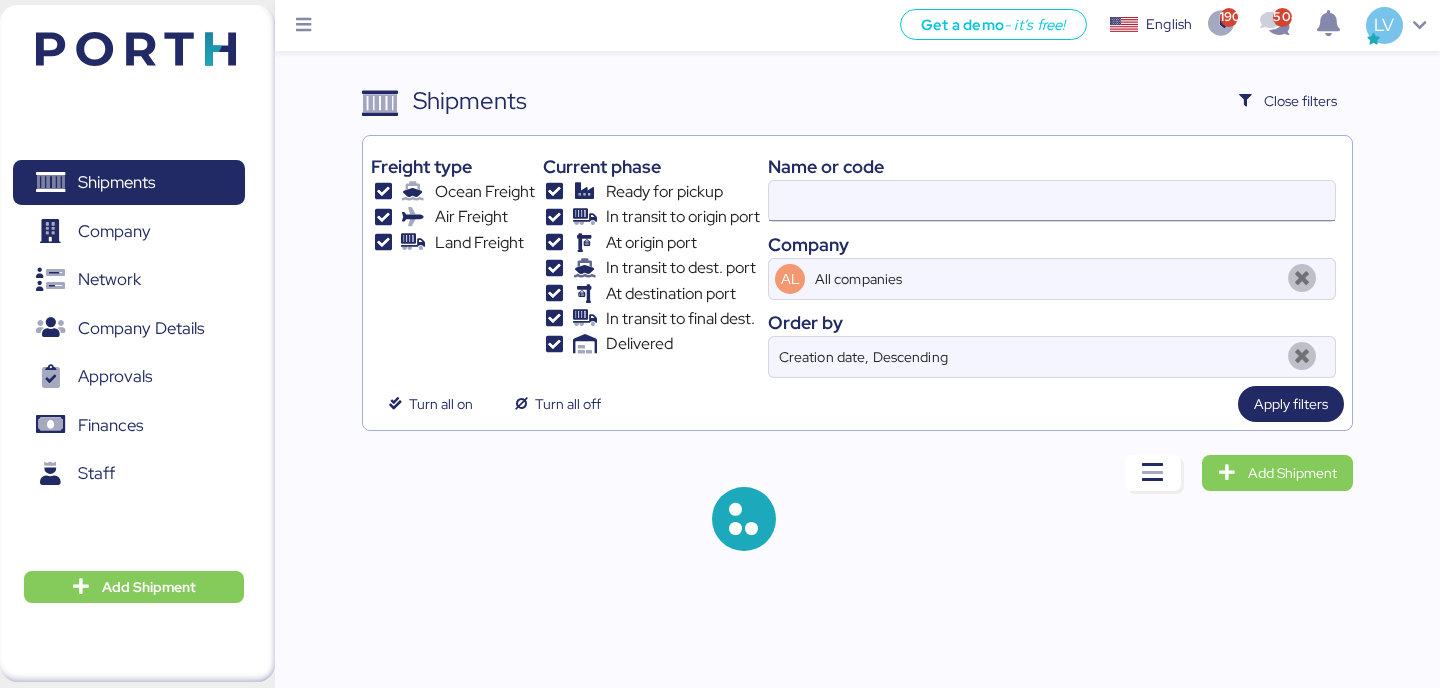 click at bounding box center (1052, 201) 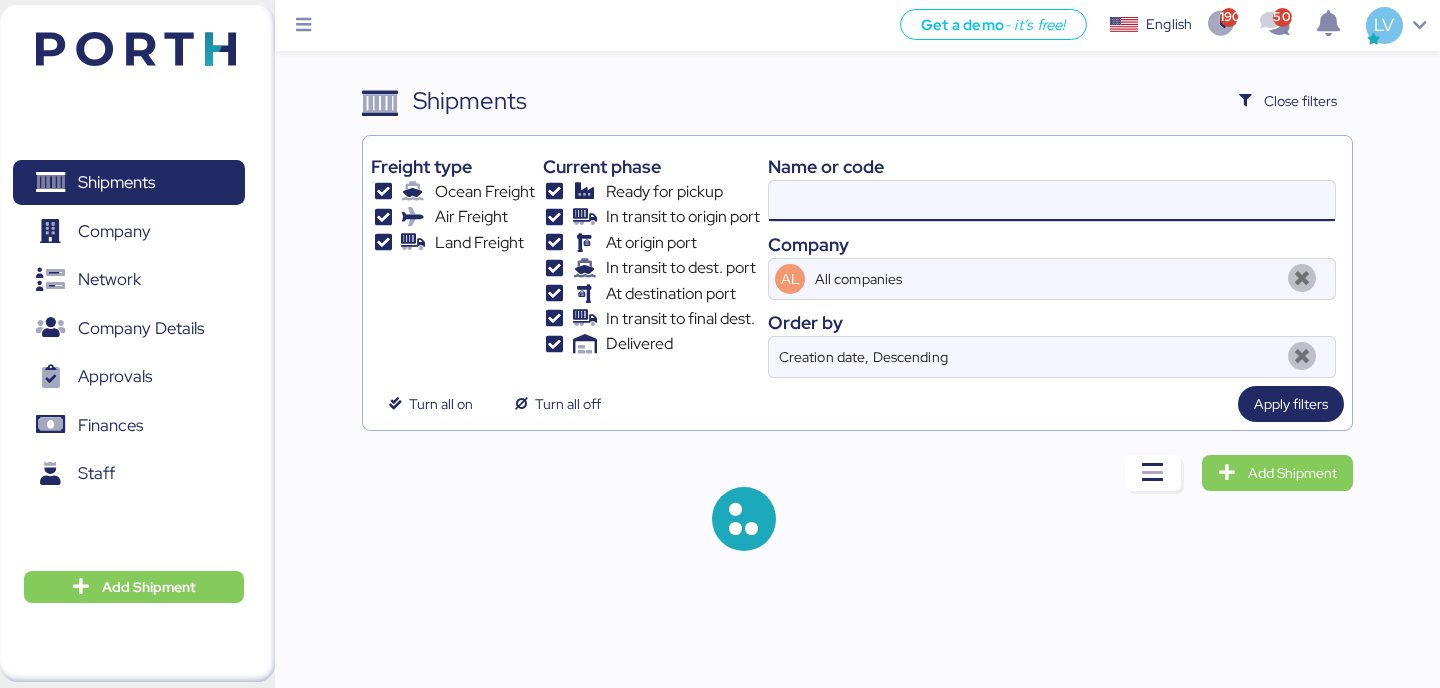 click at bounding box center [1052, 201] 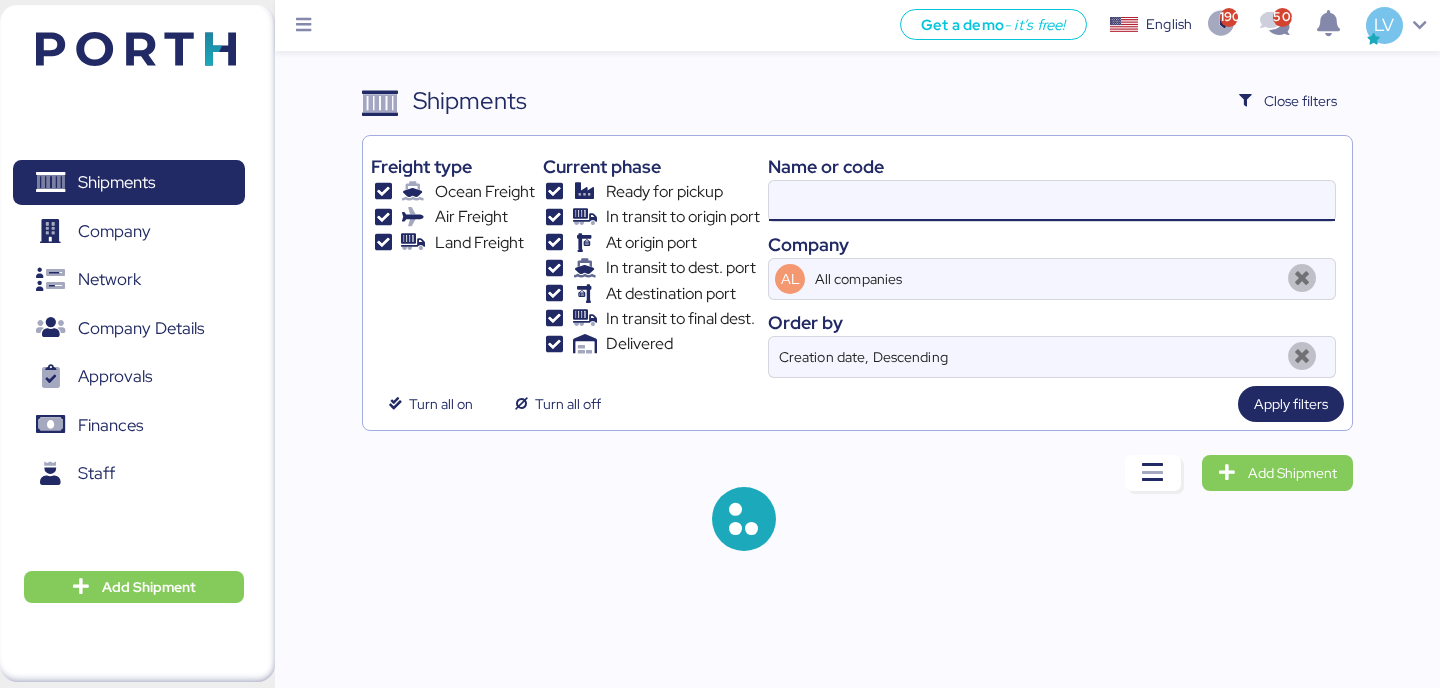 paste on "O0051953" 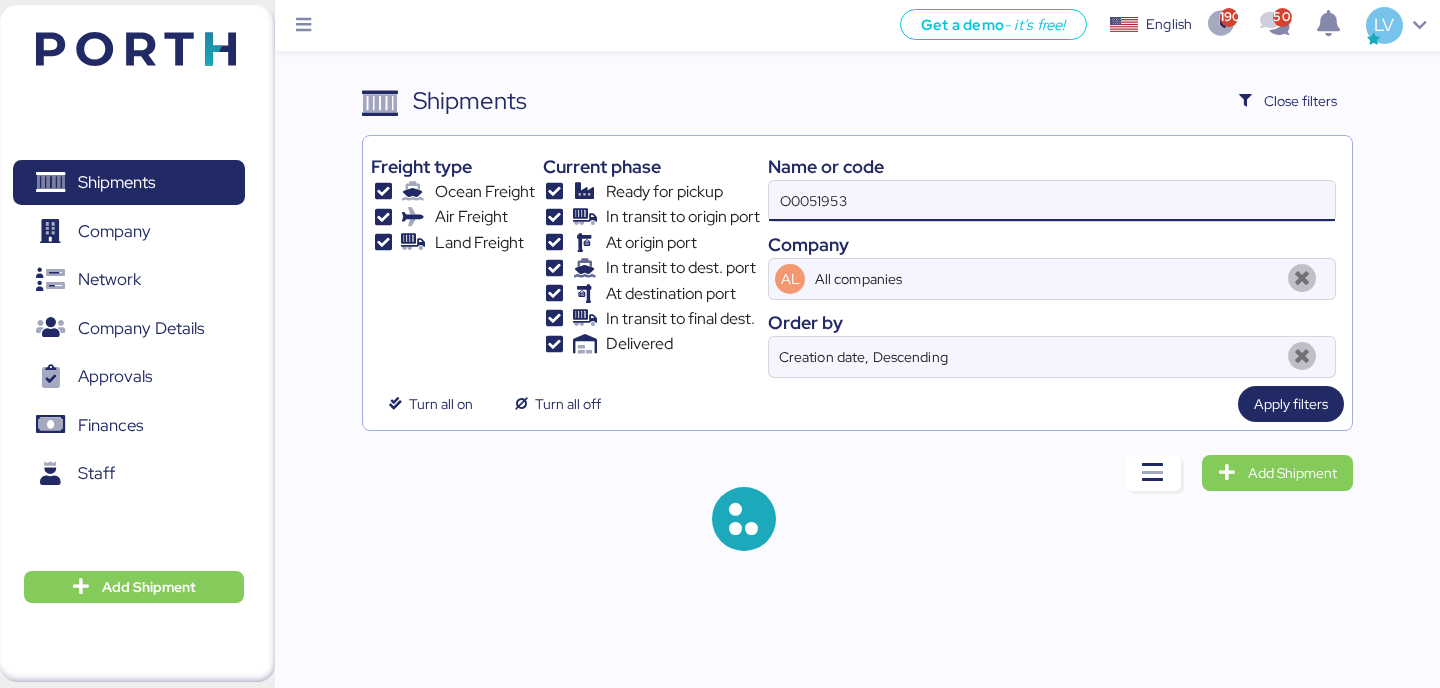 type on "O0051953" 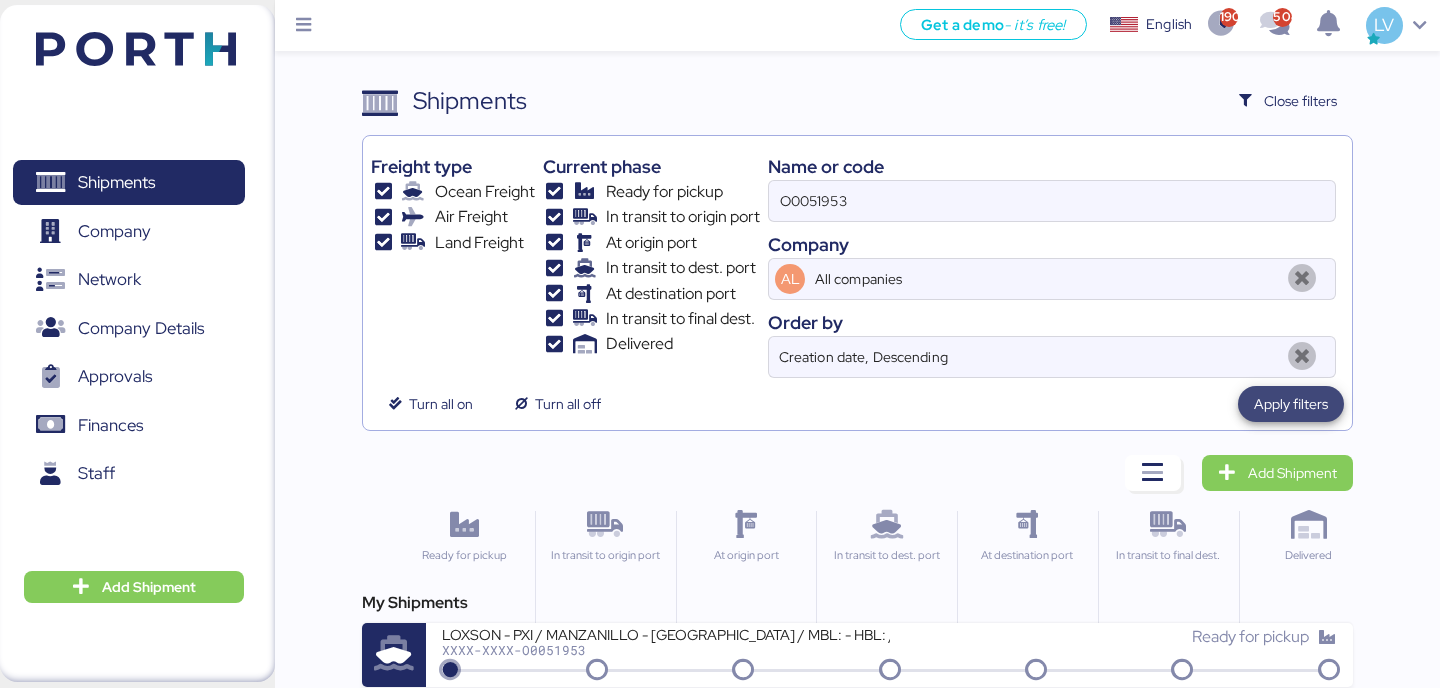 click on "Apply filters" at bounding box center [1291, 404] 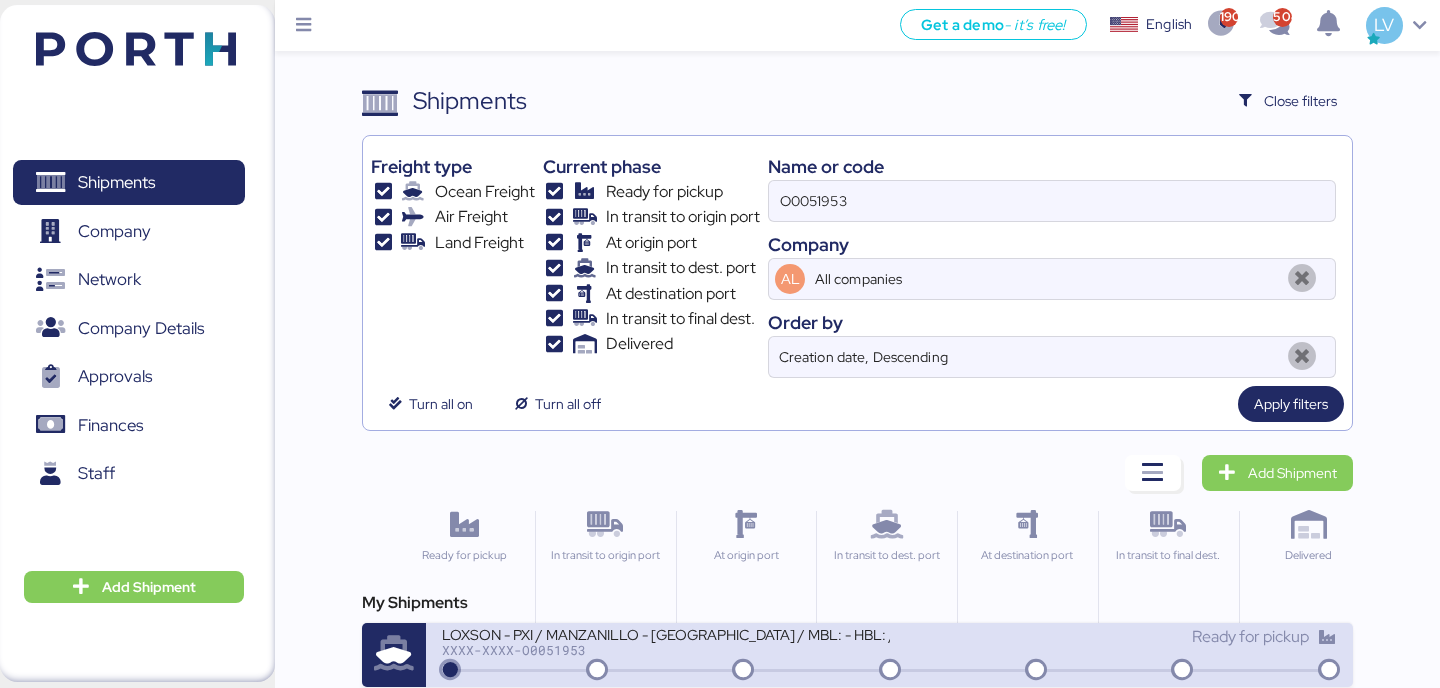 click on "LOXSON - PXI / MANZANILLO - [GEOGRAPHIC_DATA] / MBL: - HBL: / LCL" at bounding box center (665, 633) 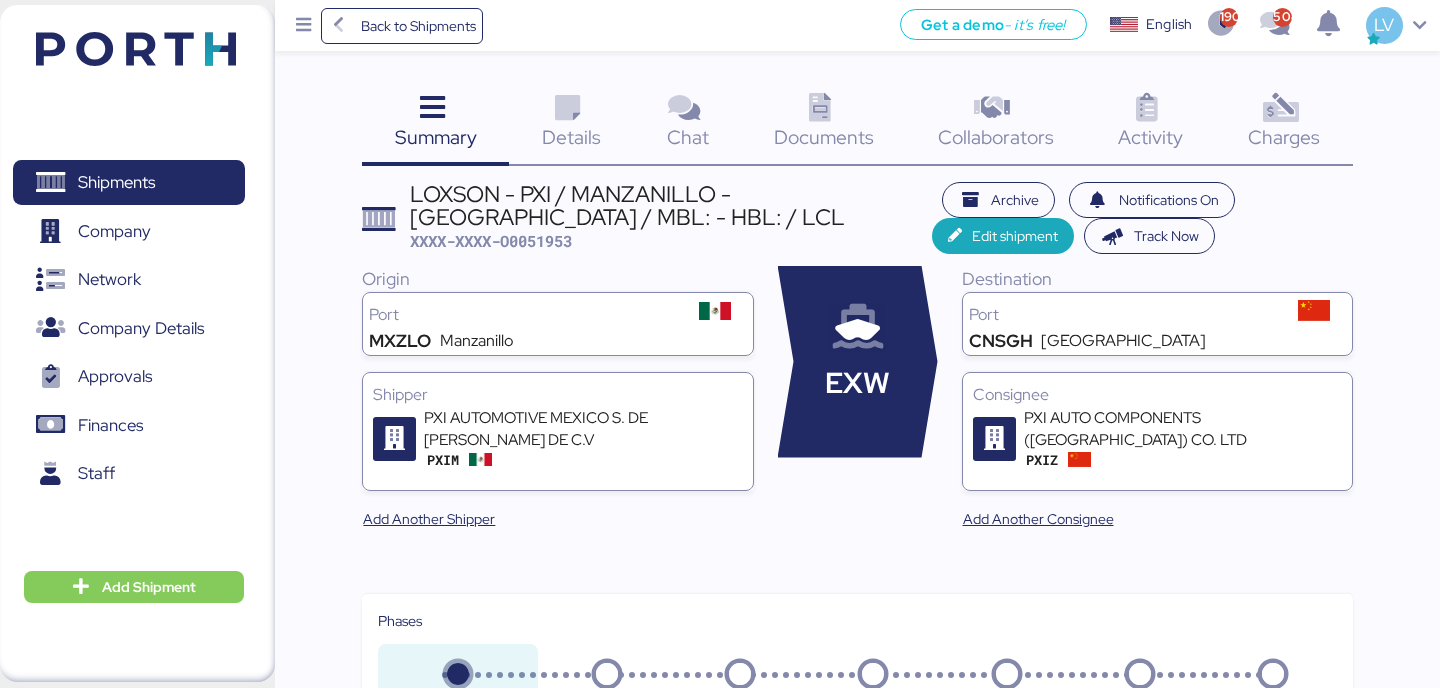 click on "Details" at bounding box center (571, 137) 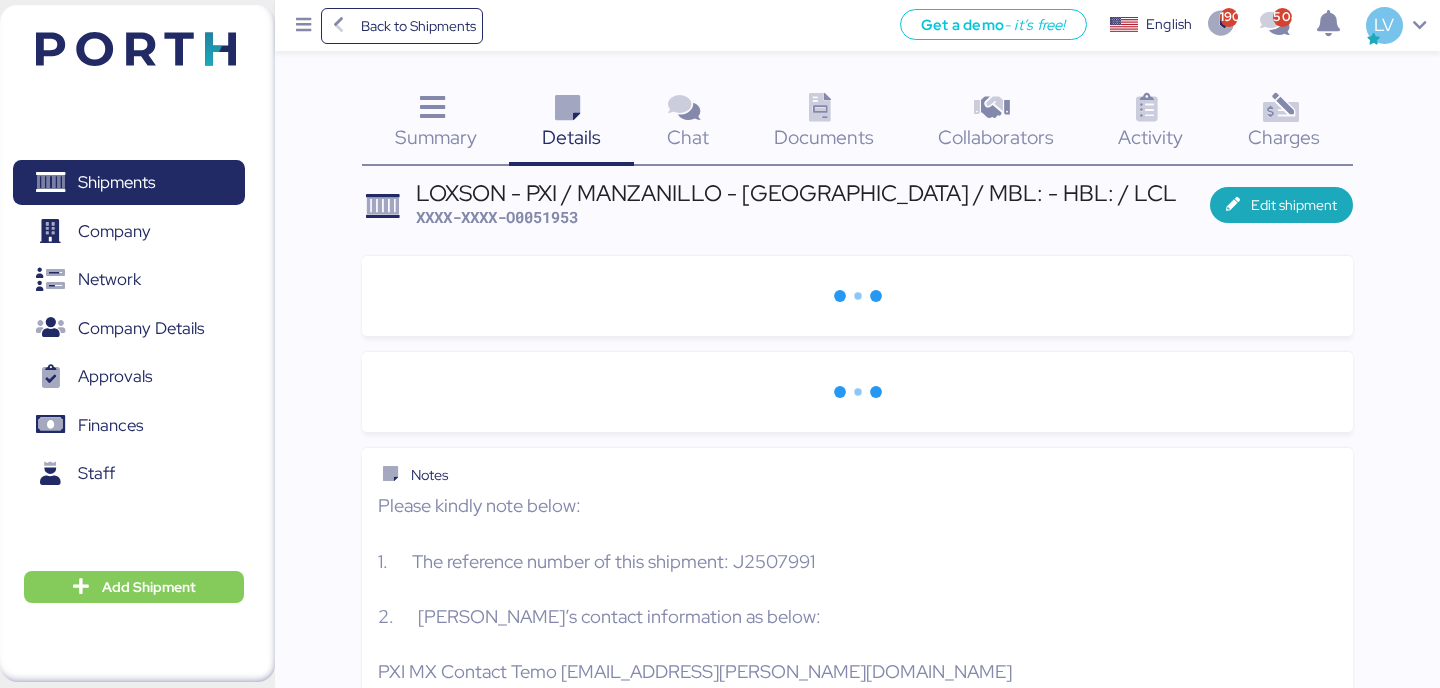 click on "LOXSON - PXI / MANZANILLO - [GEOGRAPHIC_DATA] / MBL: - HBL: / LCL" at bounding box center (796, 193) 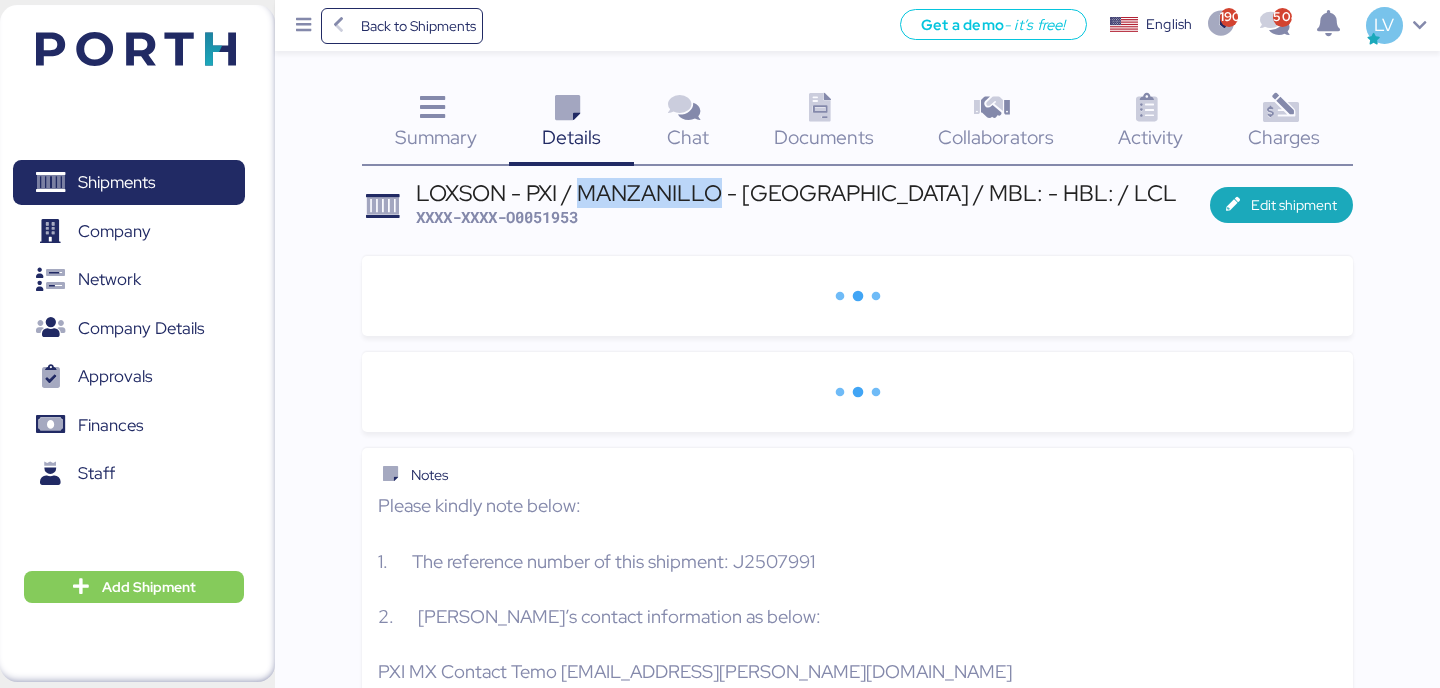 click on "LOXSON - PXI / MANZANILLO - [GEOGRAPHIC_DATA] / MBL: - HBL: / LCL" at bounding box center [796, 193] 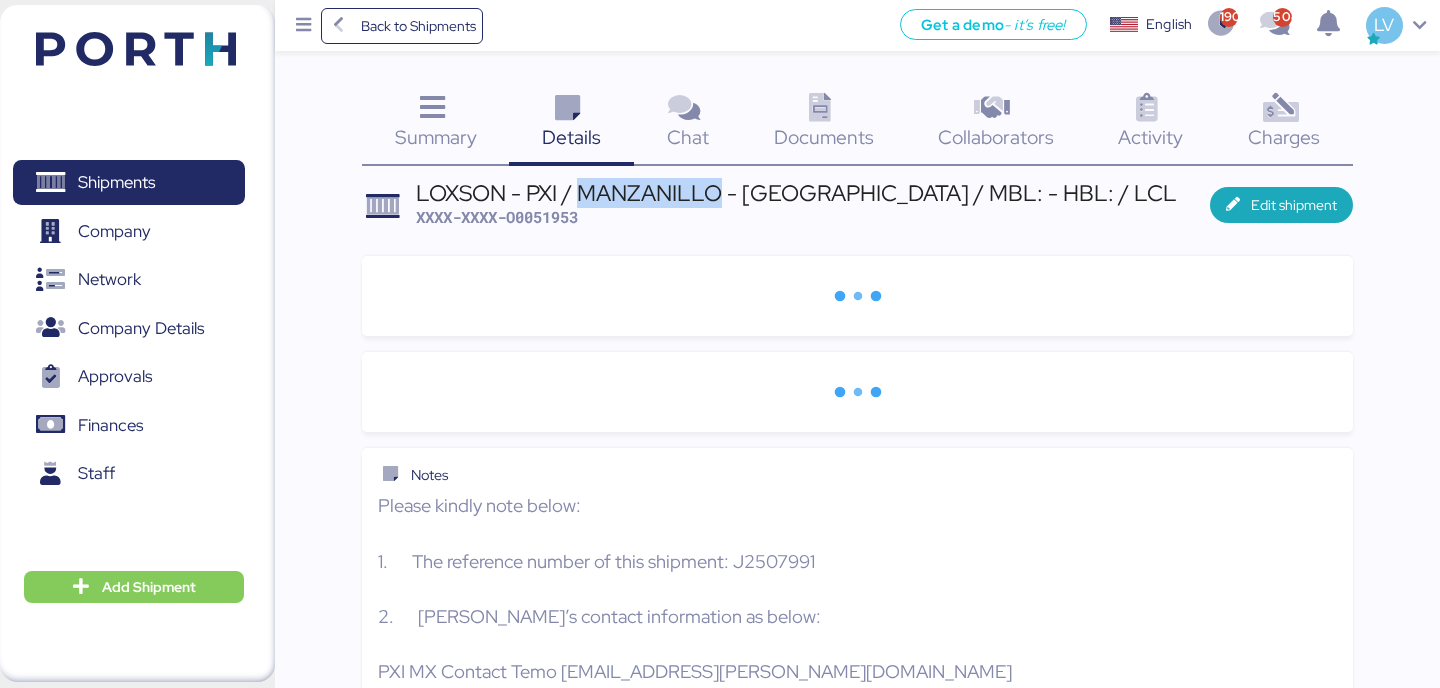 copy on "MANZANILLO" 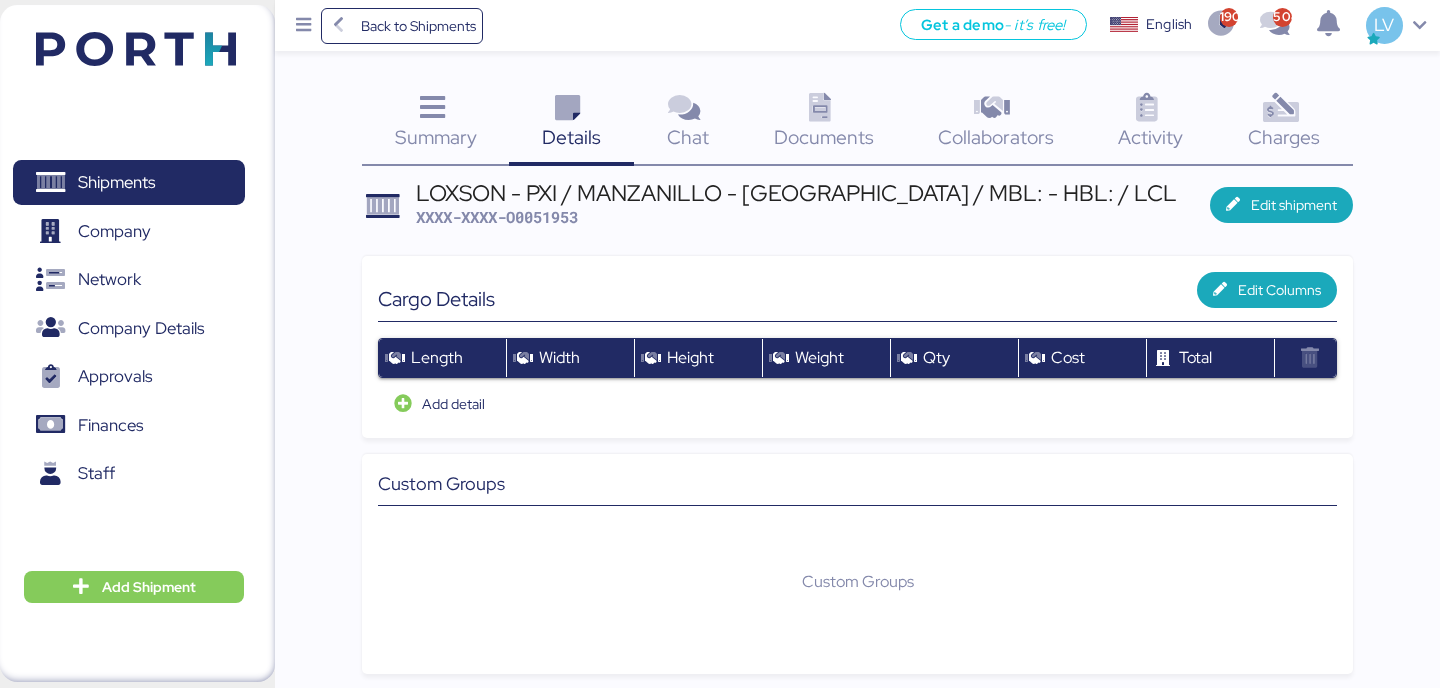 click on "Details" at bounding box center (571, 137) 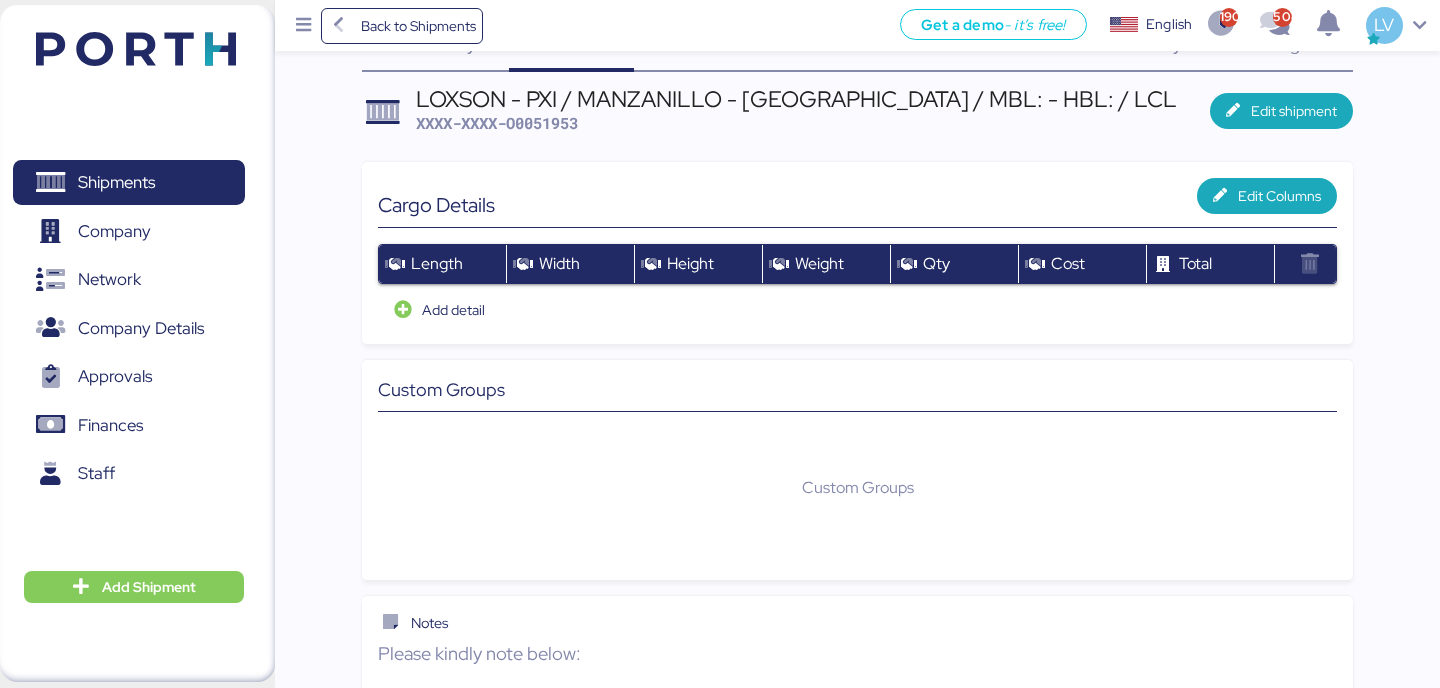 scroll, scrollTop: 107, scrollLeft: 0, axis: vertical 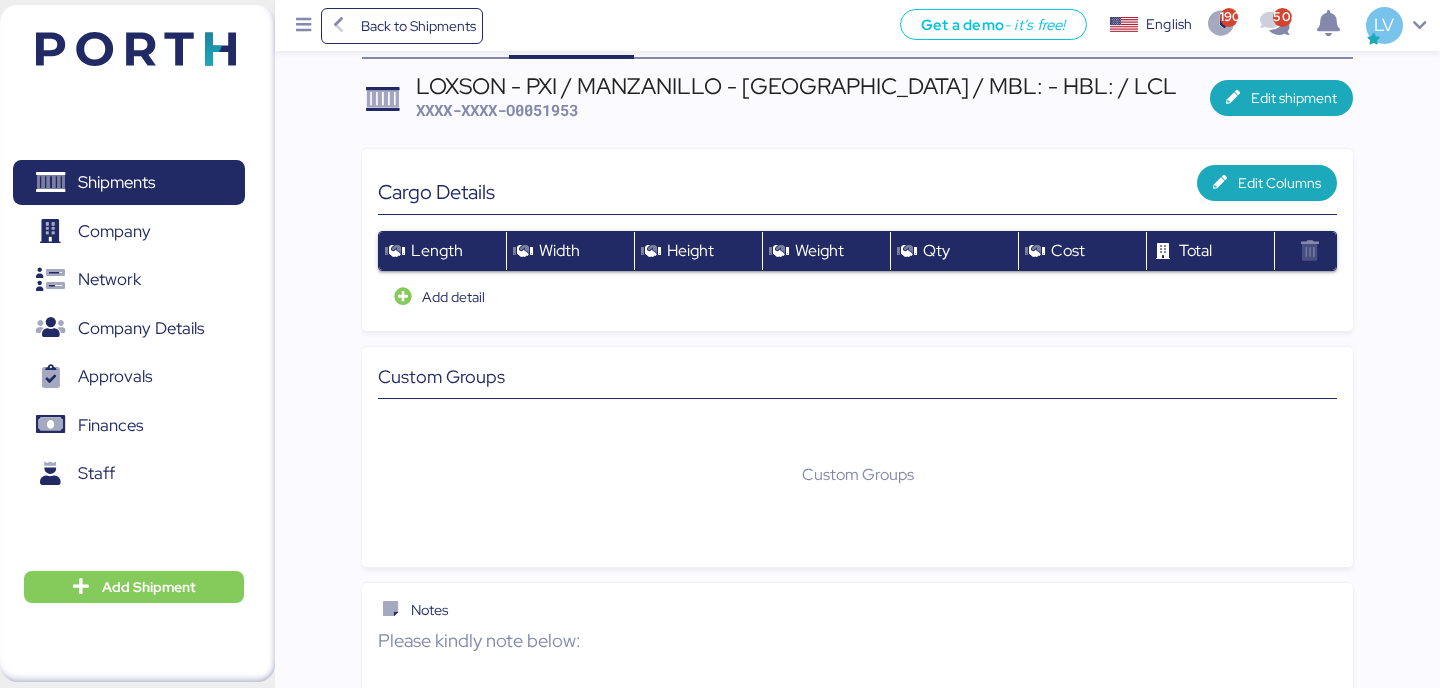 click on "XXXX-XXXX-O0051953" at bounding box center (497, 110) 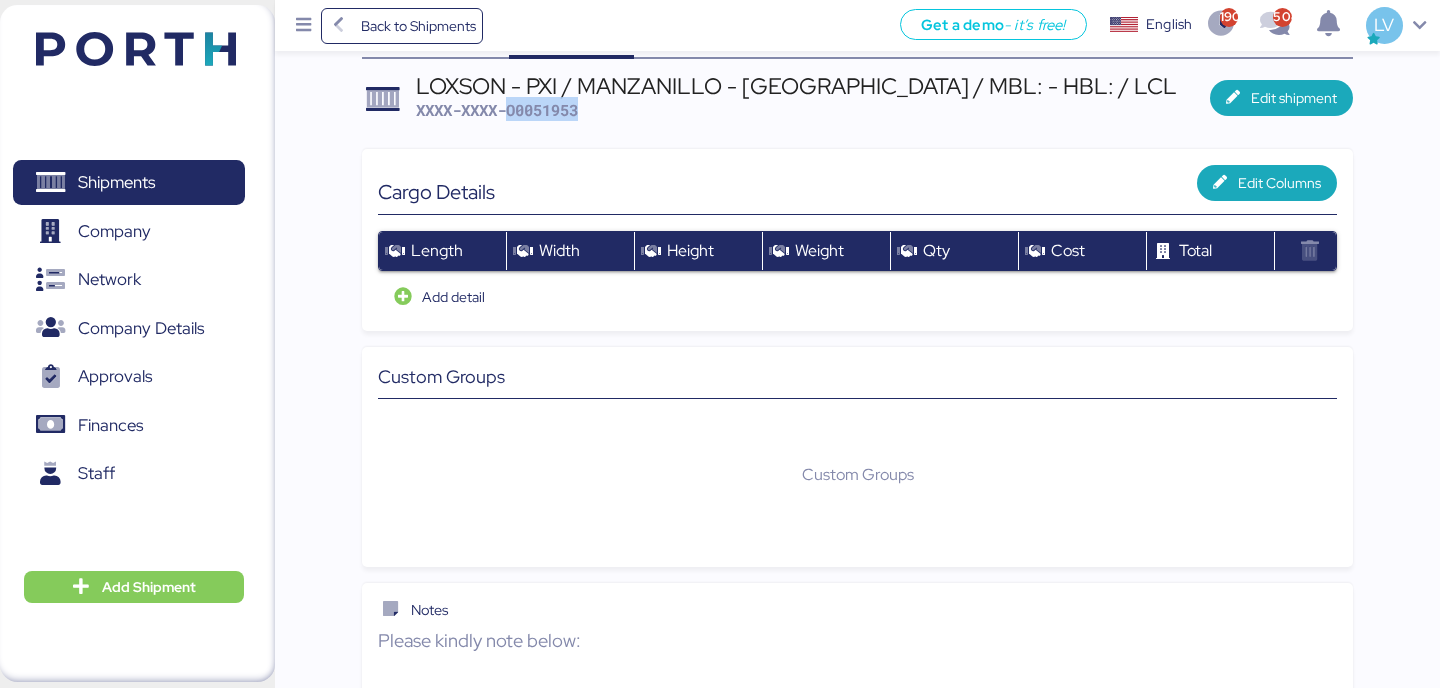 click on "XXXX-XXXX-O0051953" at bounding box center [497, 110] 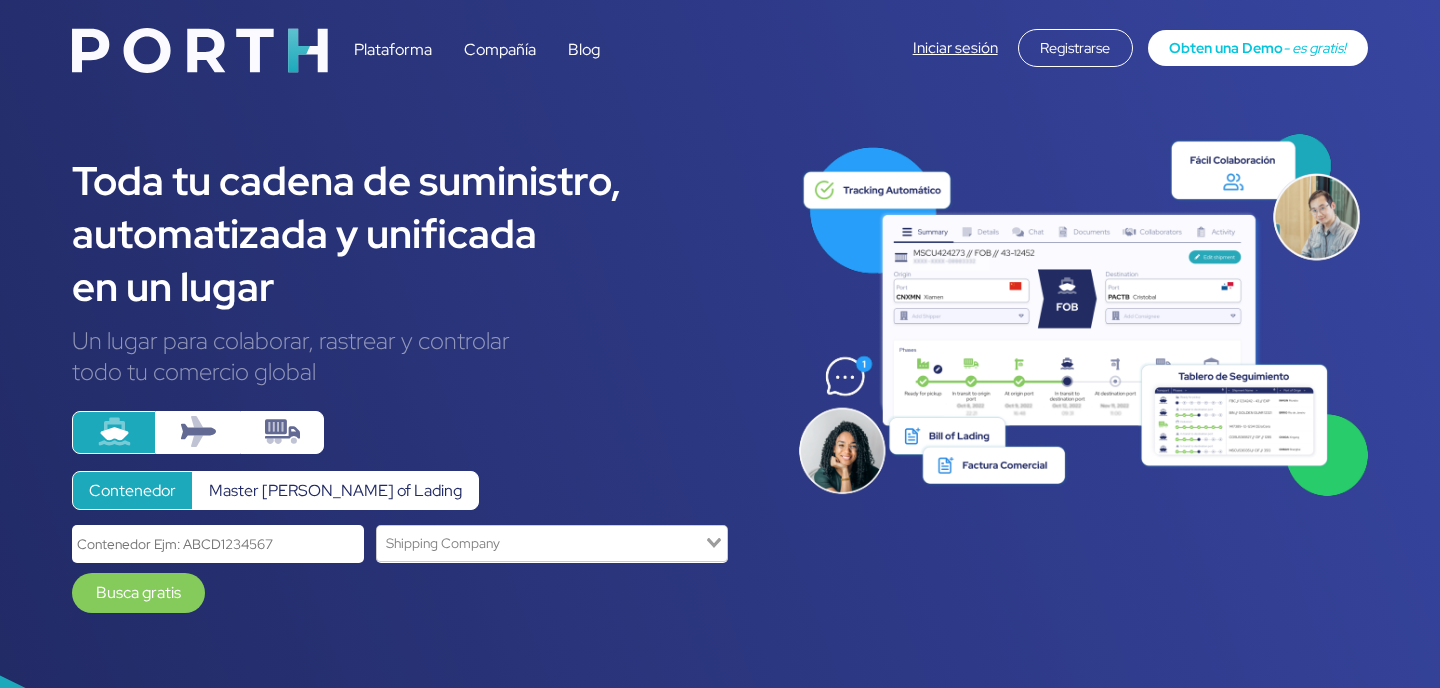 scroll, scrollTop: 0, scrollLeft: 0, axis: both 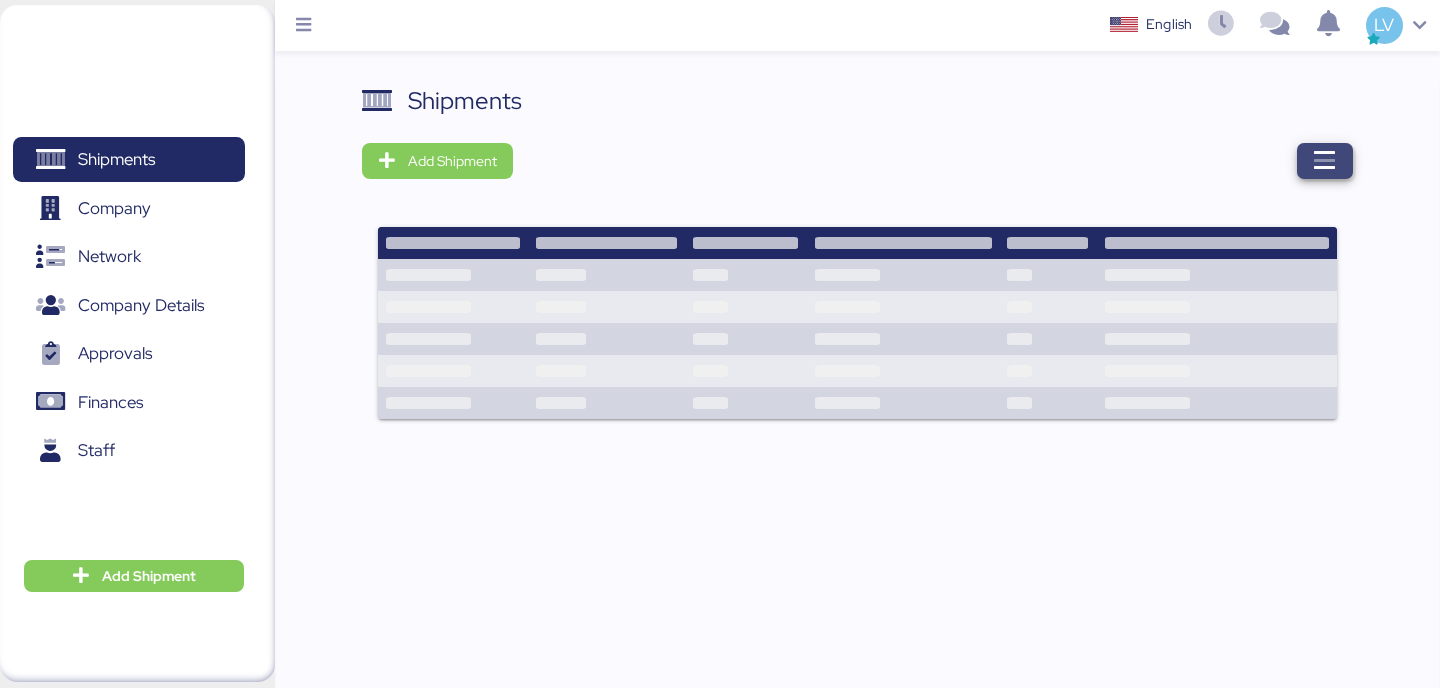 click at bounding box center [1325, 161] 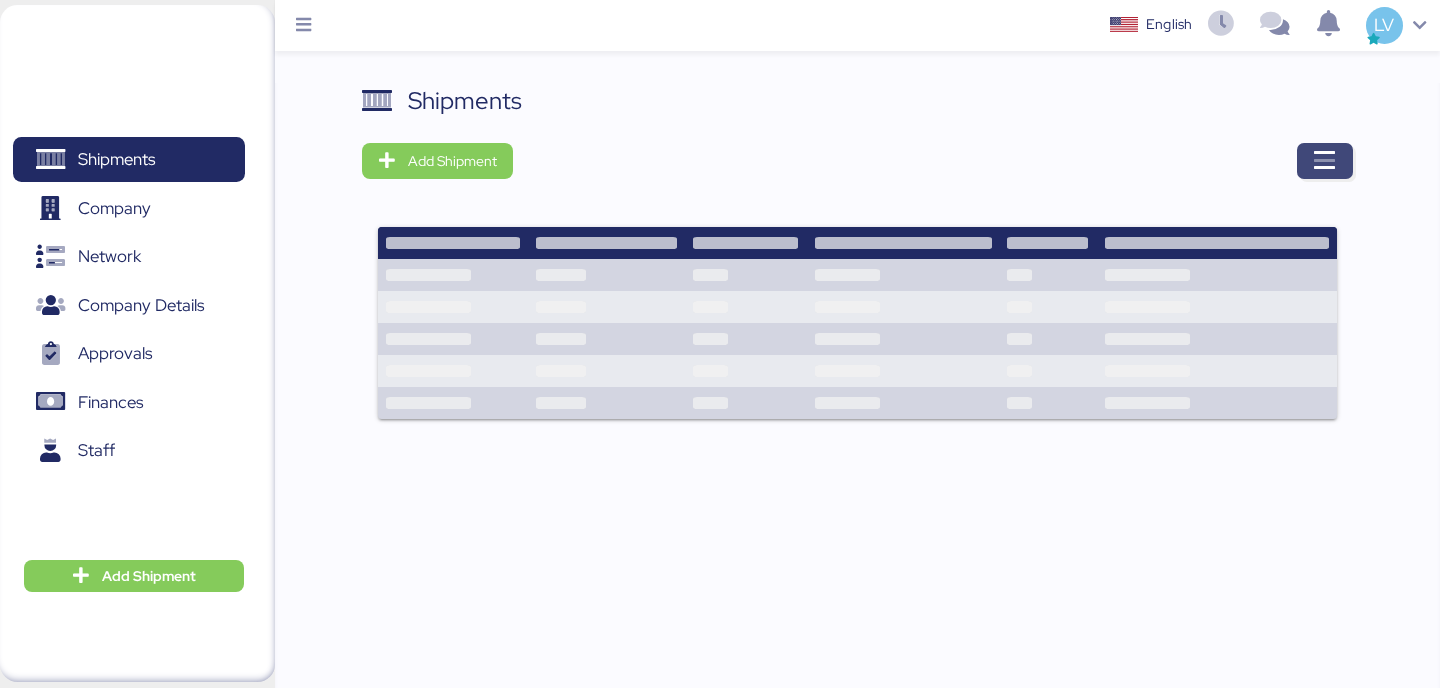 click at bounding box center (1325, 161) 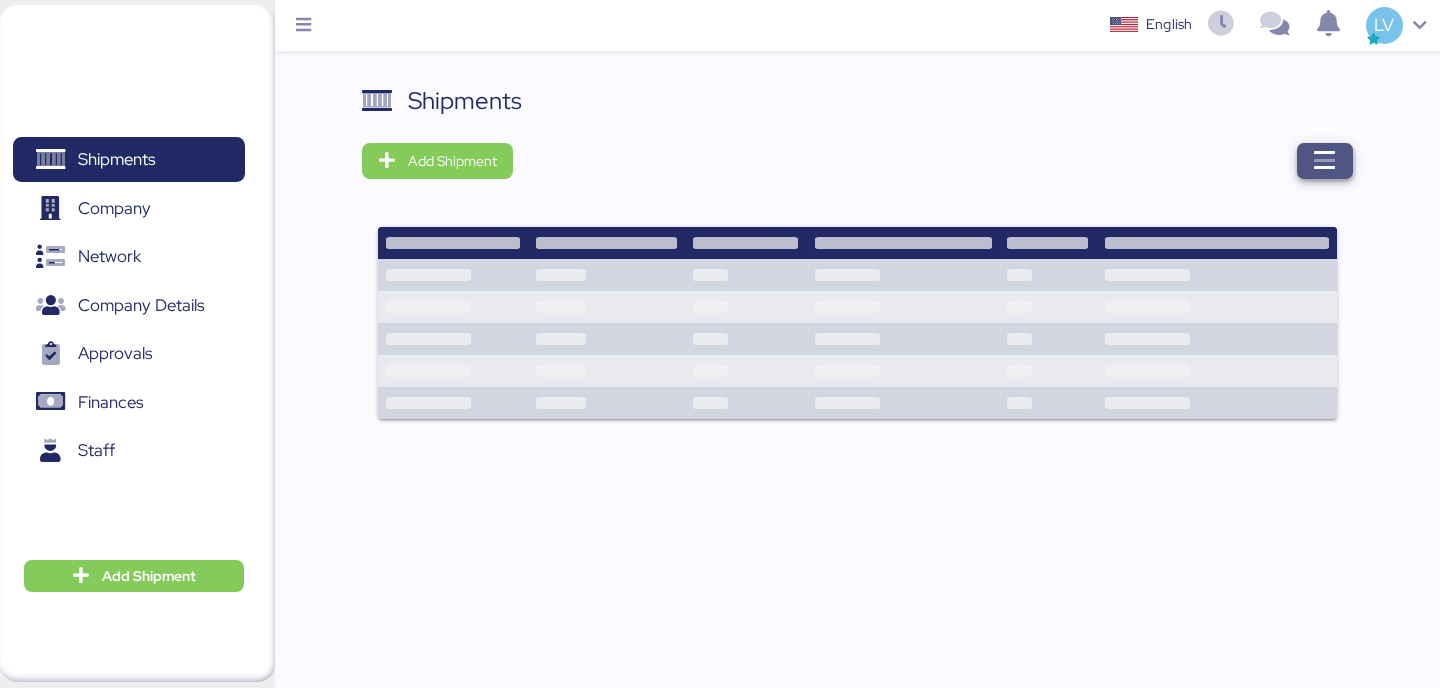 click at bounding box center [1325, 161] 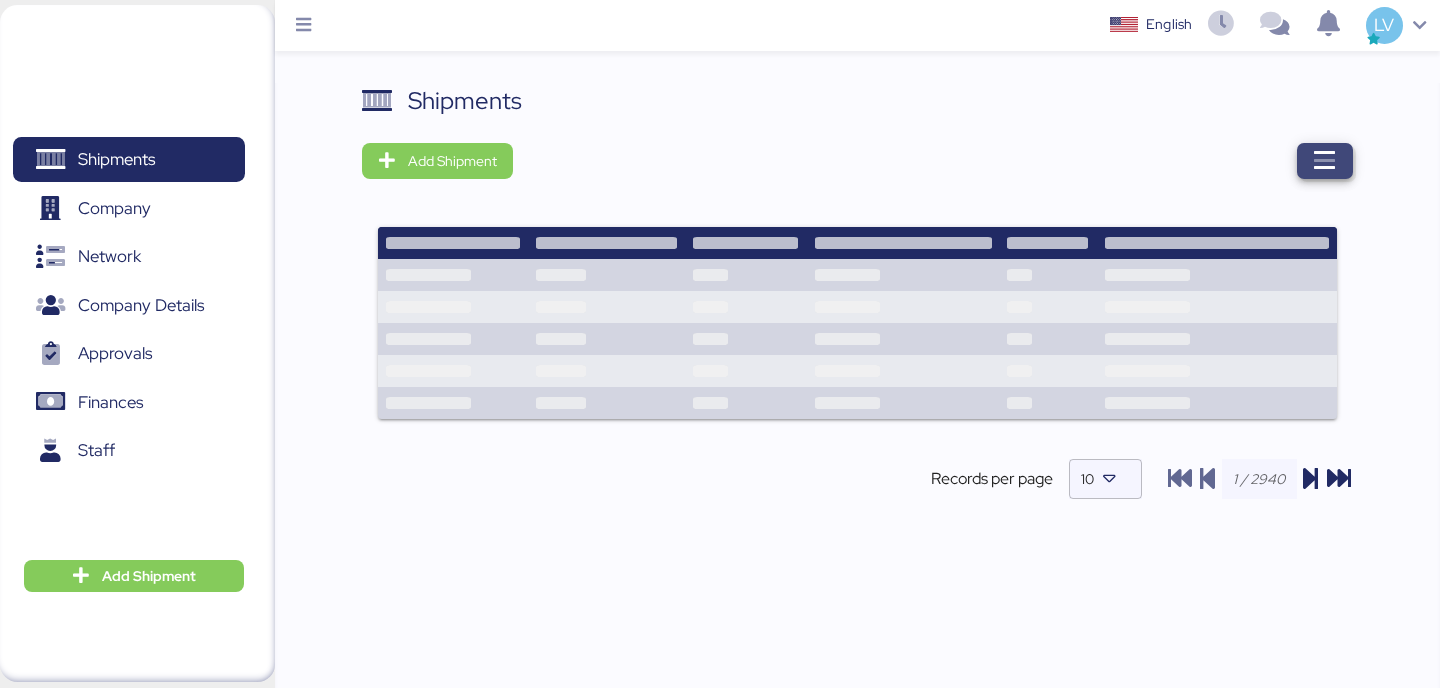 click at bounding box center [1325, 161] 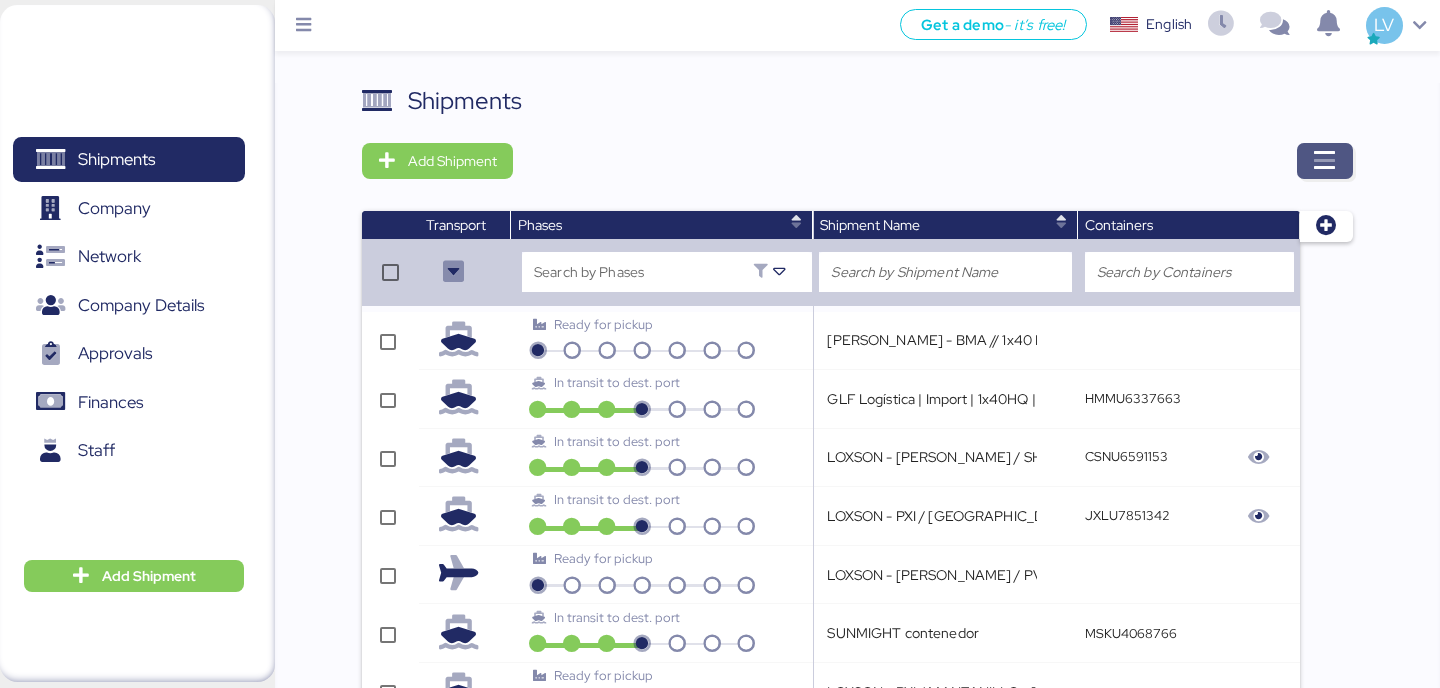 click at bounding box center (1325, 161) 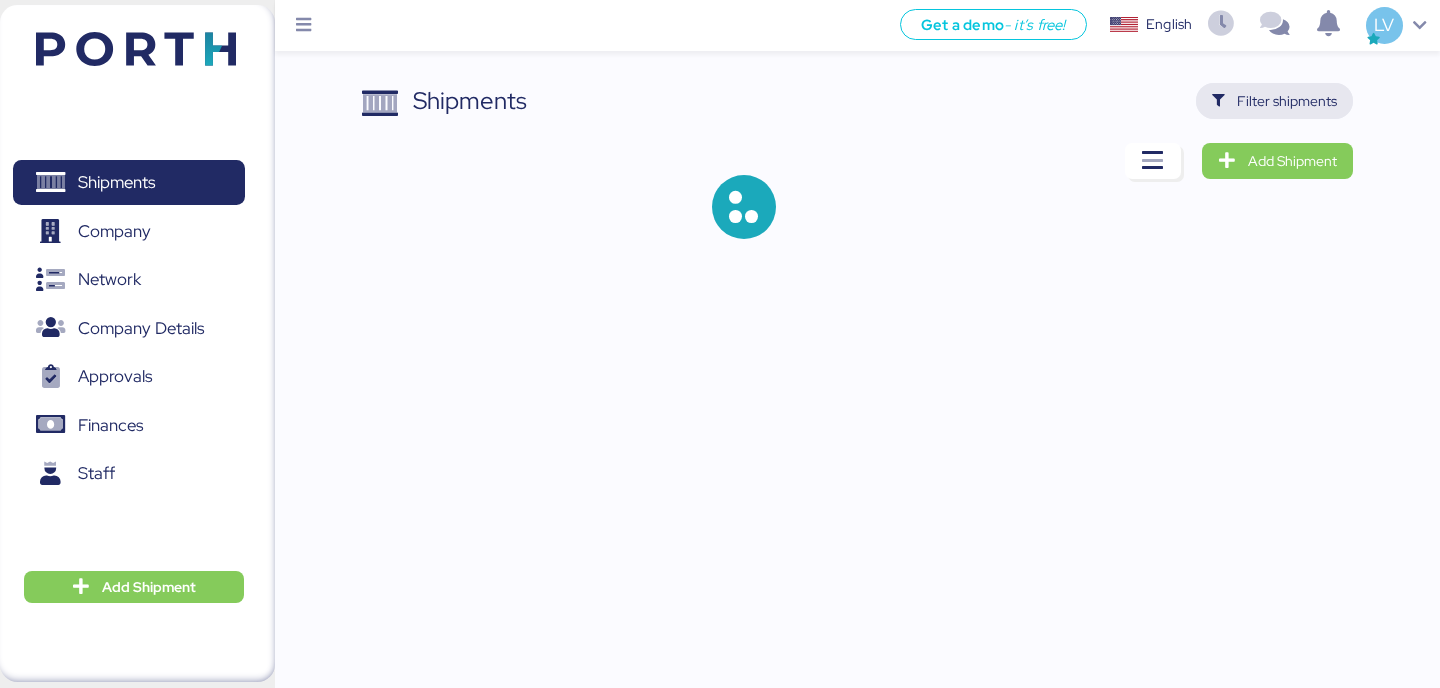 click on "Filter shipments" at bounding box center [1287, 101] 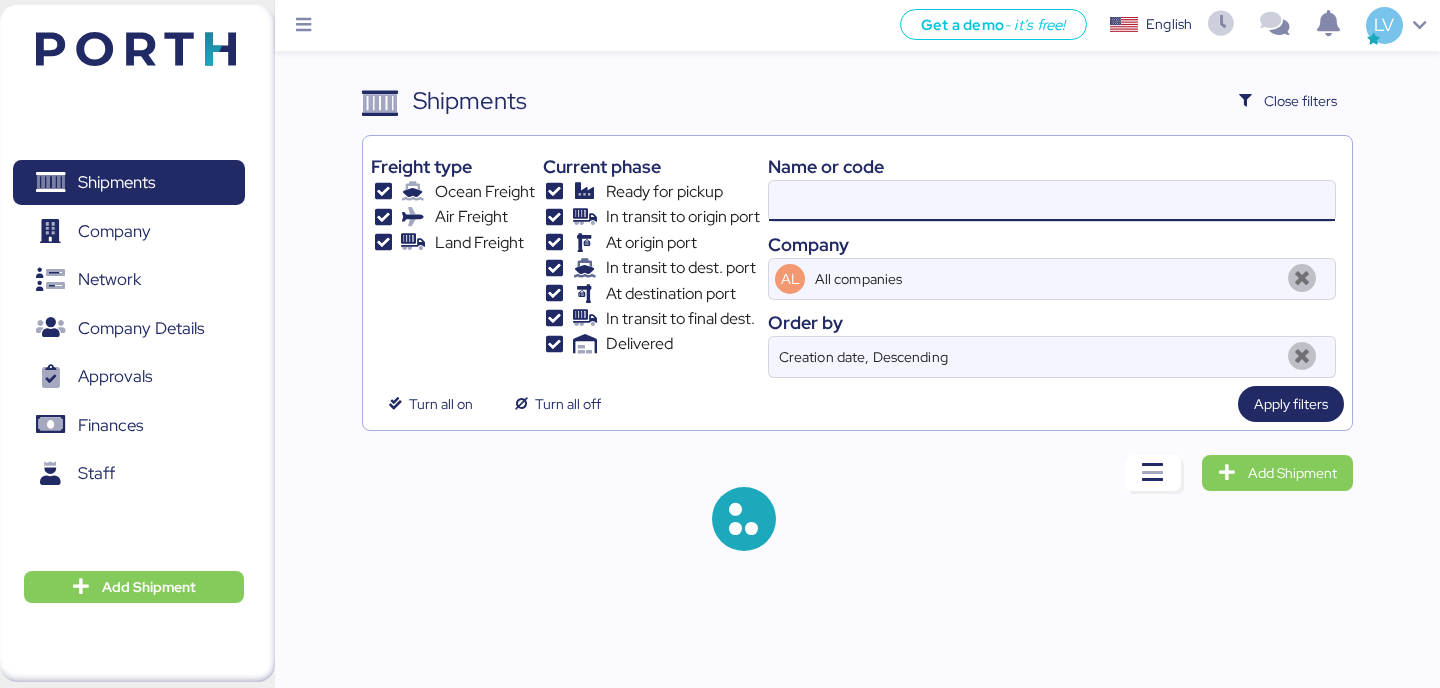 click at bounding box center [1052, 201] 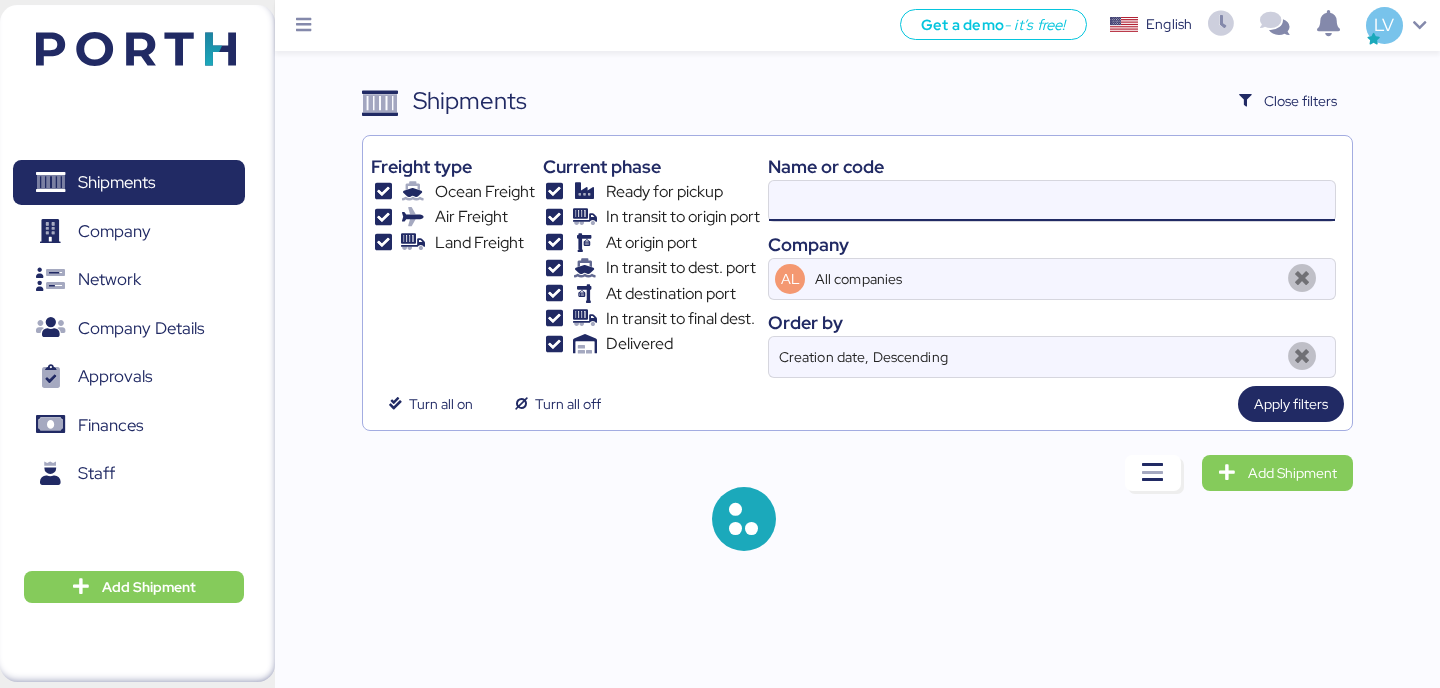 click at bounding box center (1052, 201) 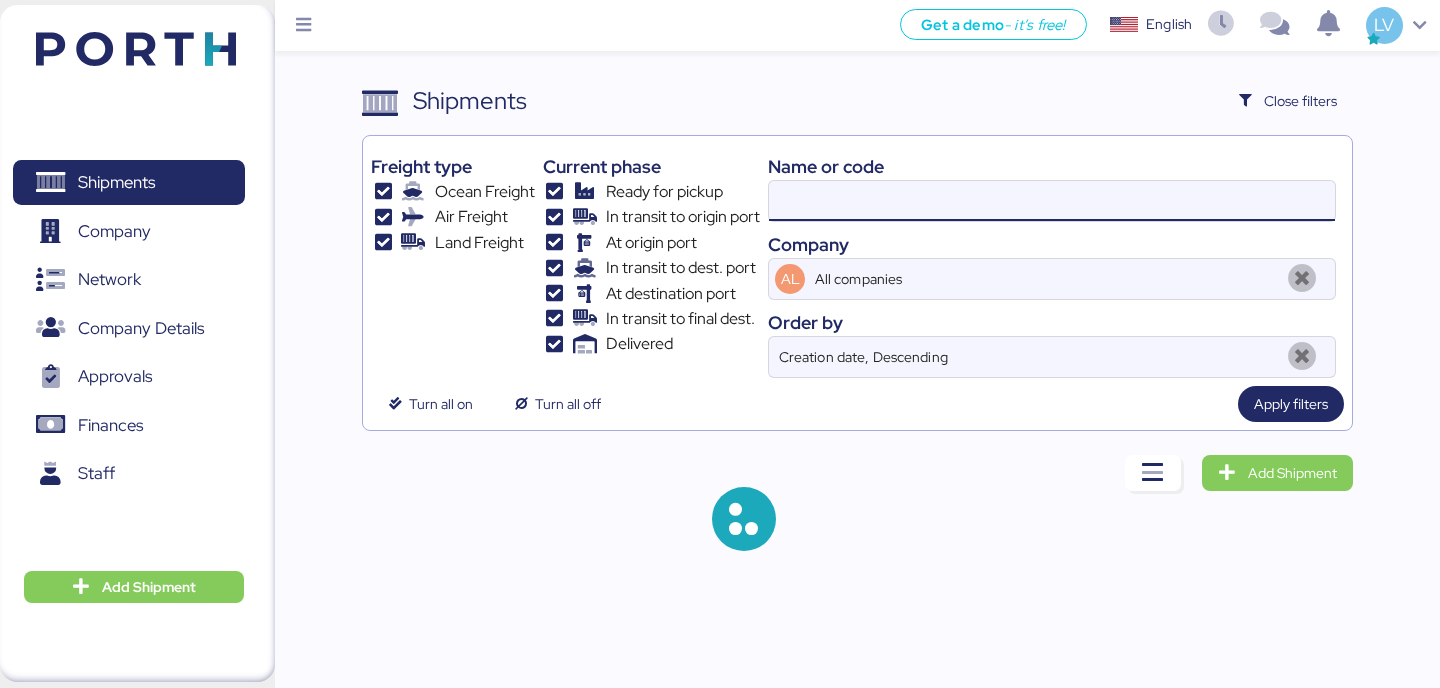 paste on "ZIMUSNH21165957" 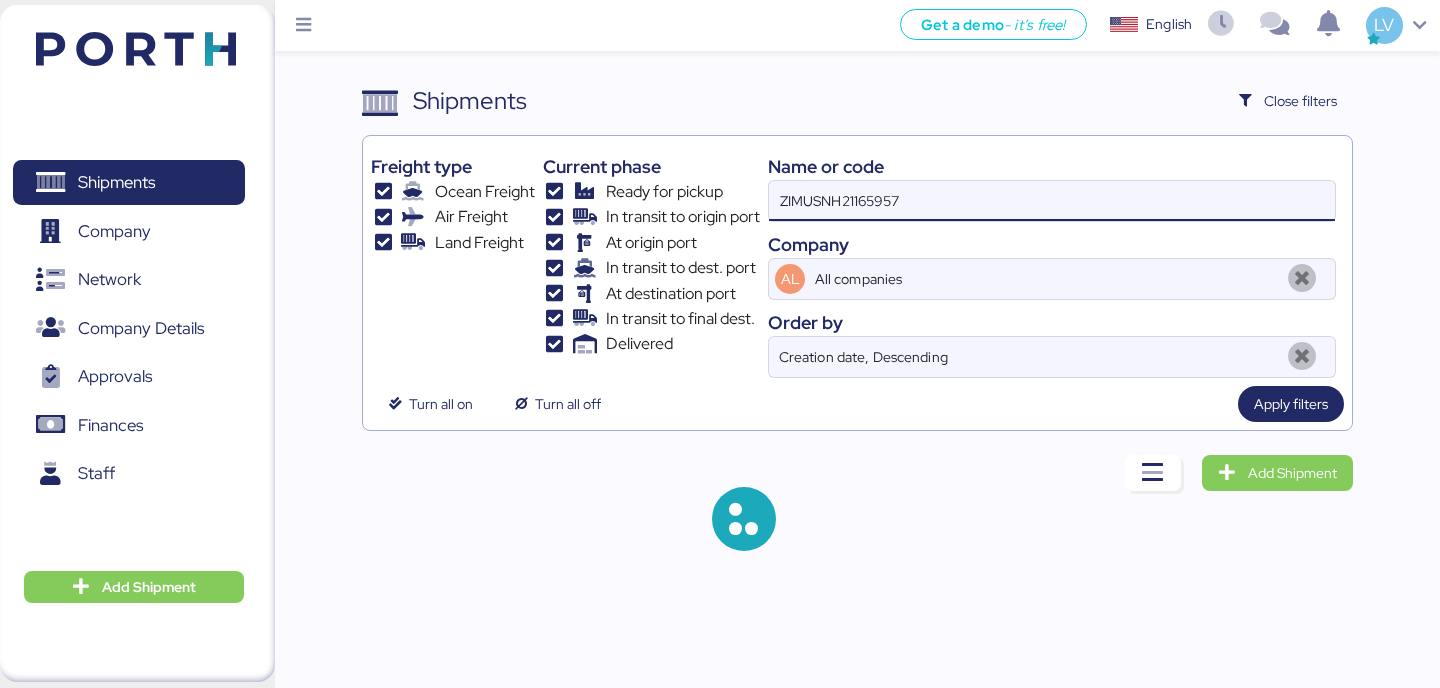 type on "ZIMUSNH21165957" 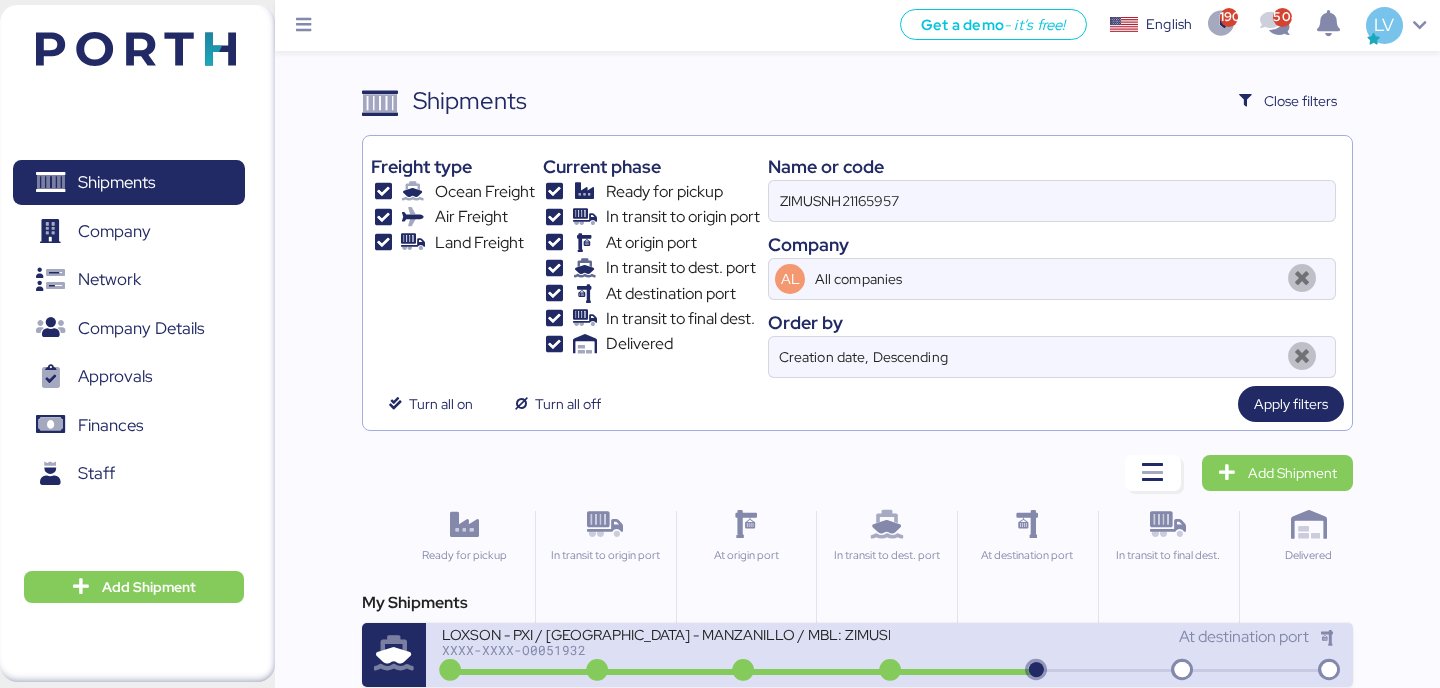click on "LOXSON - PXI / SHANGHAI - MANZANILLO / MBL: ZIMUSNH21165957 - HBL: CSSE250612193 / 1X40HQ" at bounding box center [665, 633] 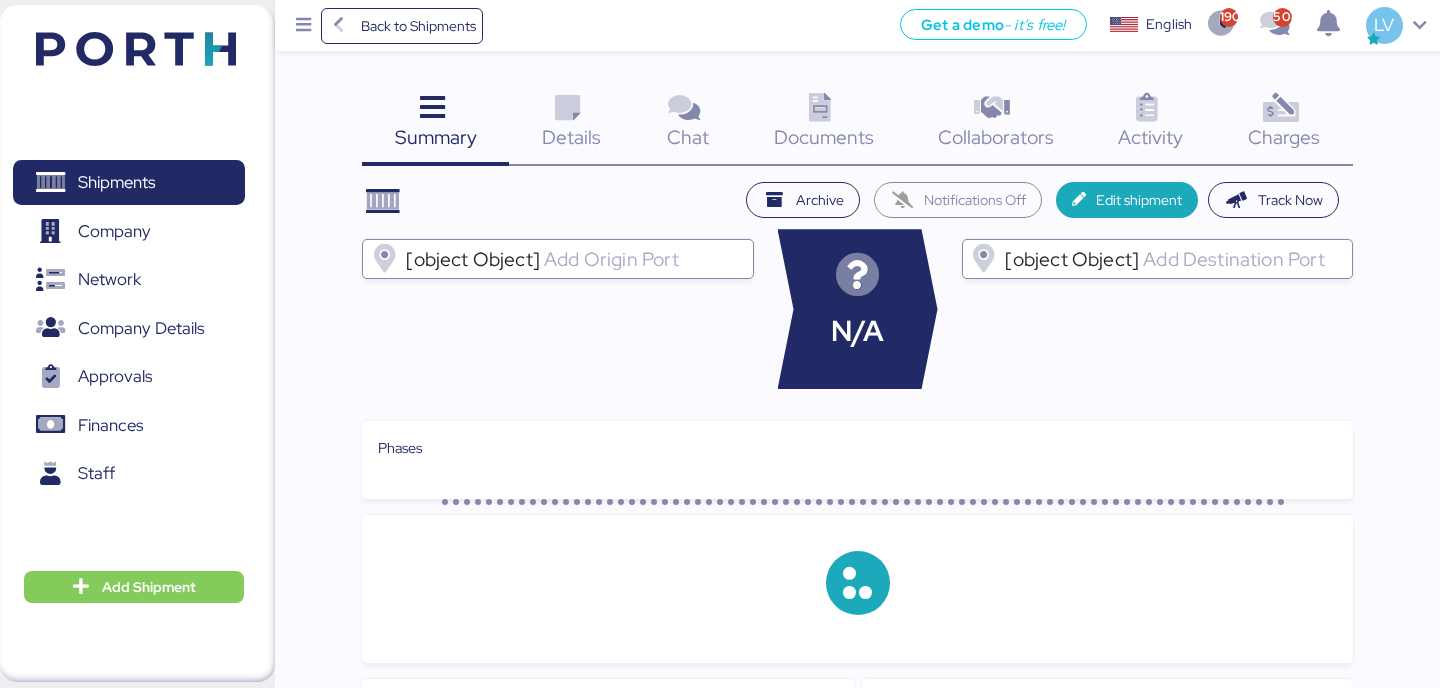 click at bounding box center (1280, 108) 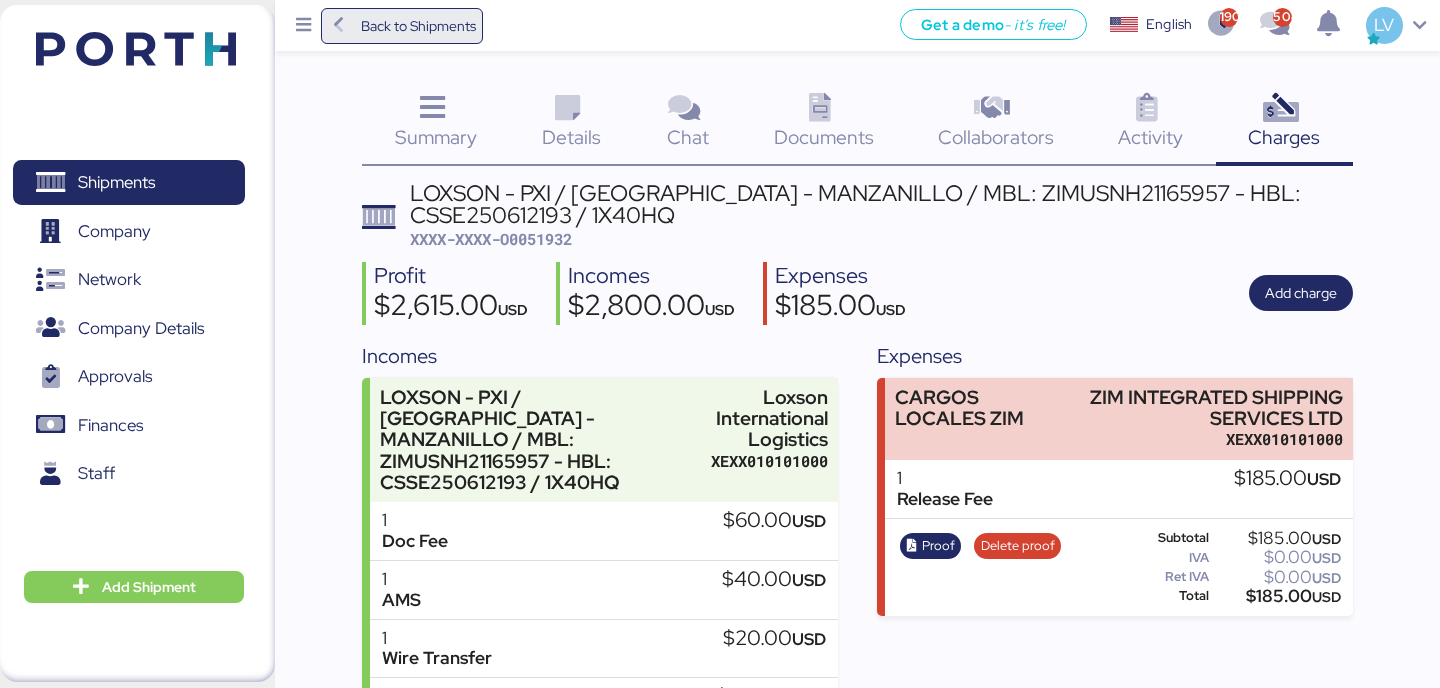 click on "Back to Shipments" at bounding box center (418, 26) 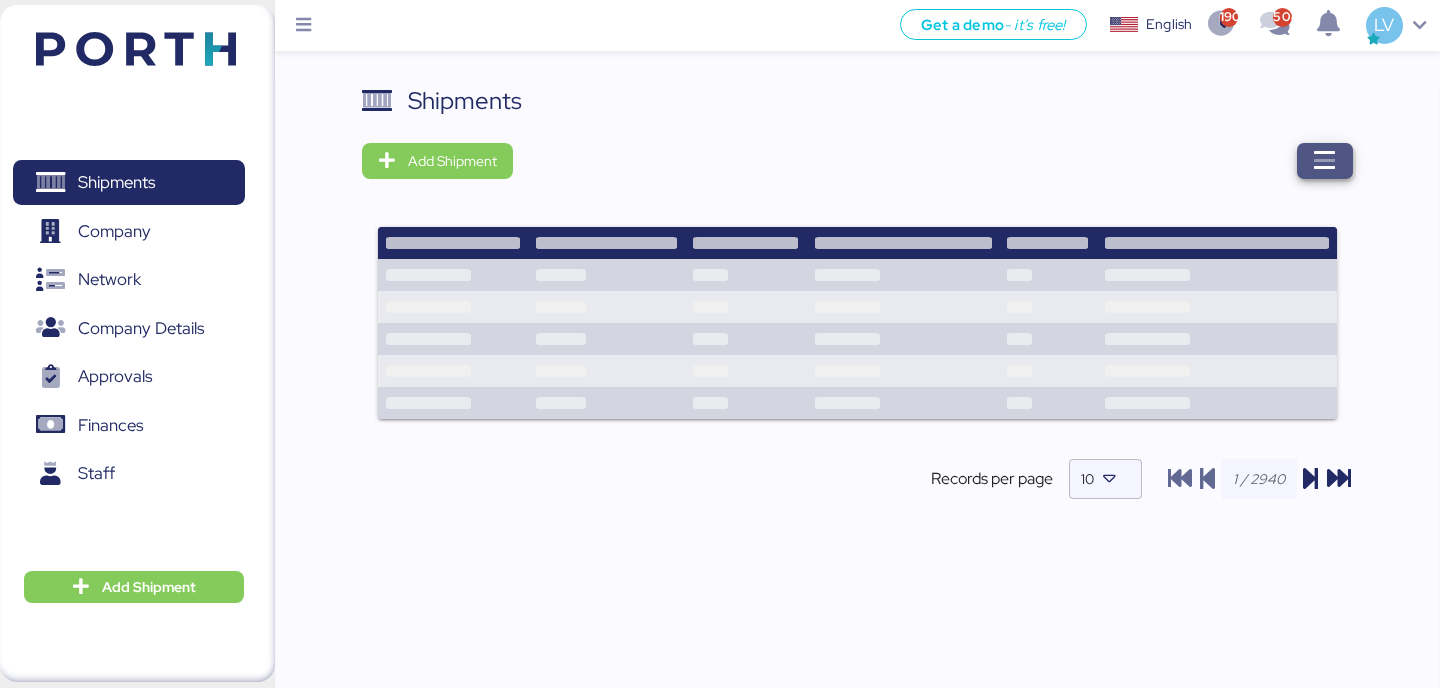 click at bounding box center (1325, 161) 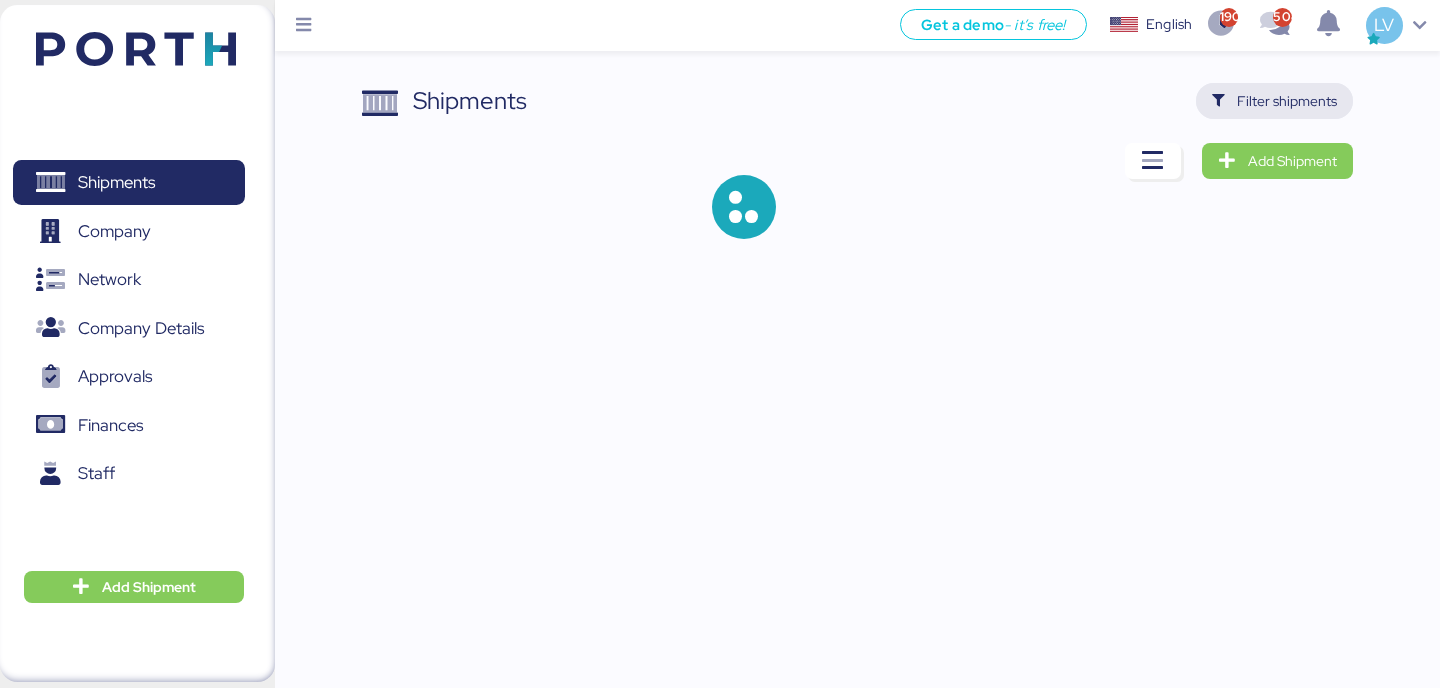 click on "Filter shipments" at bounding box center [1274, 101] 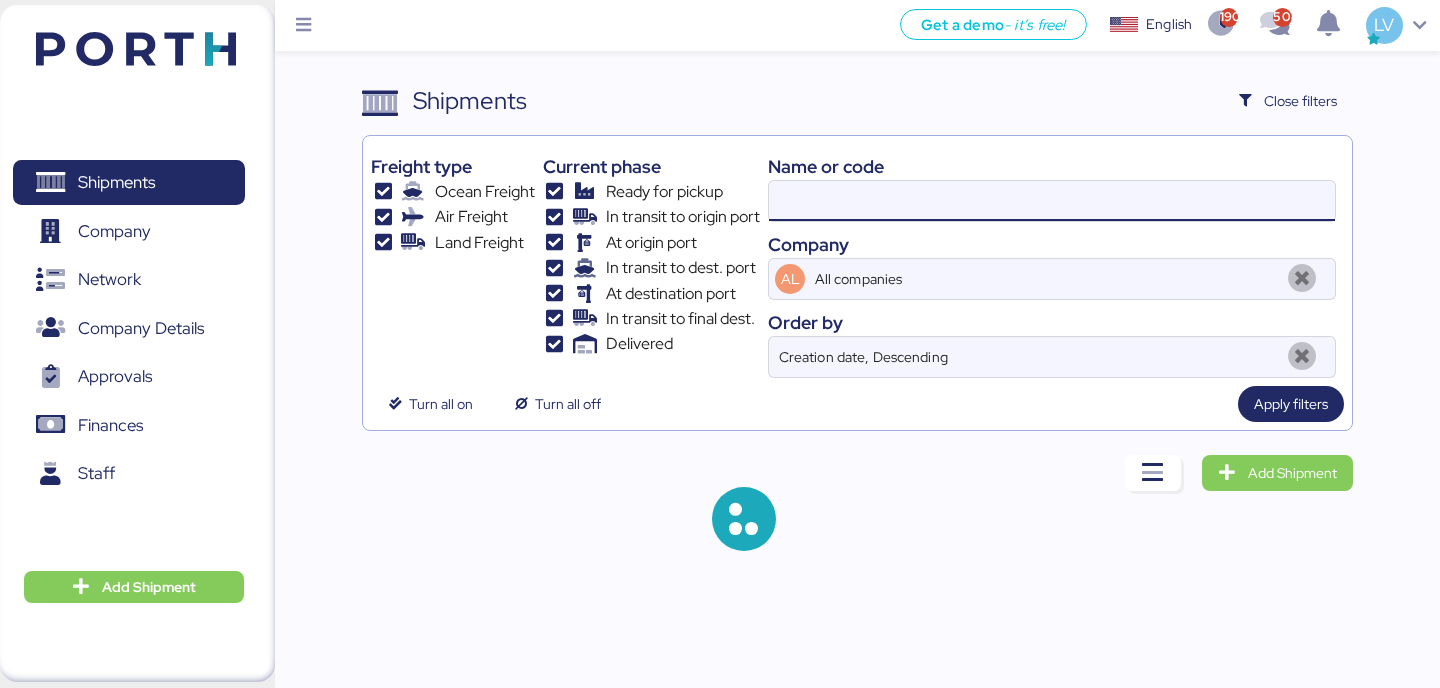 click at bounding box center [1052, 201] 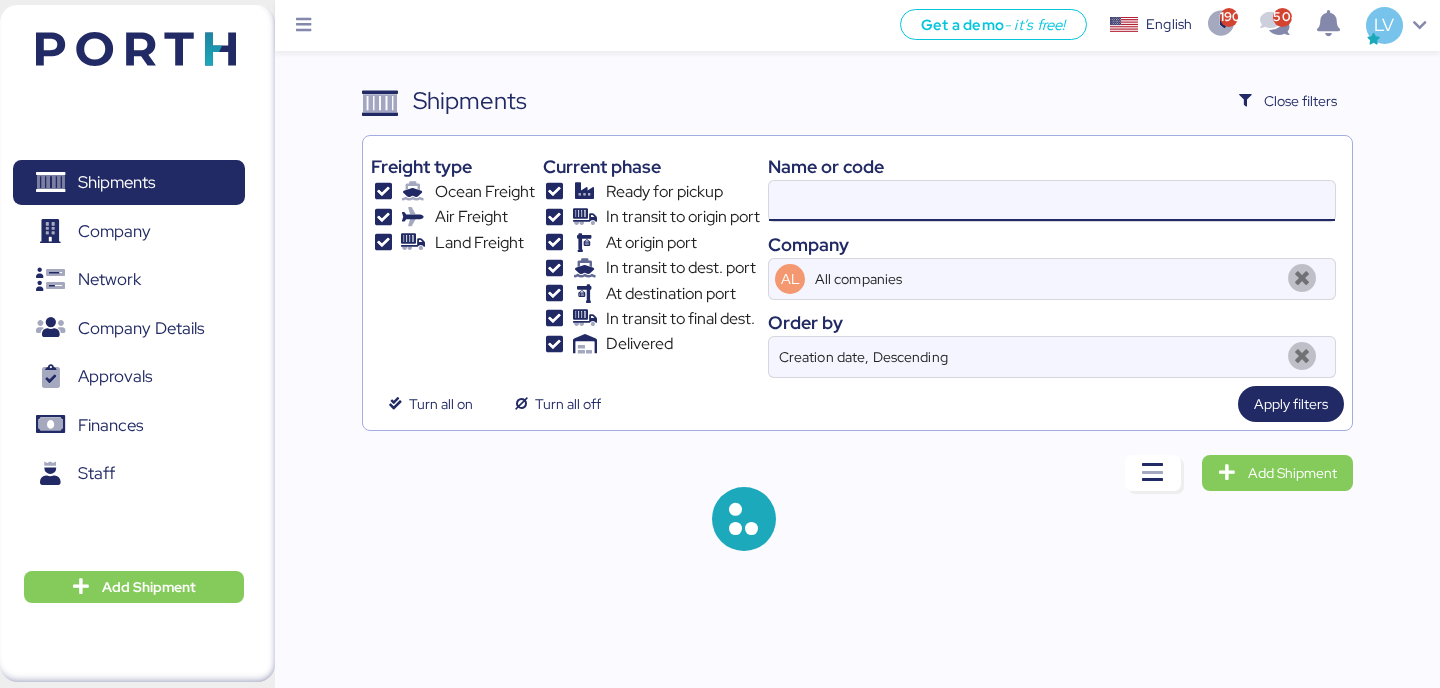 click at bounding box center (1052, 201) 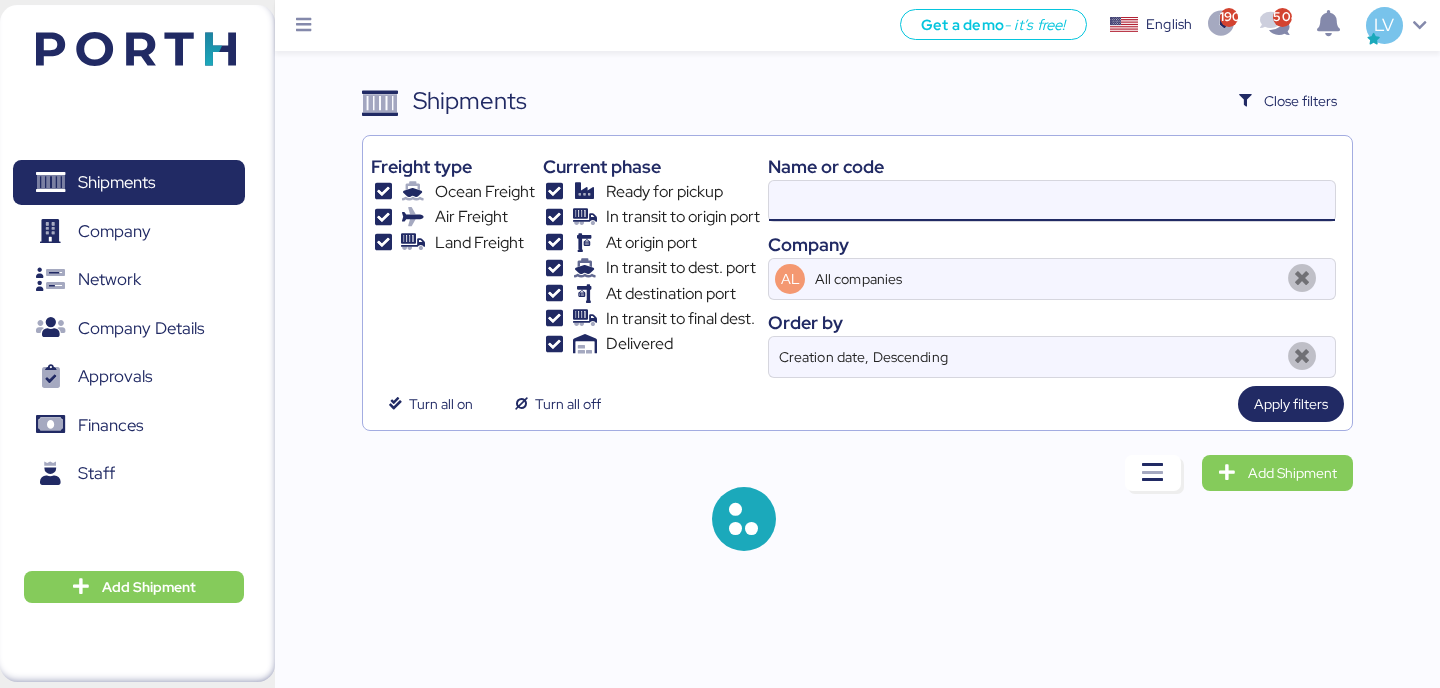 paste on "ZIMUSNH21165956" 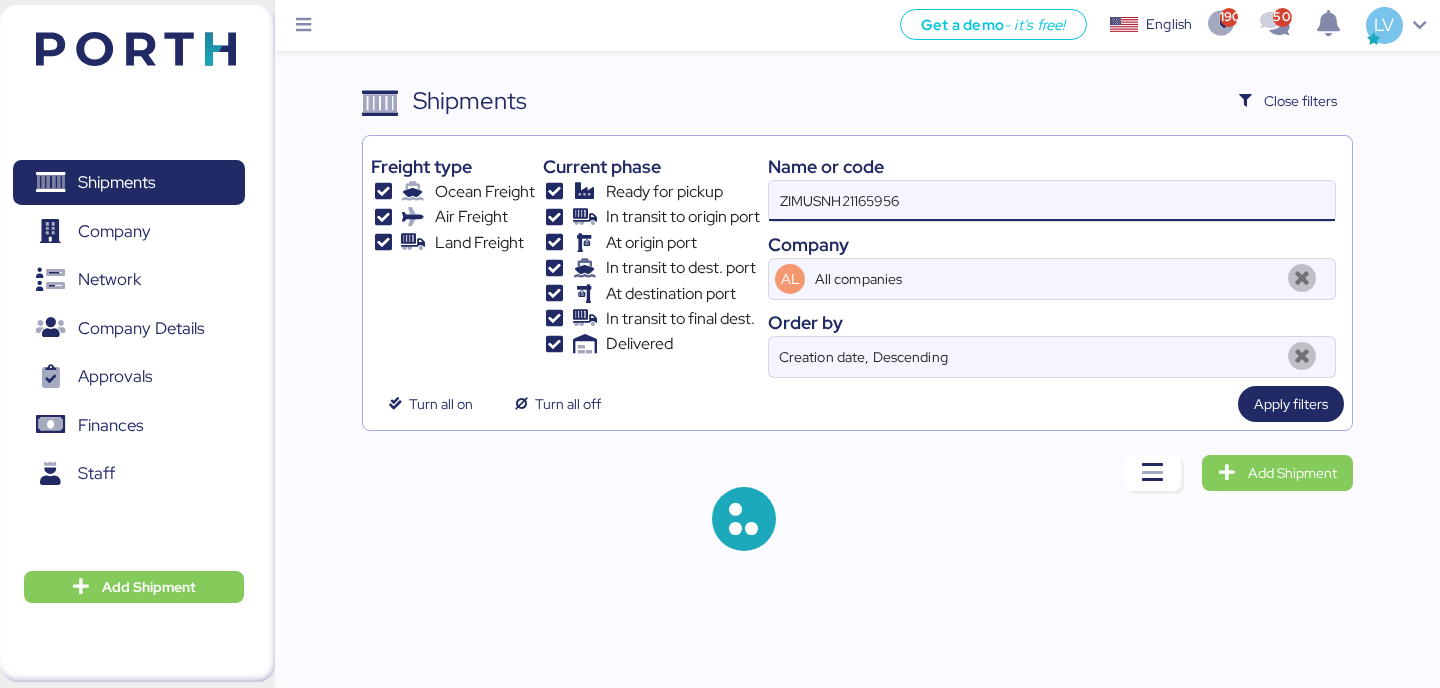 type on "ZIMUSNH21165956" 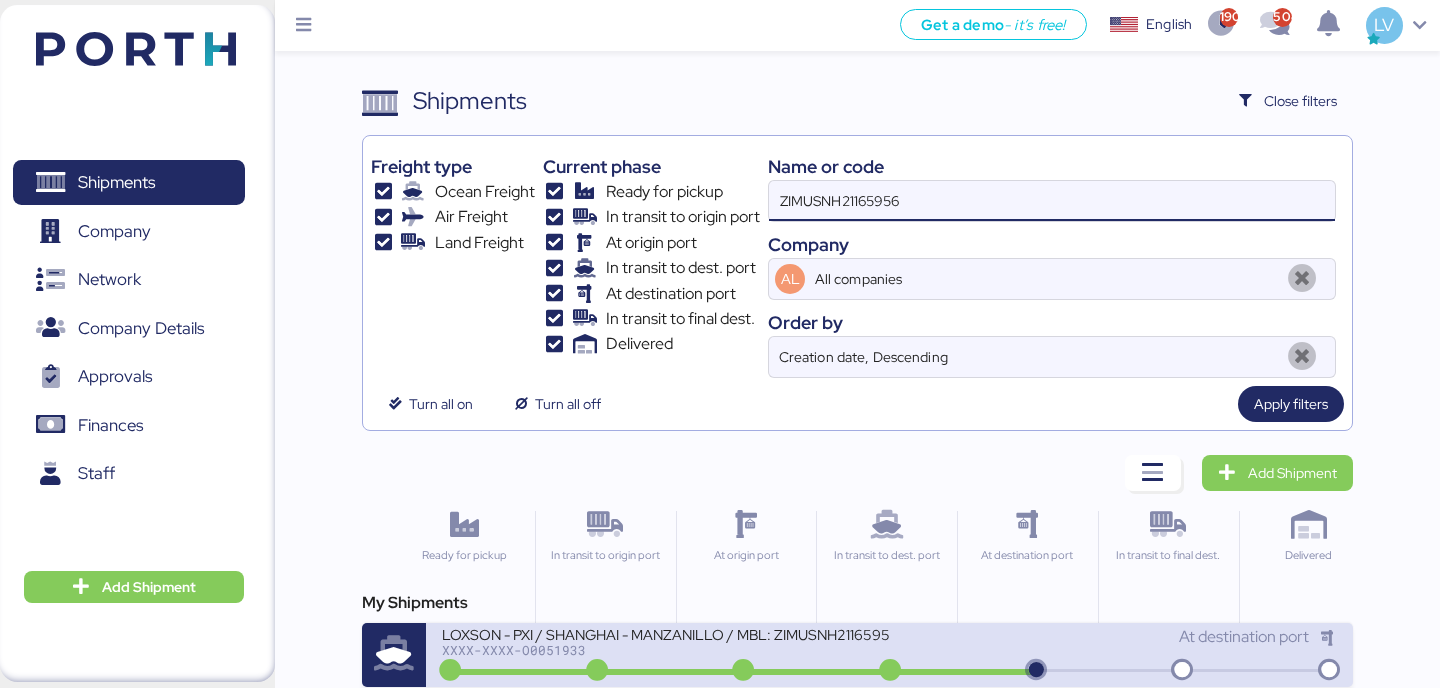 click on "LOXSON - PXI / SHANGHAI - MANZANILLO / MBL: ZIMUSNH21165956 - HBL: CSSE250612189 / 1X40HQ & 1X20GP" at bounding box center (665, 633) 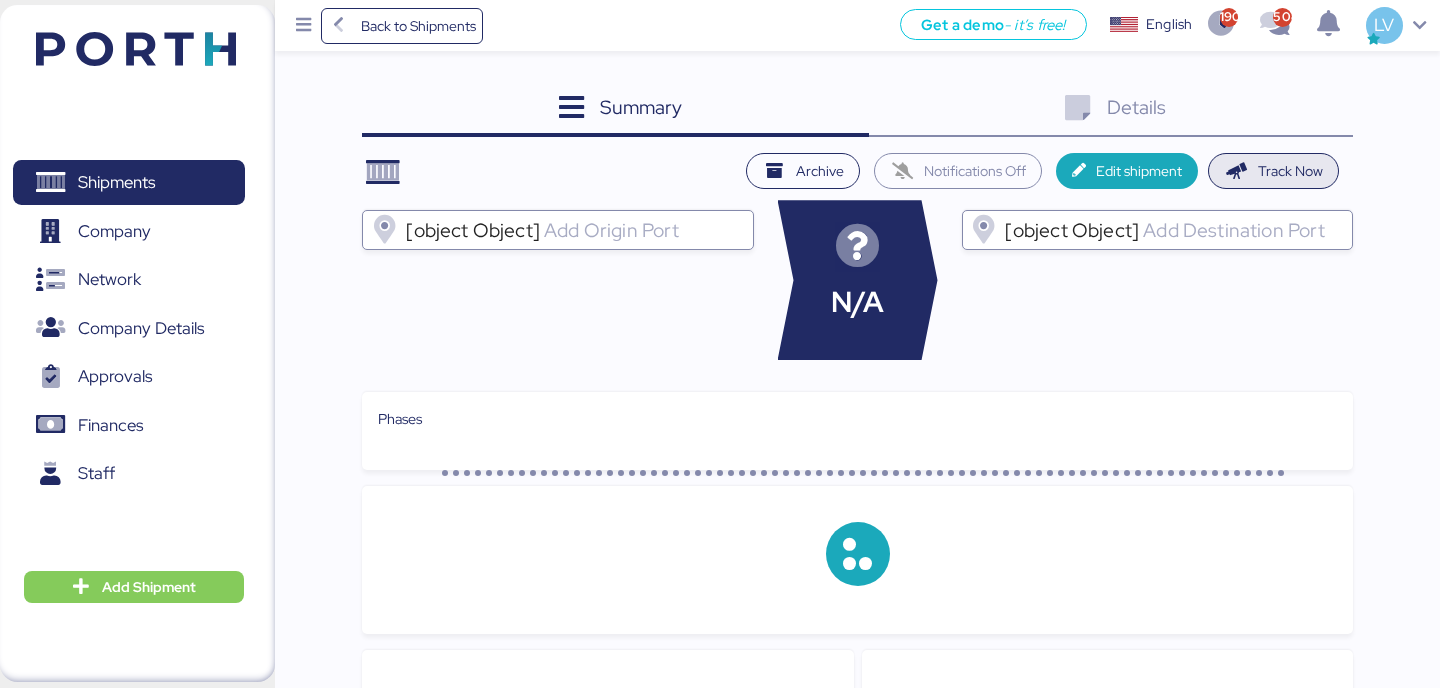 click on "Track Now" at bounding box center [1273, 171] 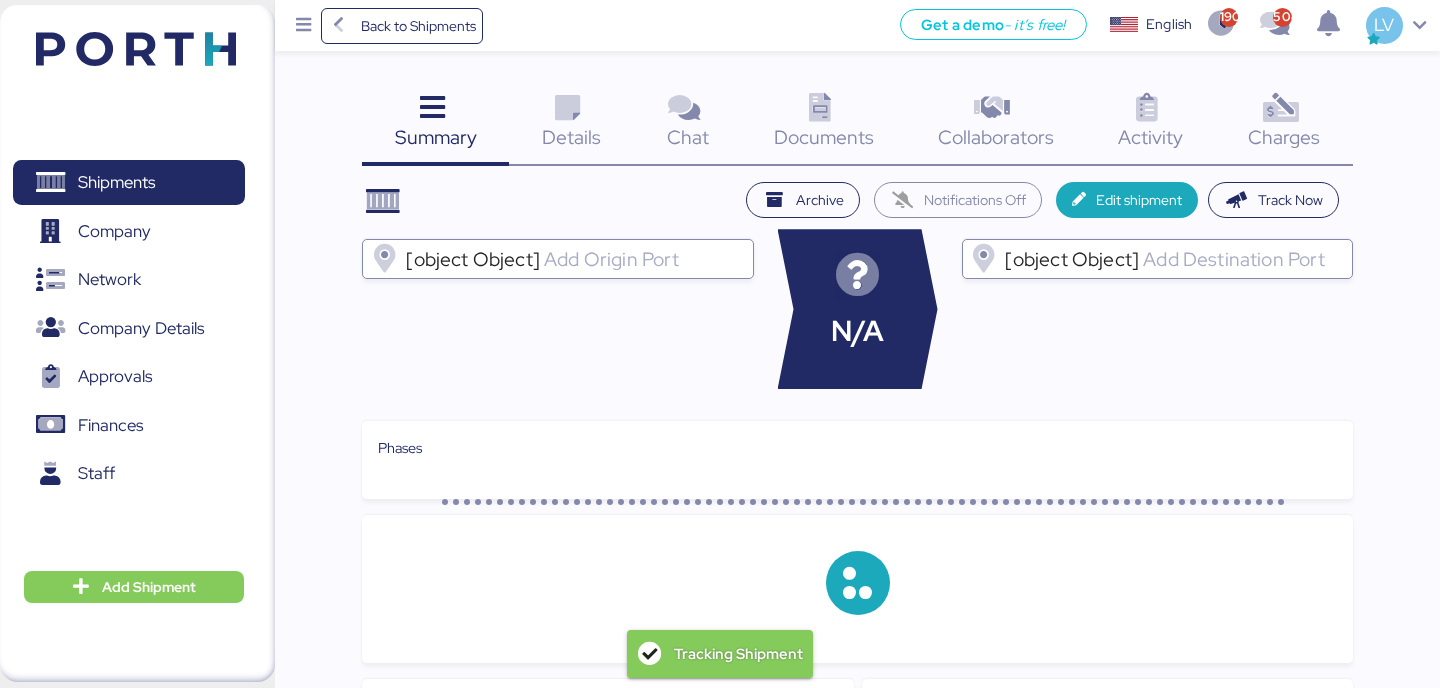 click on "Charges" at bounding box center [1284, 137] 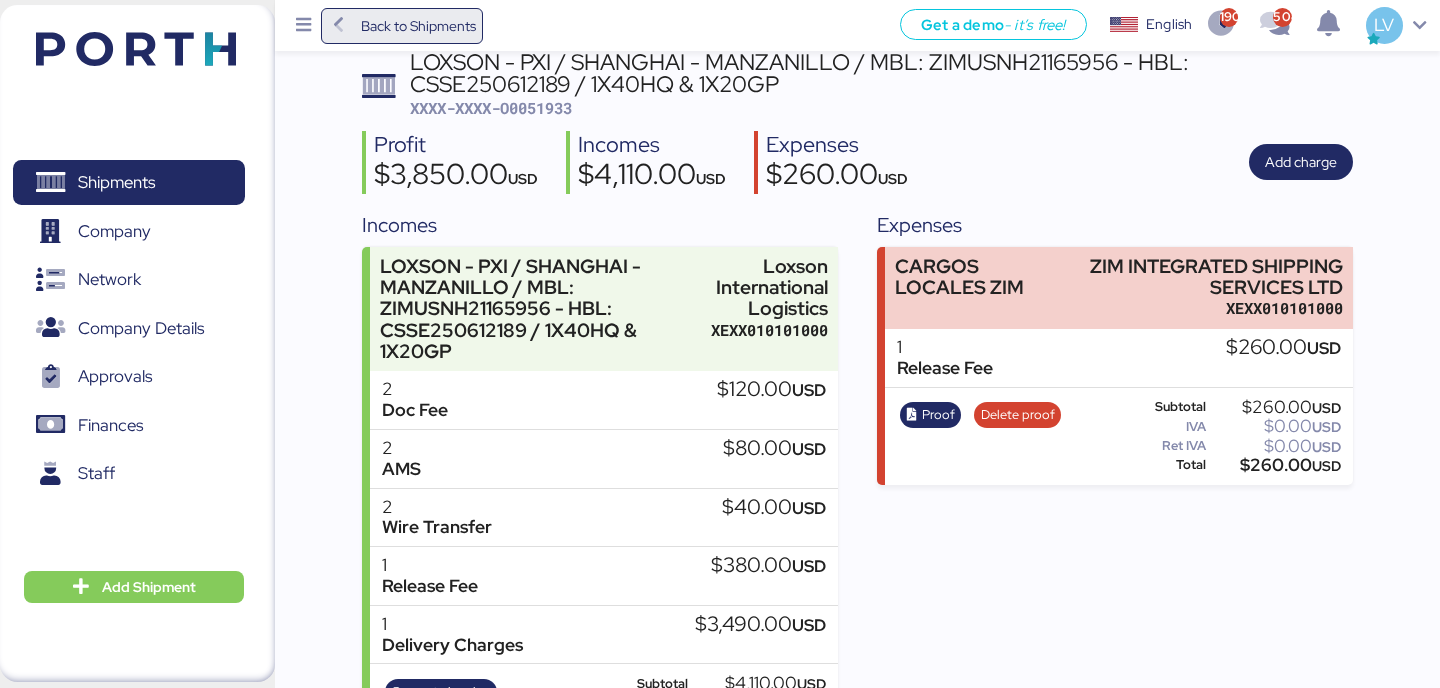 scroll, scrollTop: 166, scrollLeft: 0, axis: vertical 